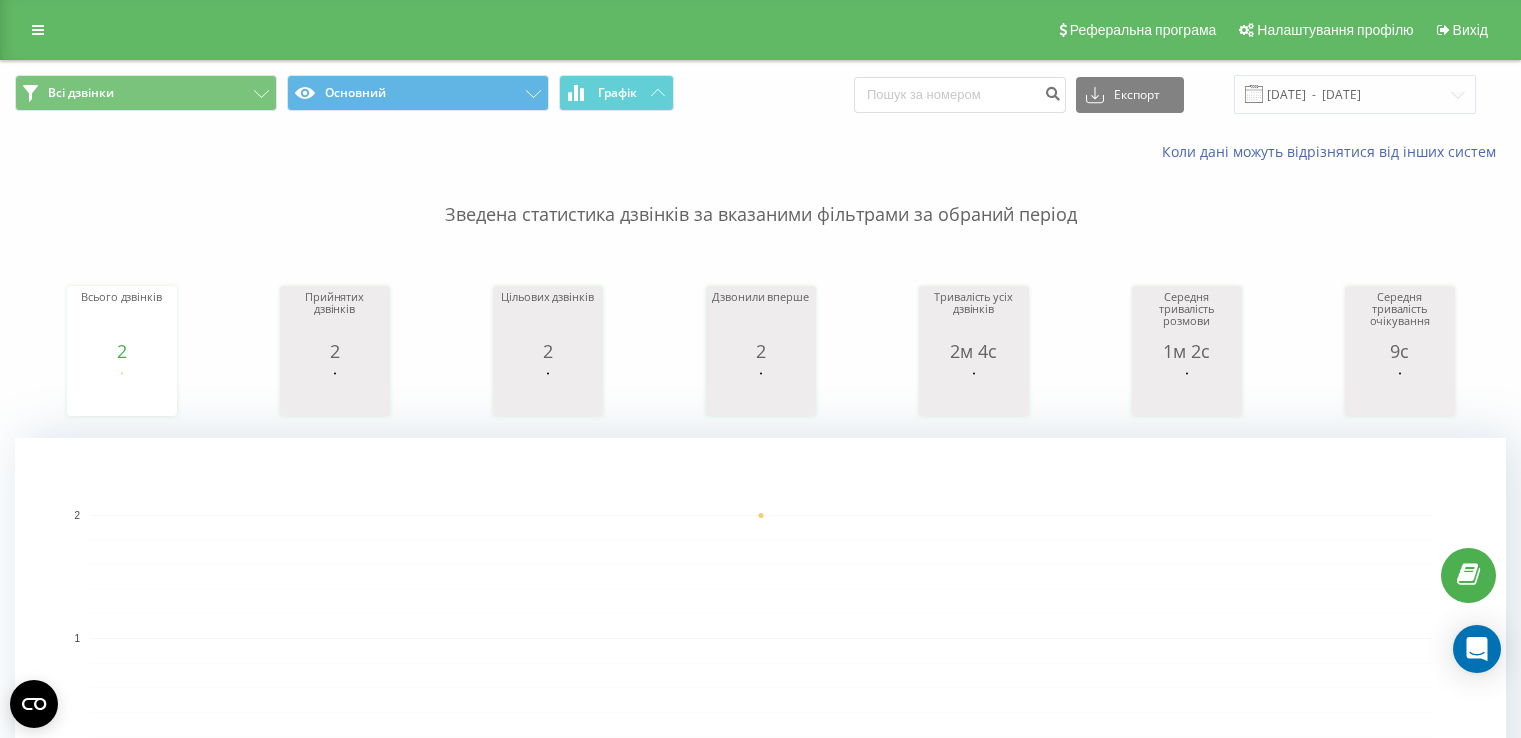 scroll, scrollTop: 0, scrollLeft: 0, axis: both 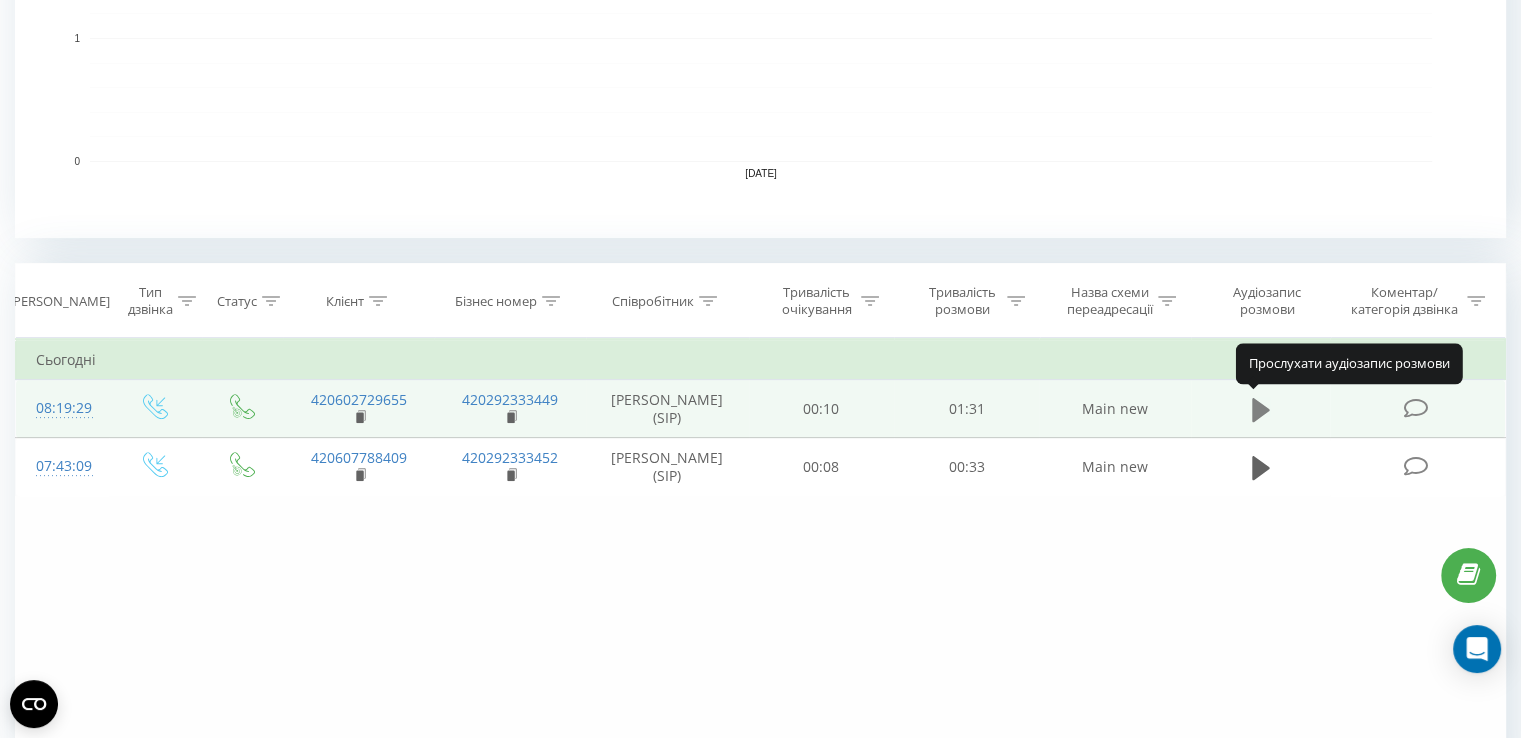 click 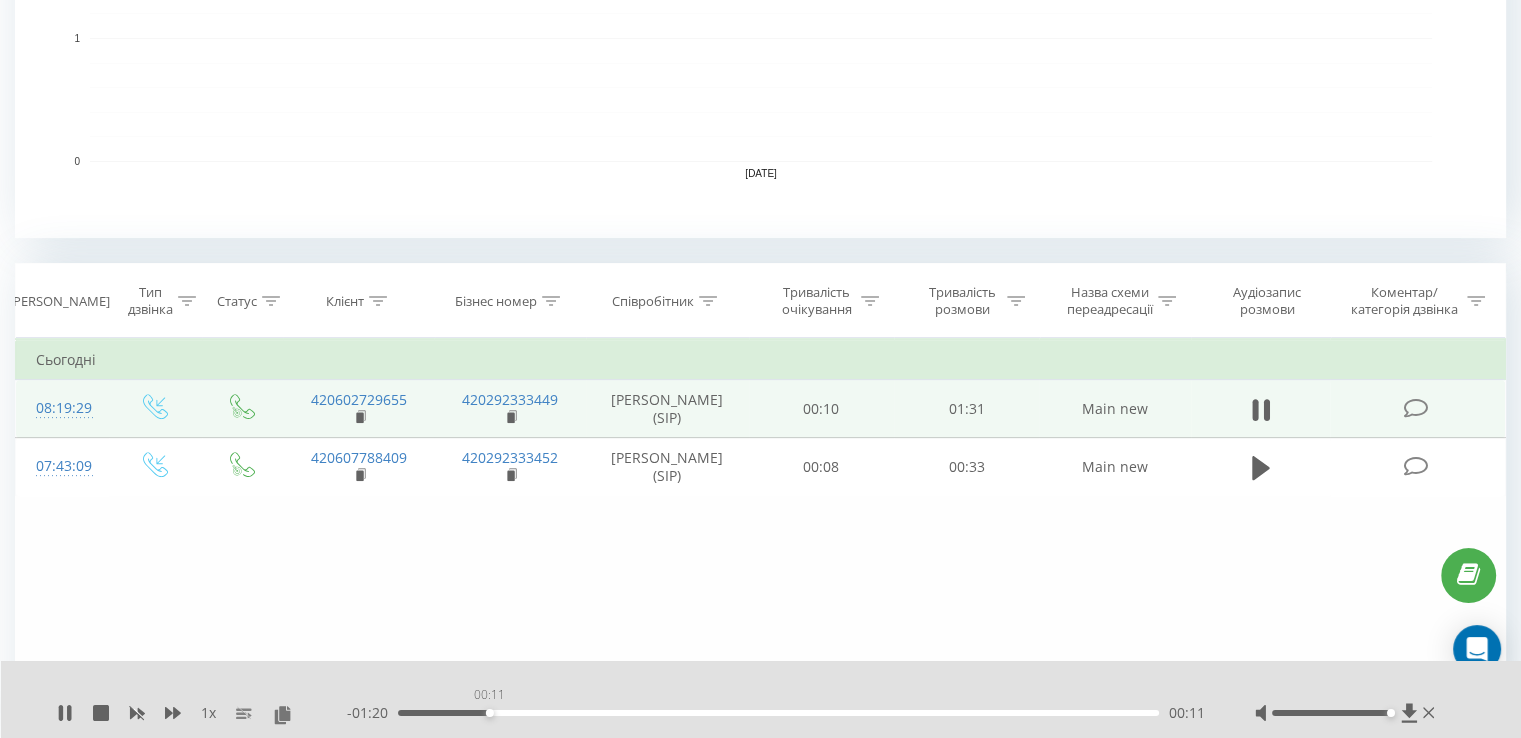 click on "00:11" at bounding box center [778, 713] 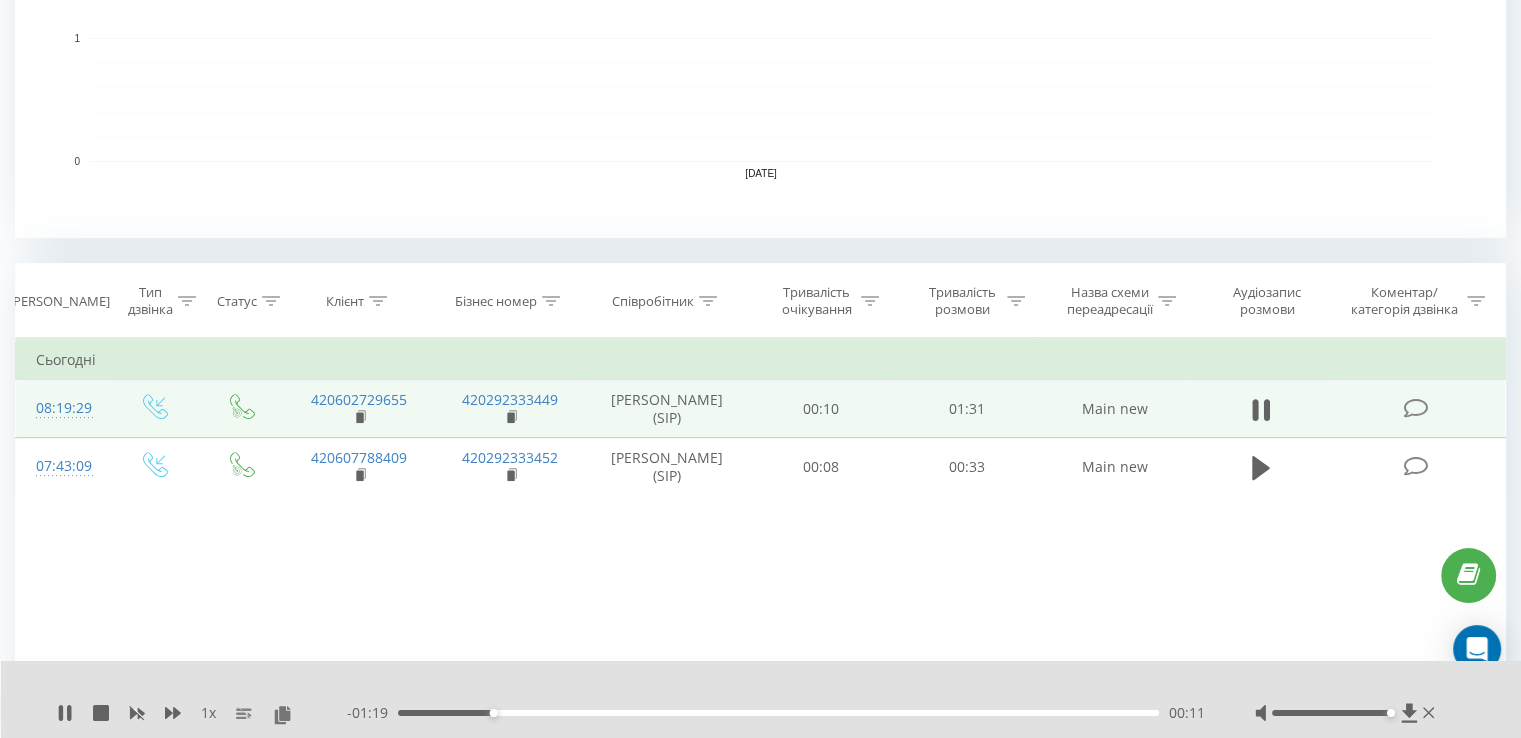click on "00:11" at bounding box center (778, 713) 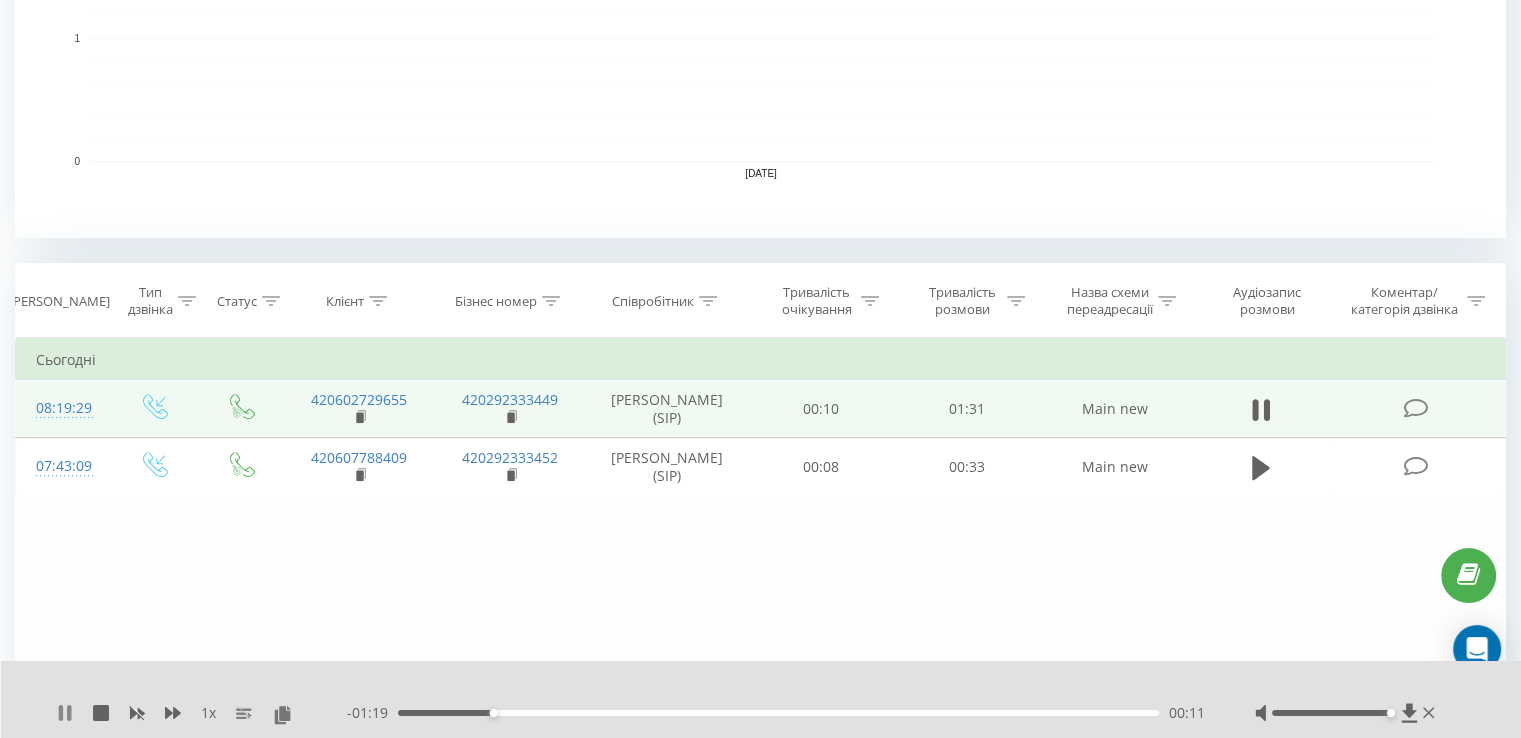 click 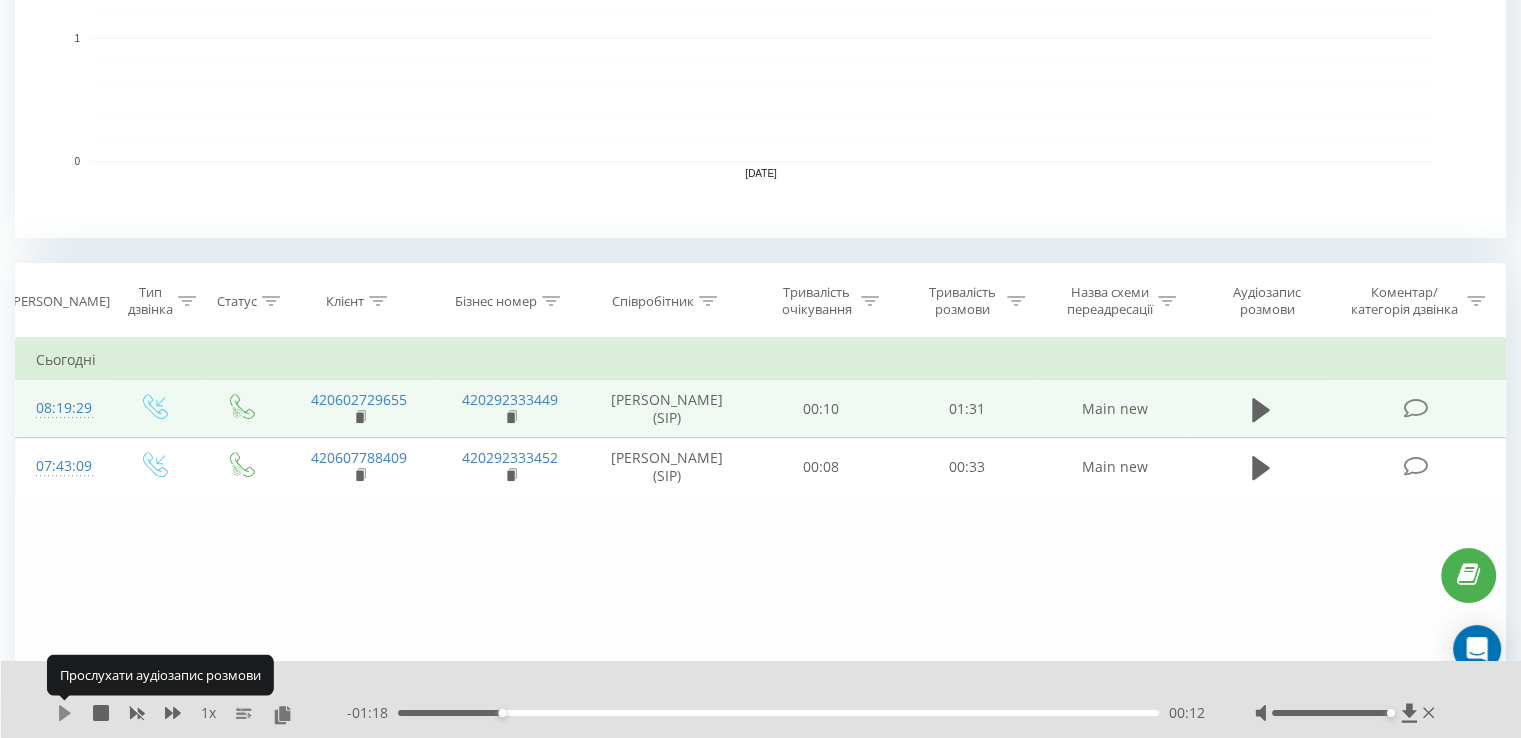 click 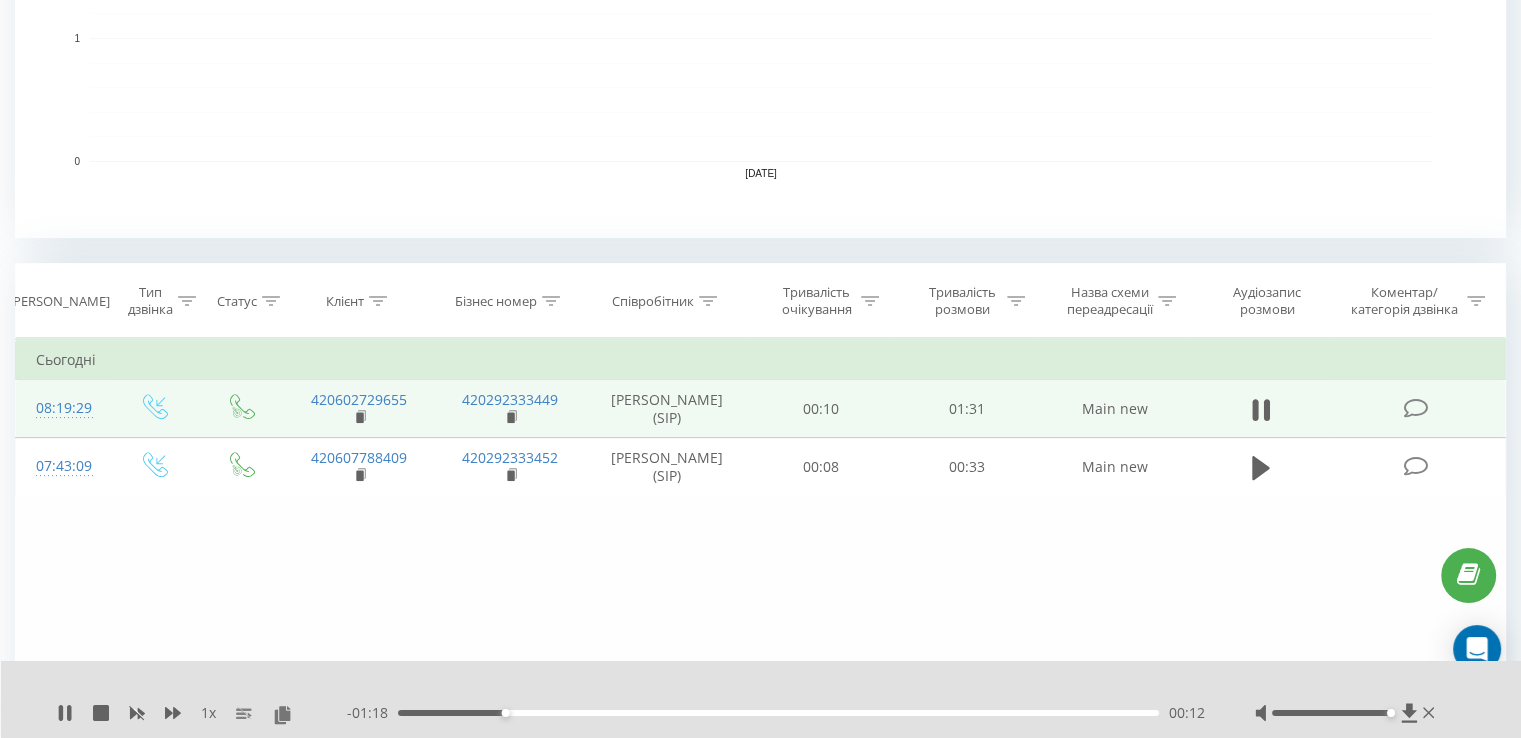 click on "00:12" at bounding box center (778, 713) 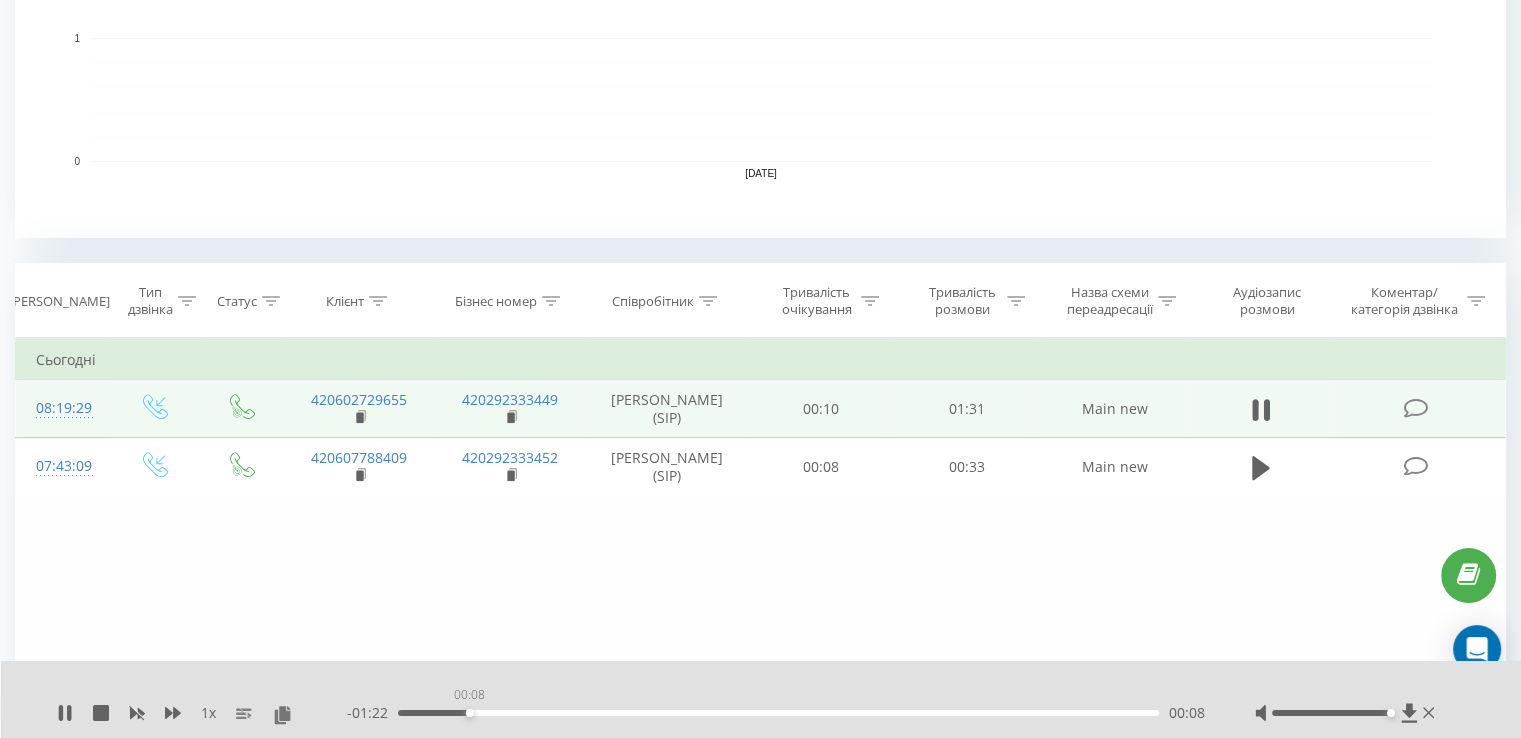 click on "00:08" at bounding box center [778, 713] 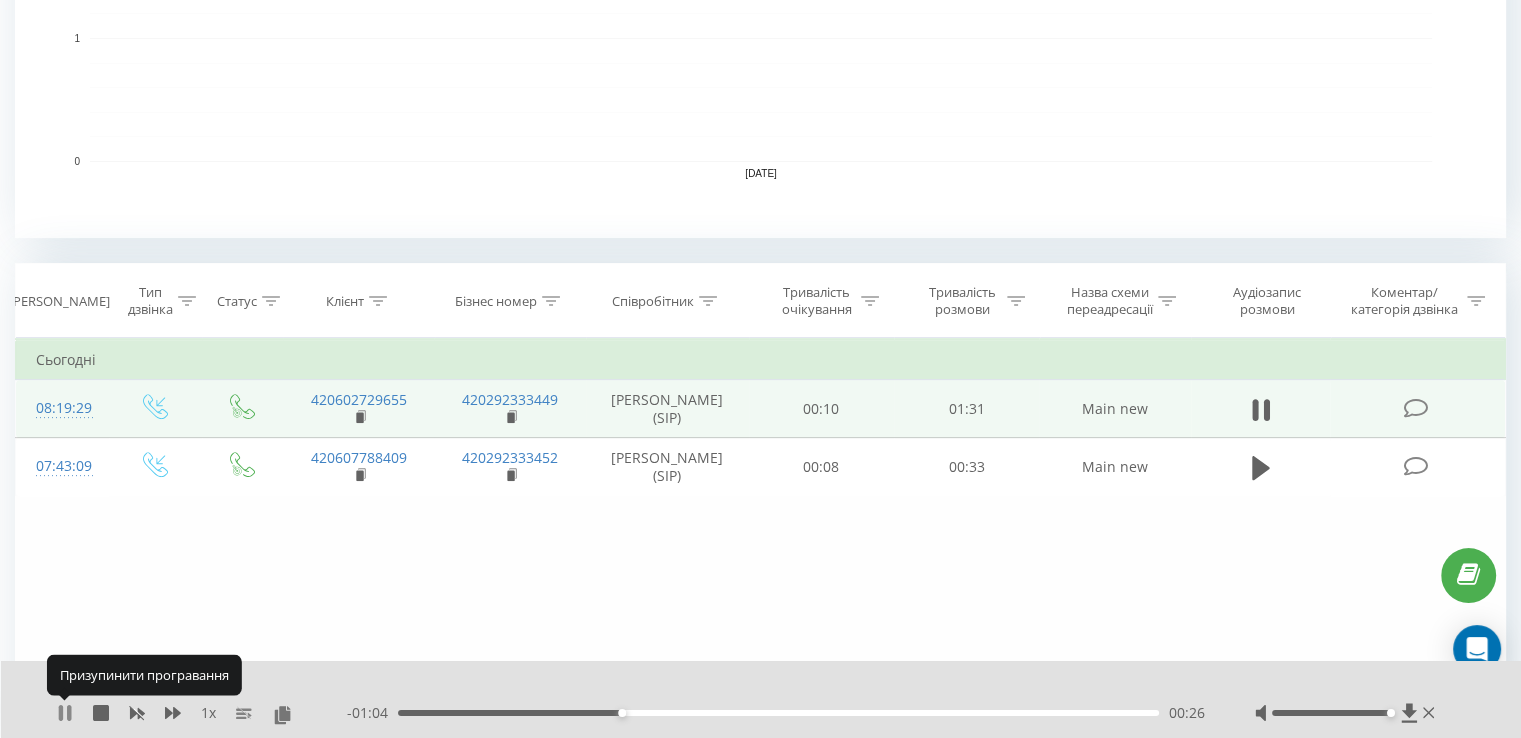 click 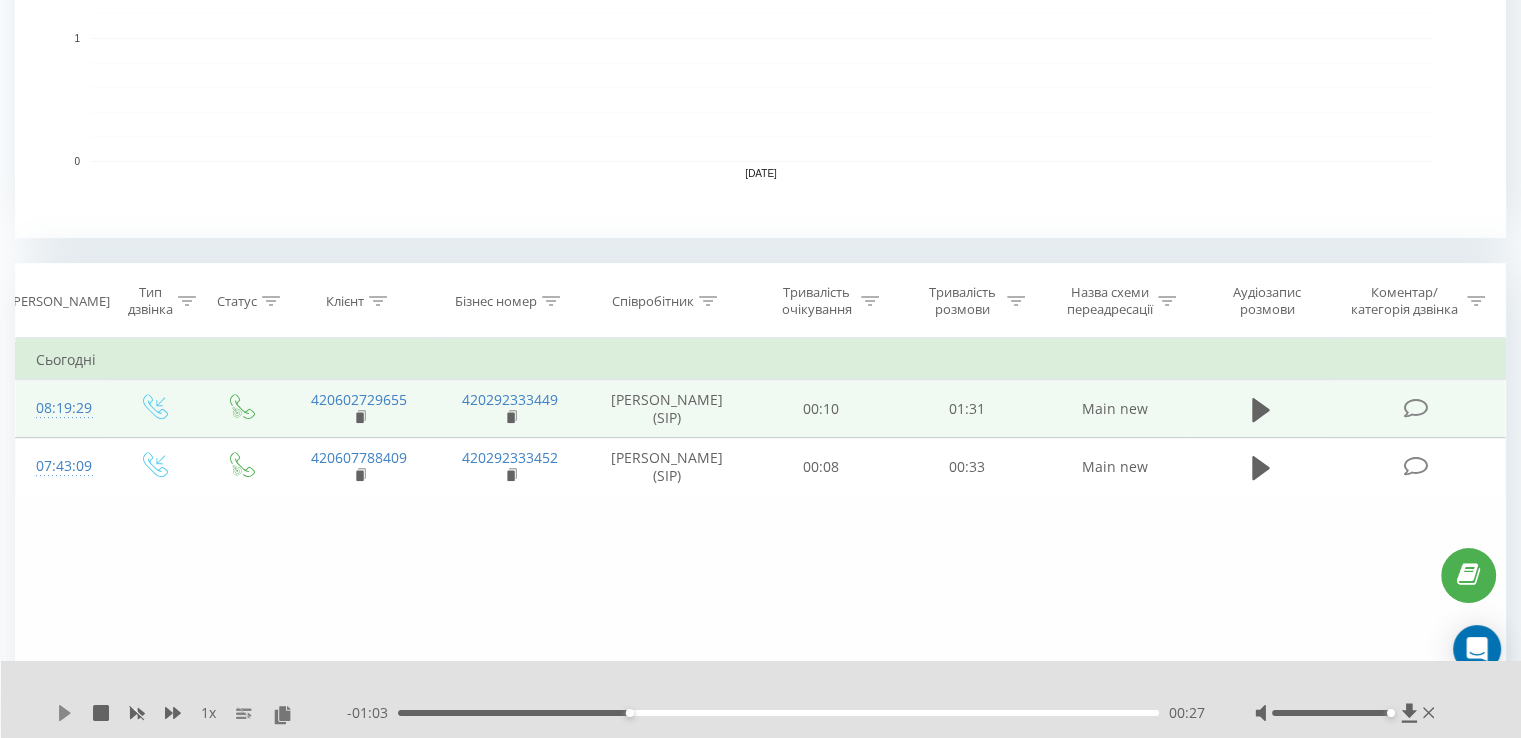 click 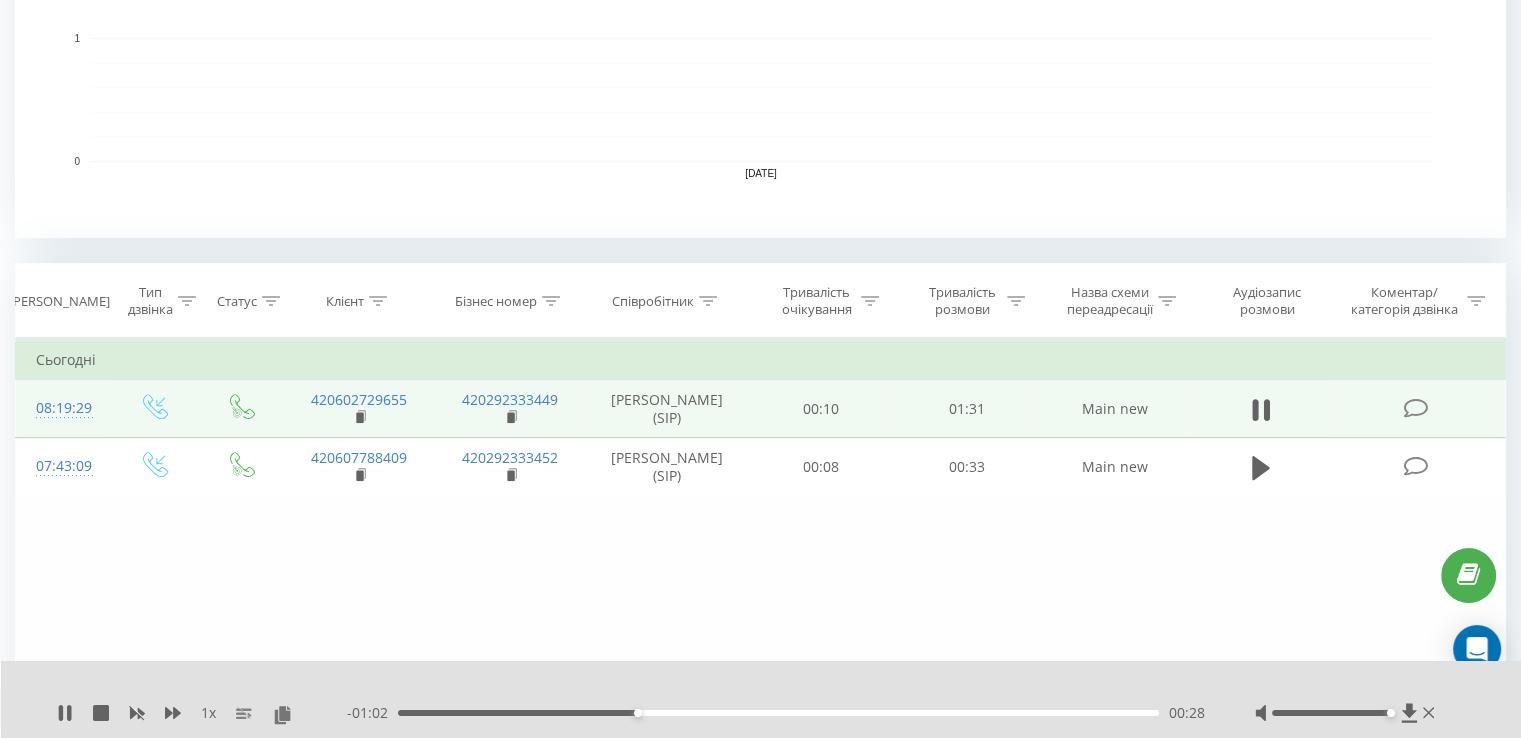 click on "00:28" at bounding box center (778, 713) 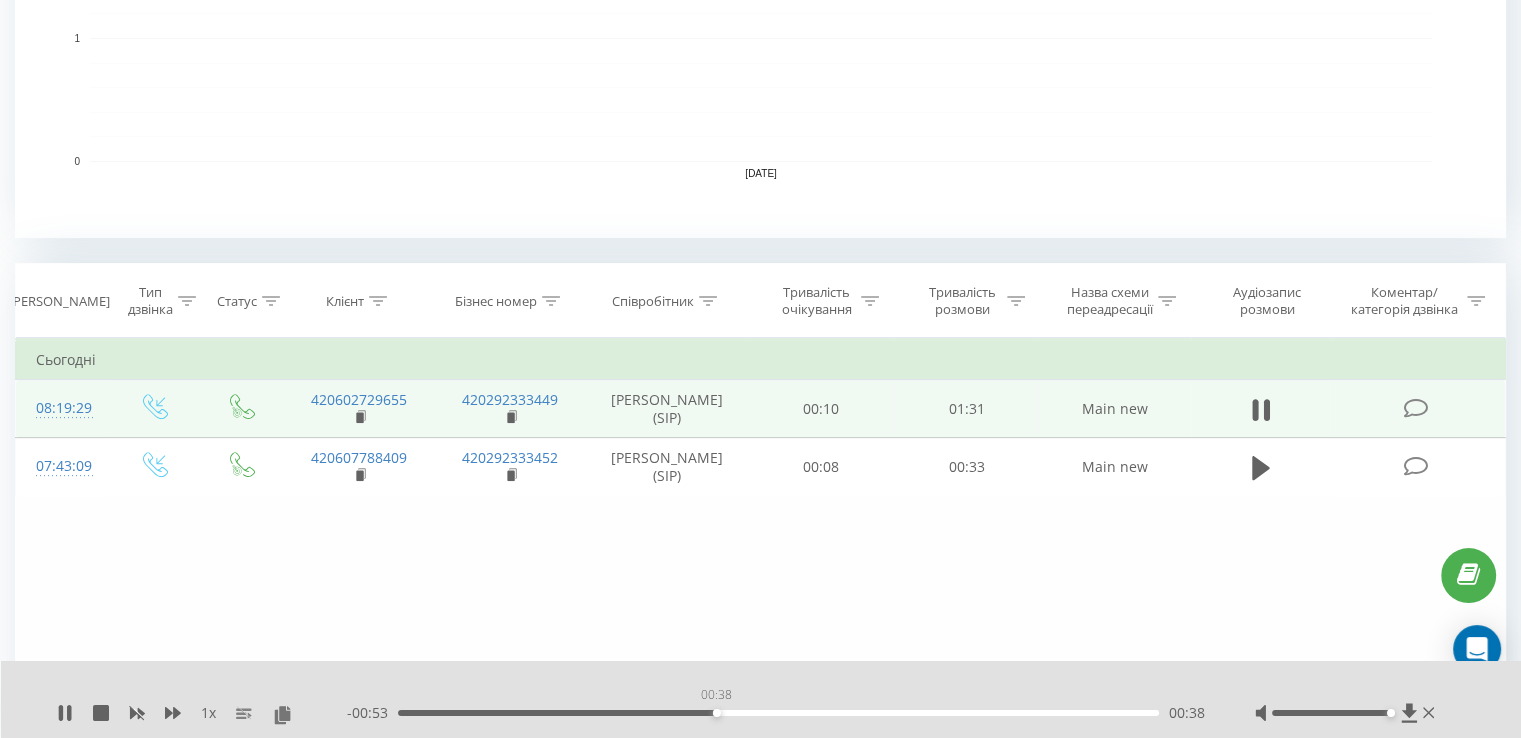 click on "00:38" at bounding box center (778, 713) 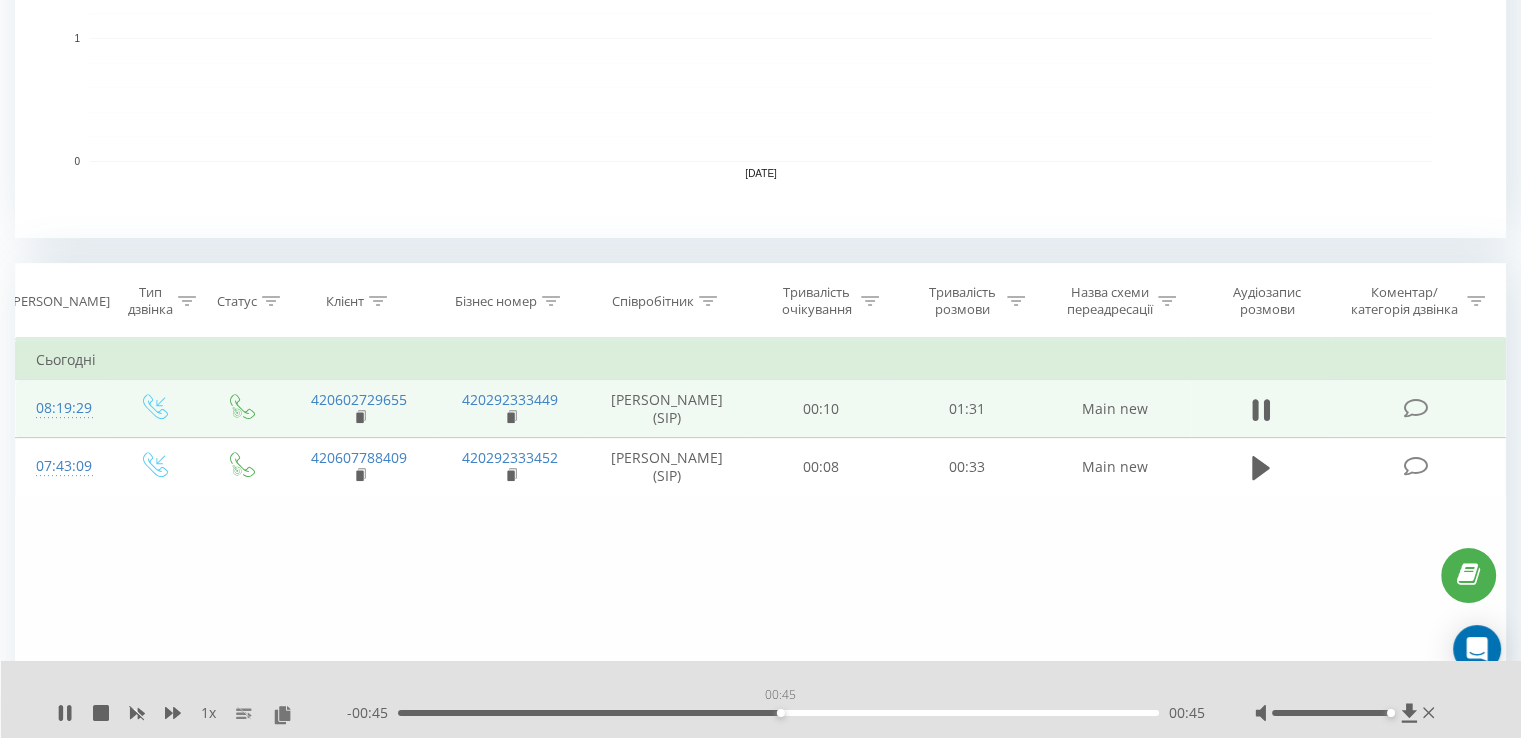 click on "00:45" at bounding box center (778, 713) 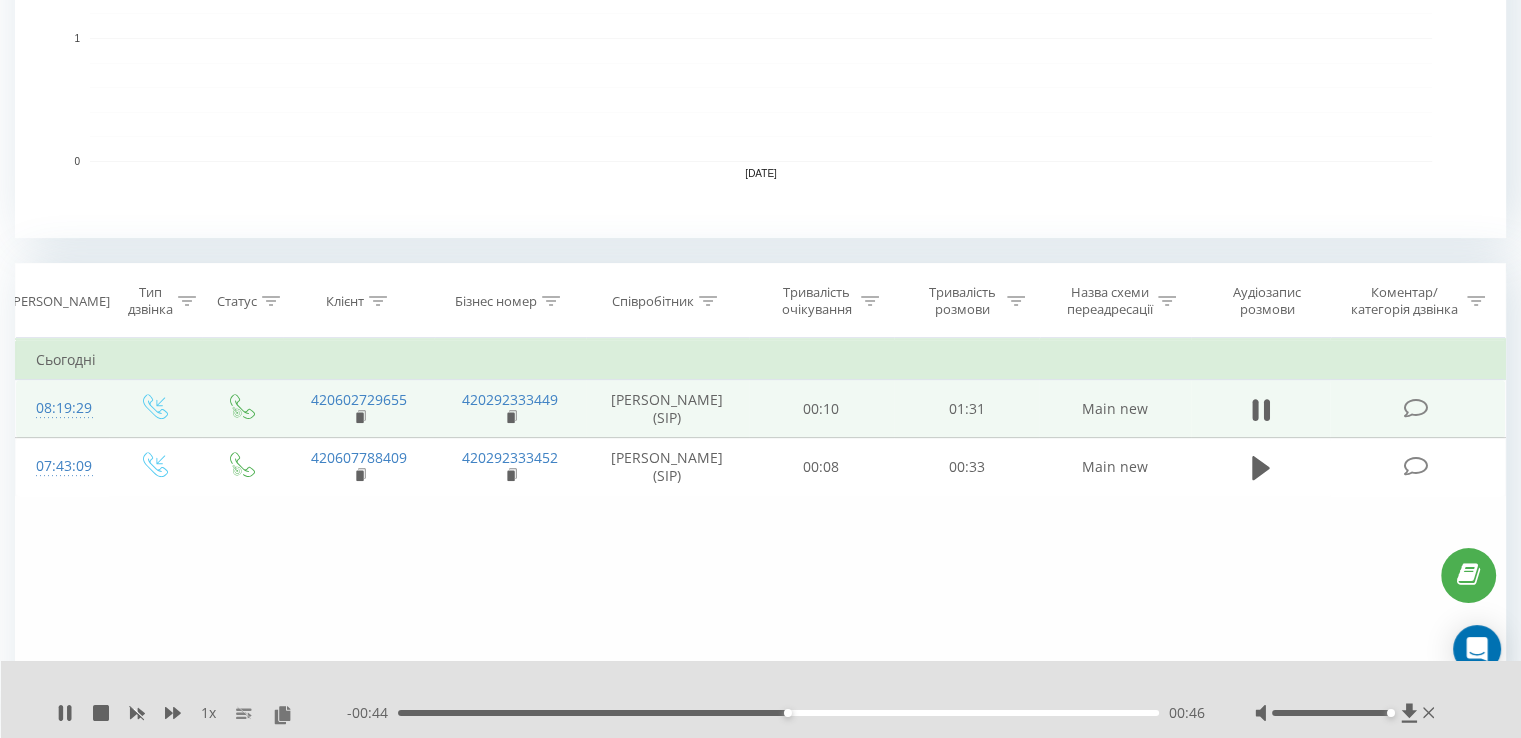click on "00:46" at bounding box center [778, 713] 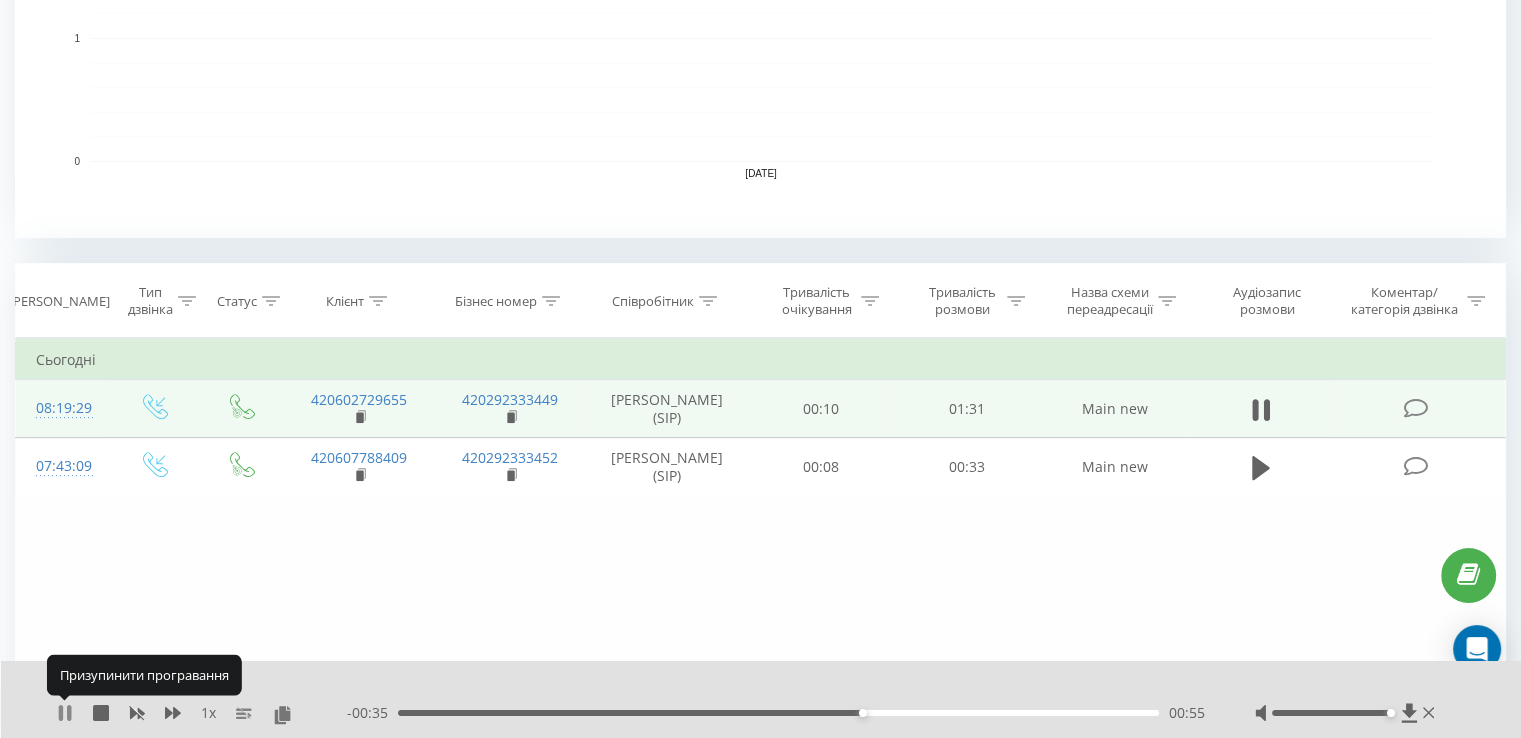 click 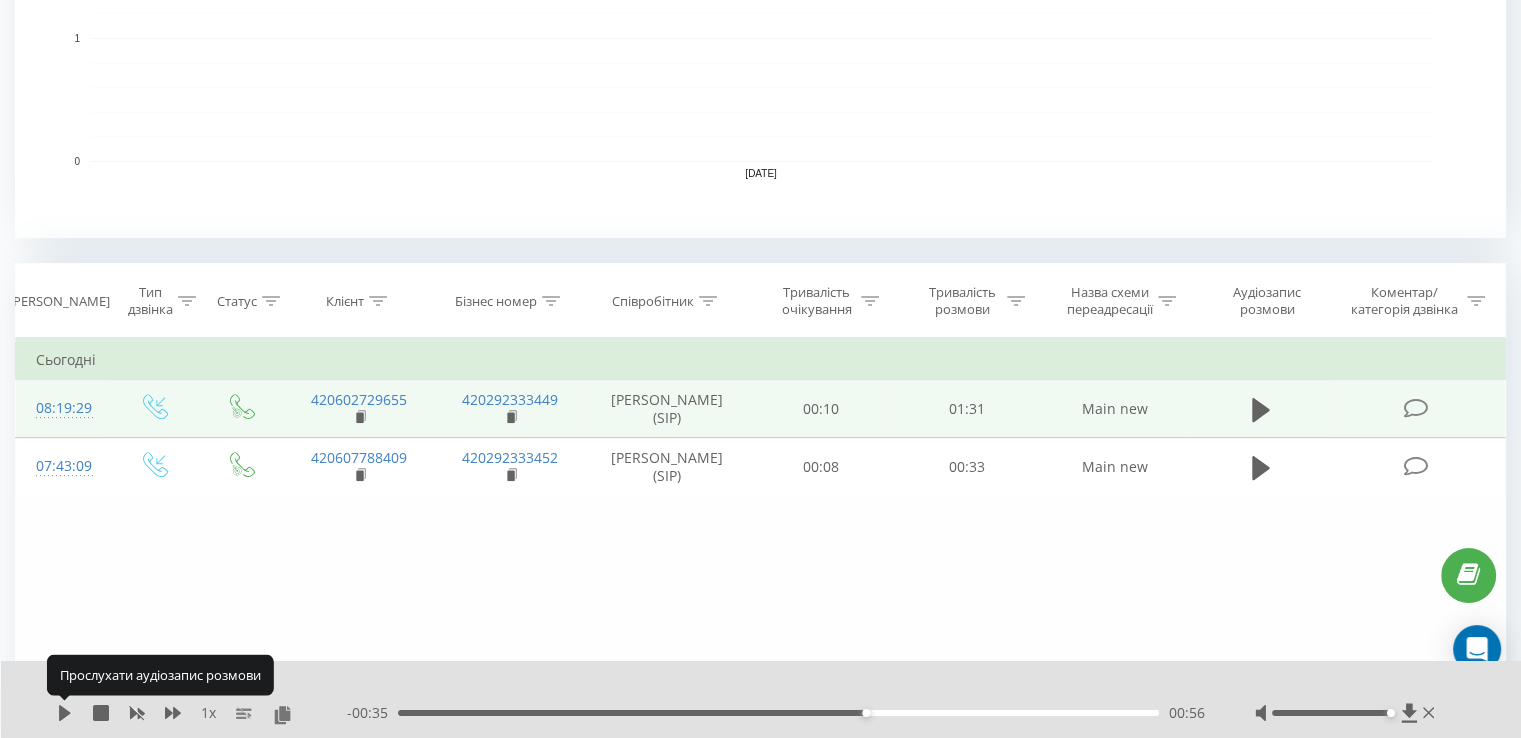 click 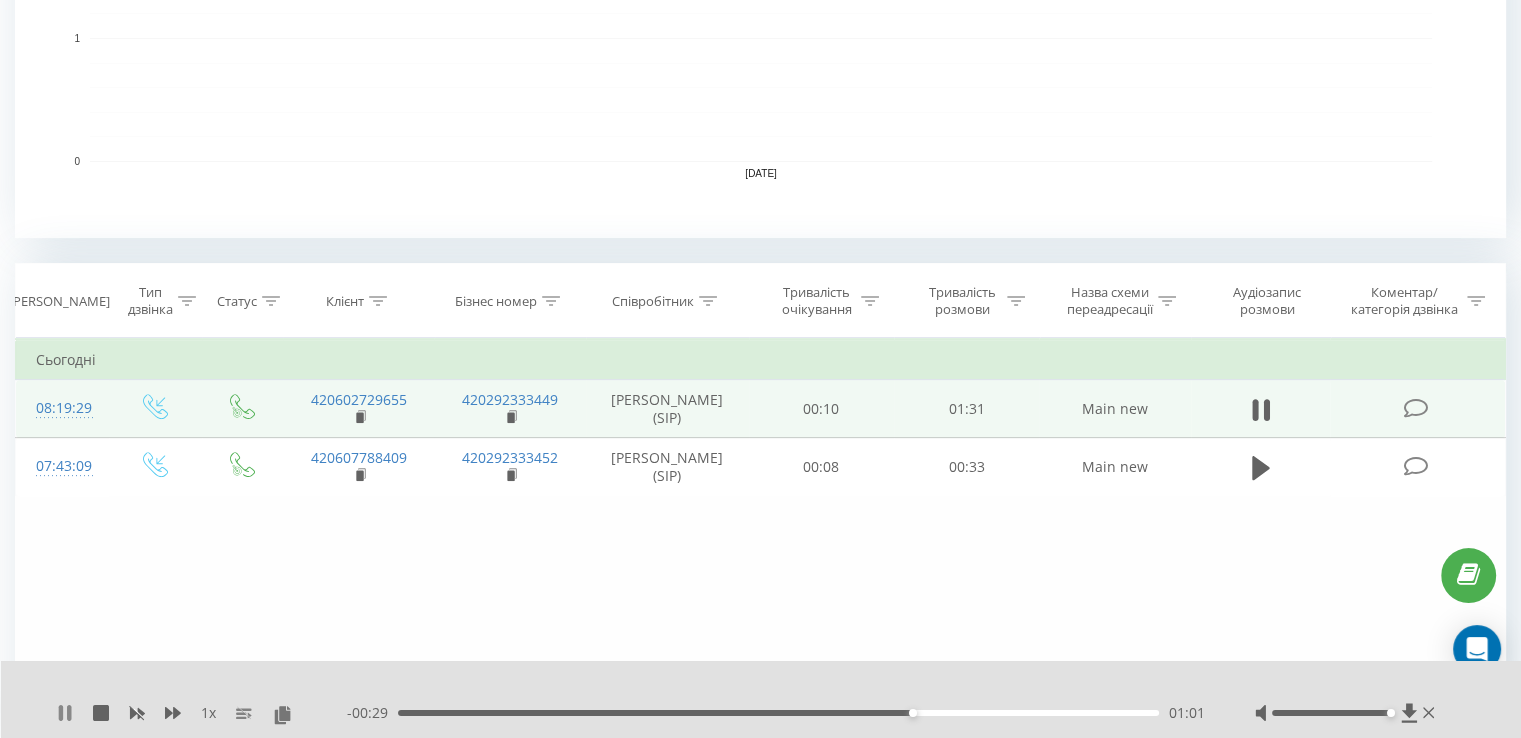 click 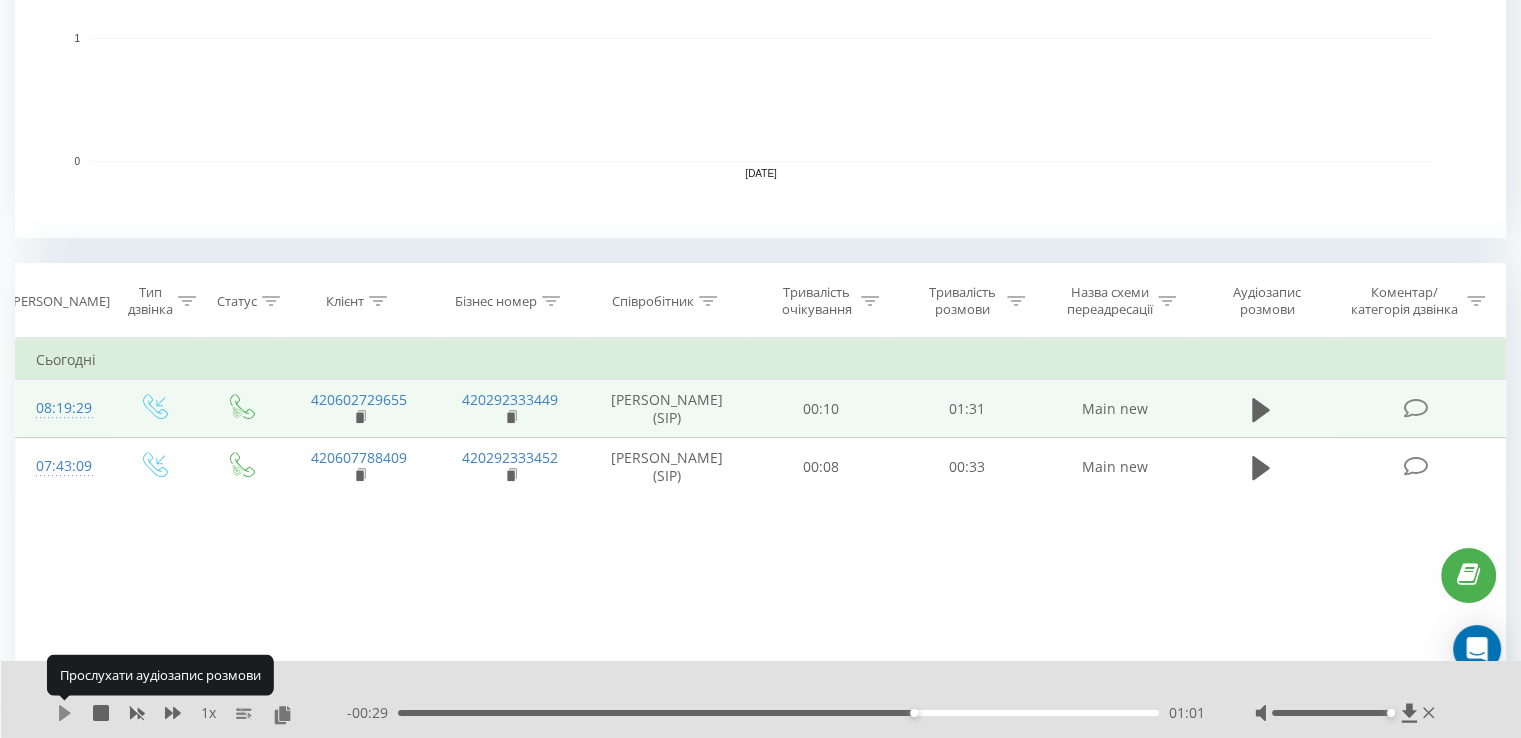 click 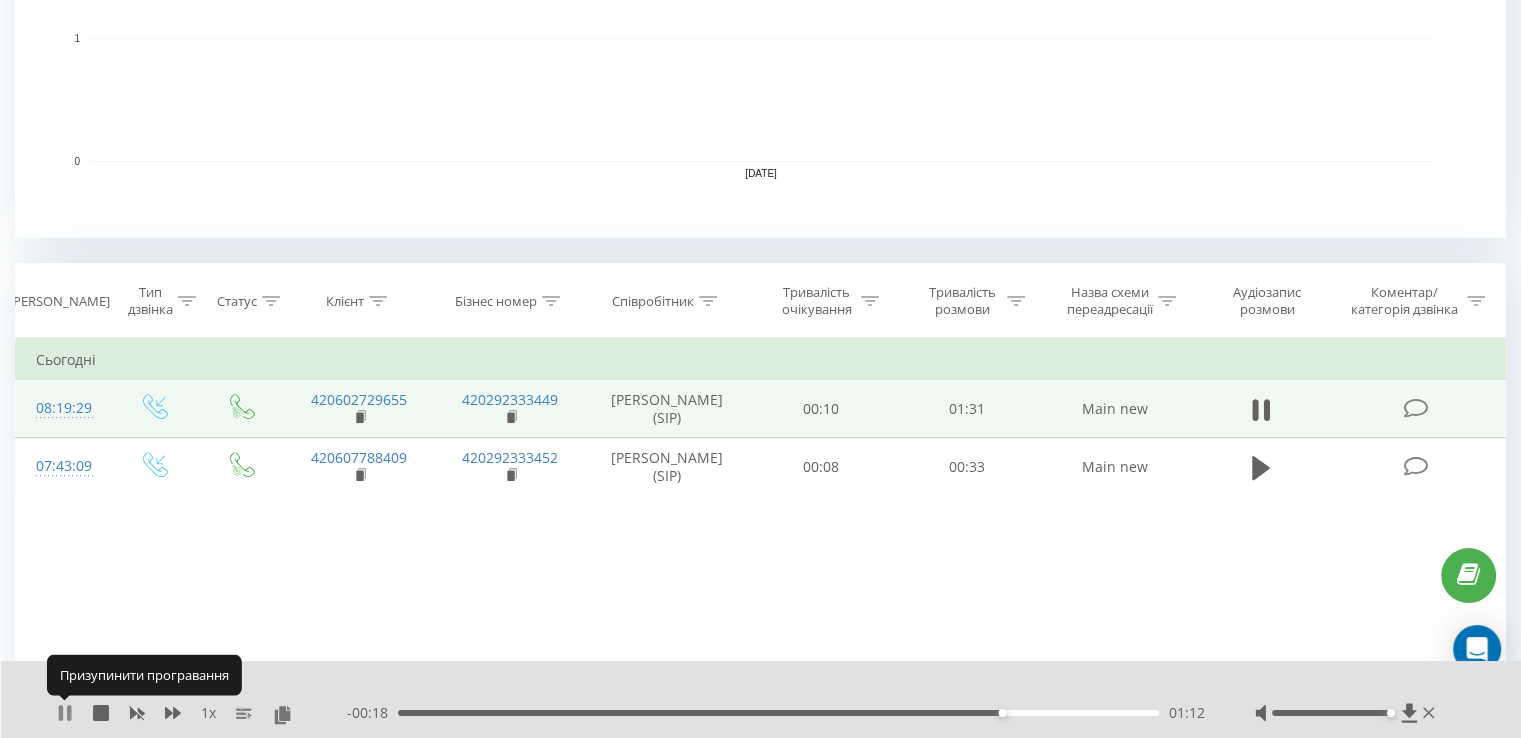 click 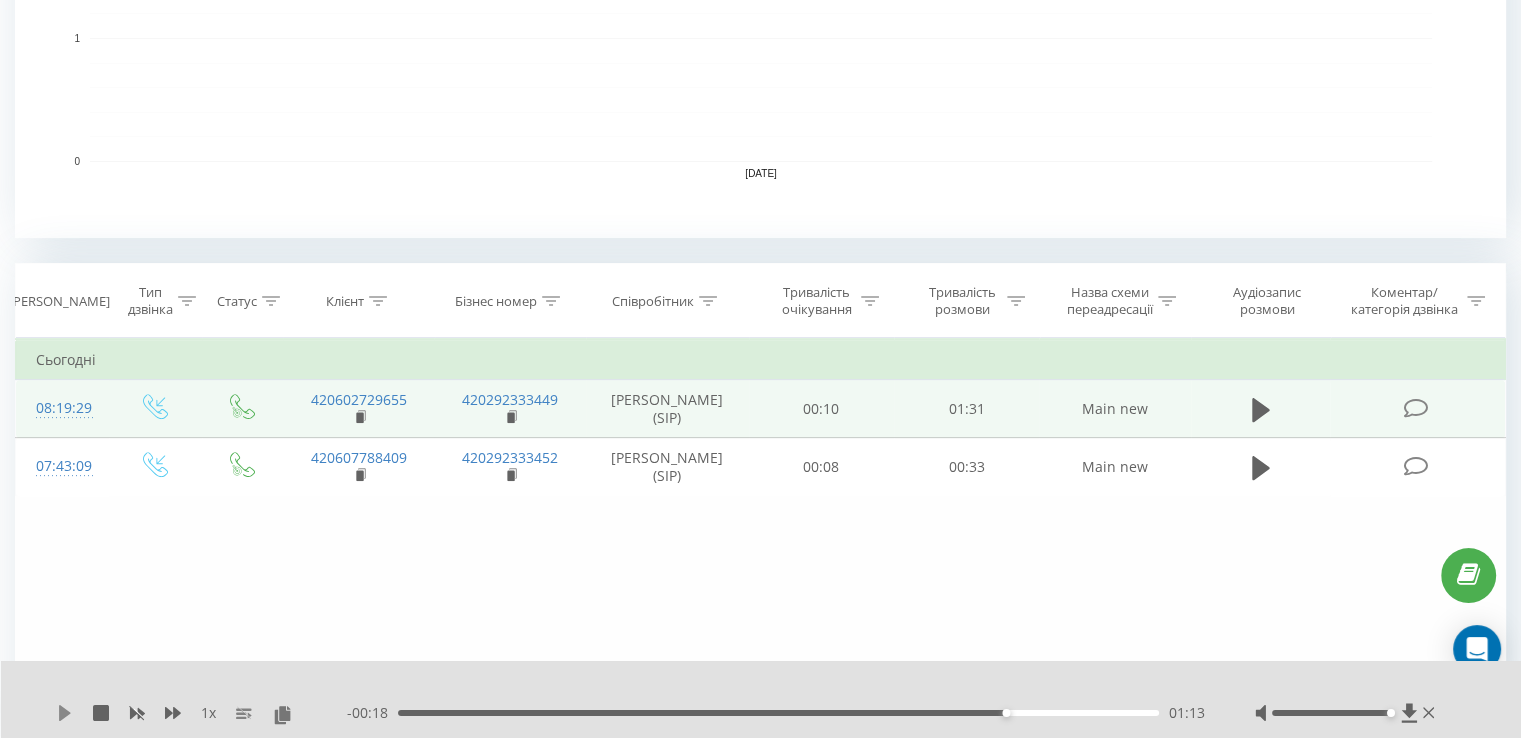 click 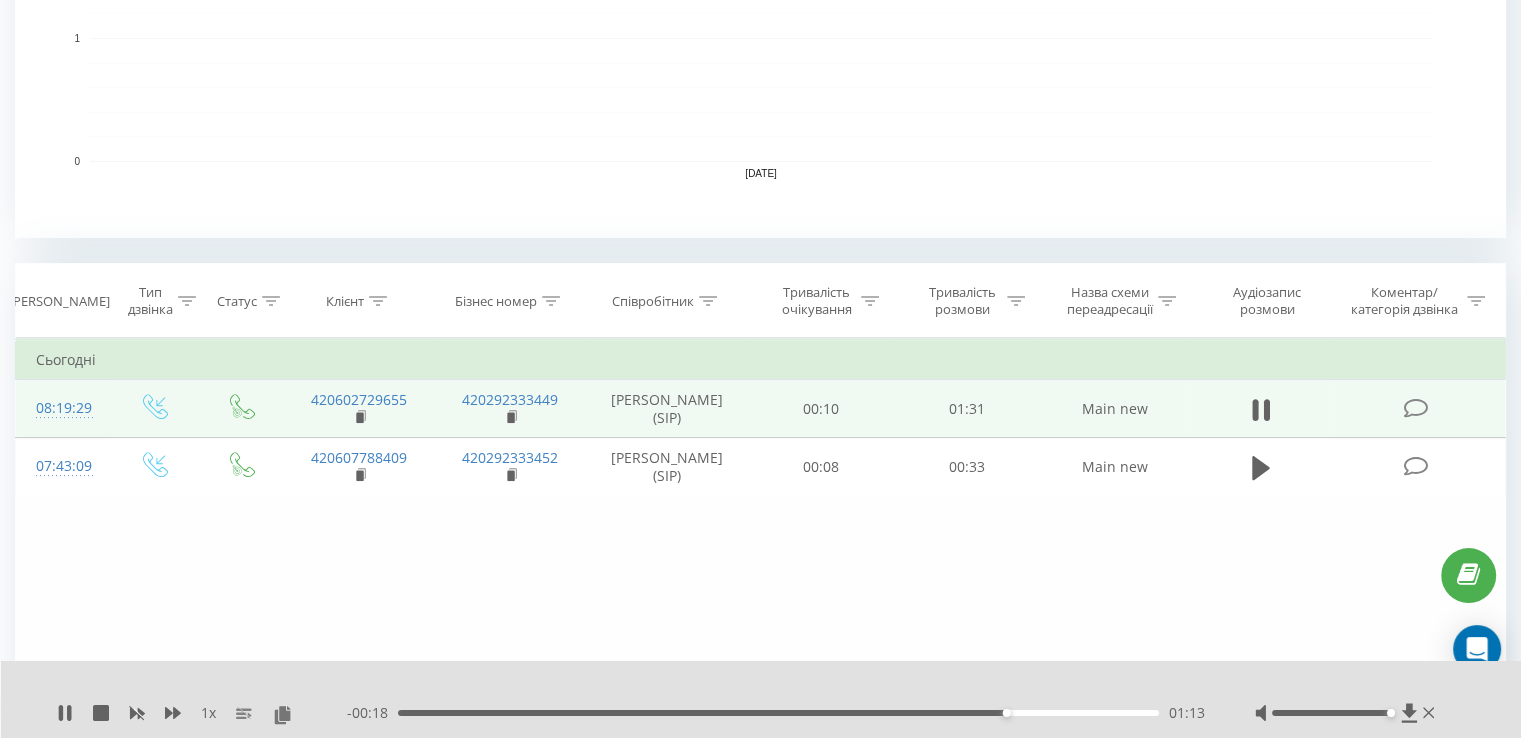 click on "01:13" at bounding box center (778, 713) 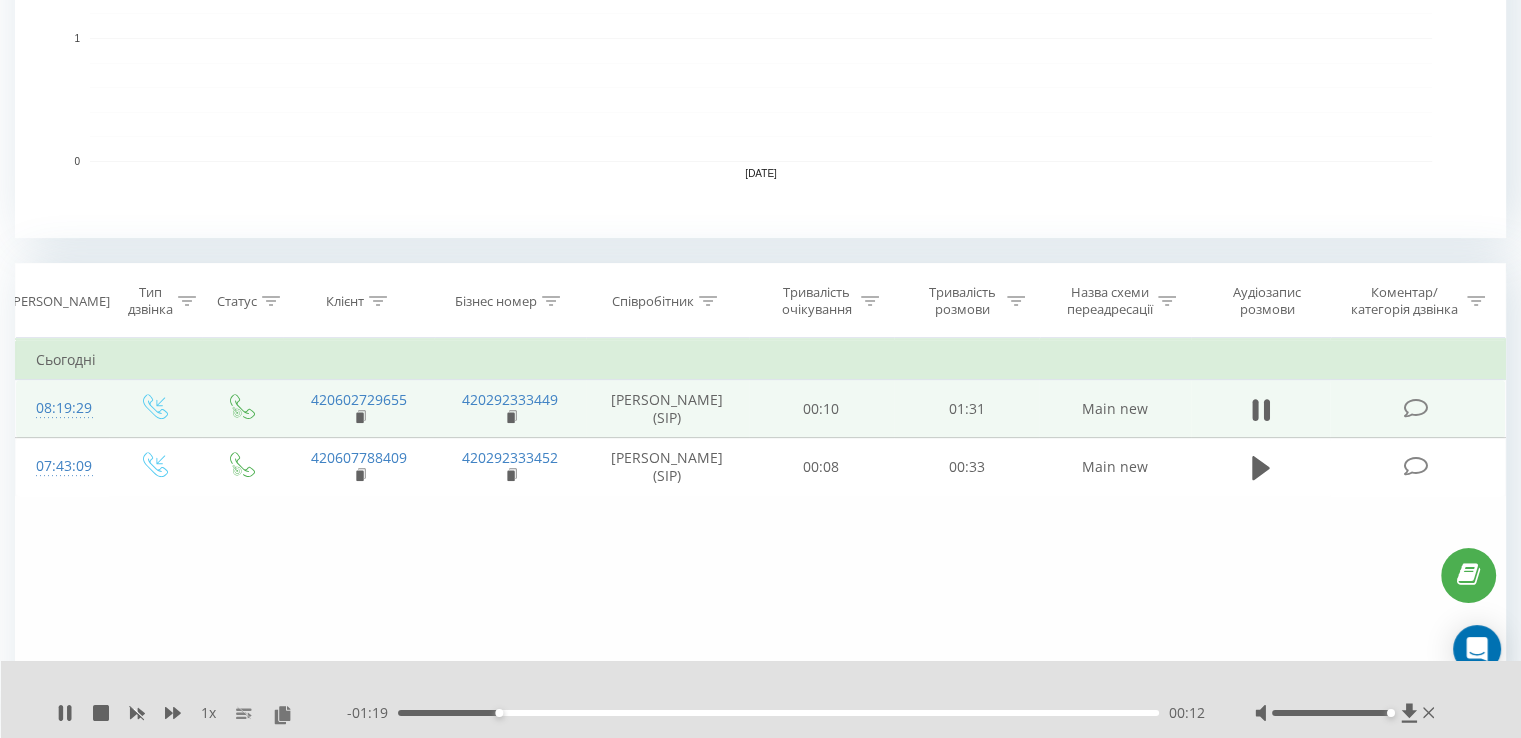 click on "00:12" at bounding box center [778, 713] 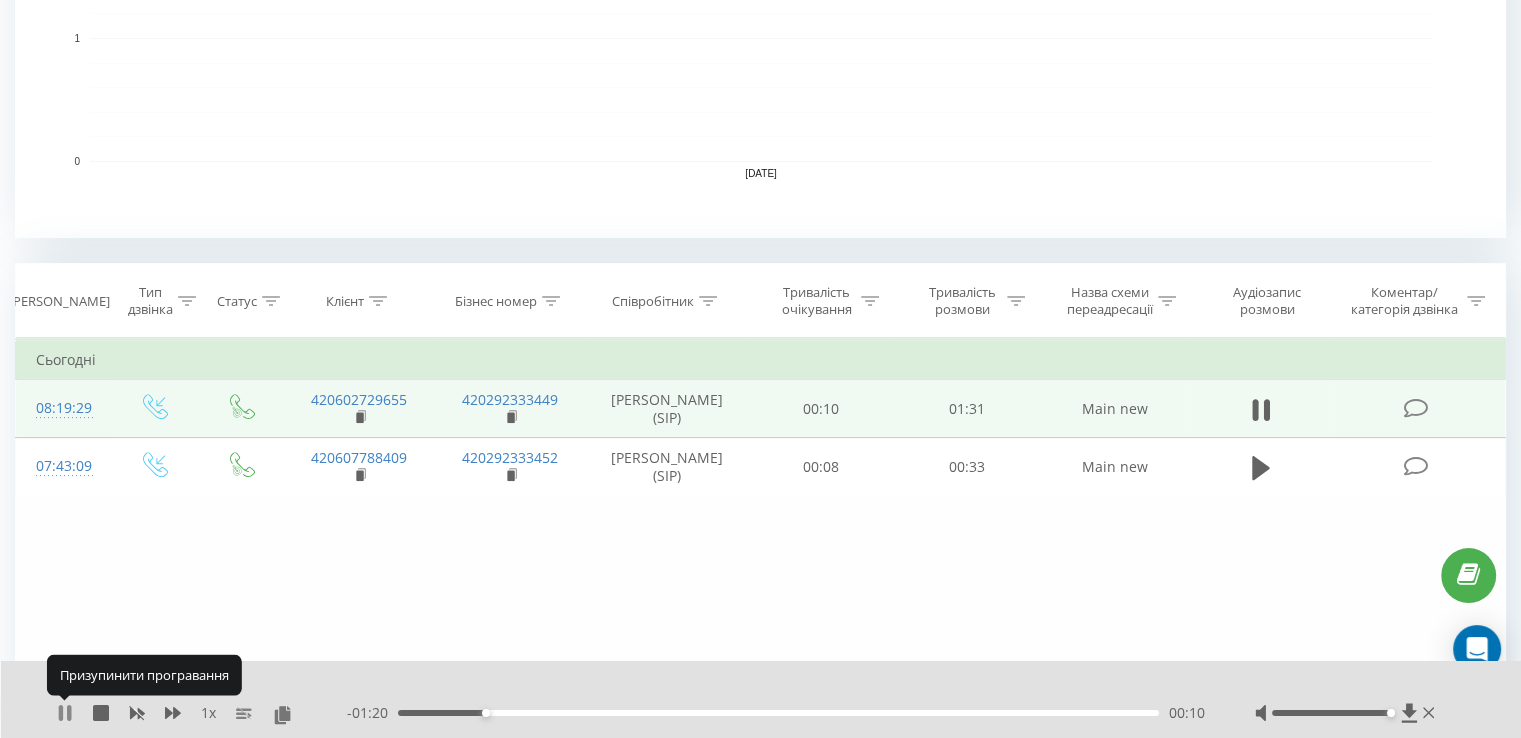 click 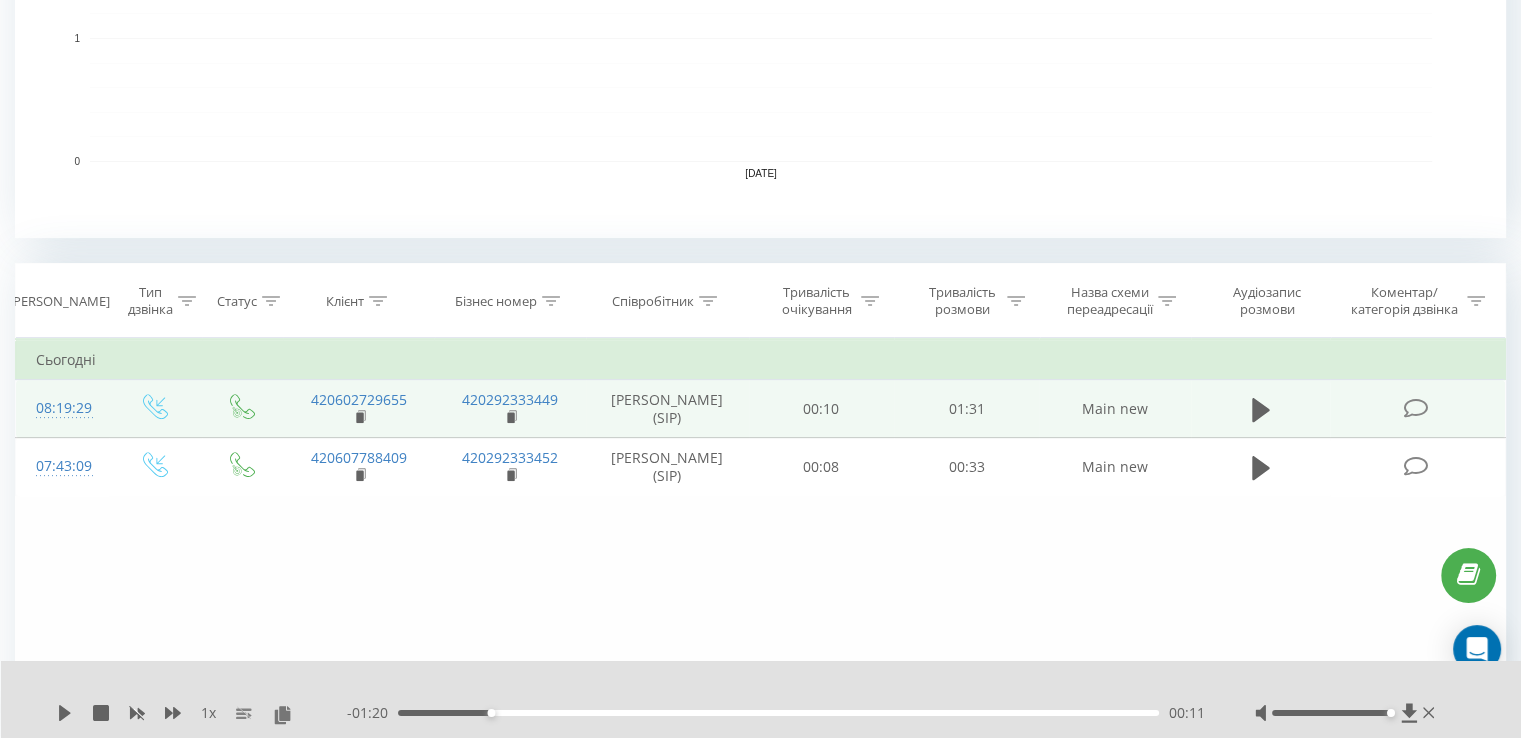 click on "Фільтрувати за умовою Дорівнює Введіть значення Скасувати OK Фільтрувати за умовою Дорівнює Введіть значення Скасувати OK Фільтрувати за умовою Містить Скасувати OK Фільтрувати за умовою Містить Скасувати OK Фільтрувати за умовою Містить Скасувати OK Фільтрувати за умовою Дорівнює Скасувати OK Фільтрувати за умовою Дорівнює Скасувати OK Фільтрувати за умовою Містить Скасувати OK Фільтрувати за умовою Дорівнює Введіть значення Скасувати OK Сьогодні  08:19:29         420602729655 420292333449 [PERSON_NAME] (SIP) 00:10 01:31 Main new  07:43:09         420607788409 420292333452 [PERSON_NAME] (SIP) 00:08 00:33 Main new" at bounding box center [760, 563] 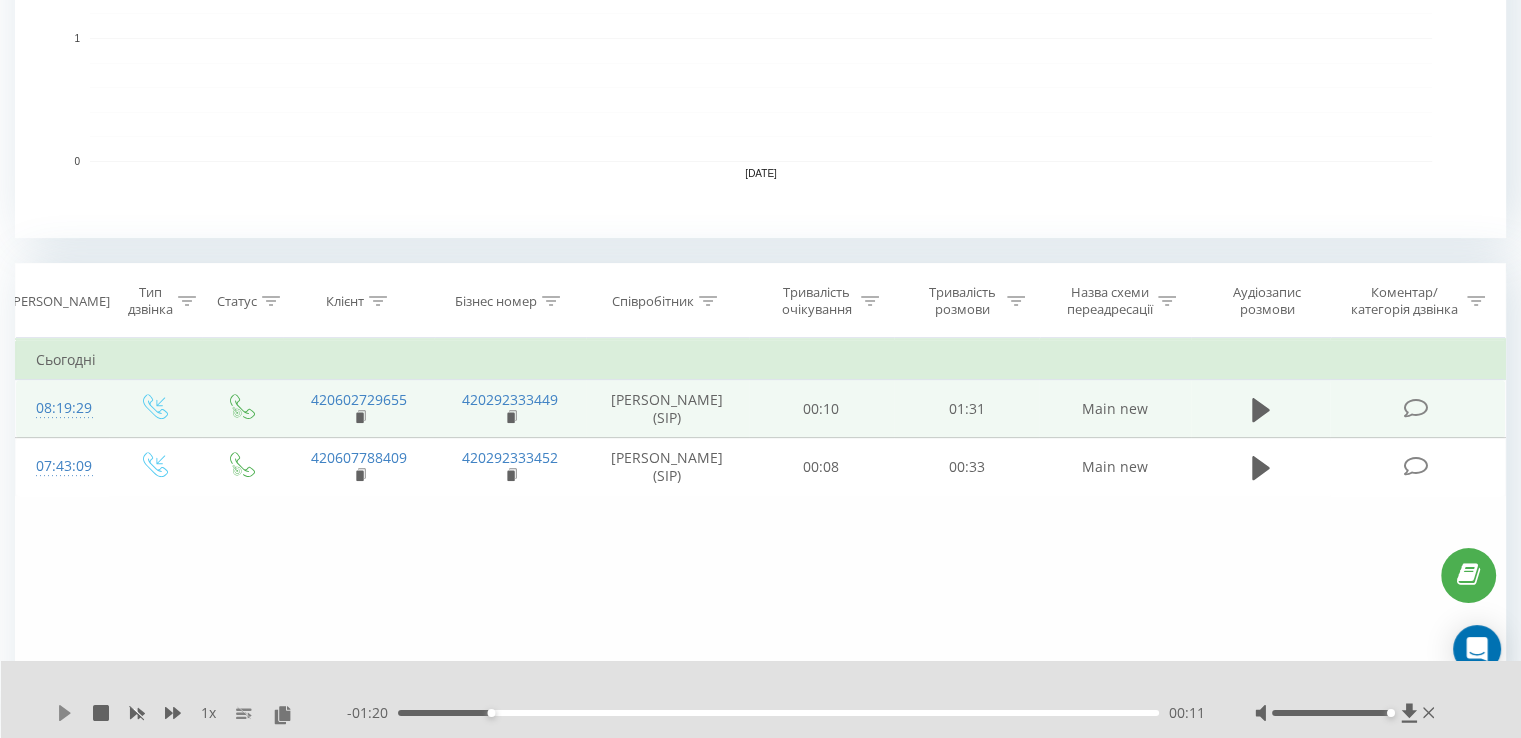 click 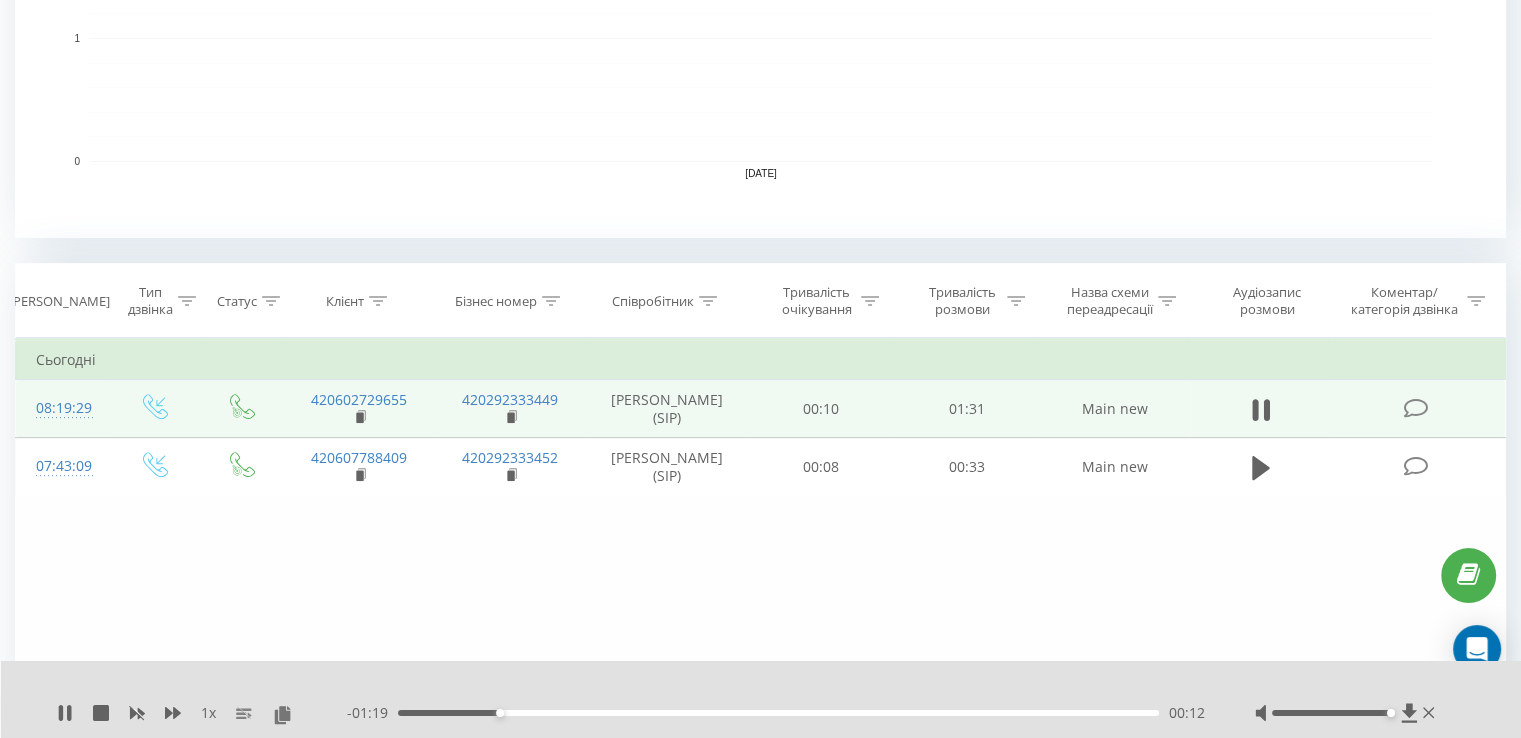 click on "00:12" at bounding box center (778, 713) 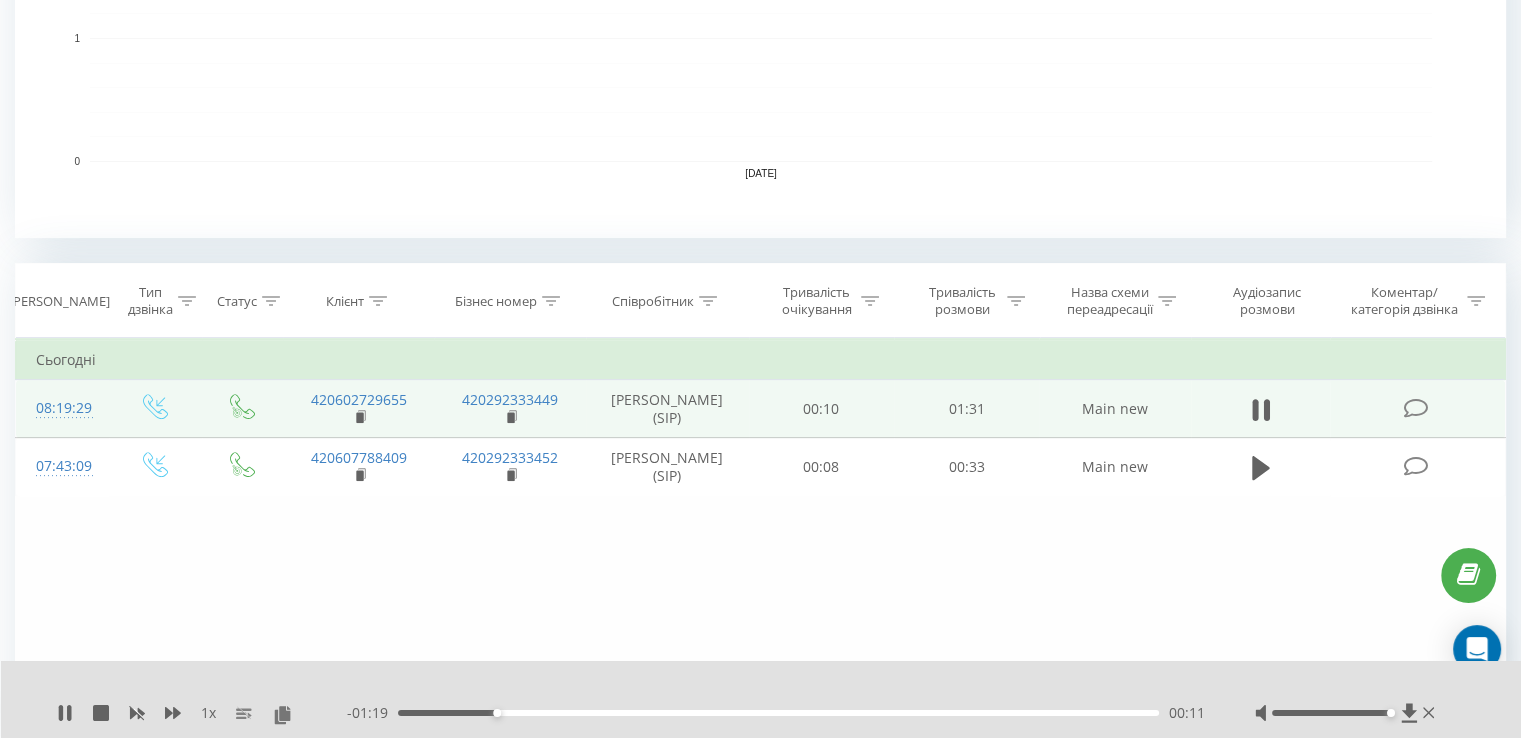 click on "00:11" at bounding box center (778, 713) 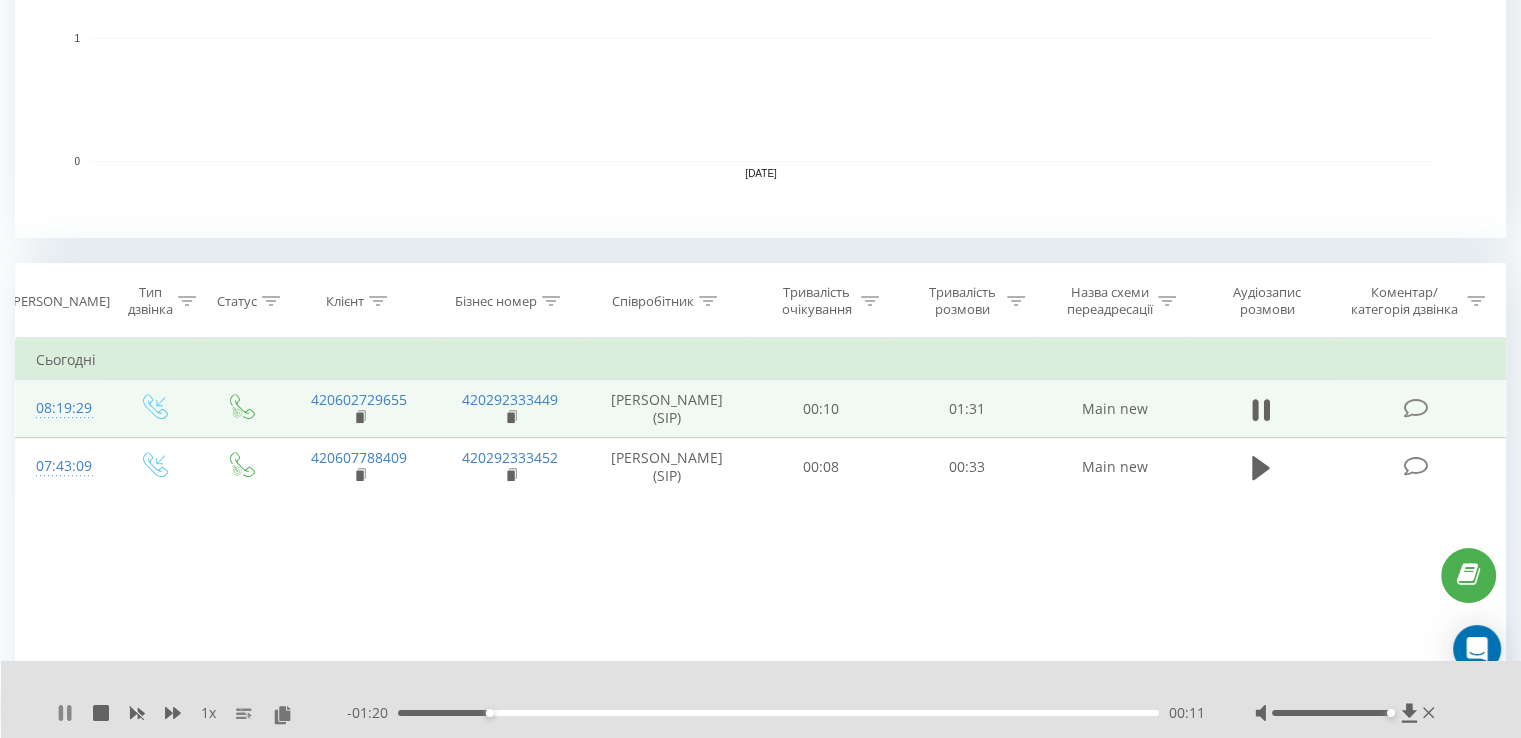 click 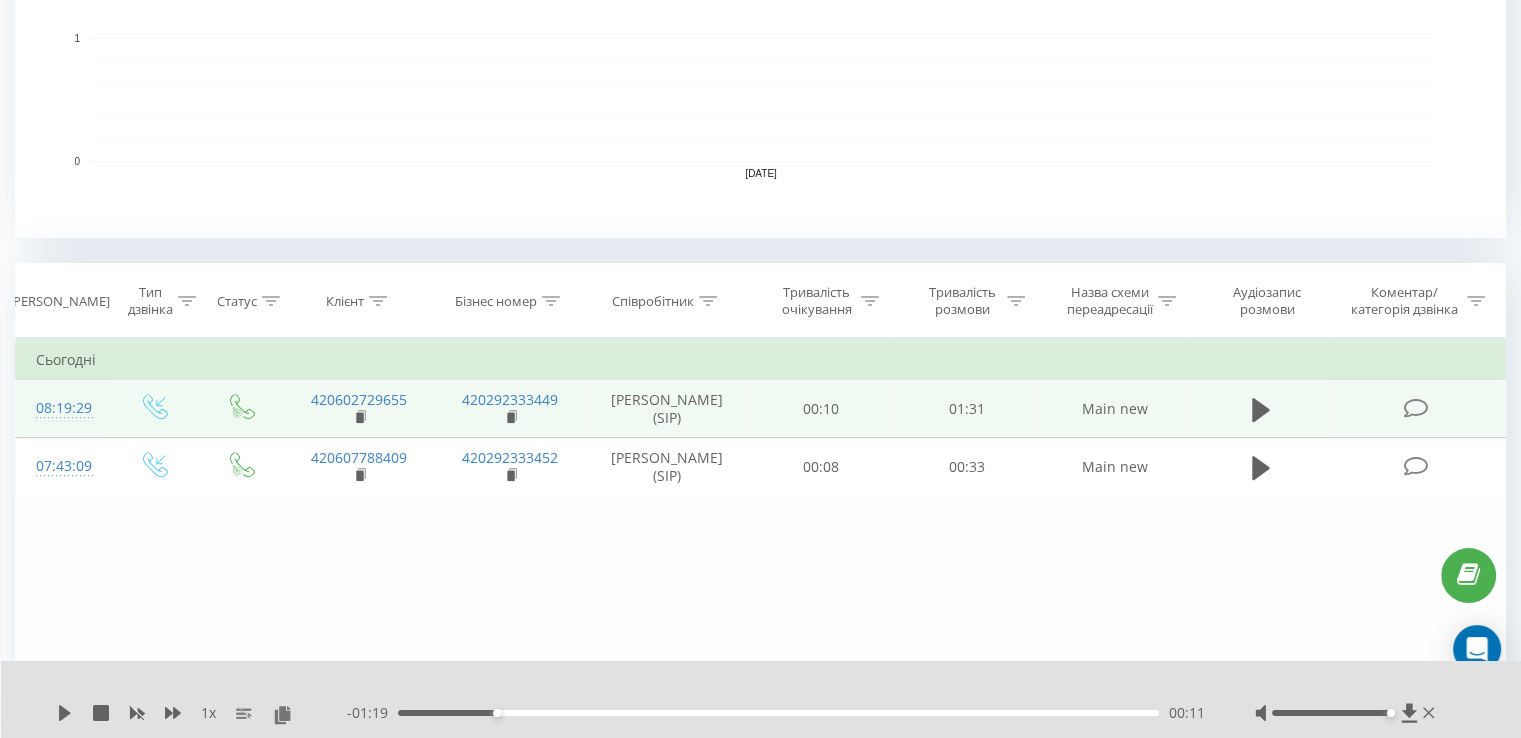 drag, startPoint x: 63, startPoint y: 713, endPoint x: 61, endPoint y: 696, distance: 17.117243 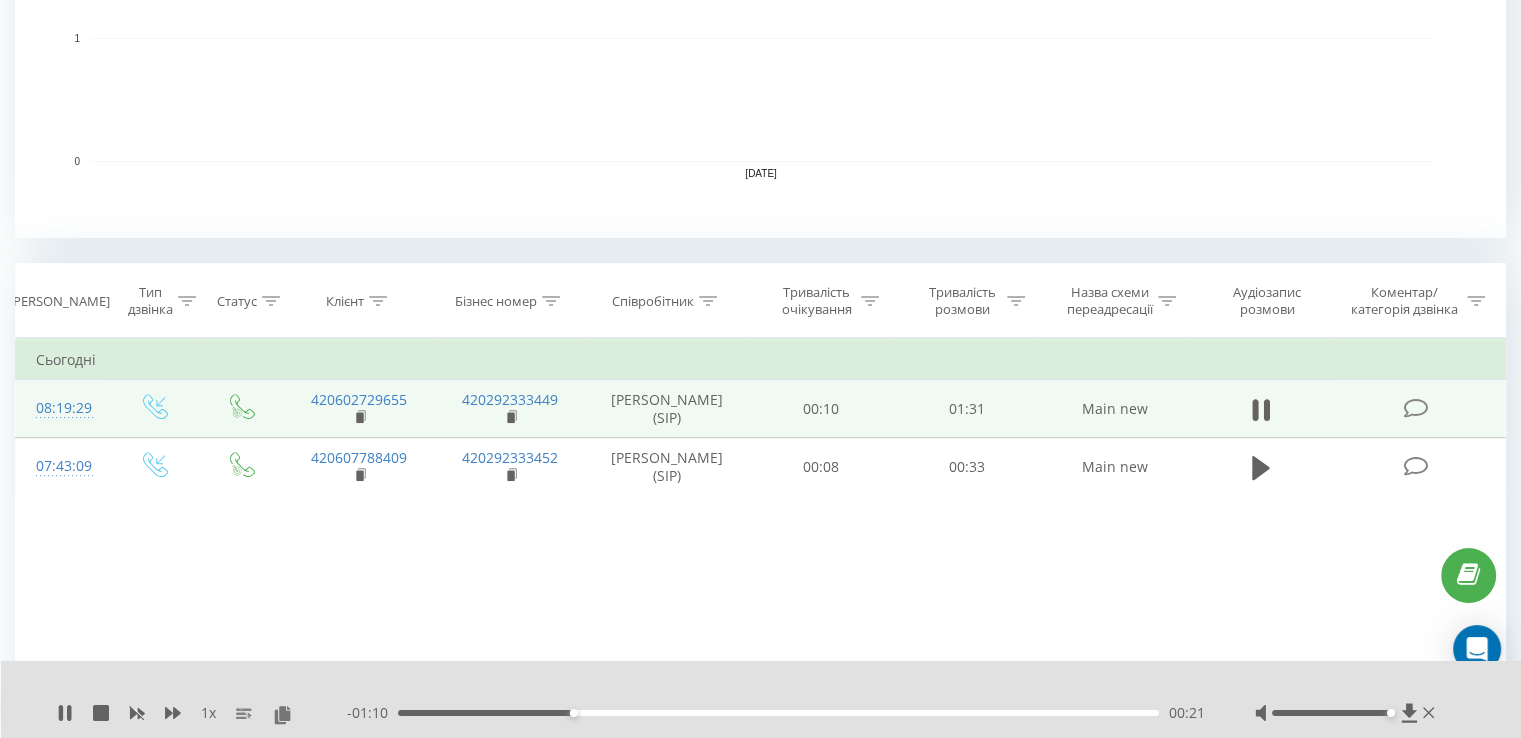 click on "00:21" at bounding box center (778, 713) 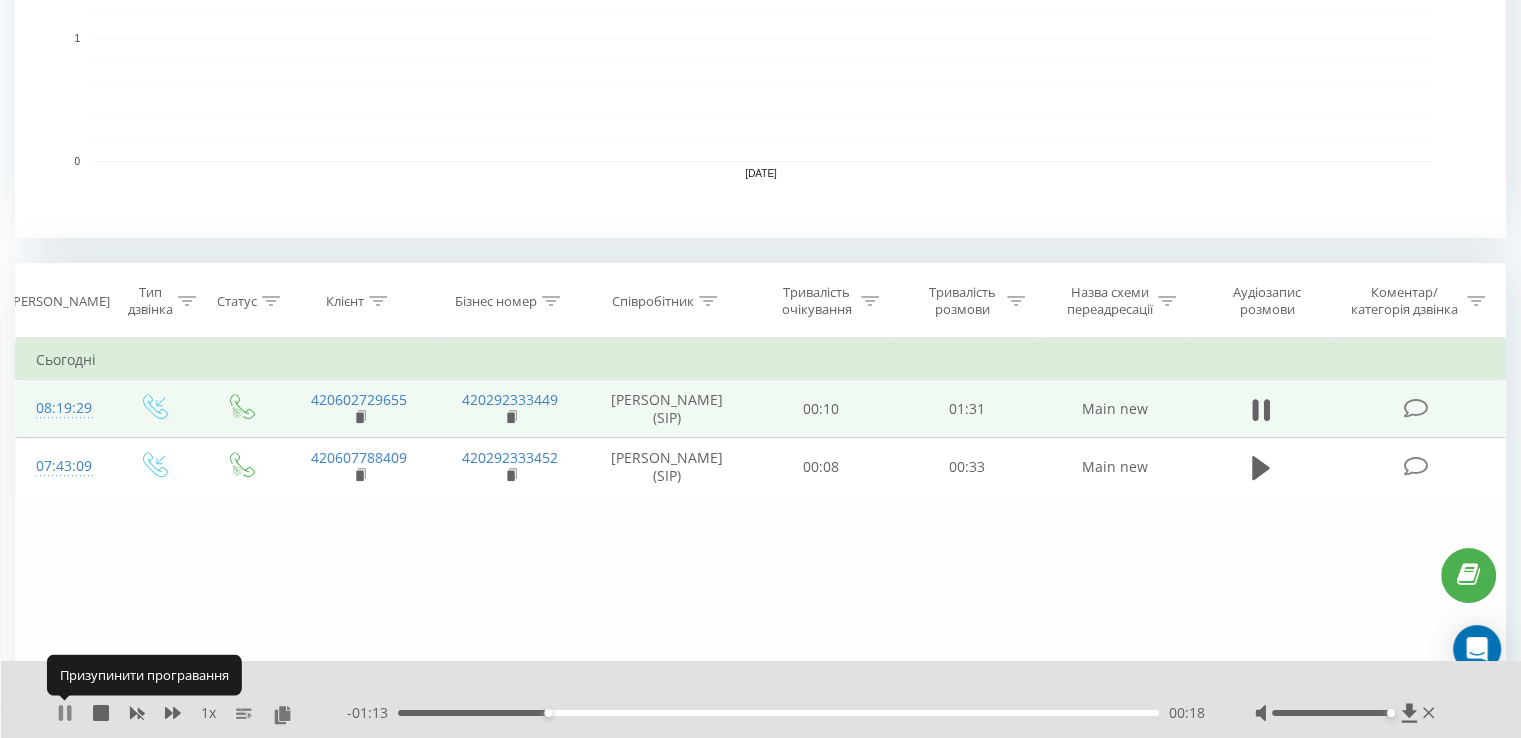 click 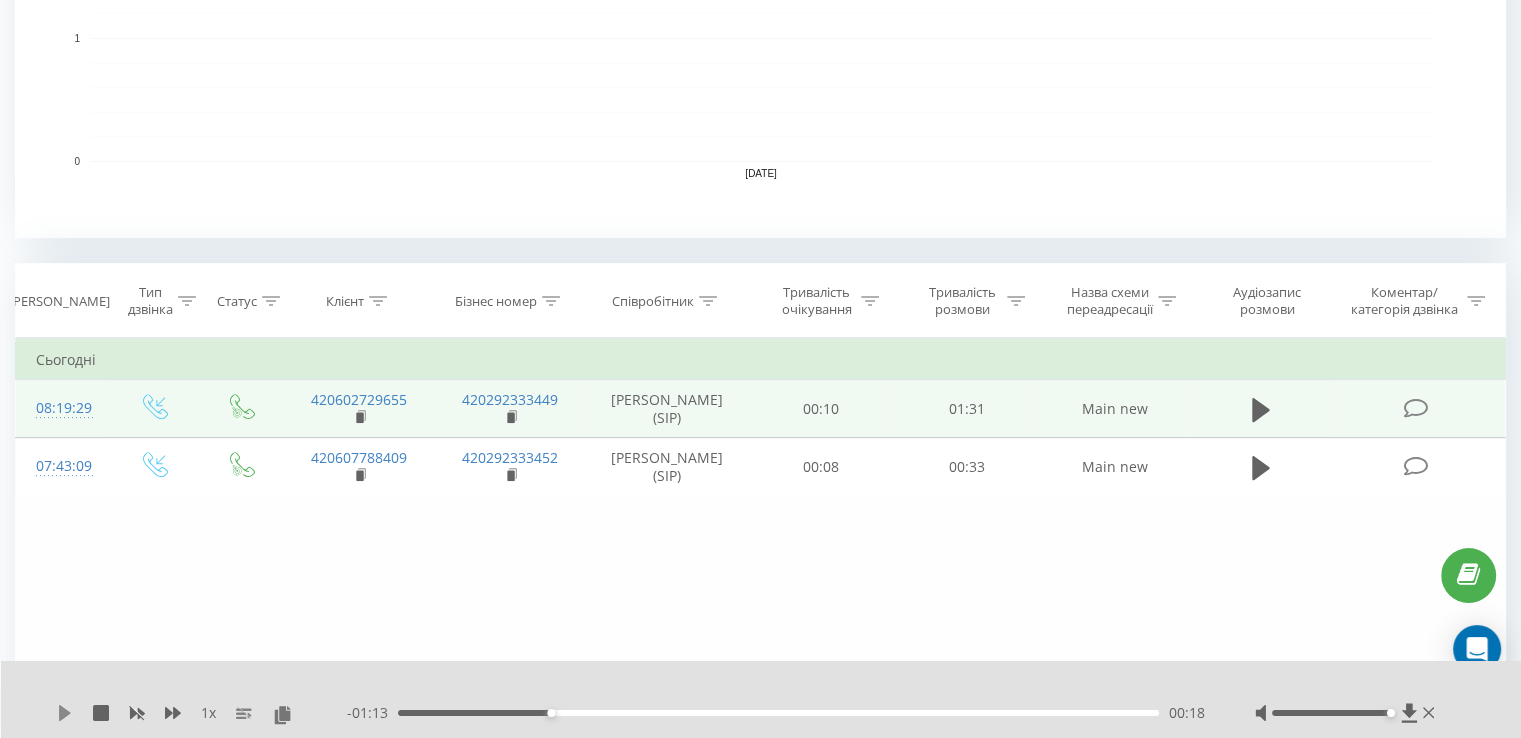 click 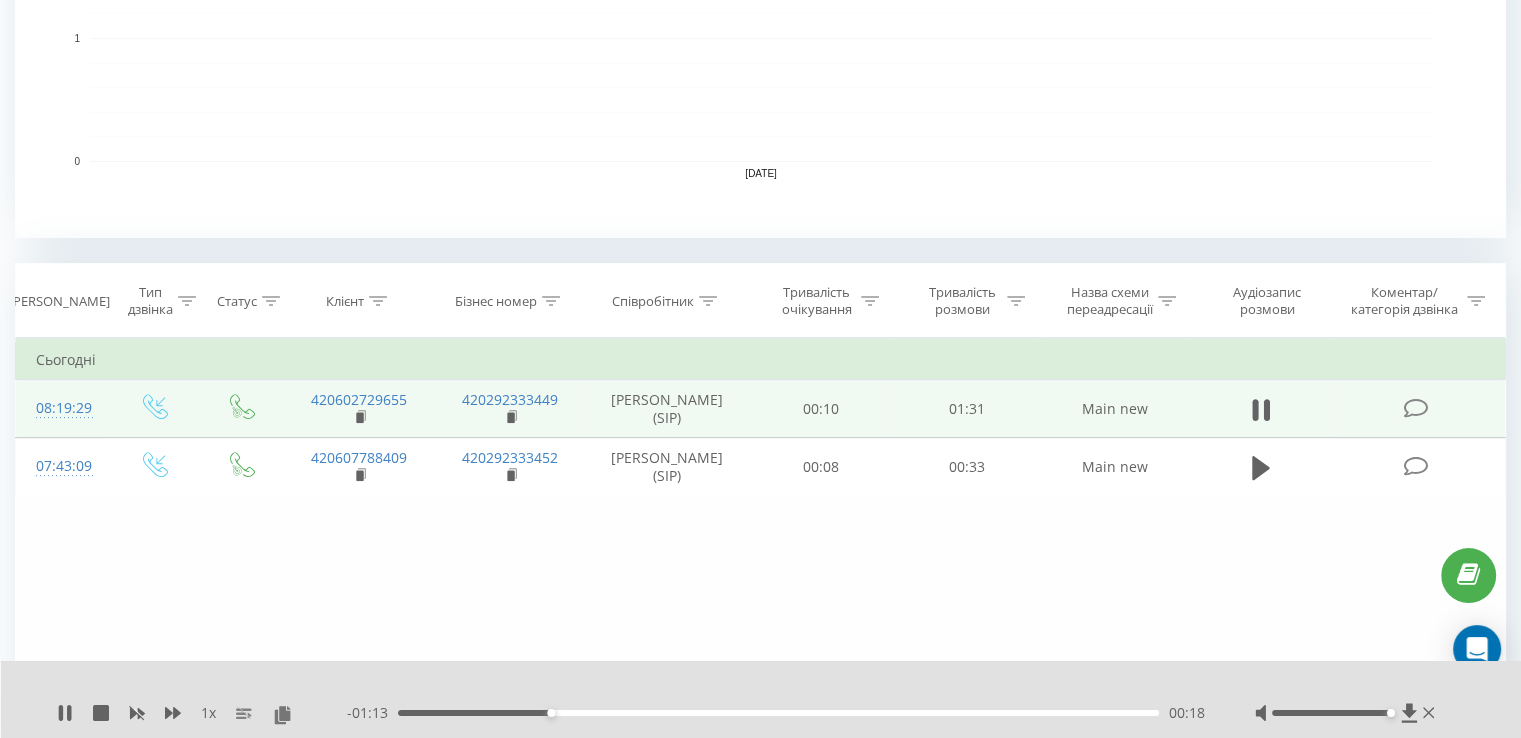click on "00:18" at bounding box center (778, 713) 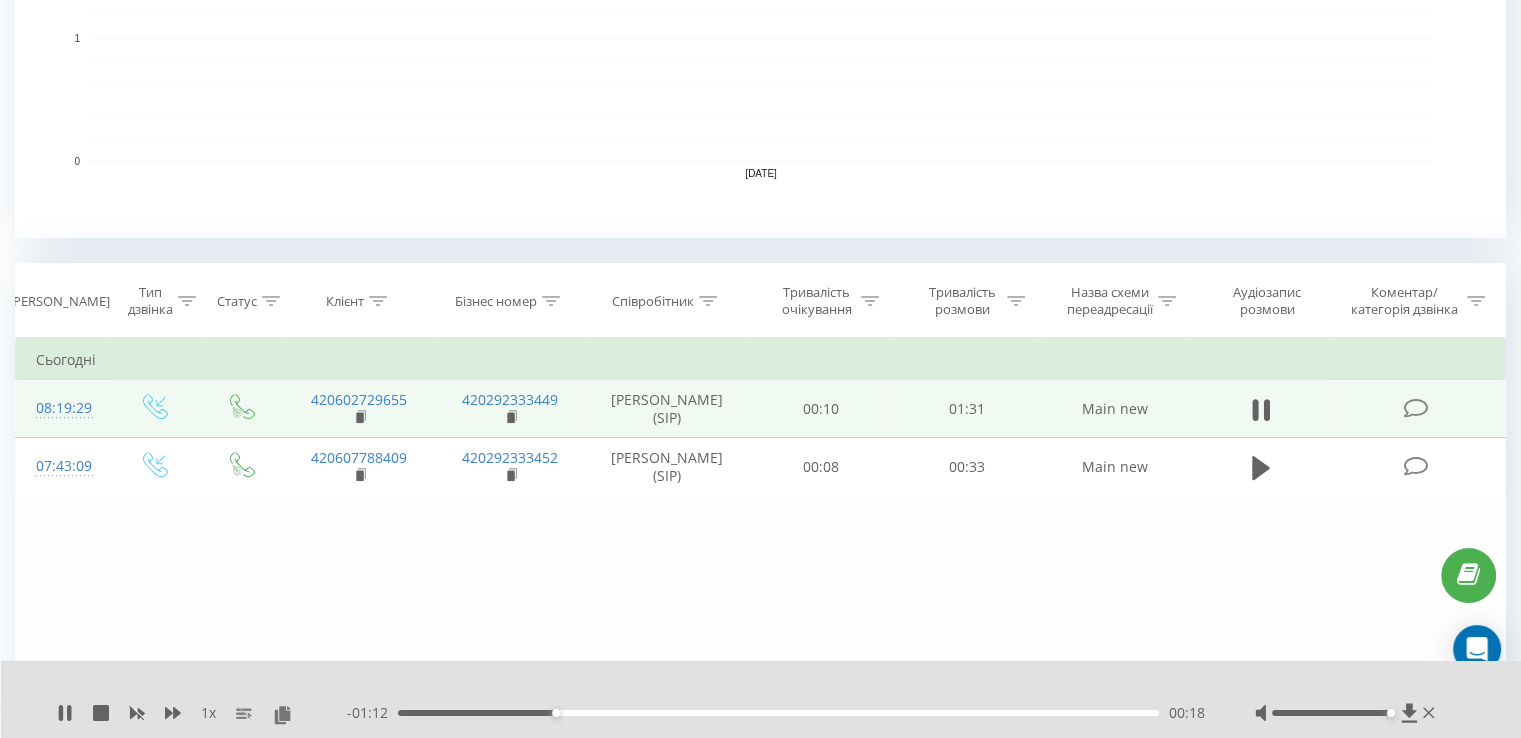 click on "00:18" at bounding box center (778, 713) 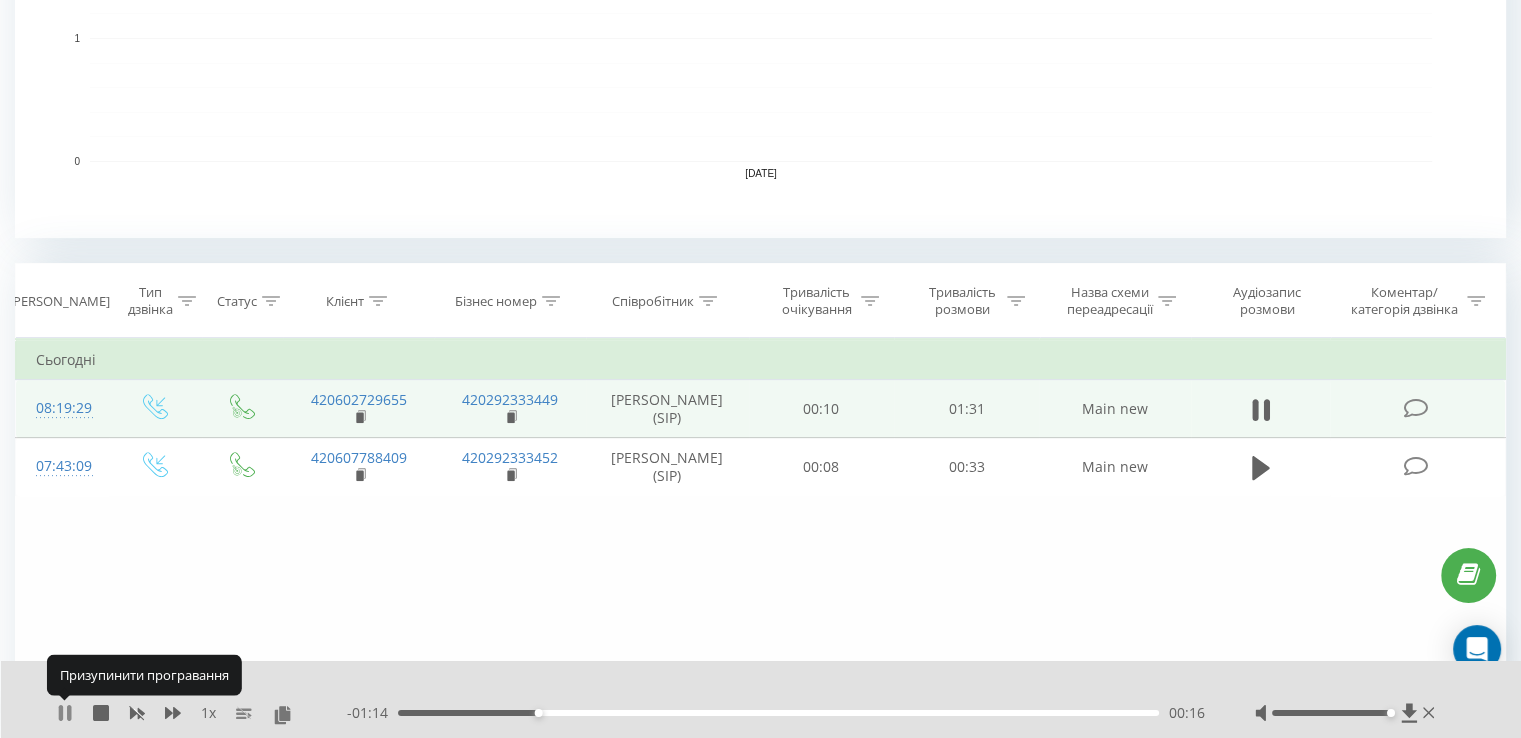 click 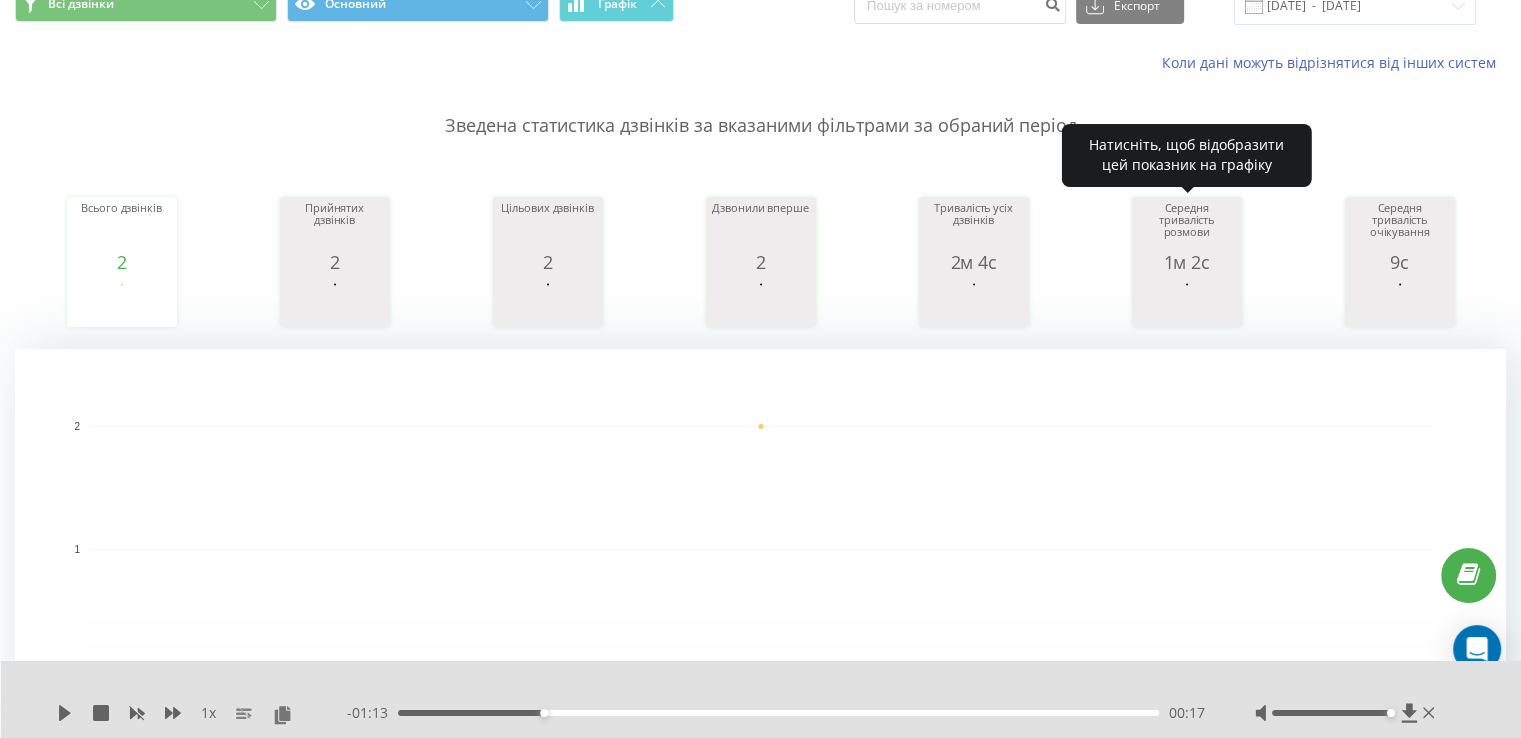 scroll, scrollTop: 0, scrollLeft: 0, axis: both 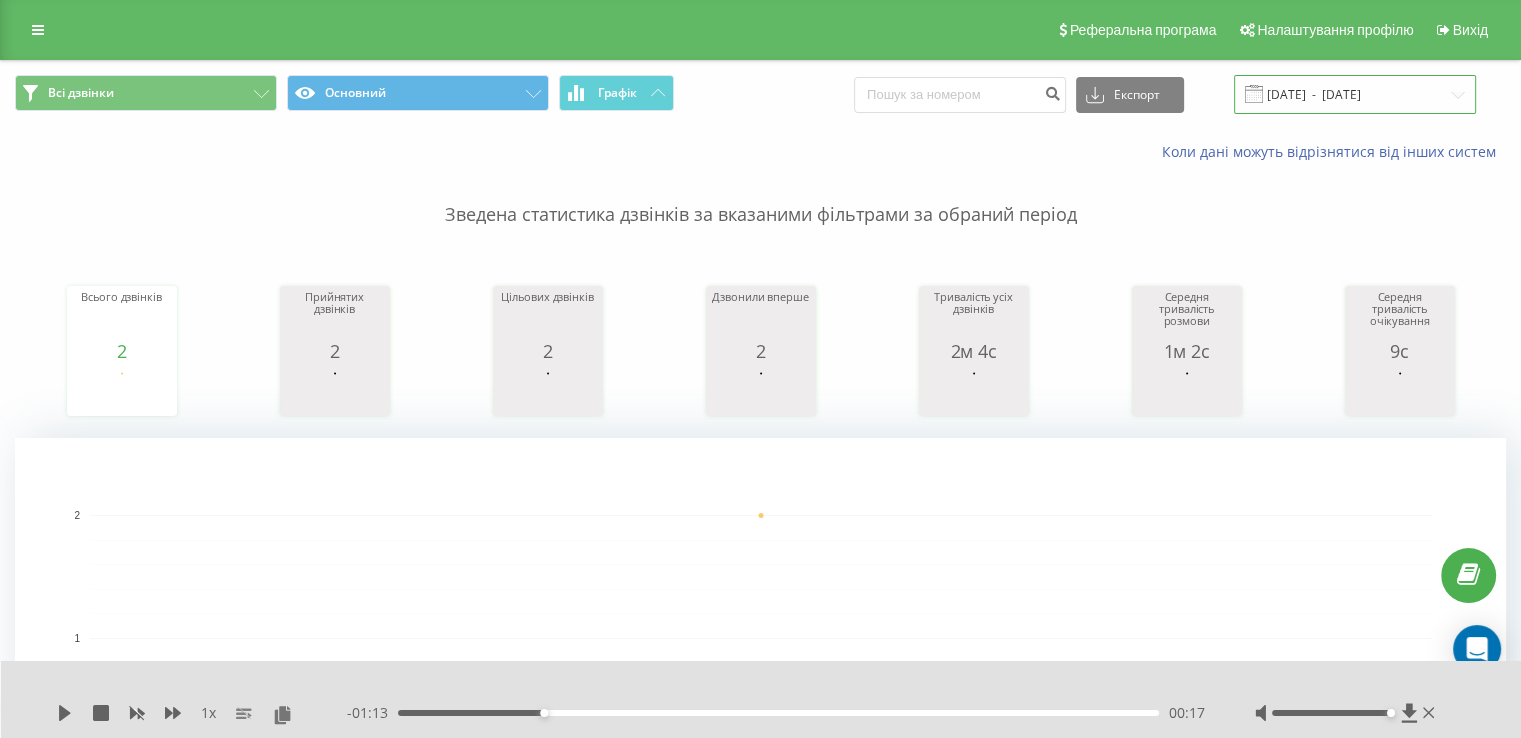 click on "[DATE]  -  [DATE]" at bounding box center (1355, 94) 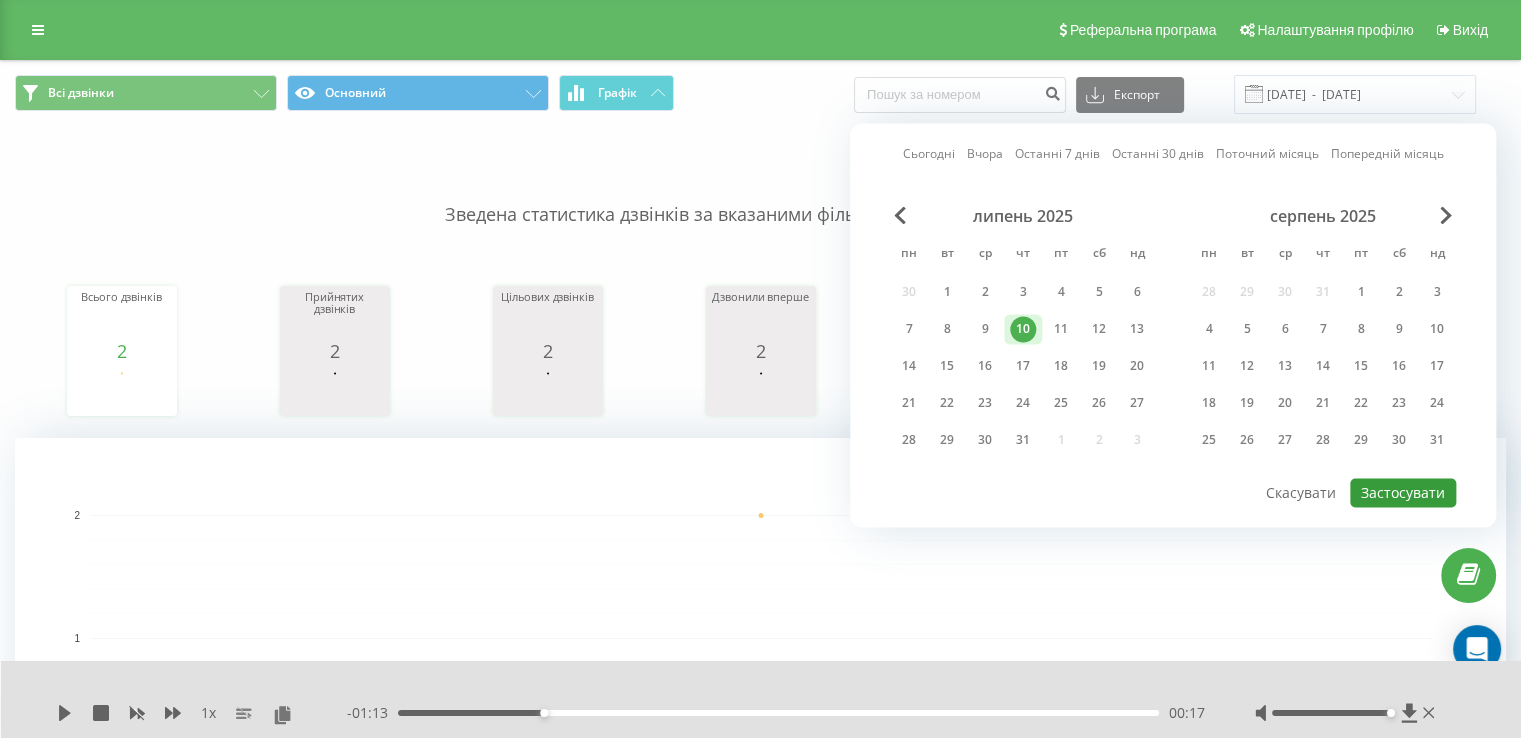 click on "Застосувати" at bounding box center (1403, 492) 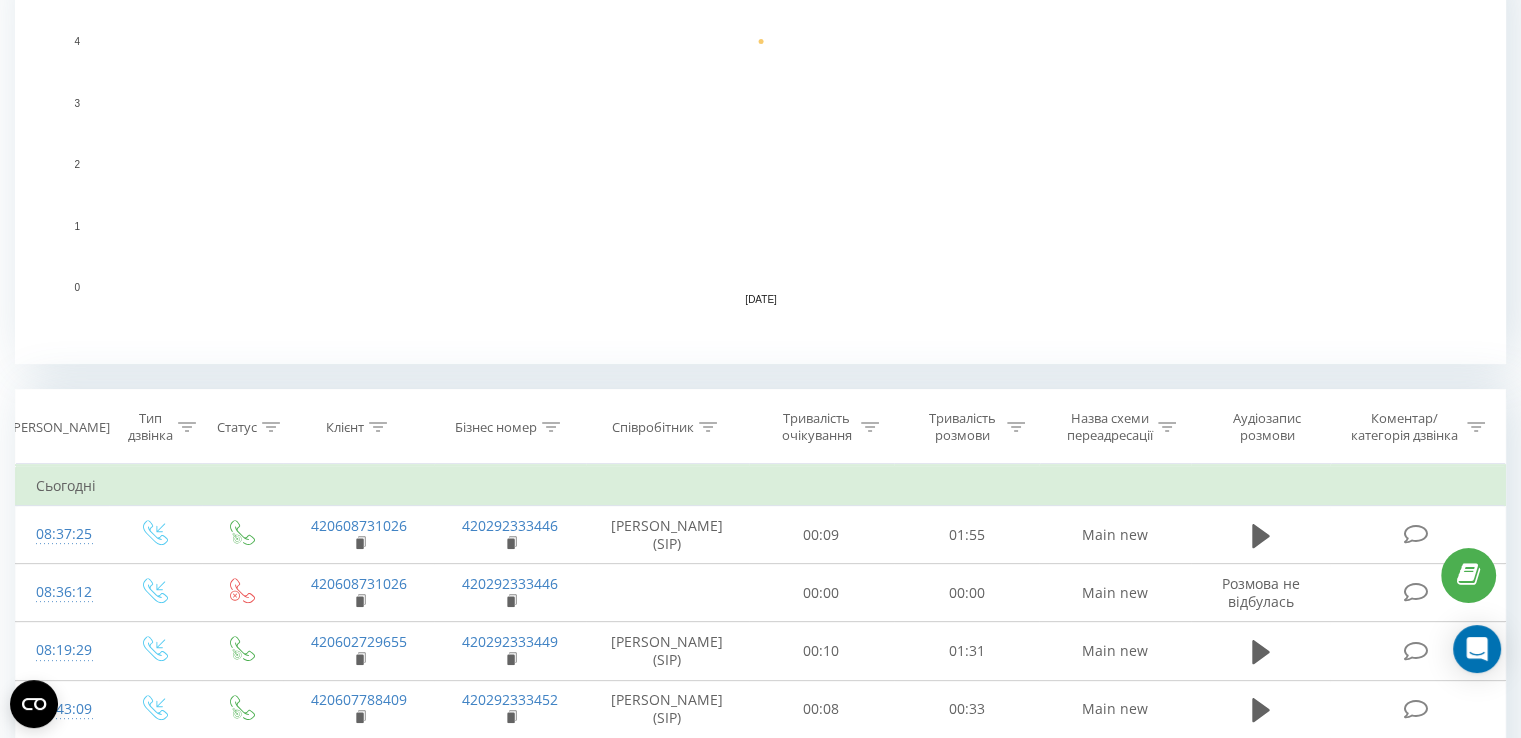 scroll, scrollTop: 500, scrollLeft: 0, axis: vertical 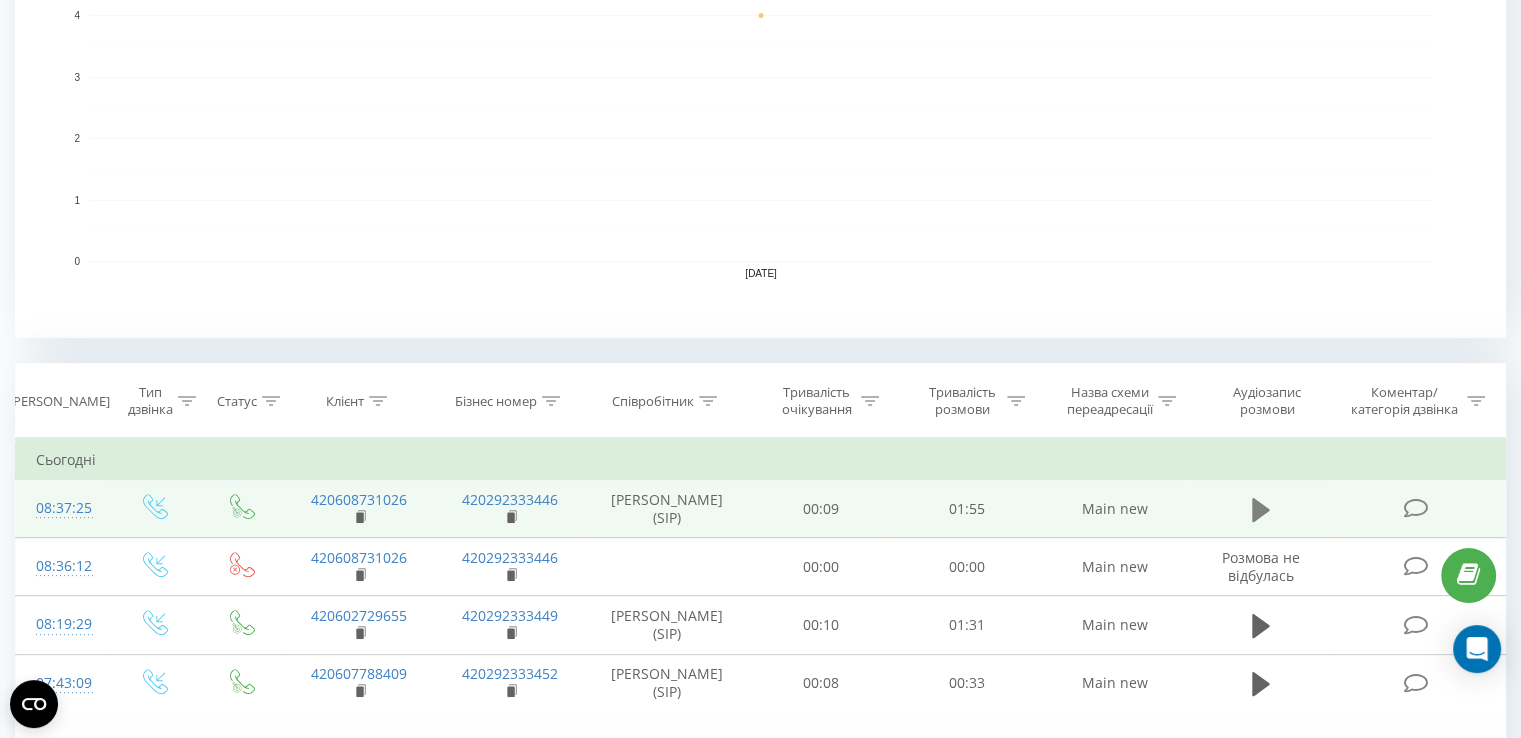 click 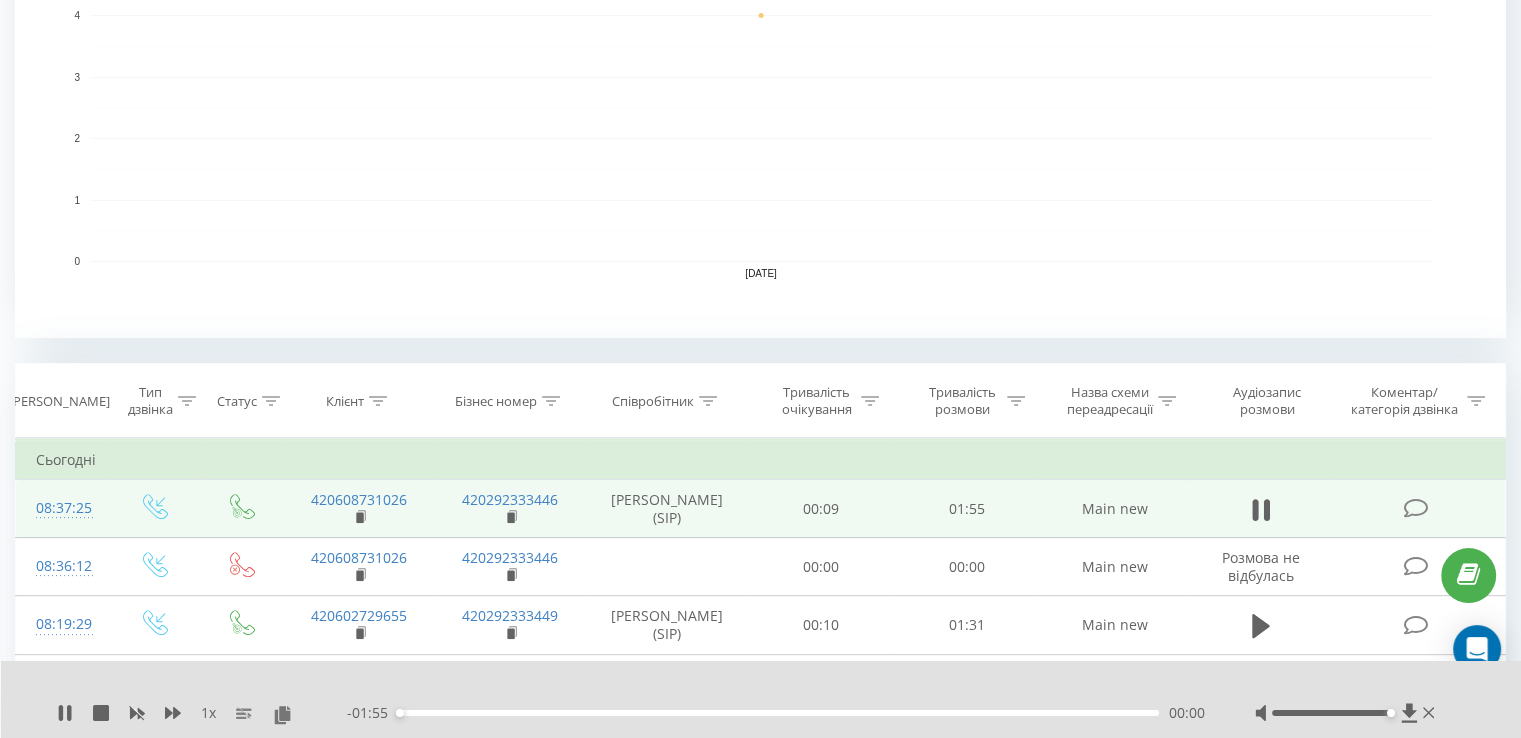 click on "- 01:55 00:00   00:00" at bounding box center (776, 713) 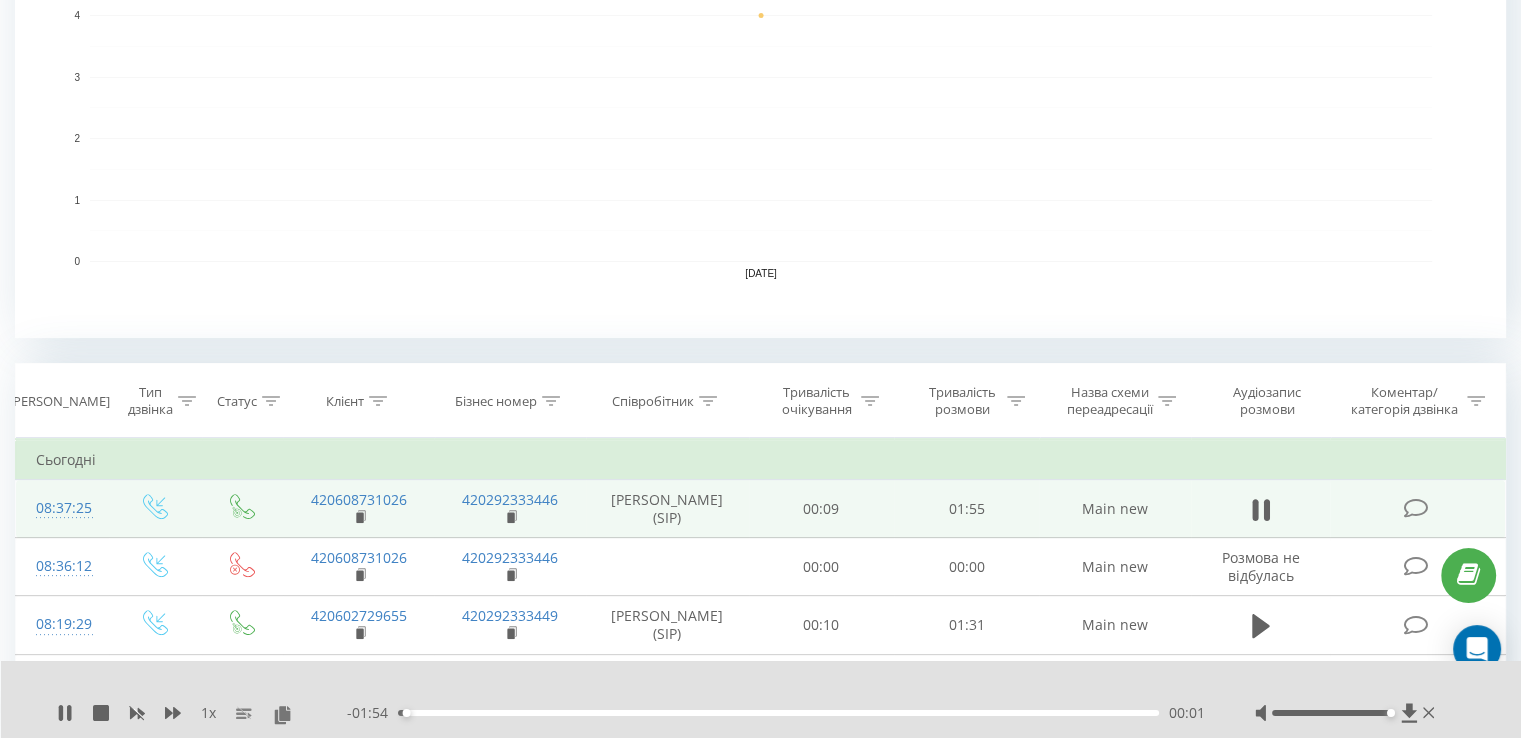 click on "00:01" at bounding box center [778, 713] 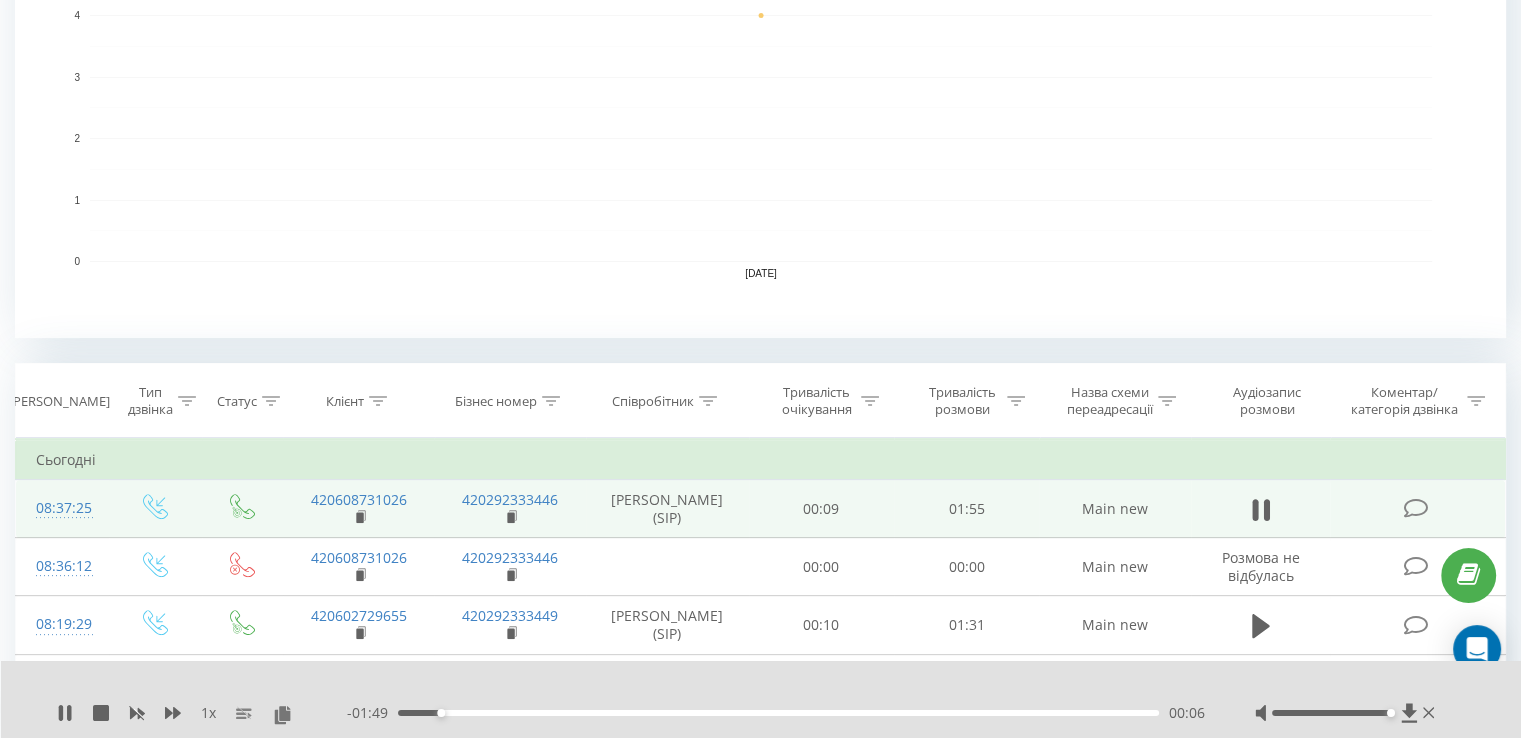 click on "00:06" at bounding box center [778, 713] 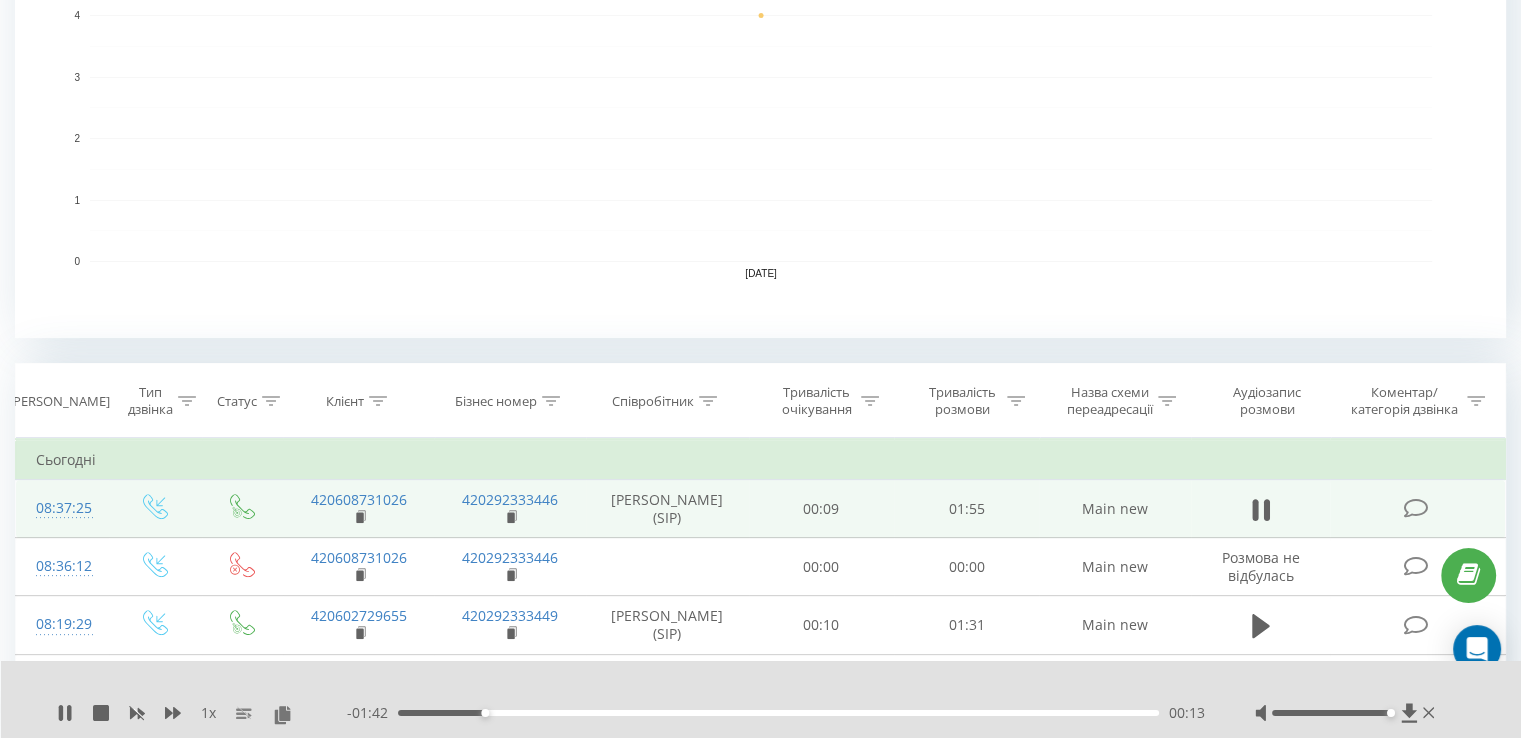 click on "00:13" at bounding box center [778, 713] 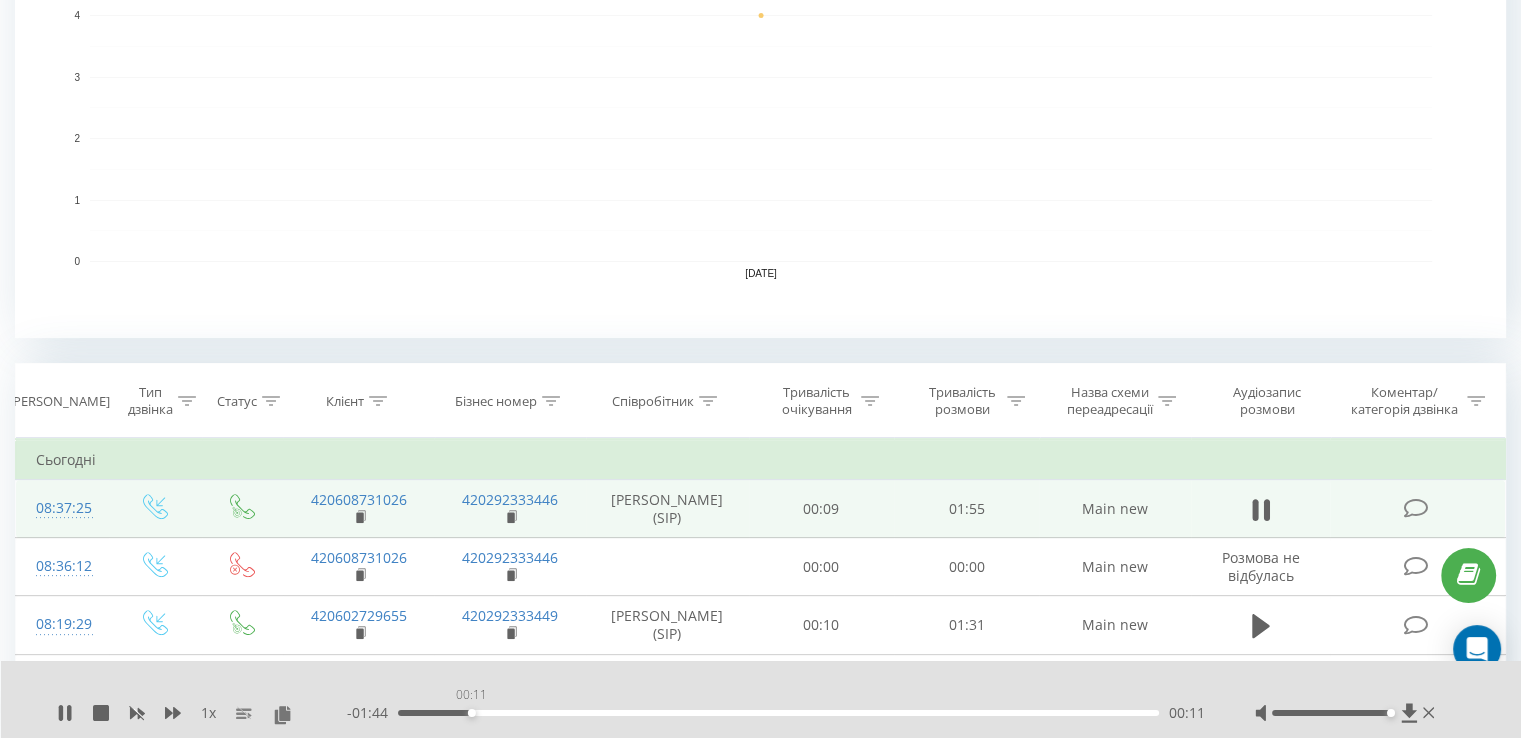 click on "00:11" at bounding box center [778, 713] 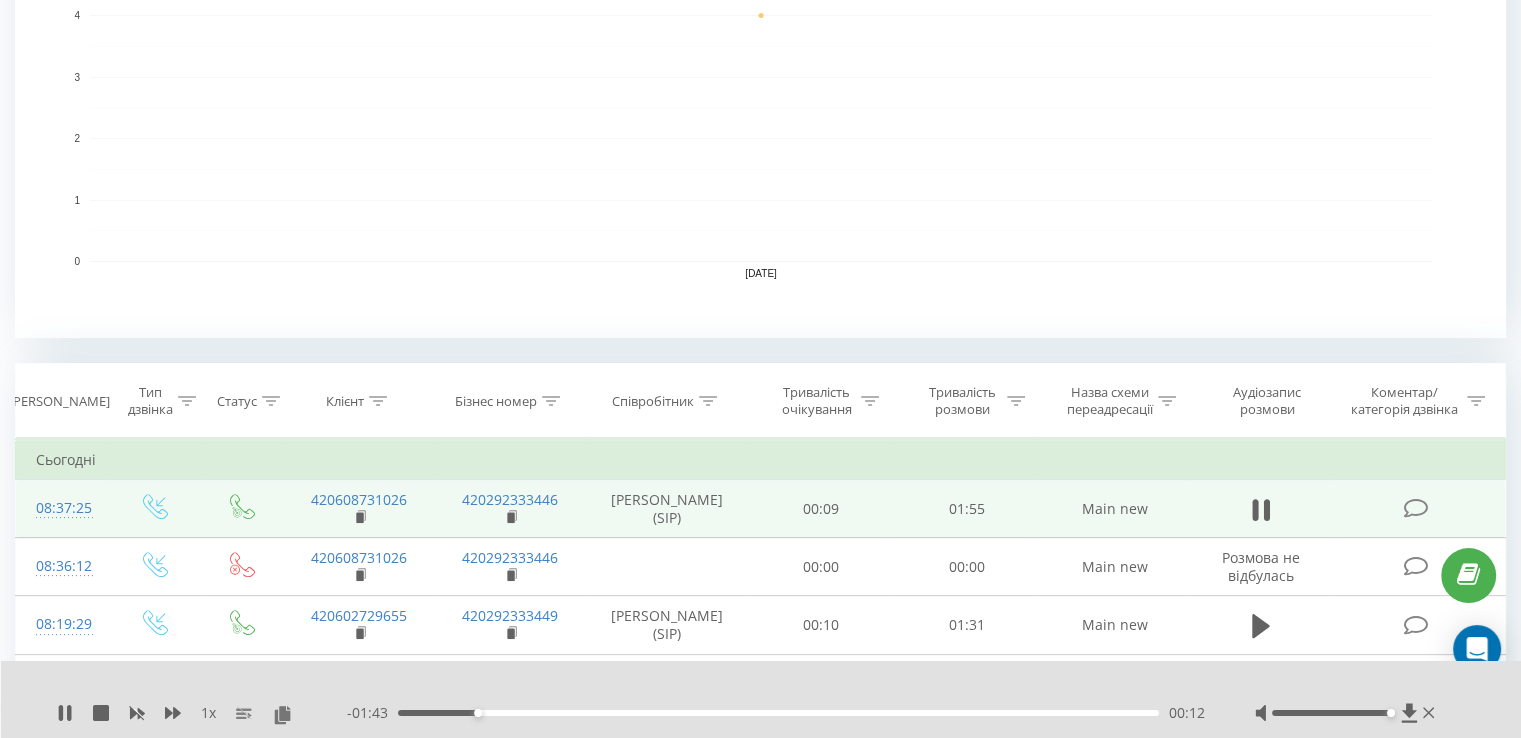 click on "00:12" at bounding box center (778, 713) 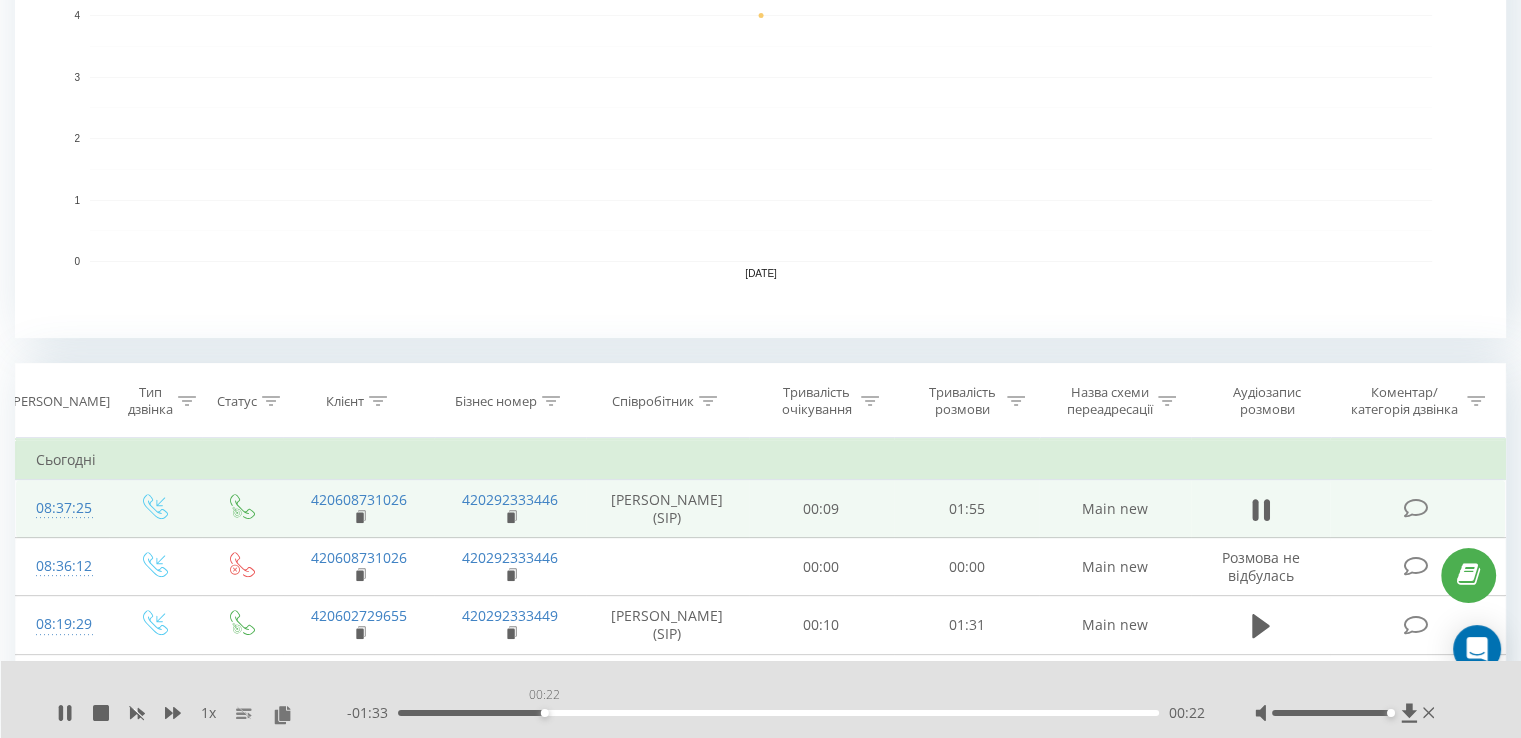 click on "00:22" at bounding box center (778, 713) 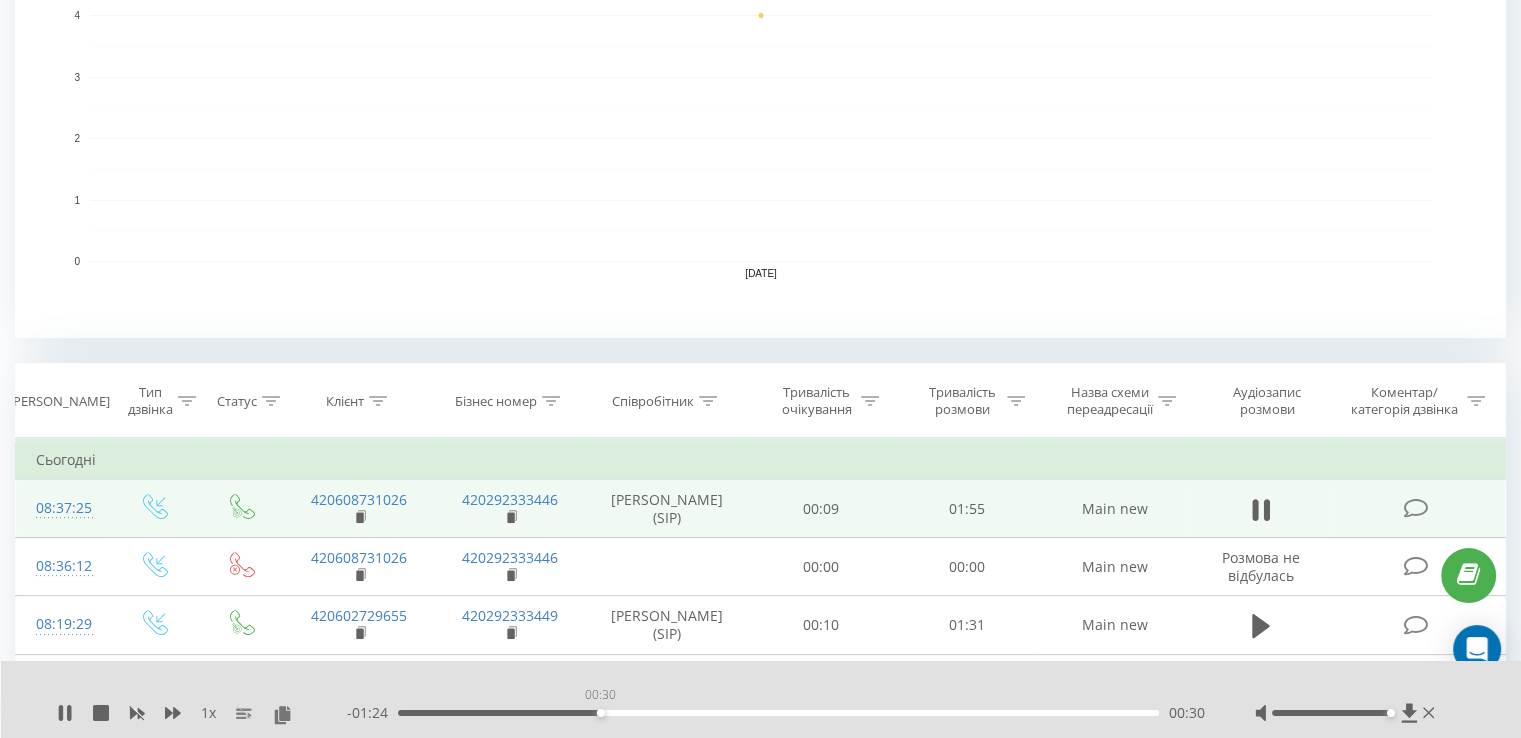 click on "00:30" at bounding box center [778, 713] 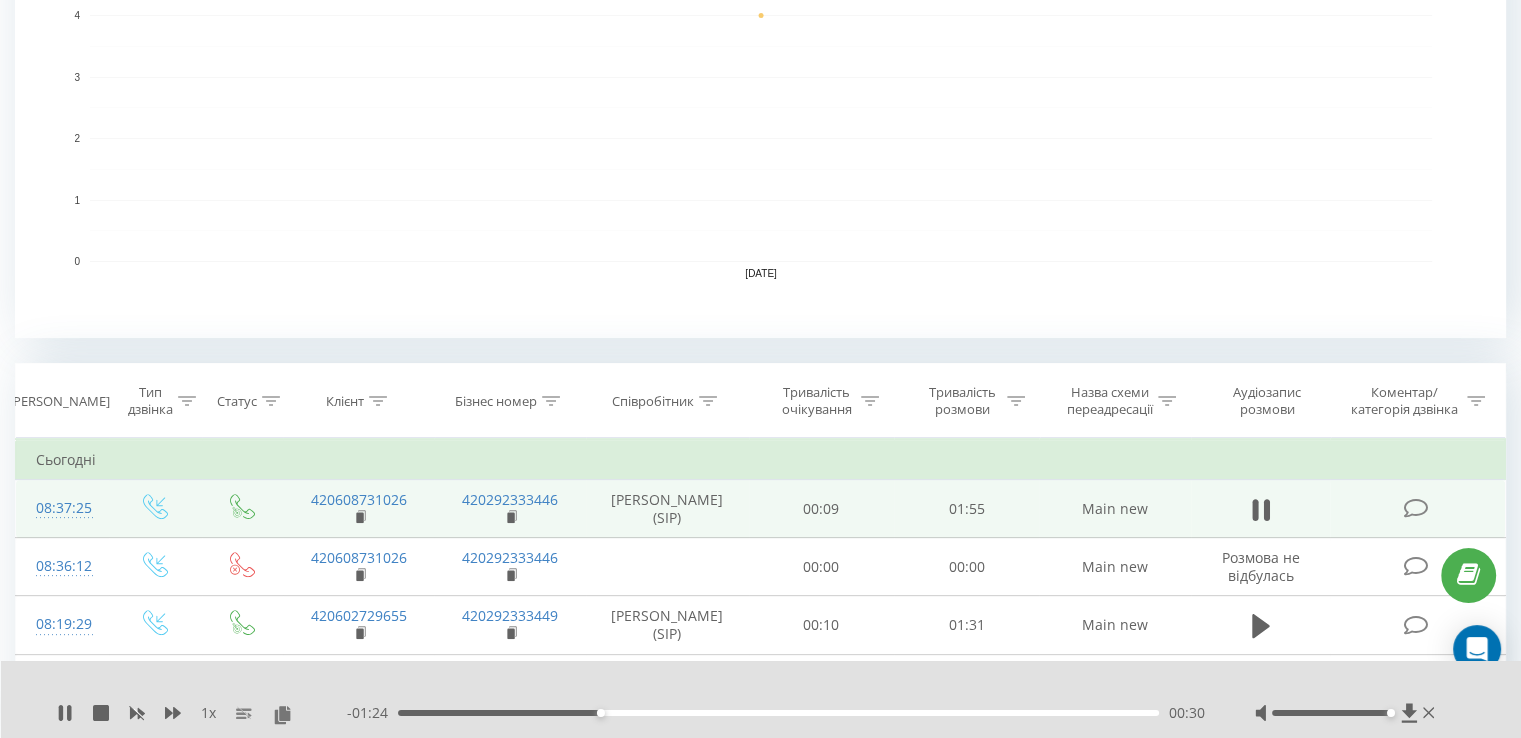 click on "00:30" at bounding box center [778, 713] 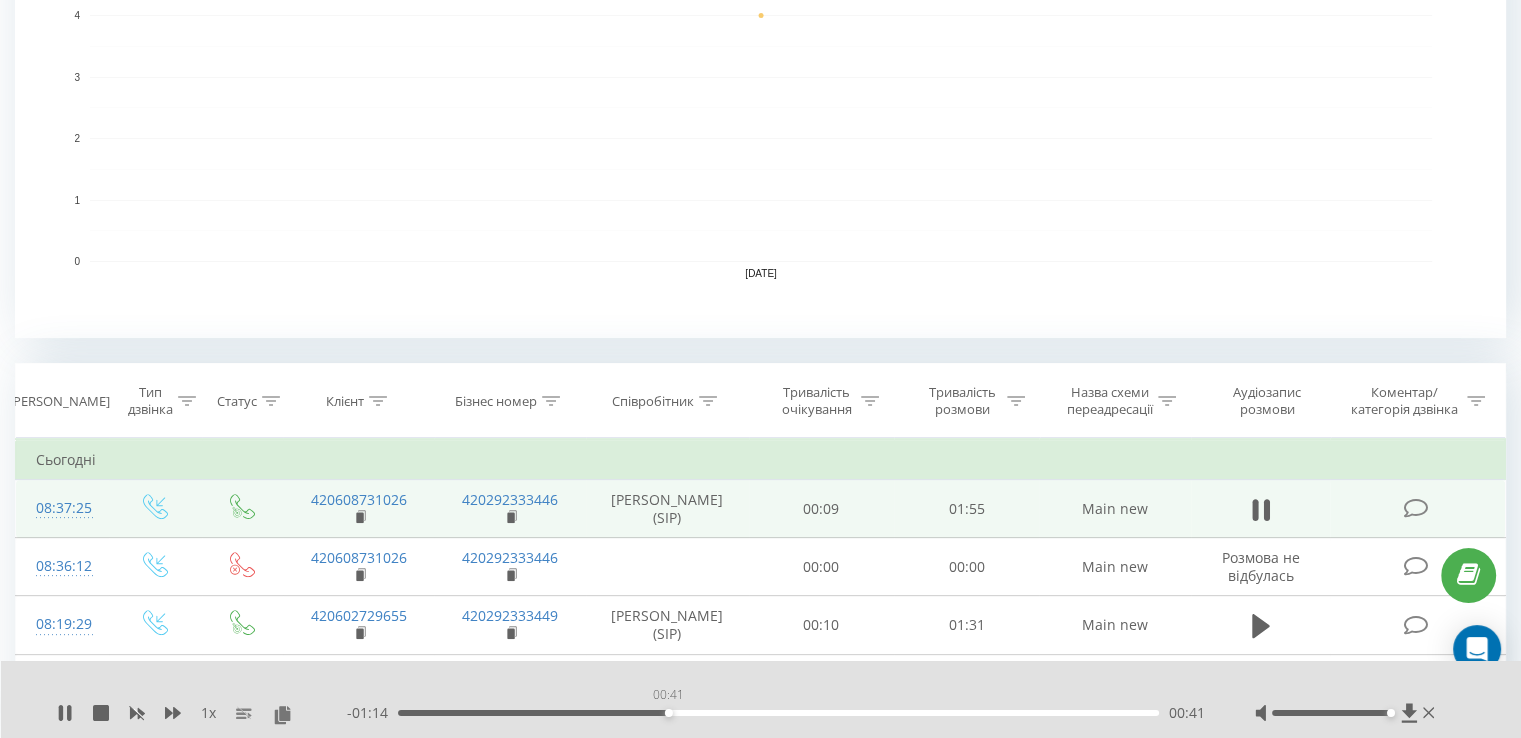 click on "00:41" at bounding box center (778, 713) 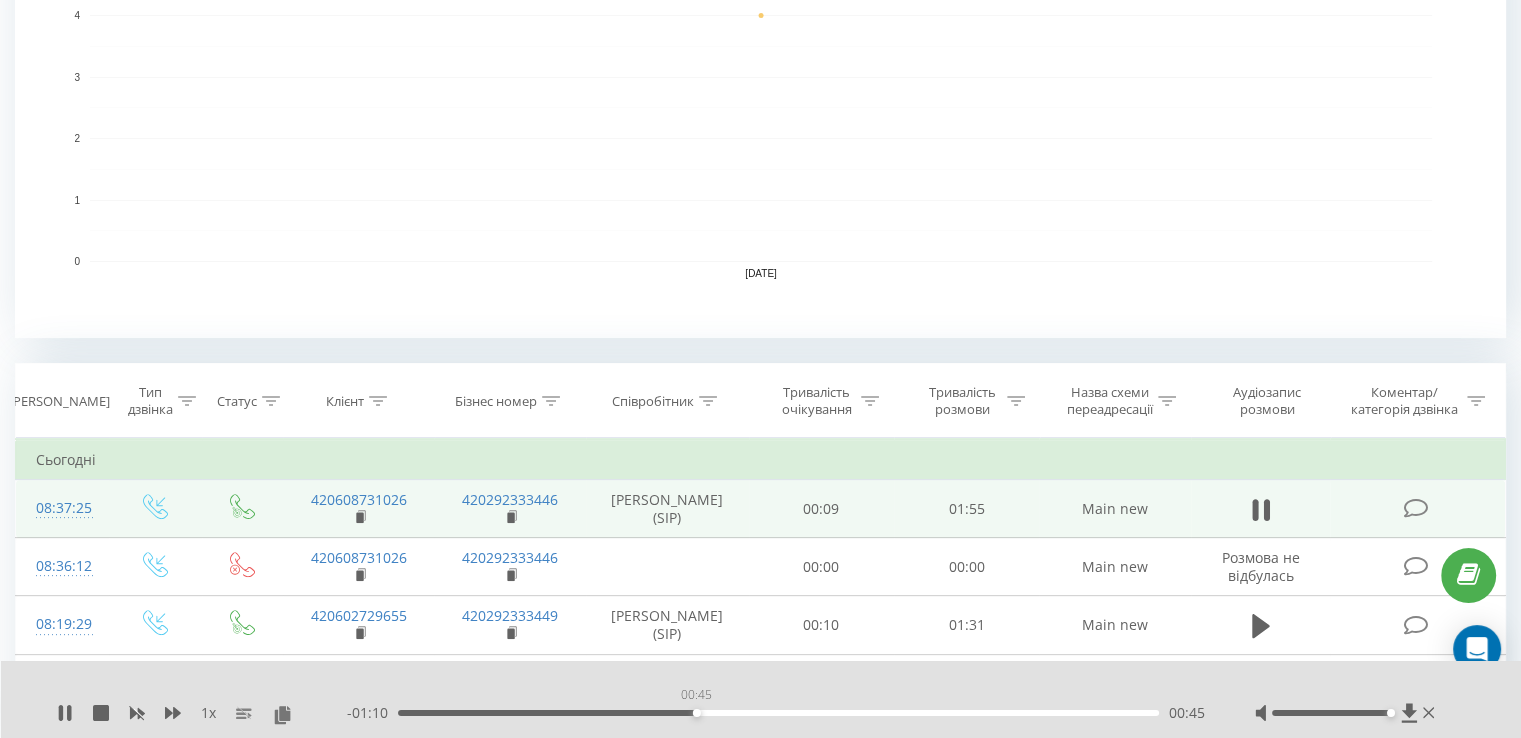 click on "00:45" at bounding box center (778, 713) 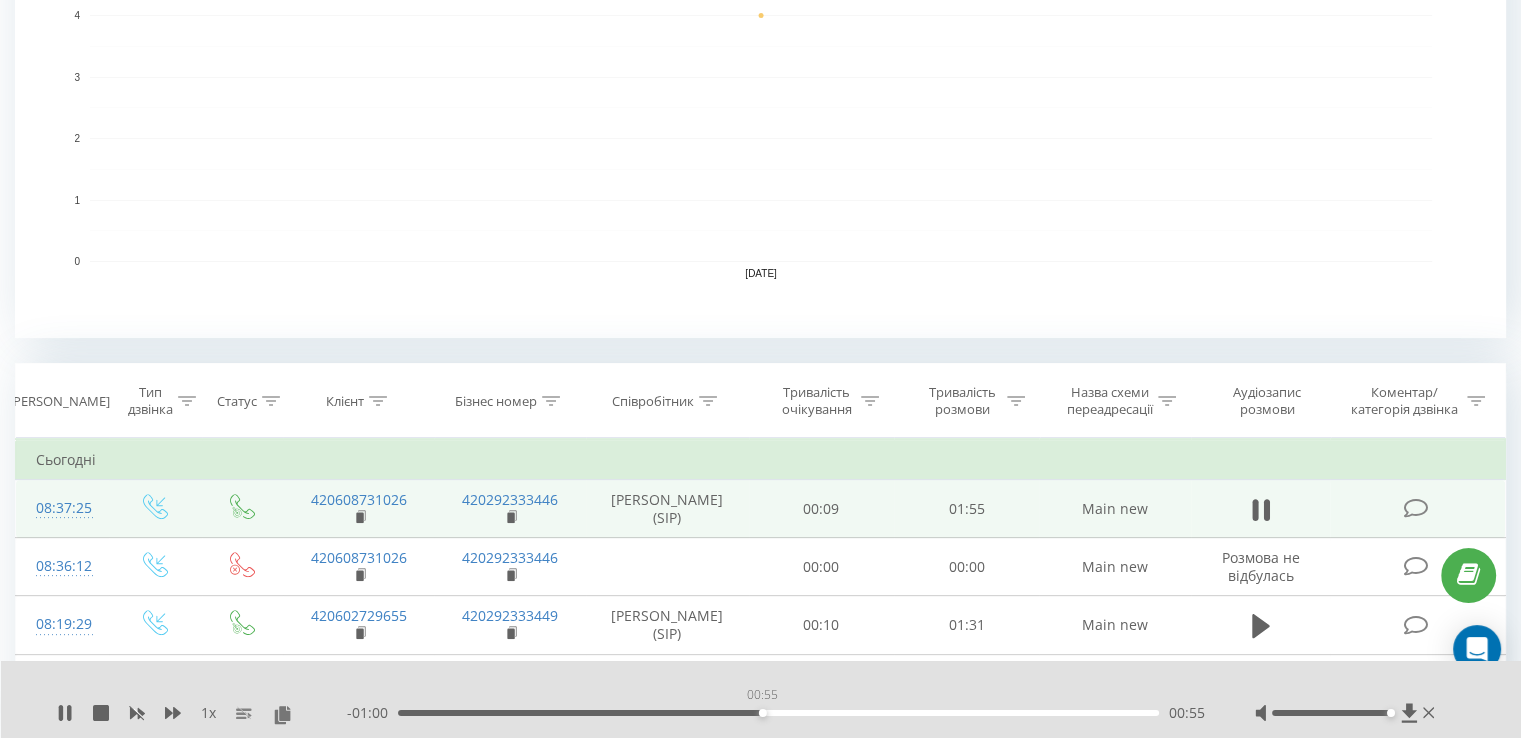 click on "00:55" at bounding box center [778, 713] 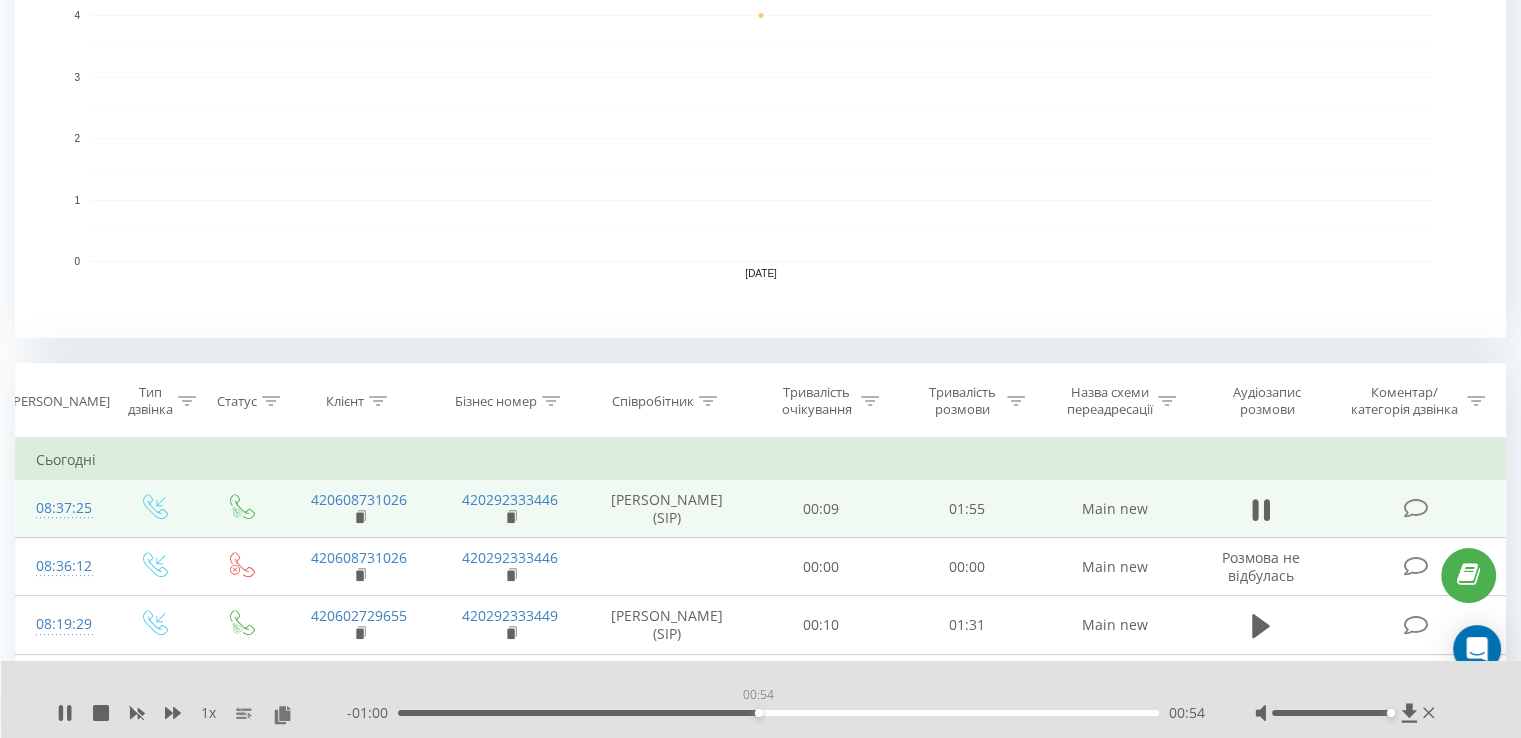 click on "00:54" at bounding box center (778, 713) 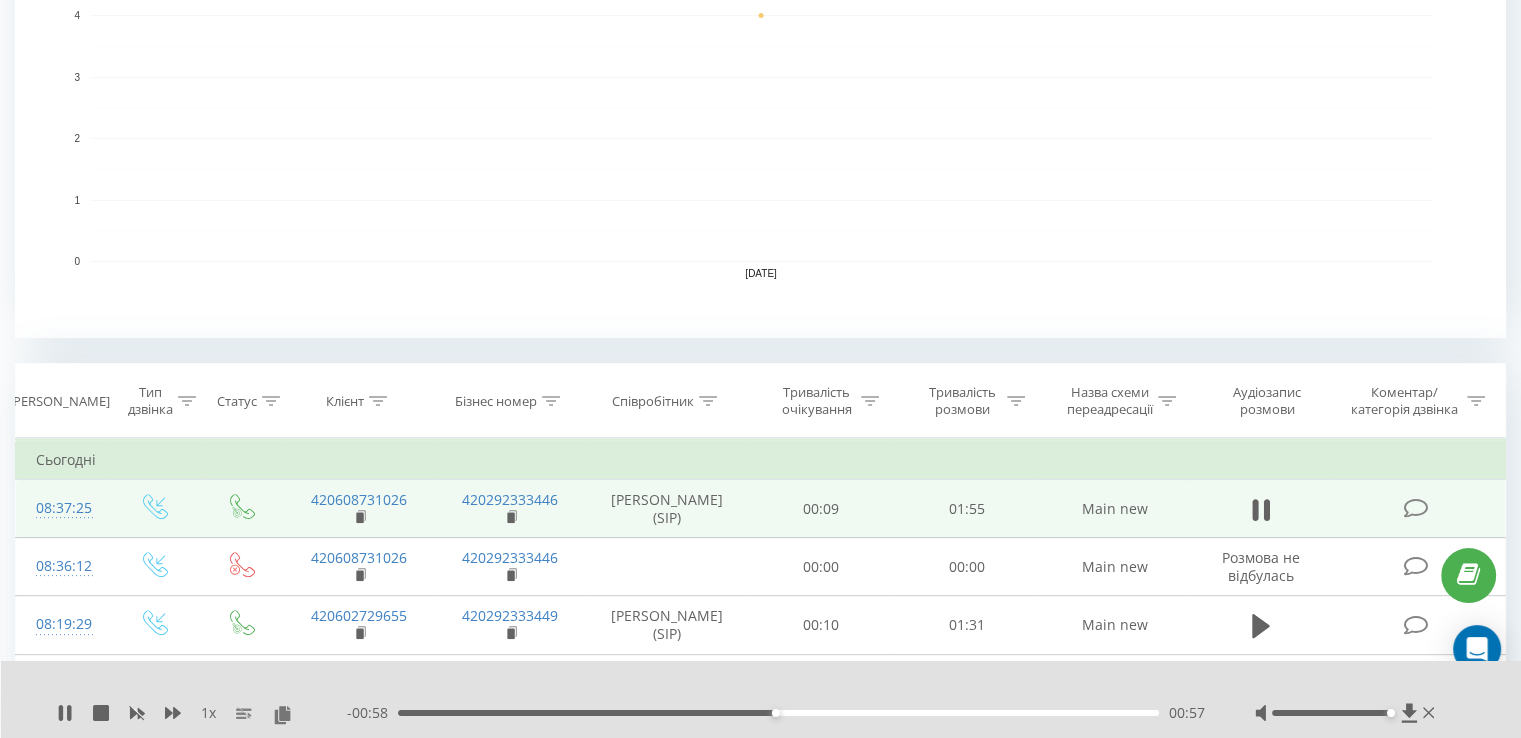 click on "00:57" at bounding box center [778, 713] 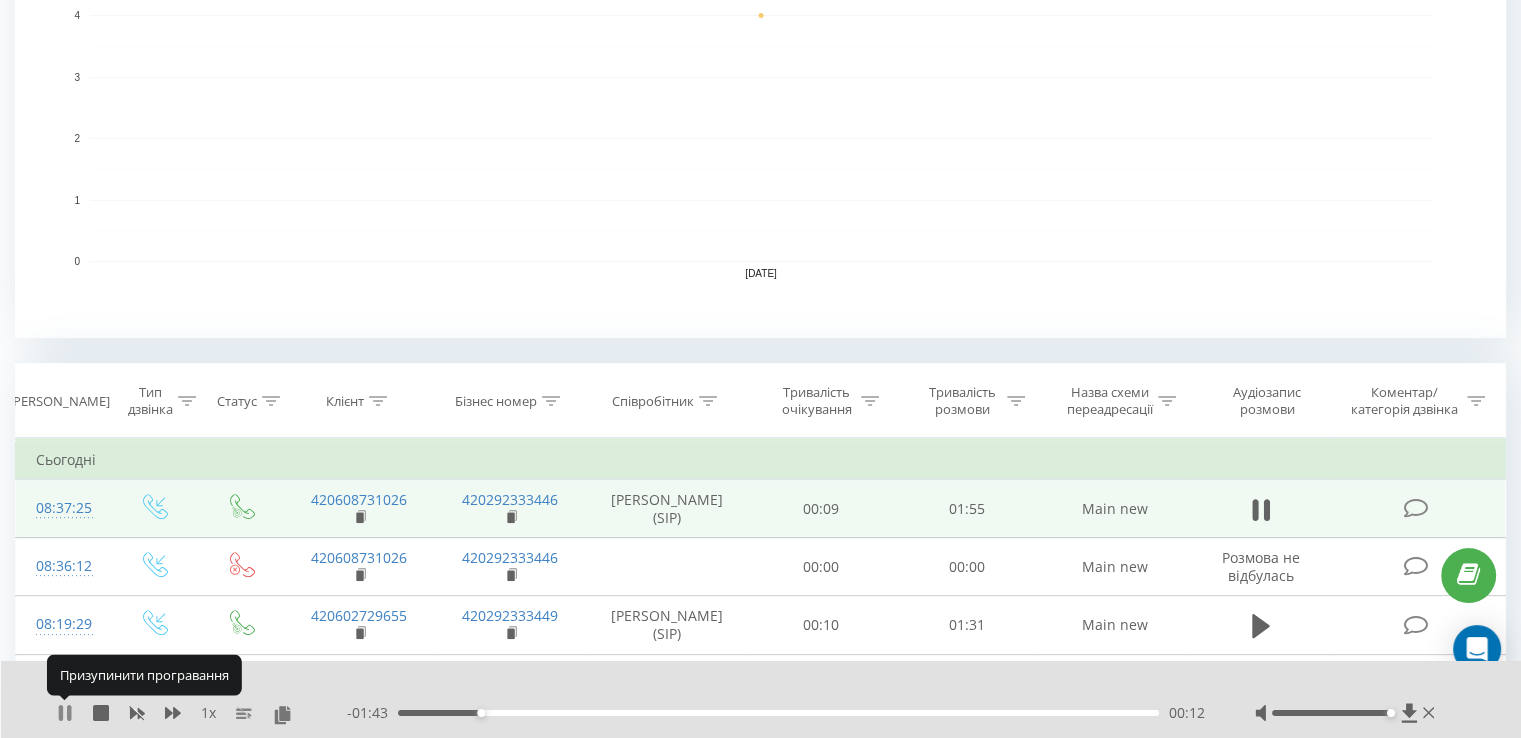 click 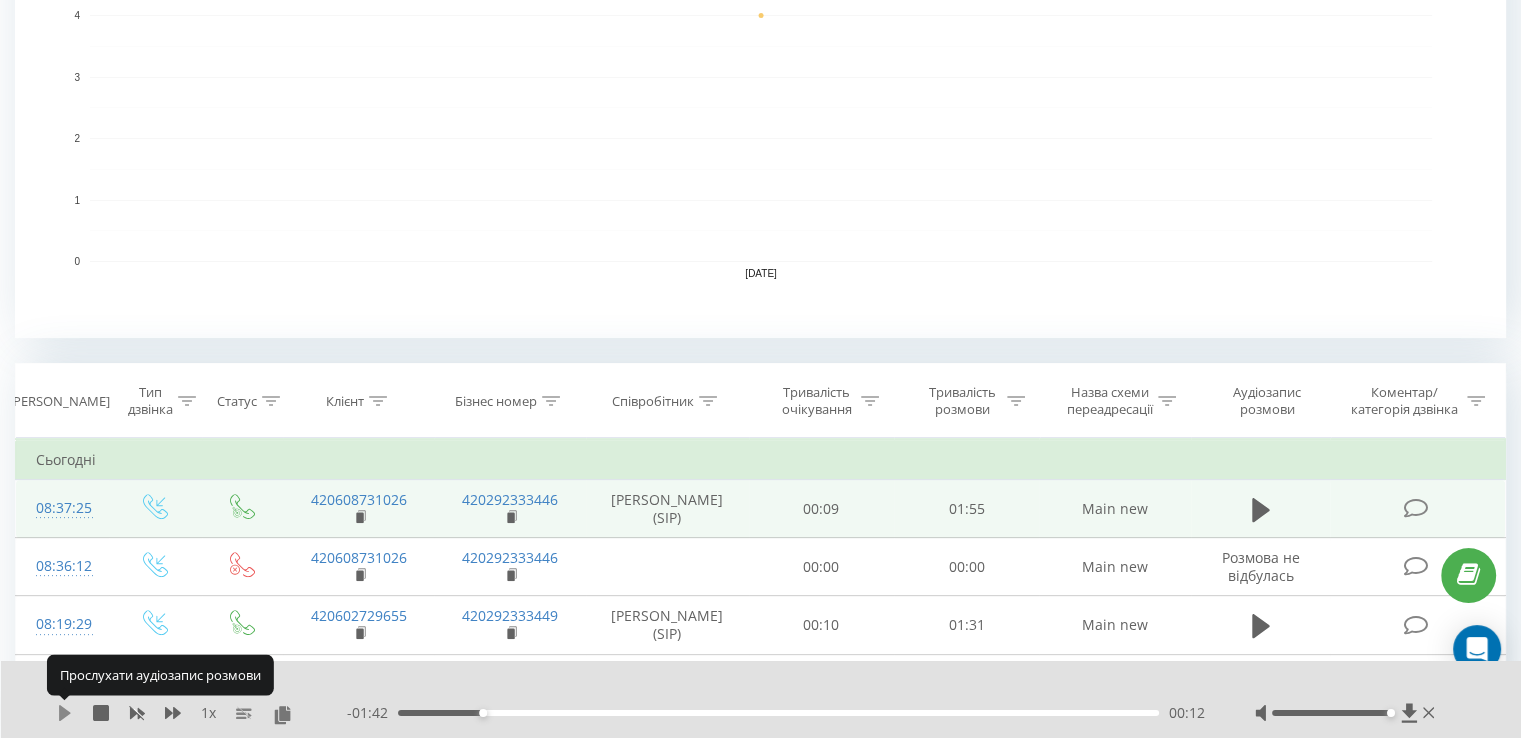 click 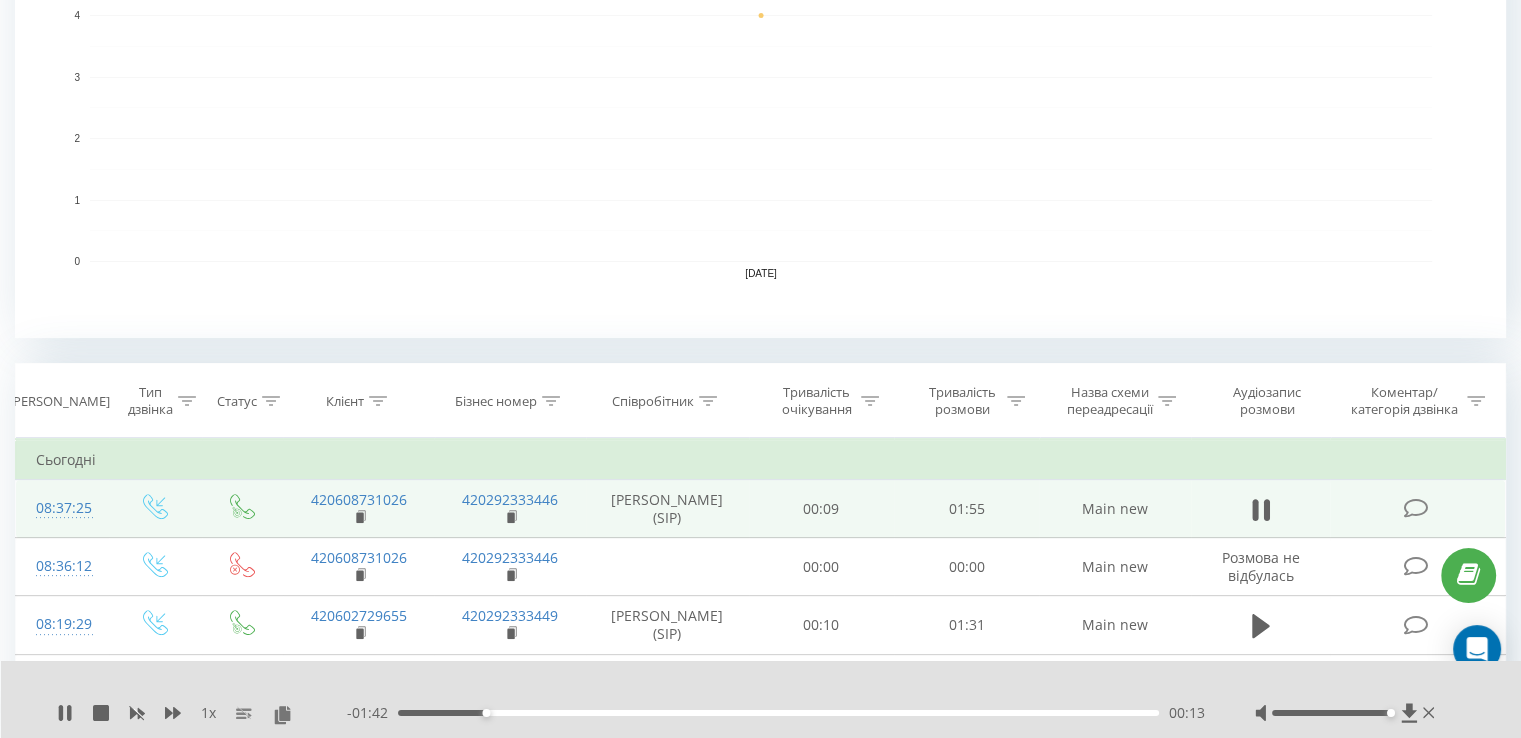 click on "00:13" at bounding box center [778, 713] 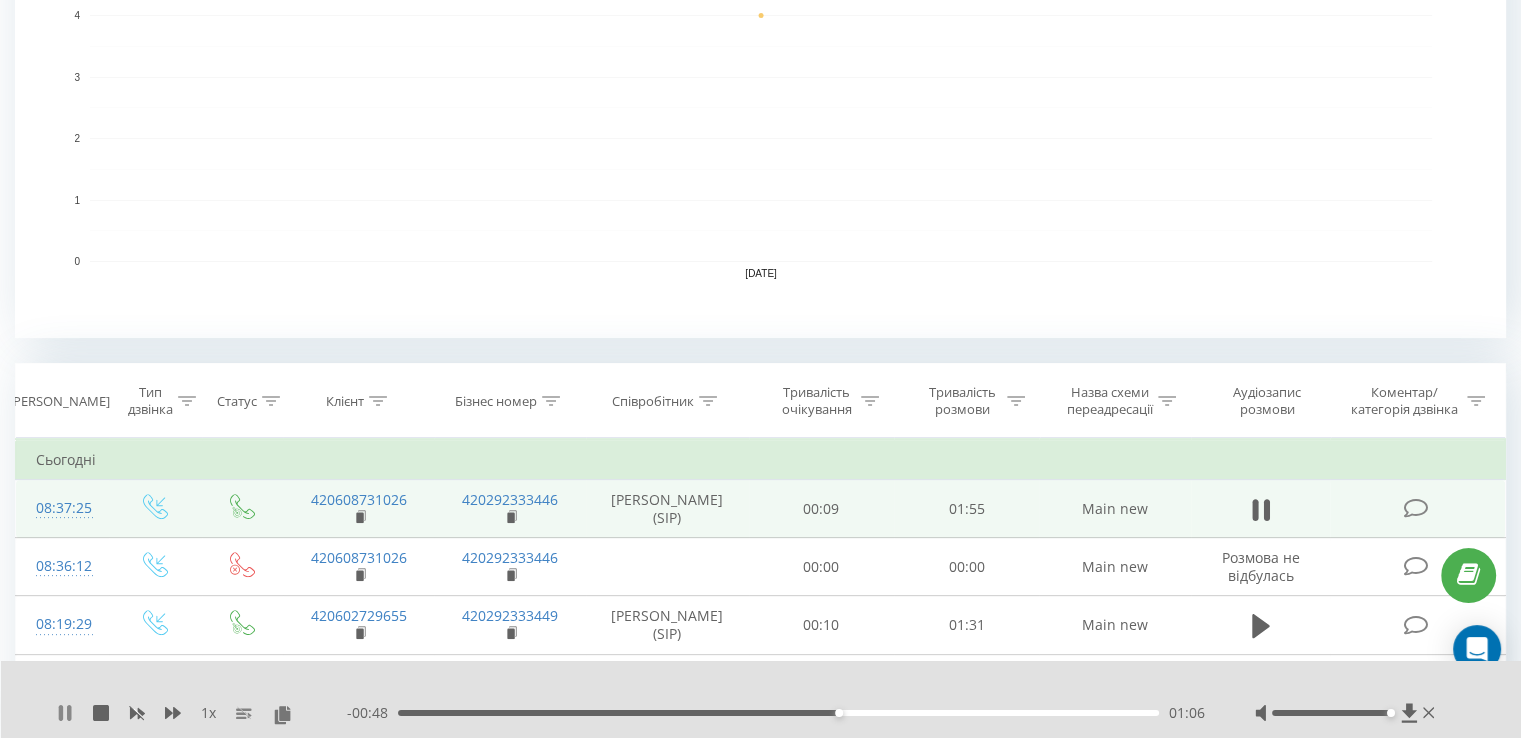 click 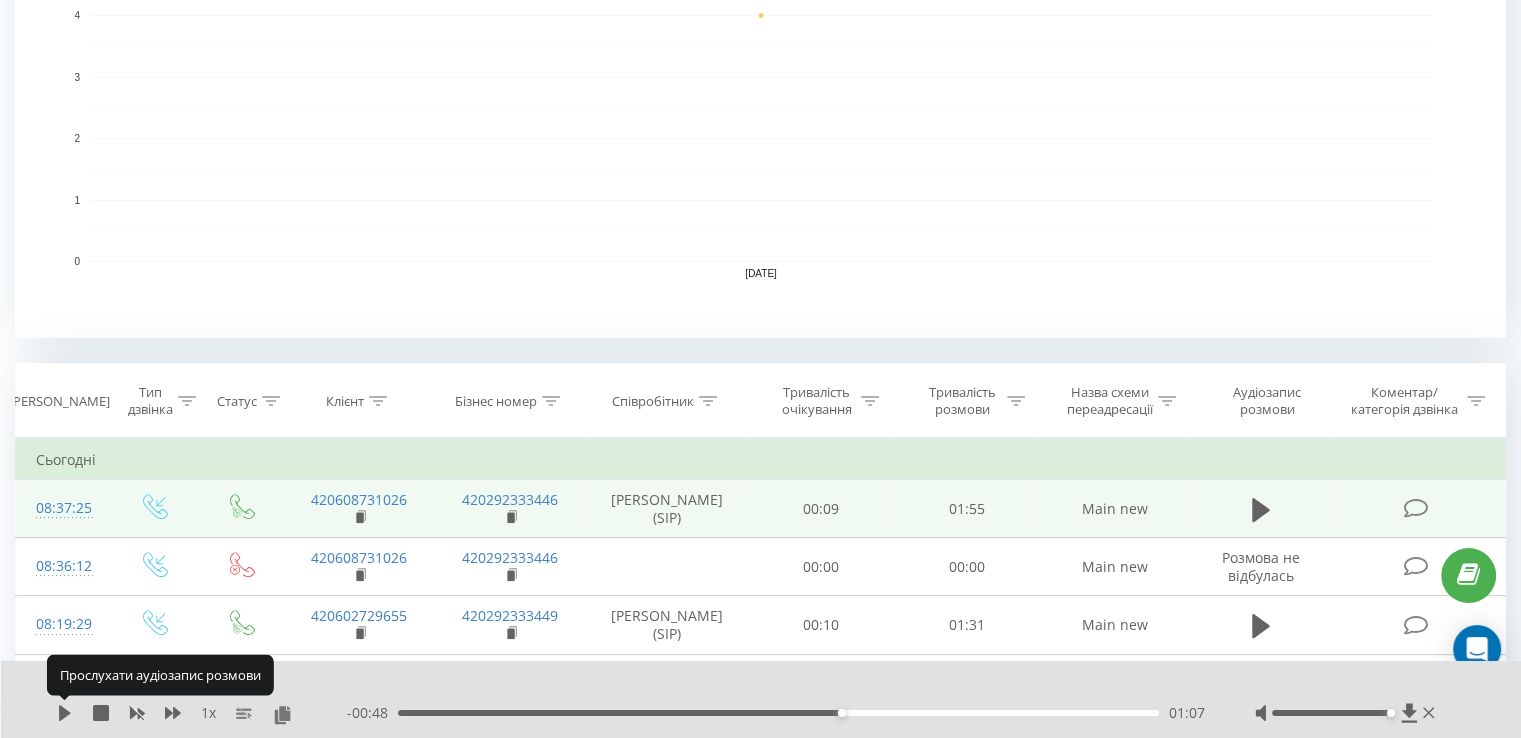 click 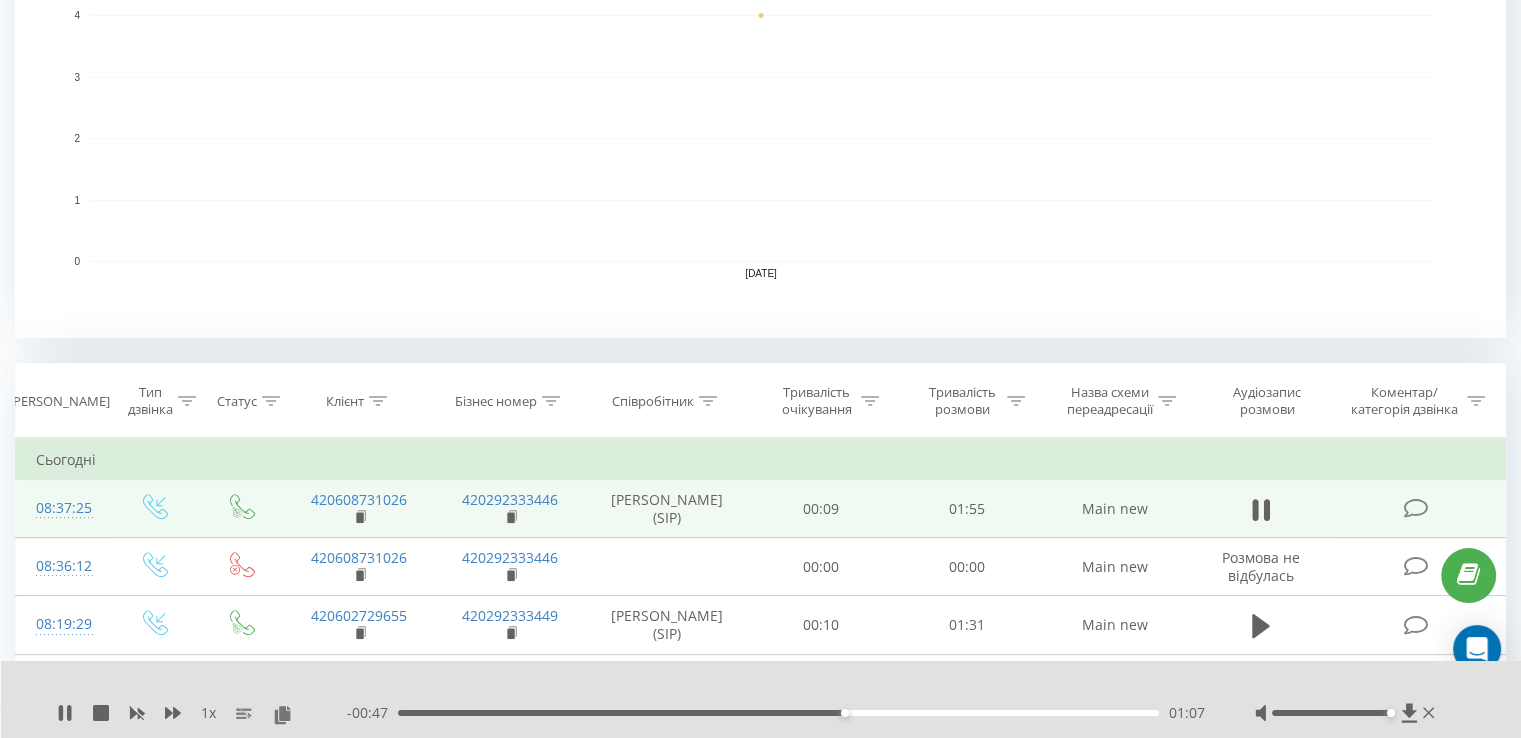 click on "01:07" at bounding box center (778, 713) 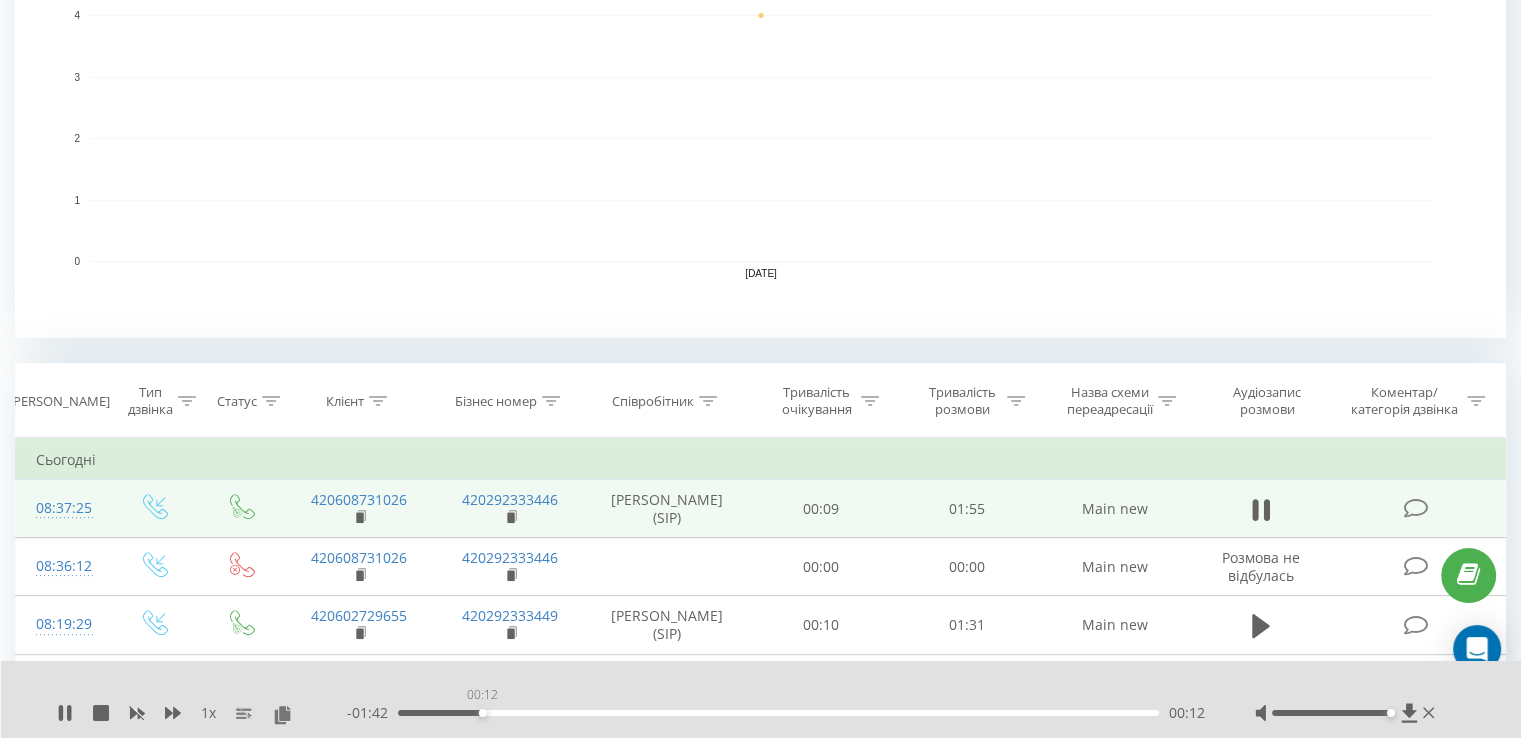 click on "00:12" at bounding box center [778, 713] 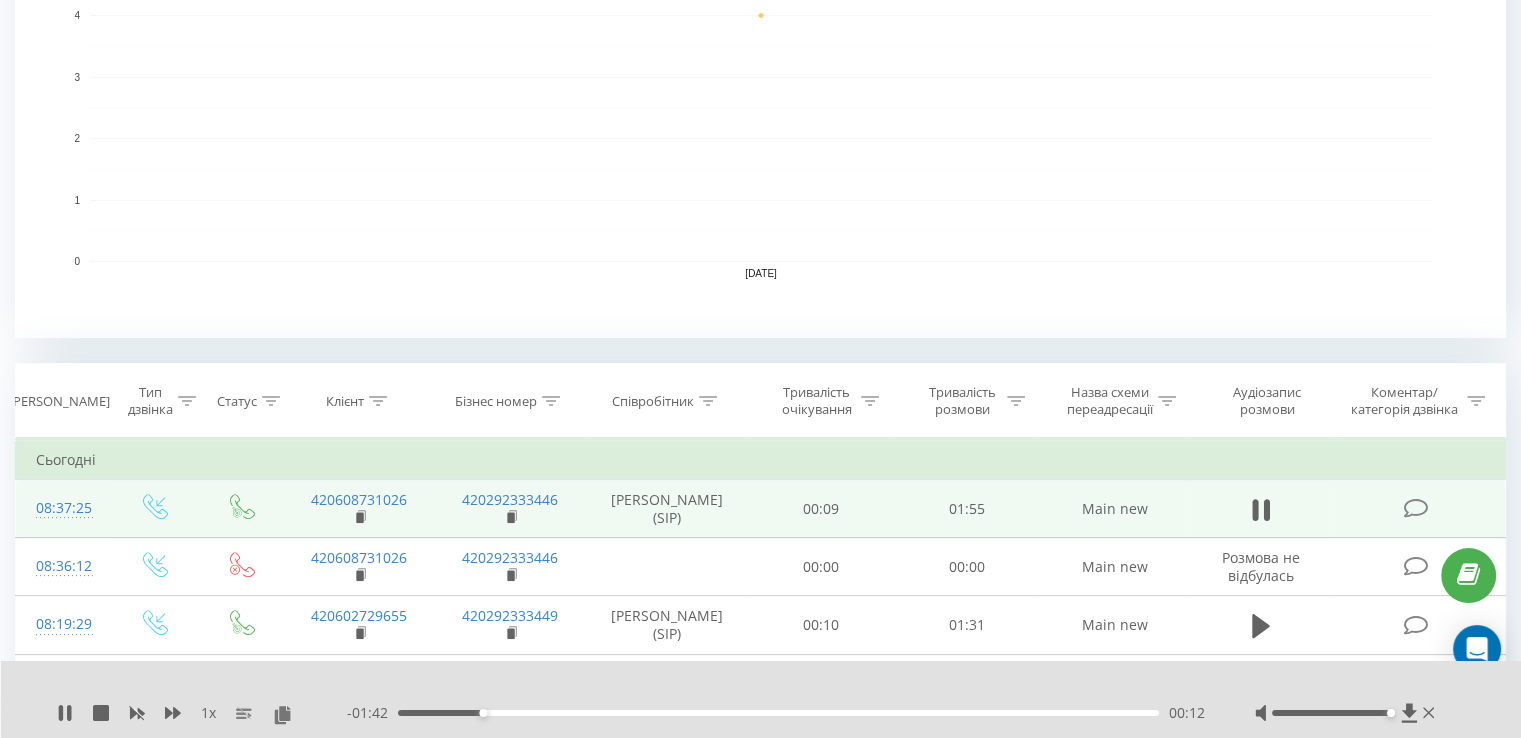 click on "- 01:42 00:12   00:12" at bounding box center (776, 713) 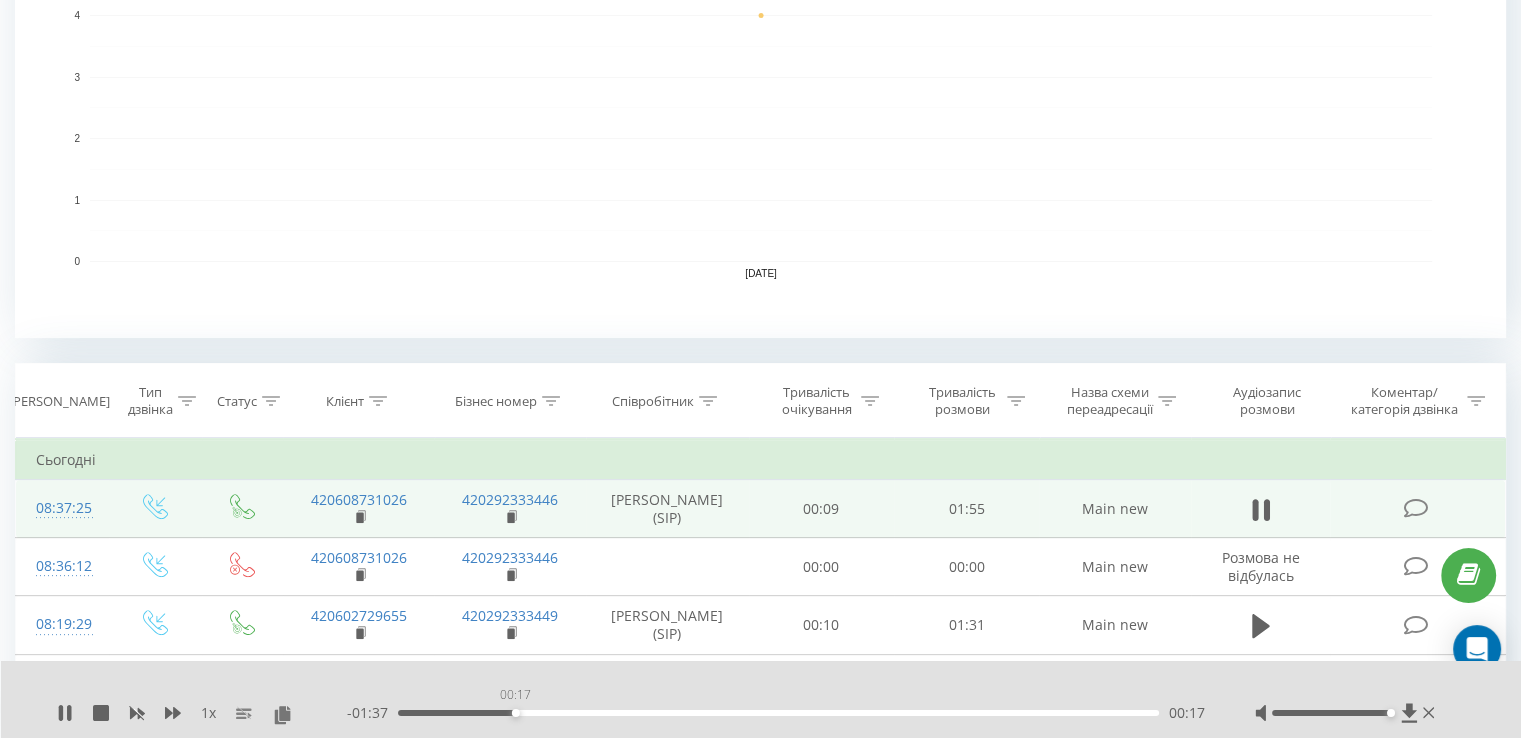 click on "00:17" at bounding box center (778, 713) 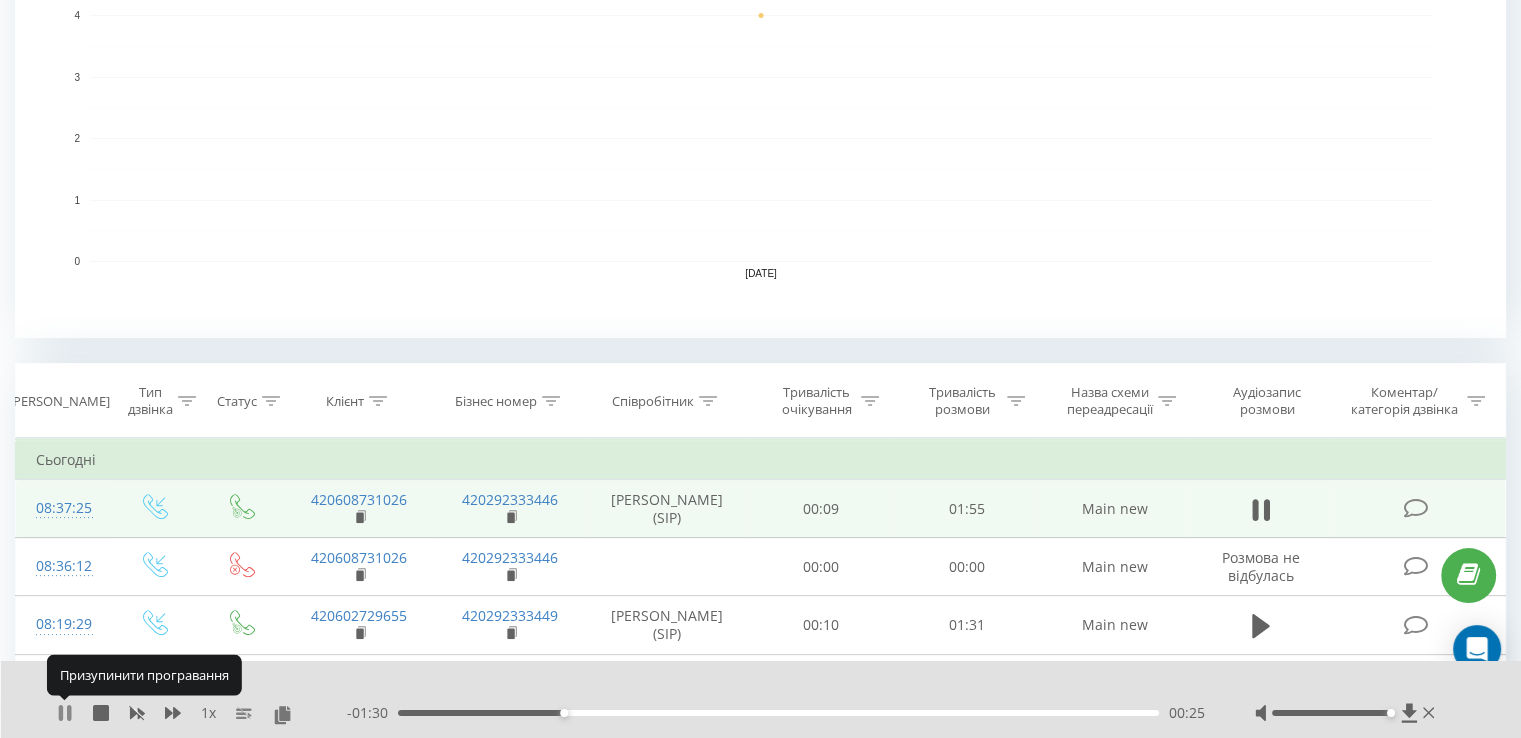 click 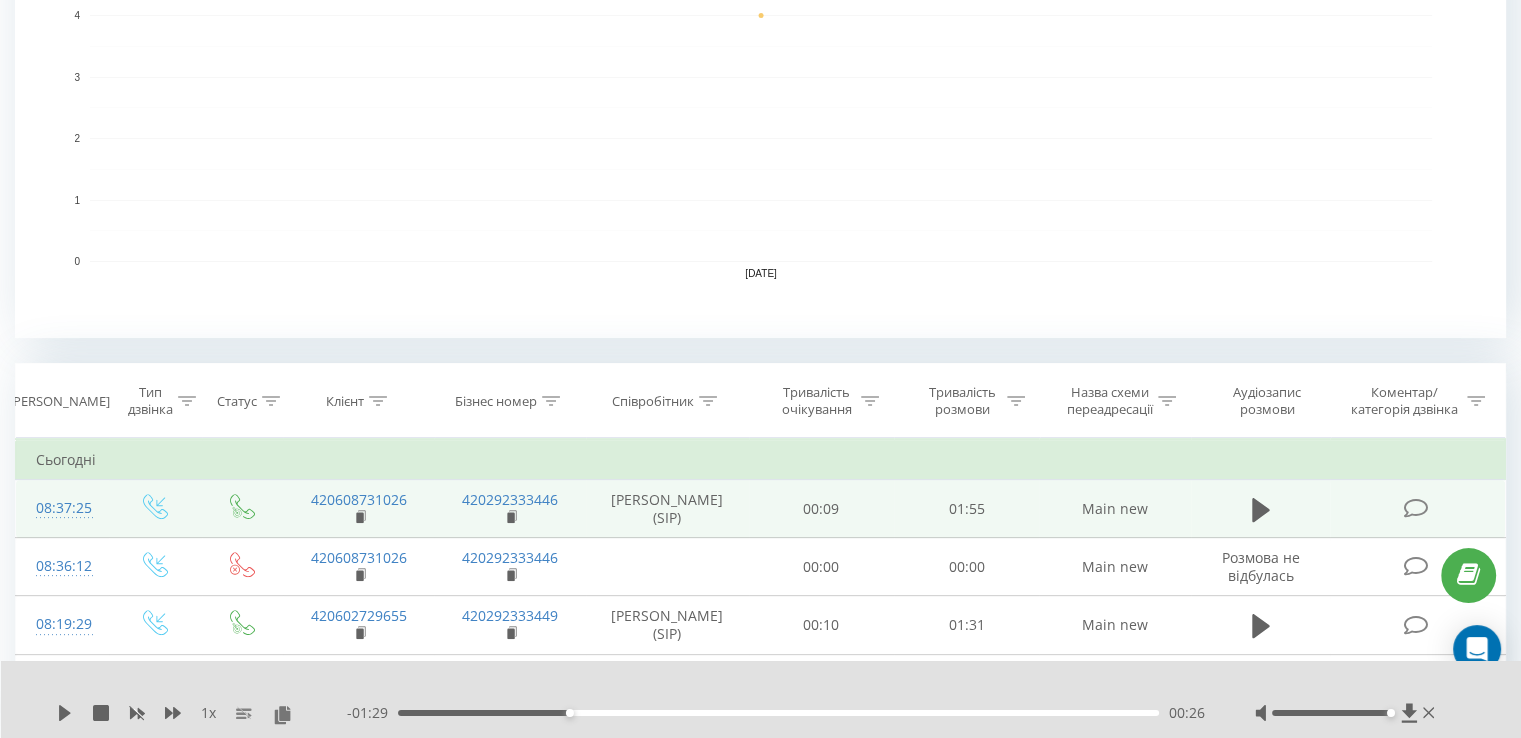 click on "1 x  - 01:29 00:26   00:26" at bounding box center (761, 699) 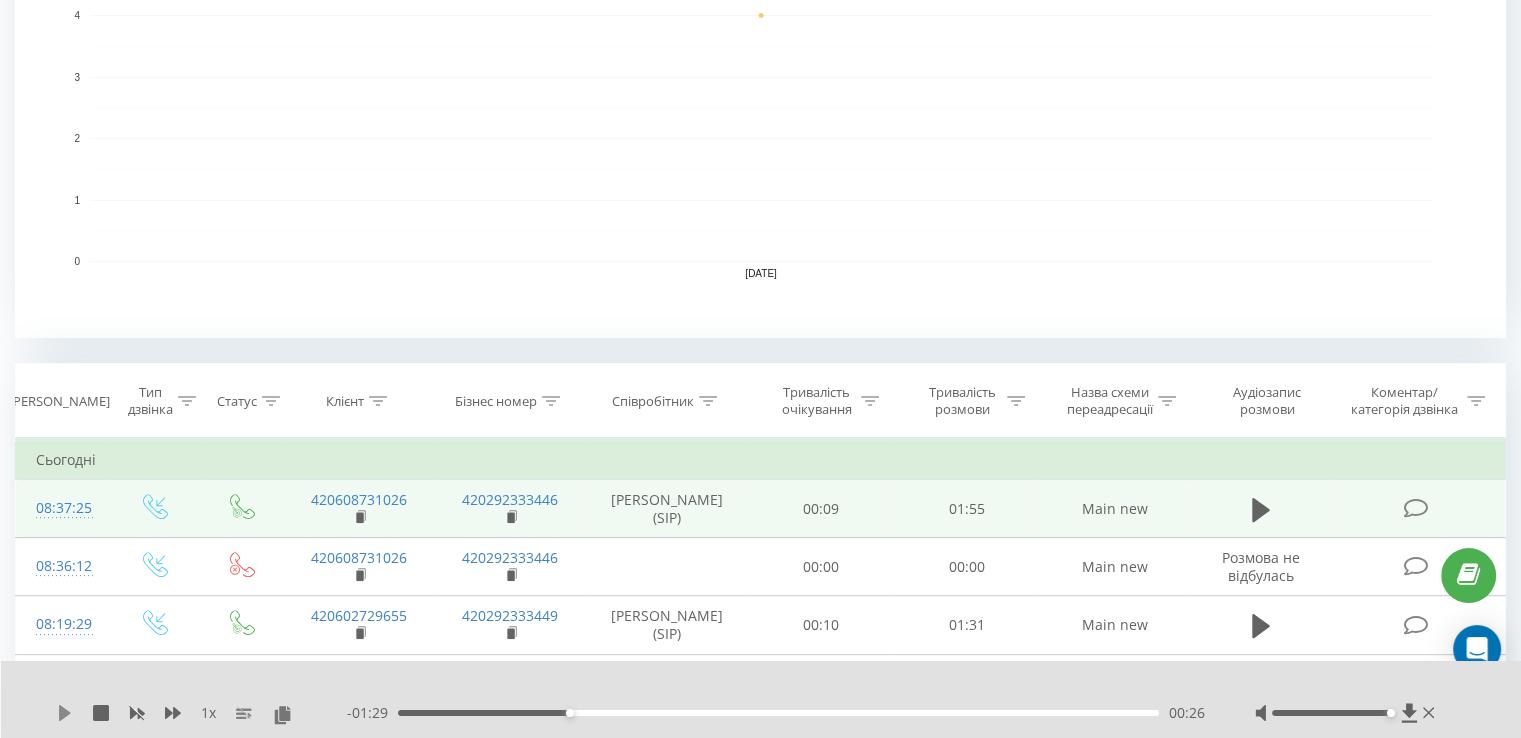 click 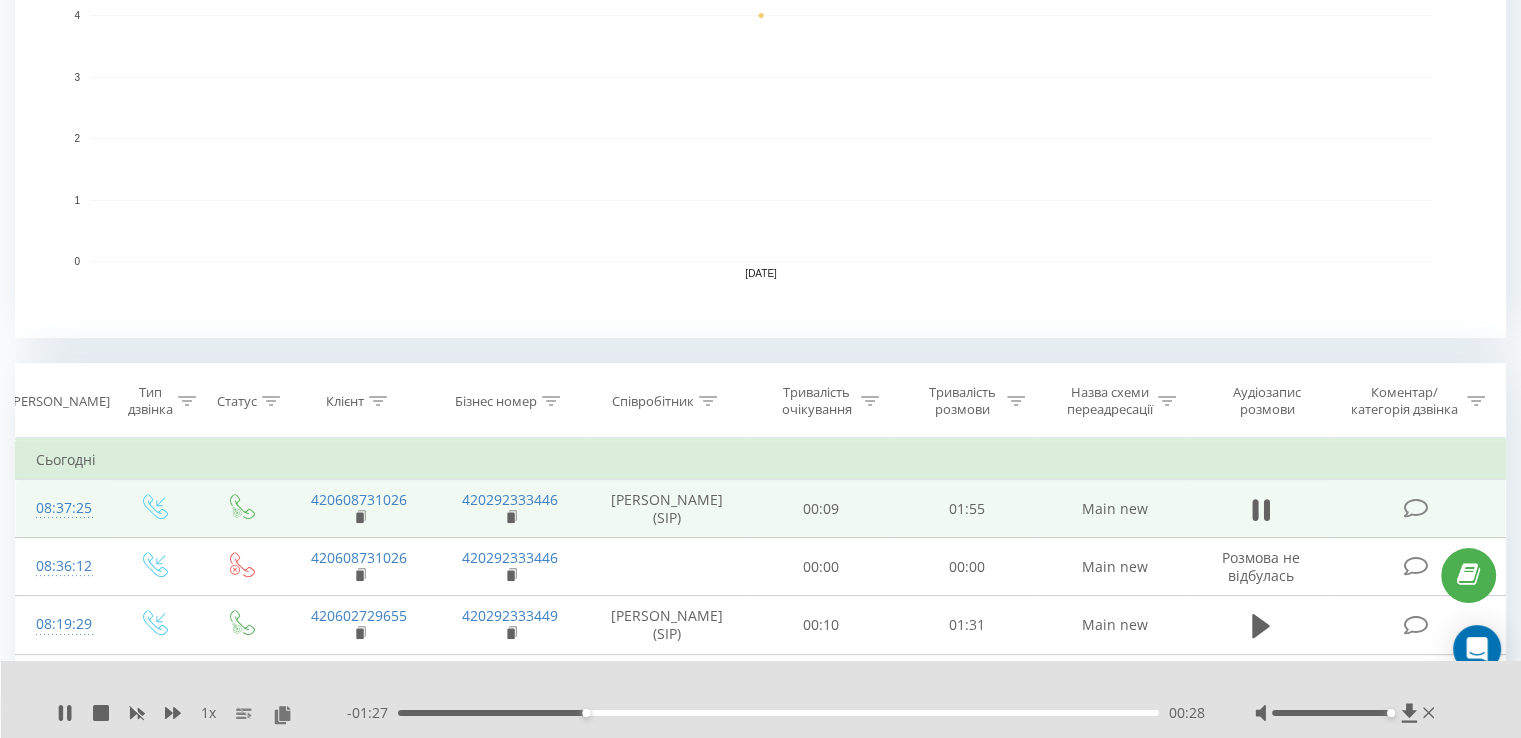 click on "00:28" at bounding box center [778, 713] 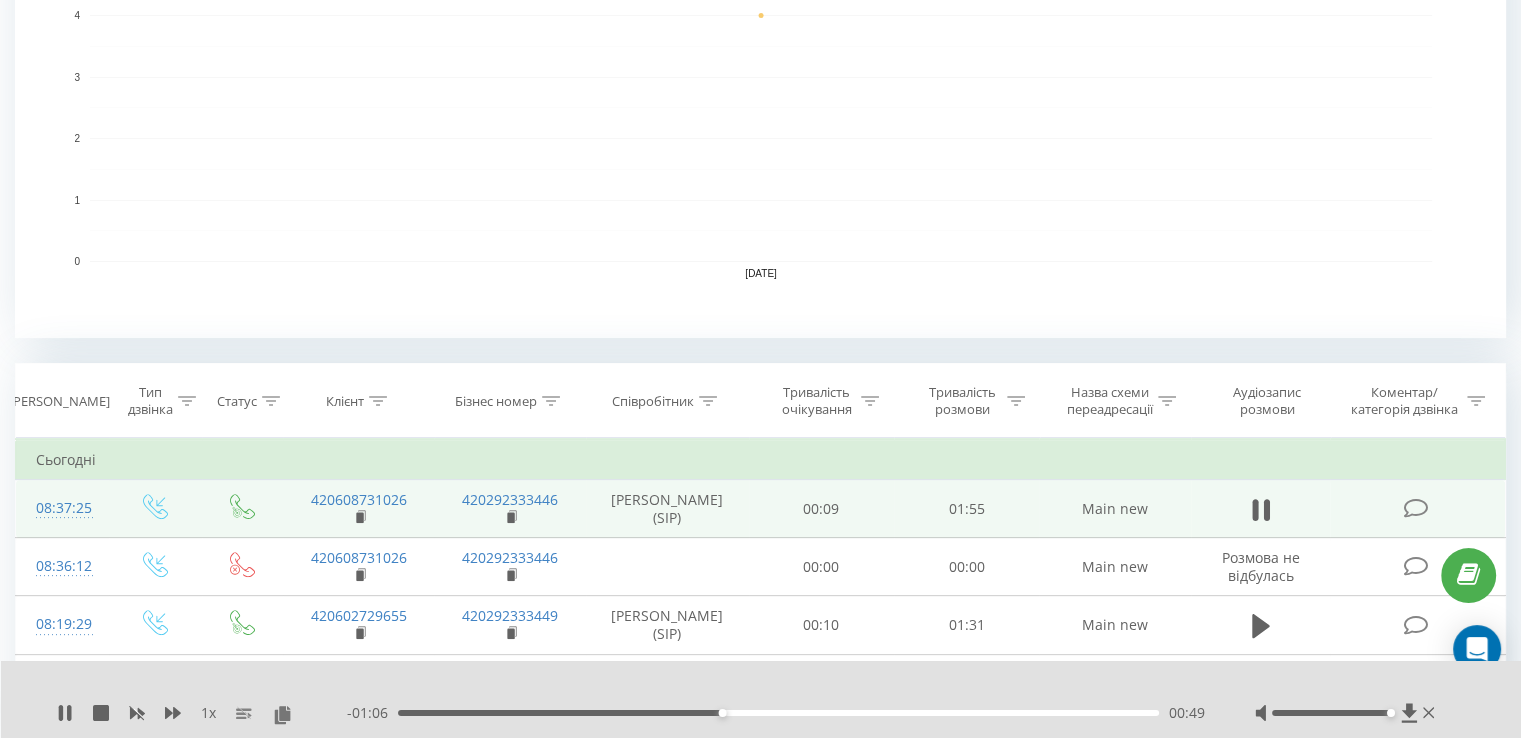 click on "00:49" at bounding box center [778, 713] 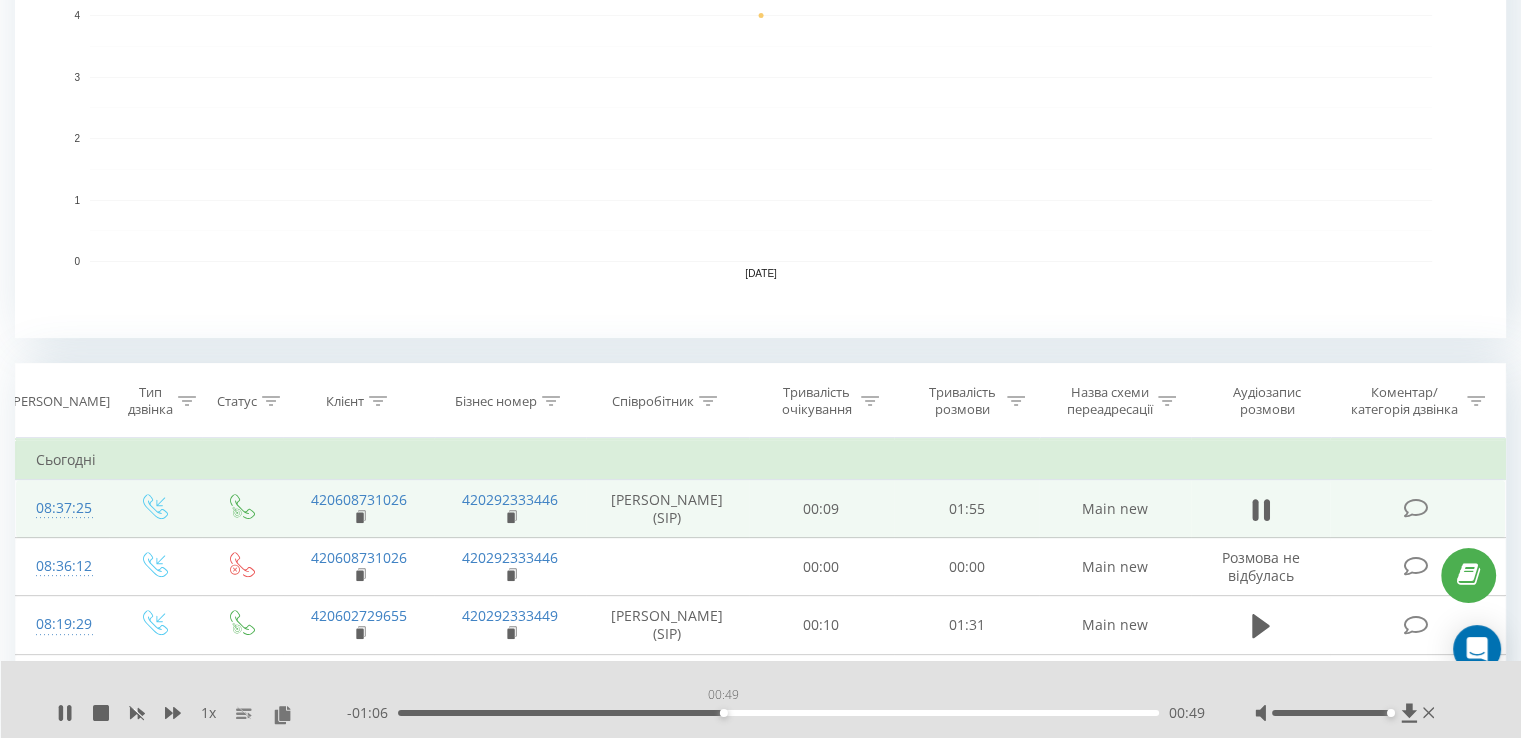 click on "00:49" at bounding box center (778, 713) 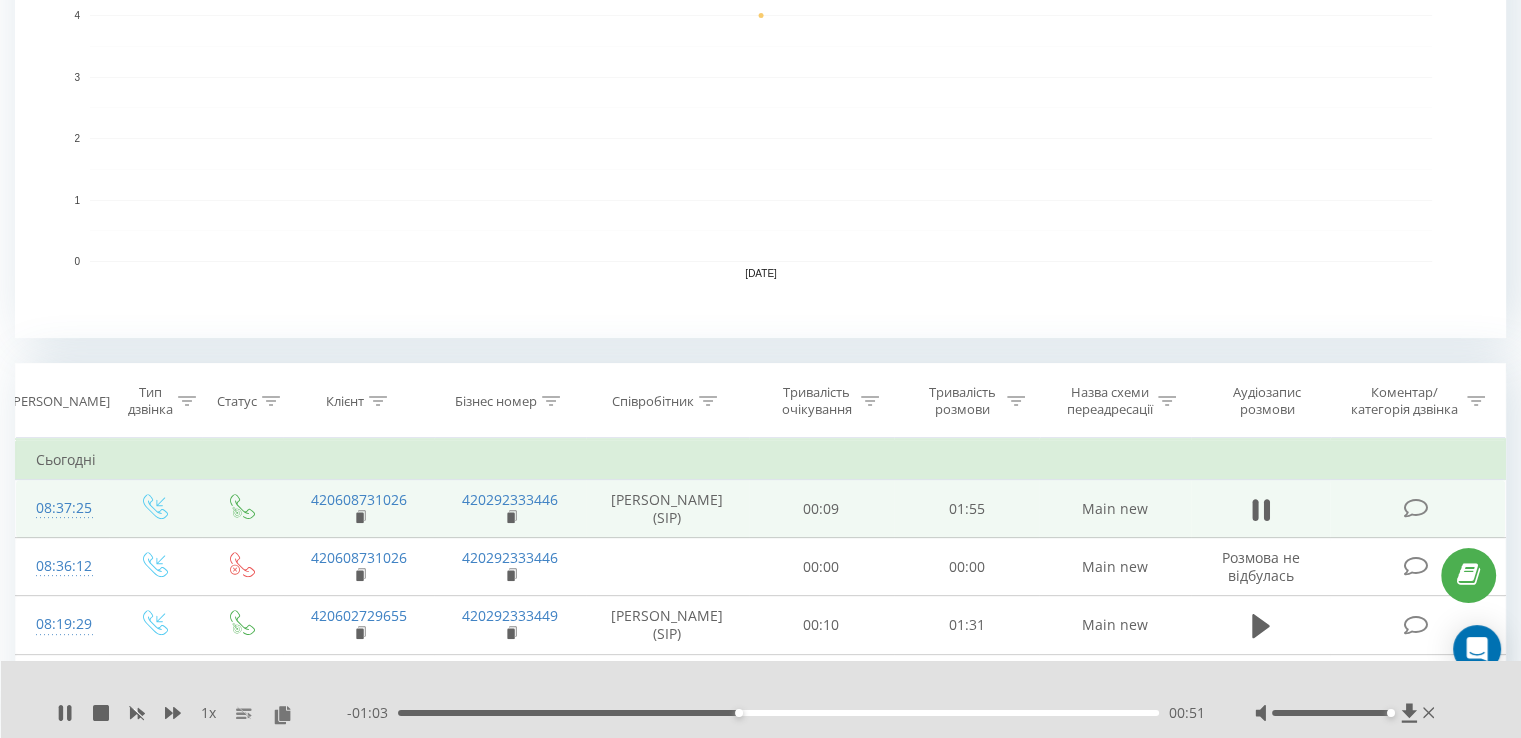 click on "00:51" at bounding box center [778, 713] 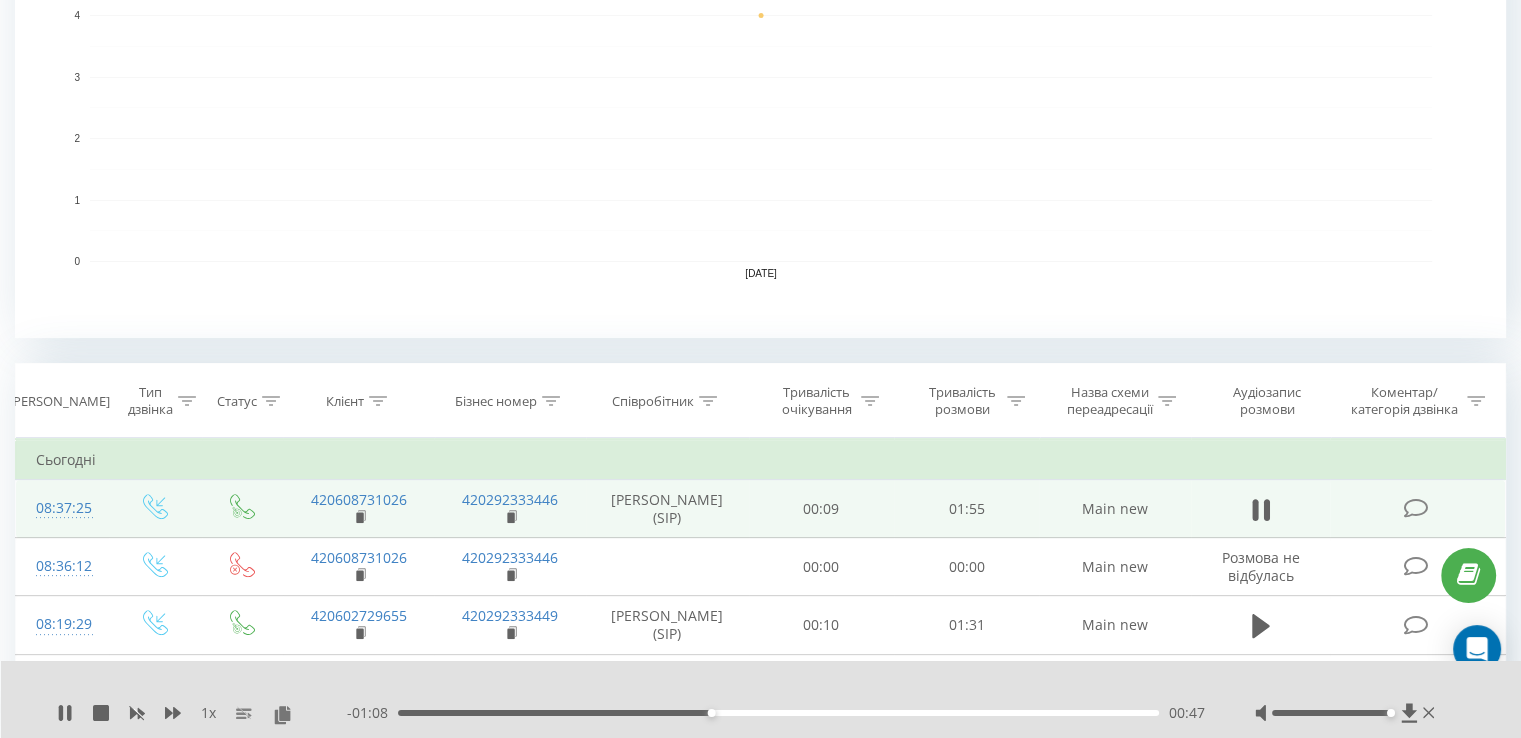 click on "00:47" at bounding box center (778, 713) 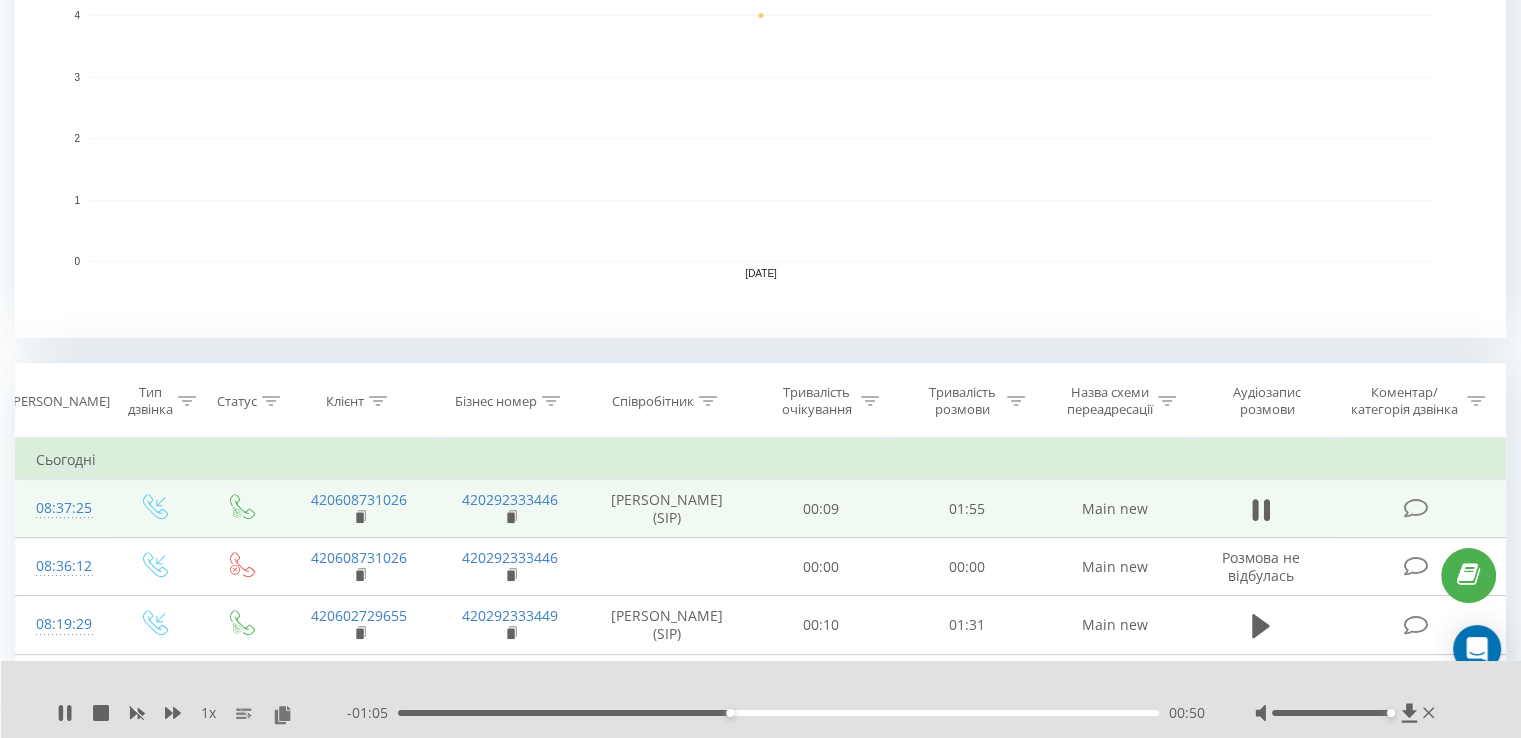 click on "00:50" at bounding box center (778, 713) 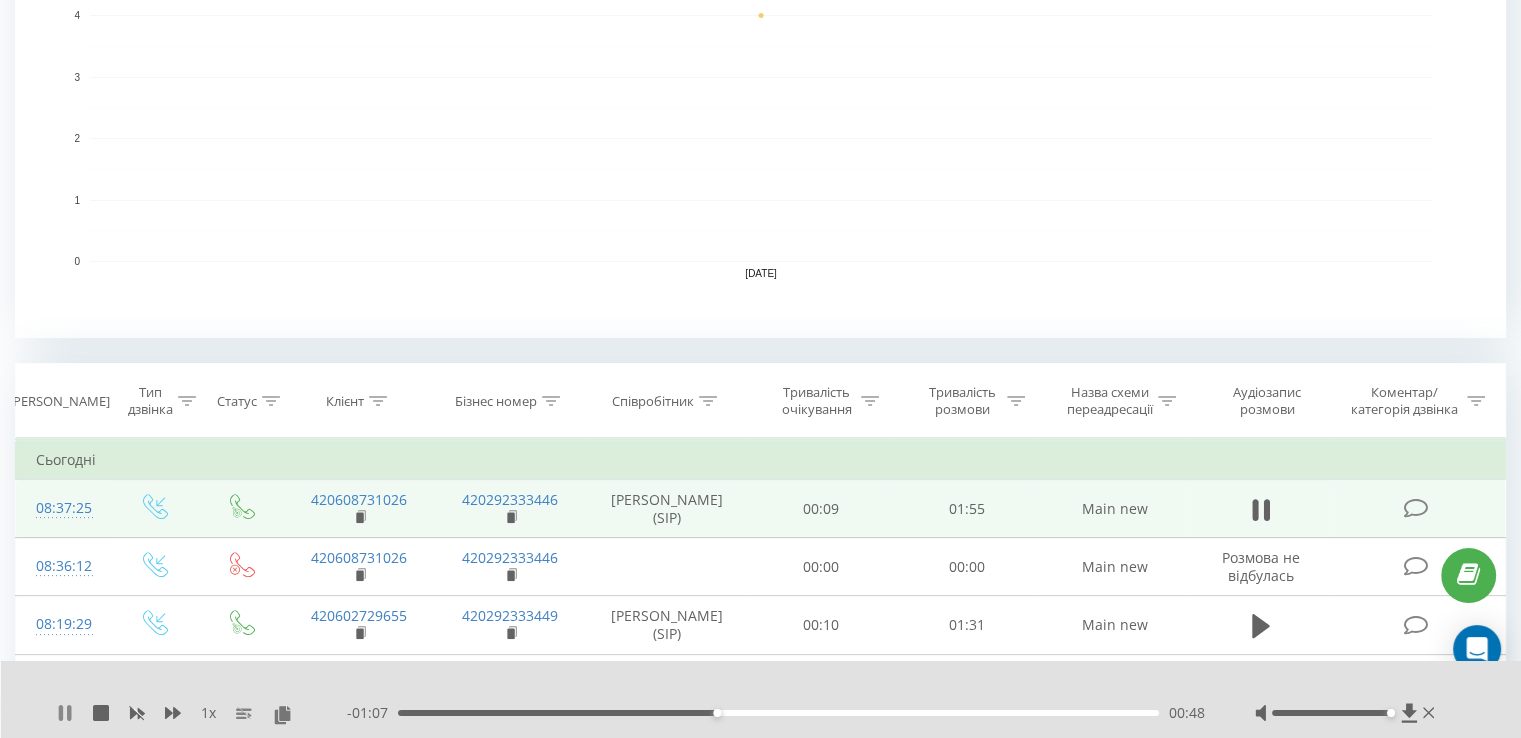 click 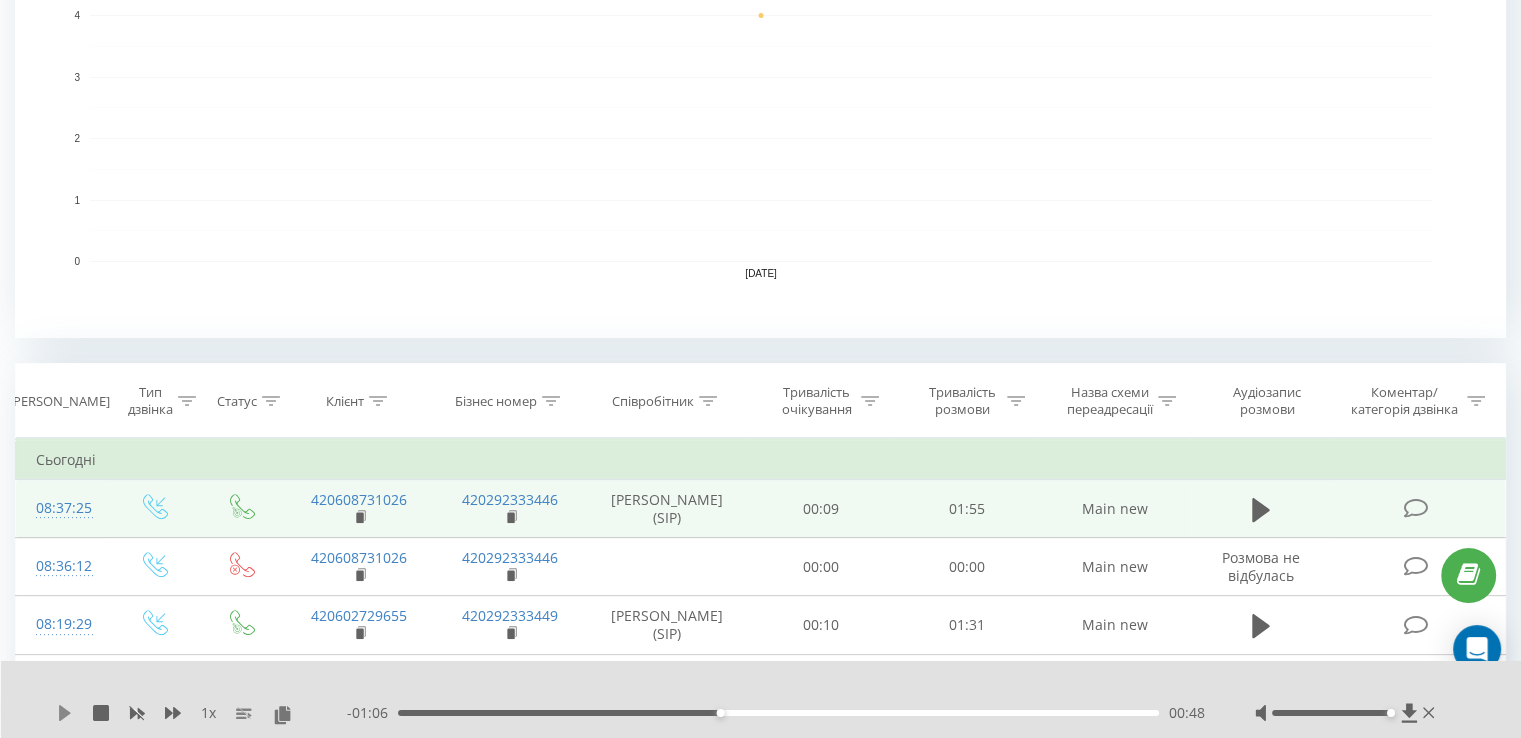 click 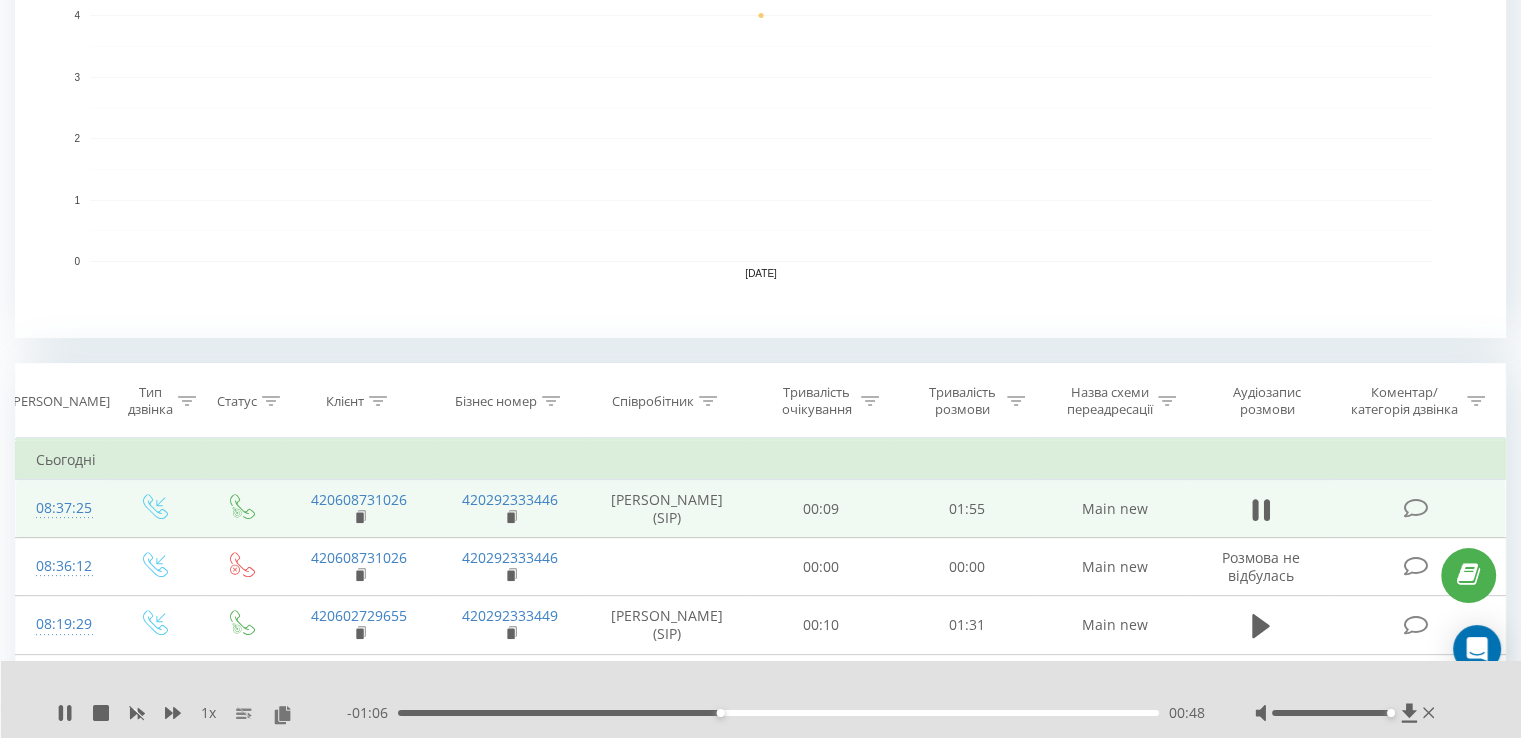 click on "00:48" at bounding box center [778, 713] 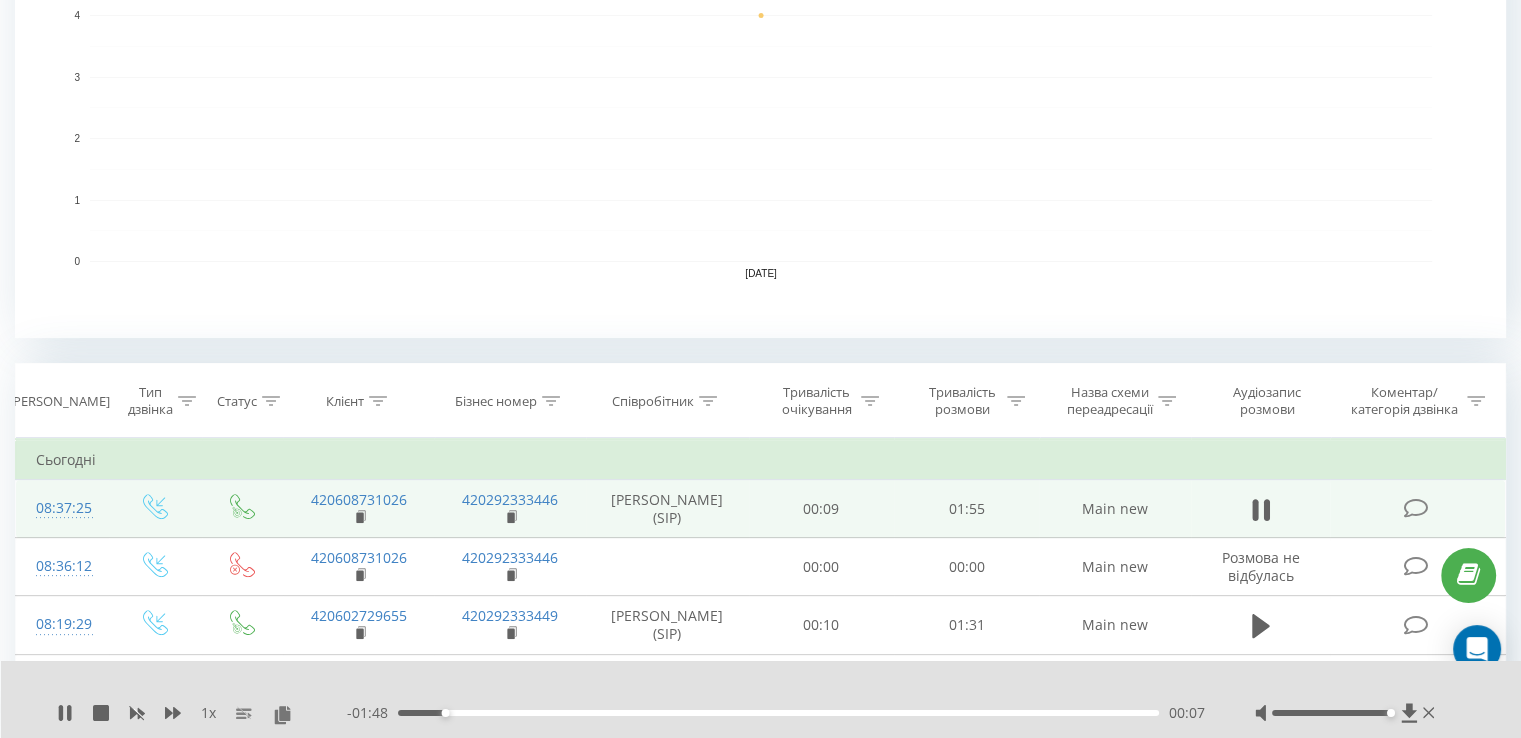 click on "00:07" at bounding box center [778, 713] 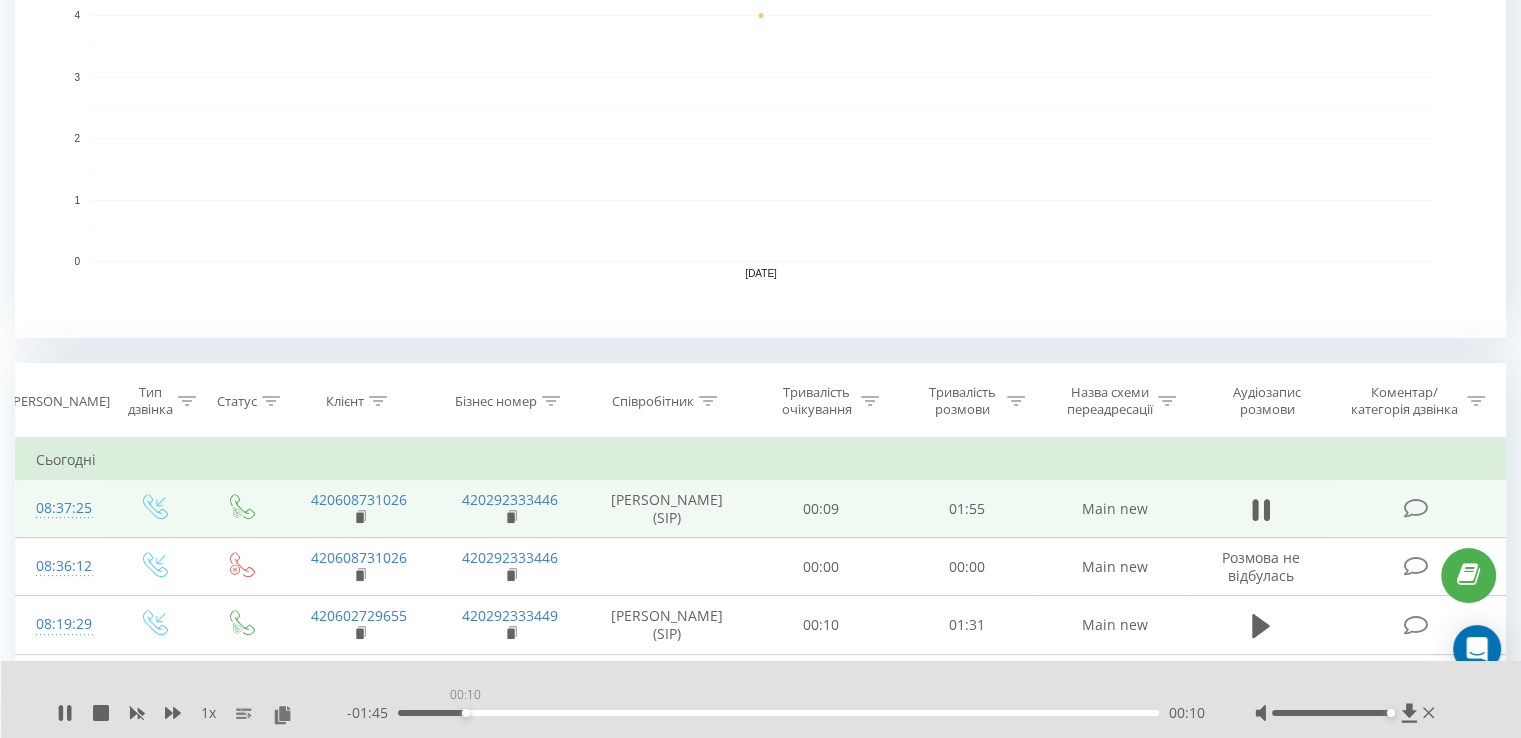 click on "00:10" at bounding box center [778, 713] 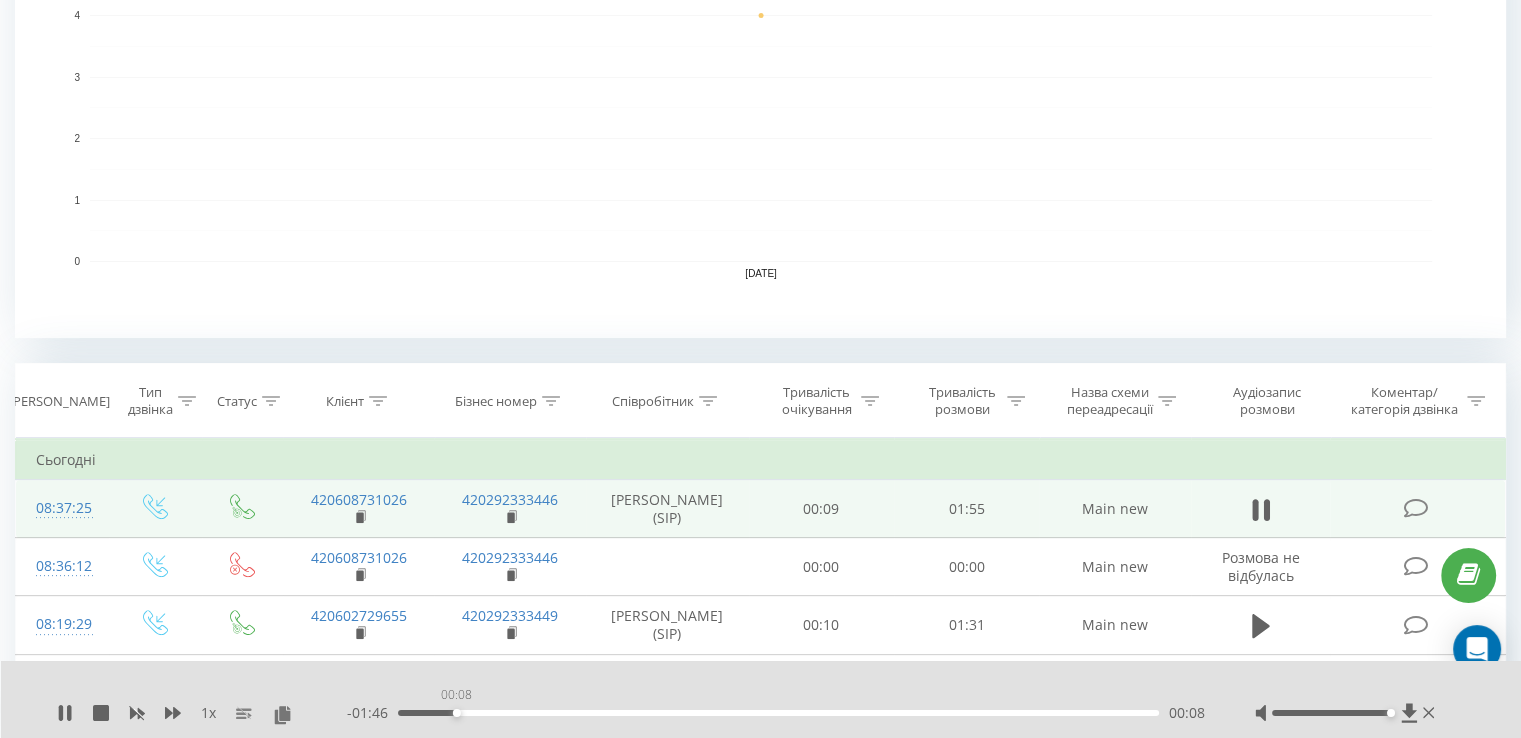 click on "00:08" at bounding box center [778, 713] 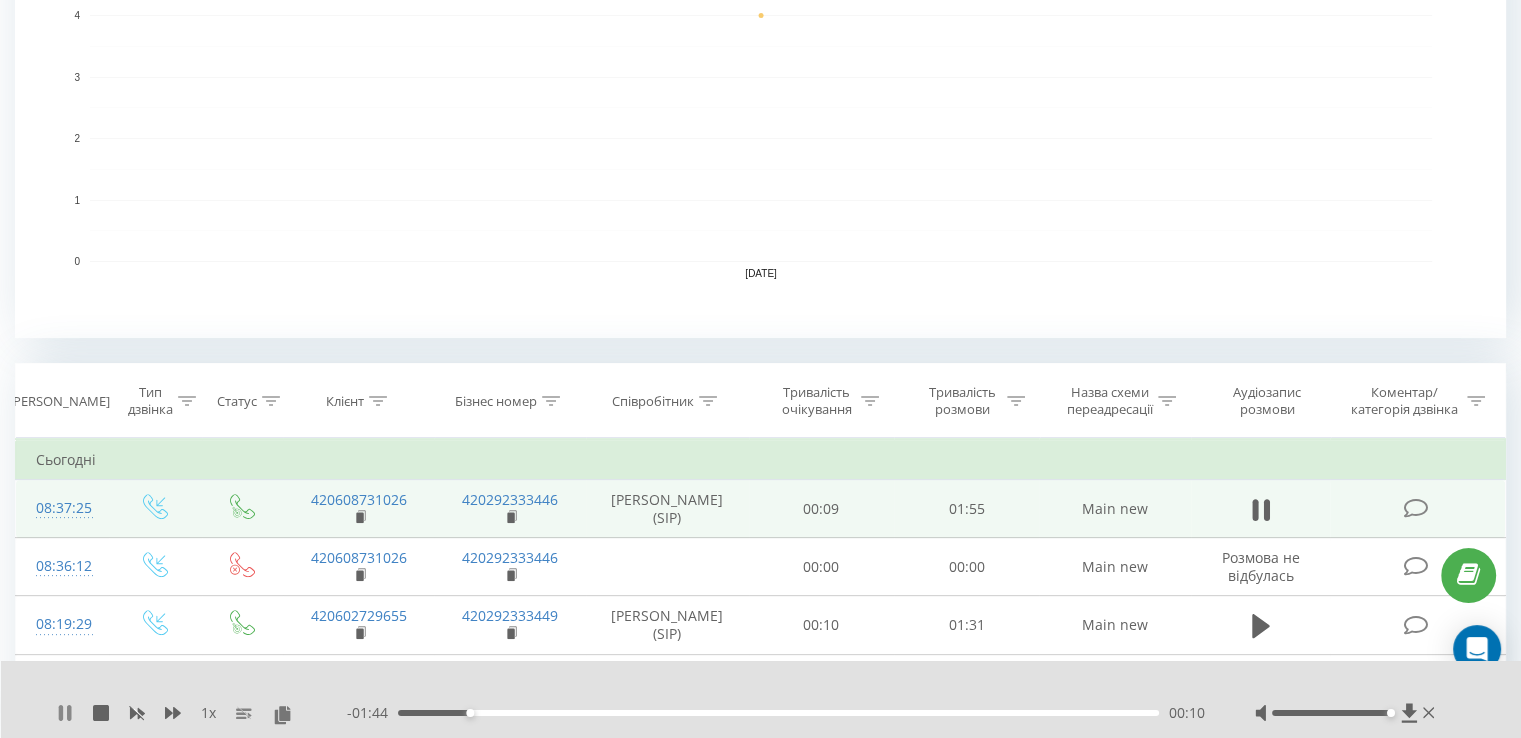 click 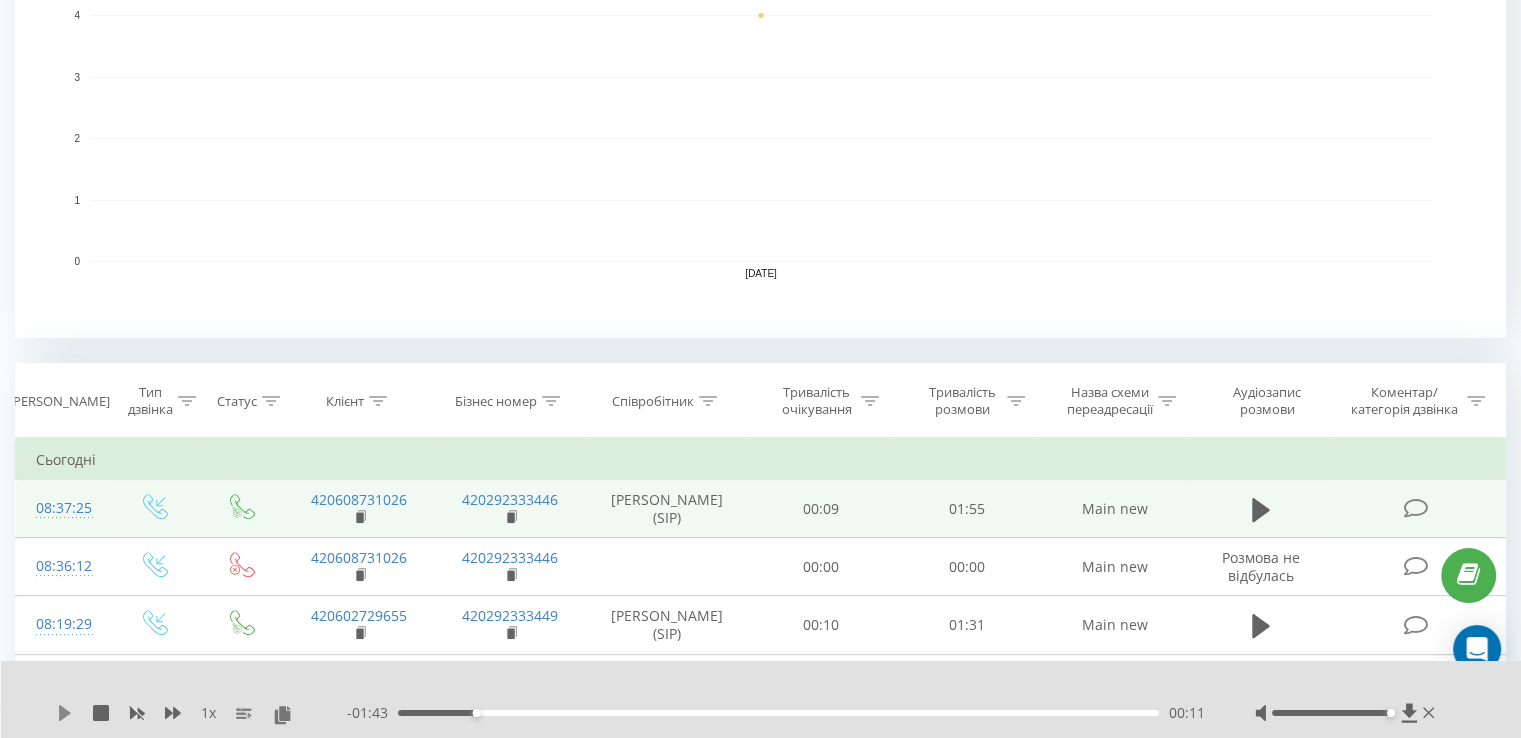 click 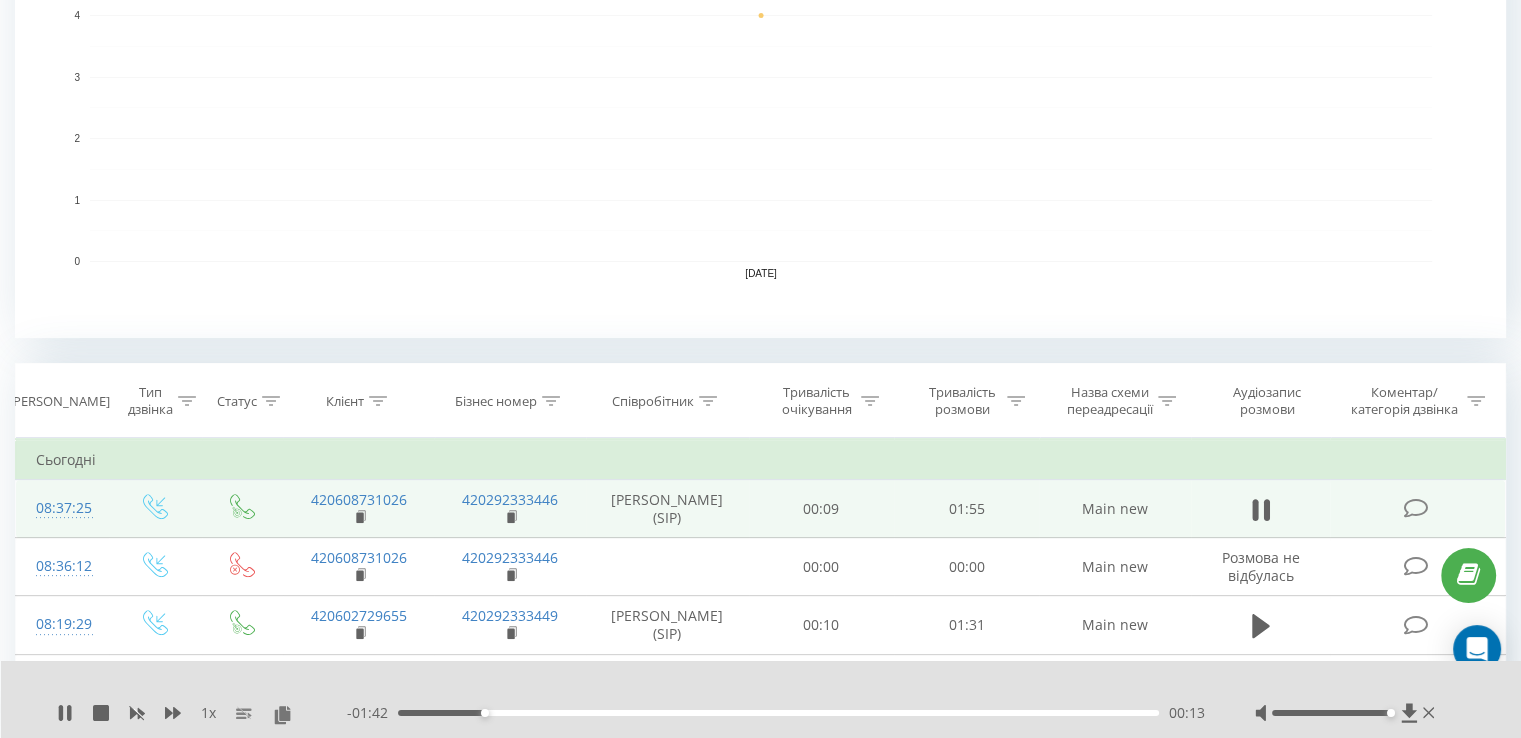 click on "00:13" at bounding box center [778, 713] 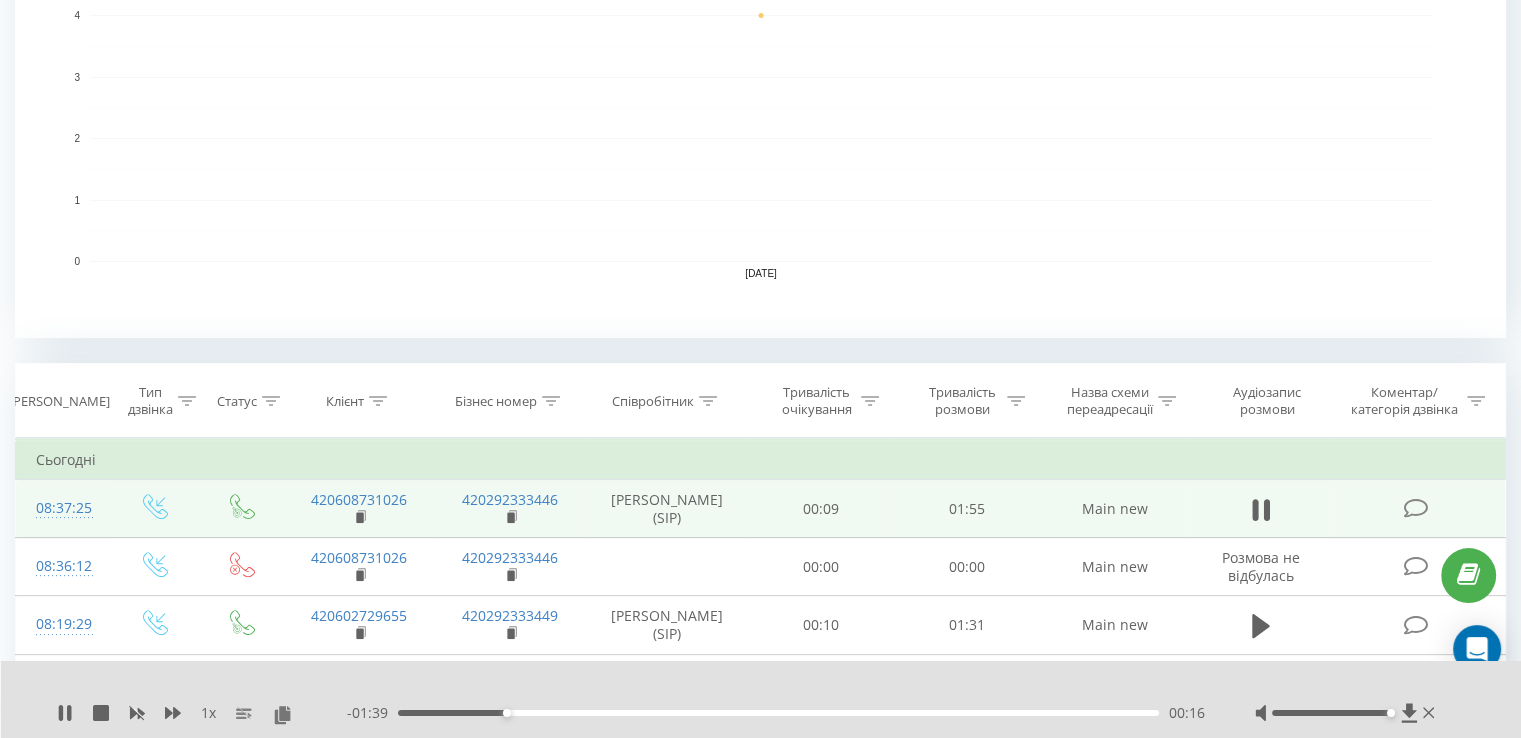 click on "00:16" at bounding box center [778, 713] 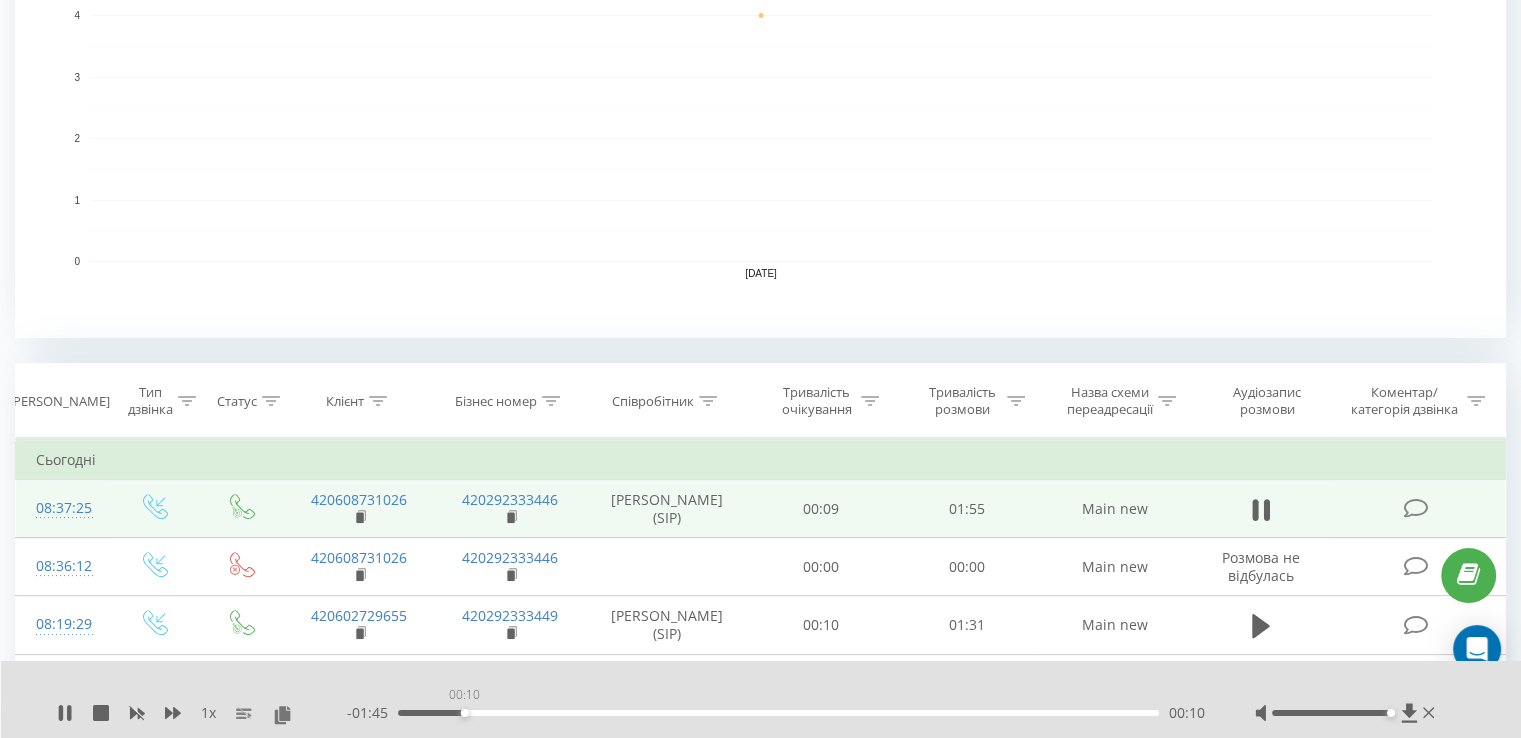 click on "00:10" at bounding box center (778, 713) 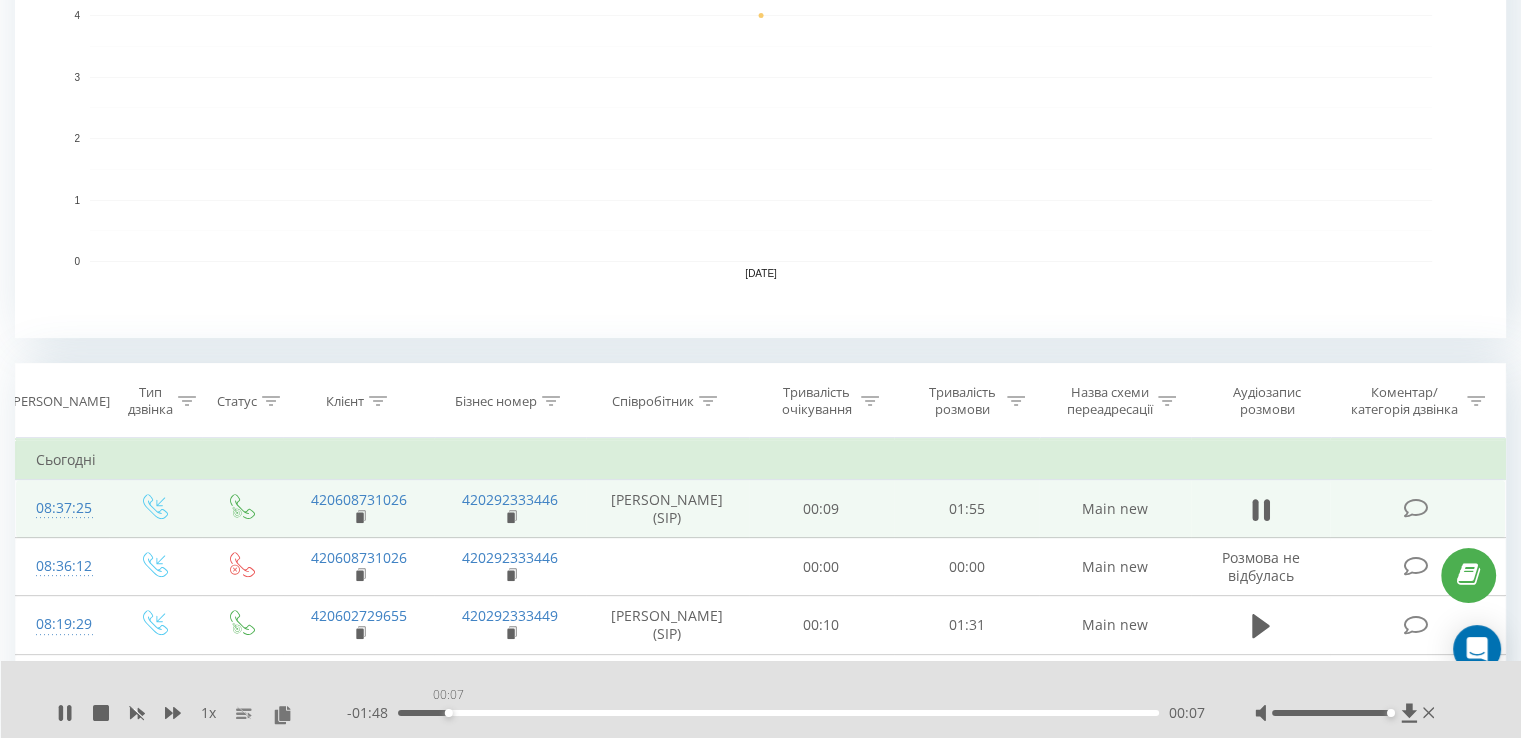 click on "00:07" at bounding box center [778, 713] 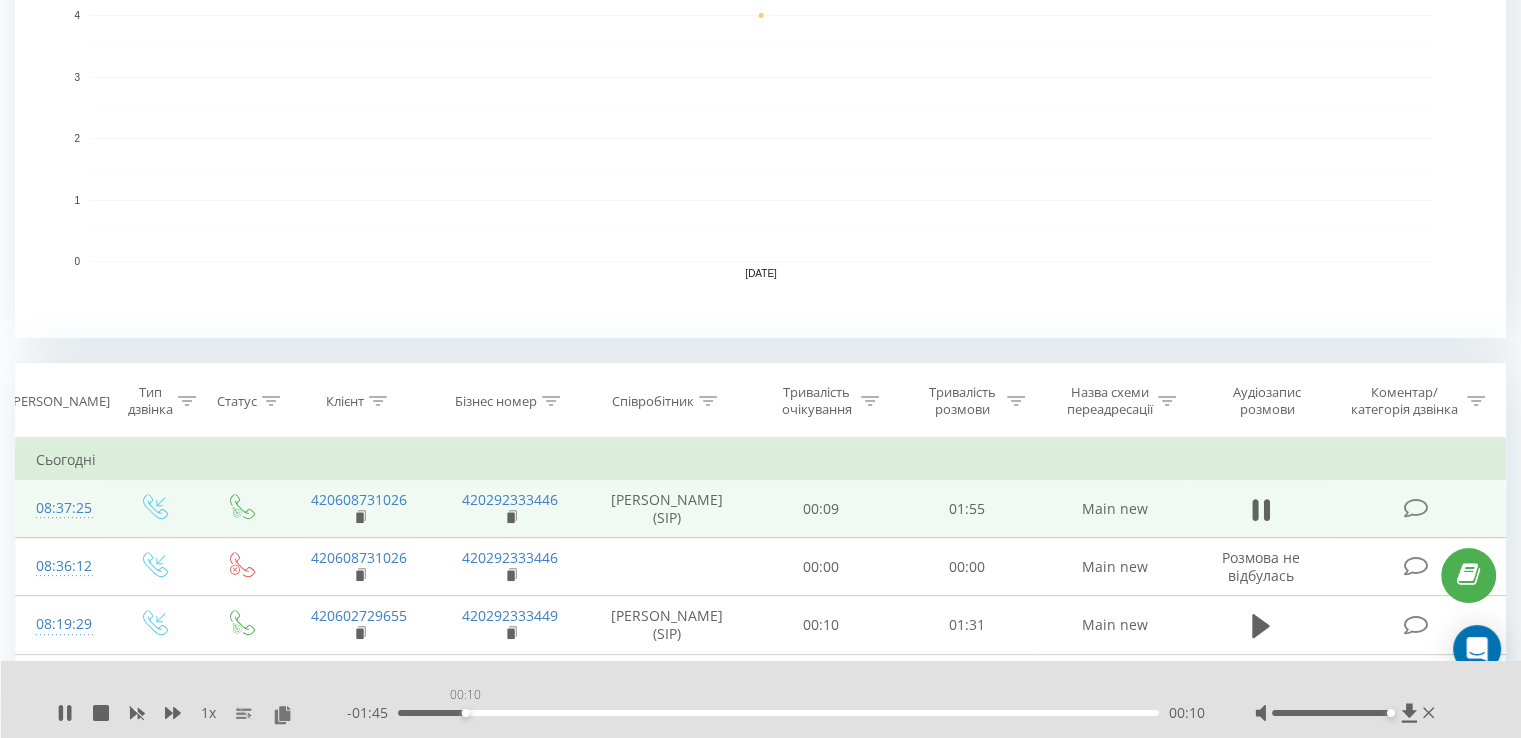 click on "- 01:45 00:10   00:10" at bounding box center [776, 713] 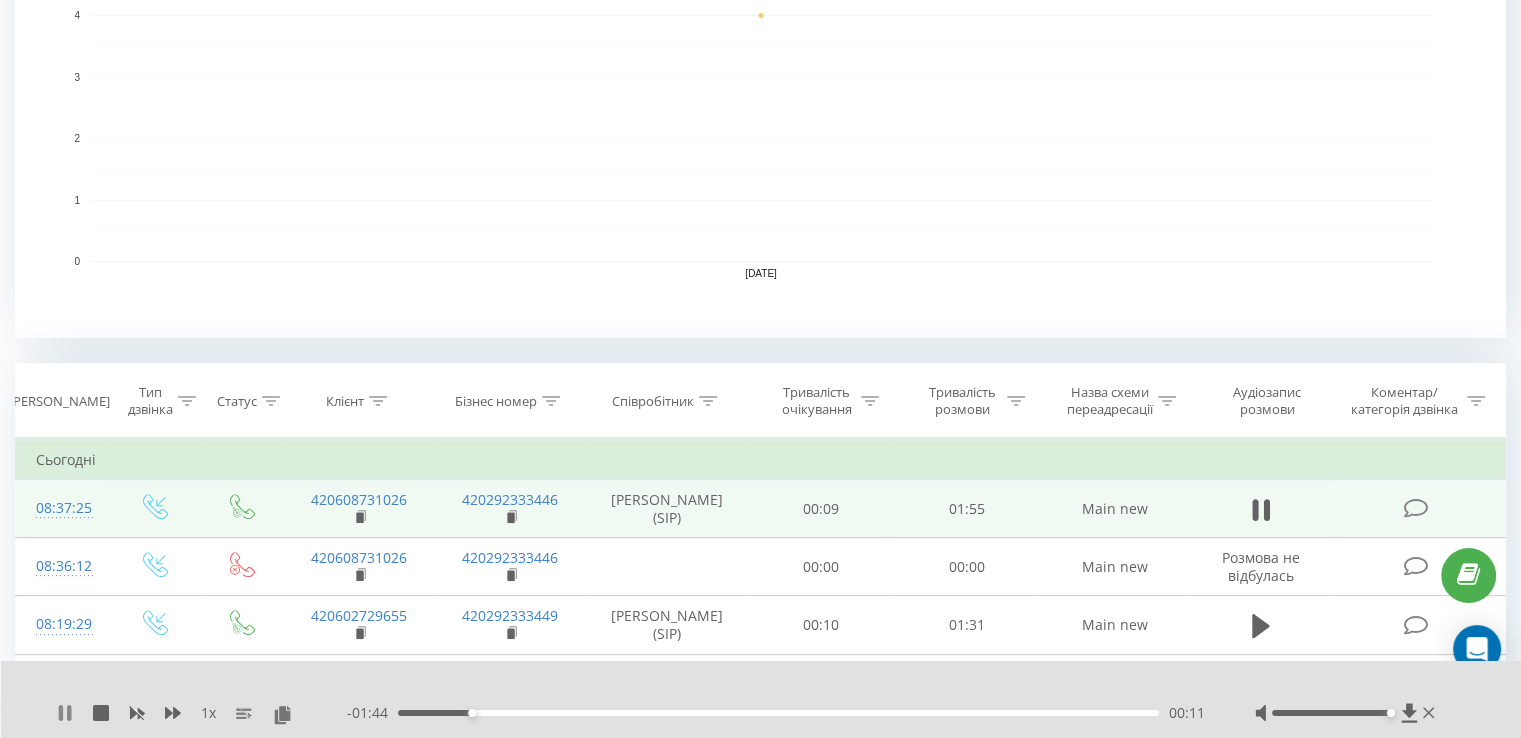 click 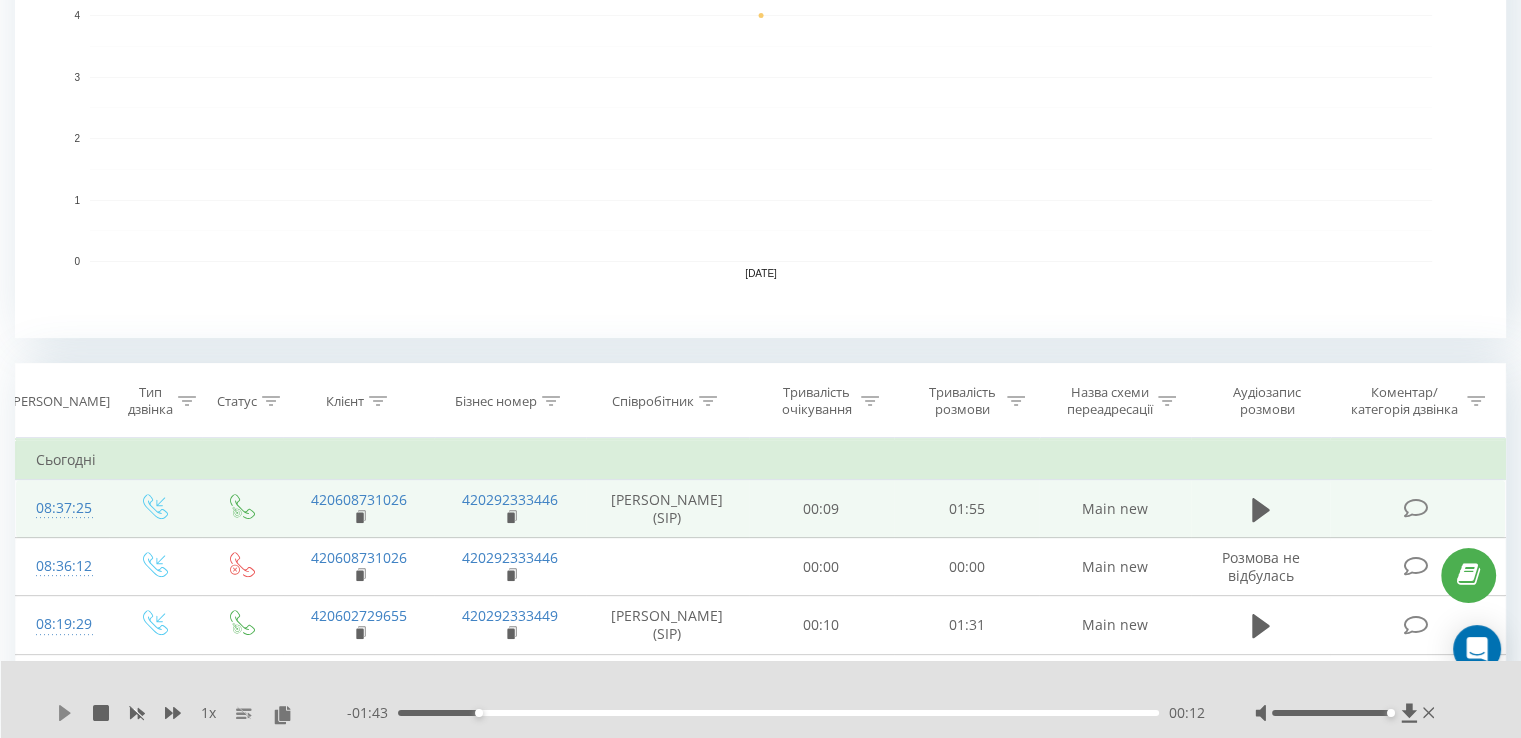 click 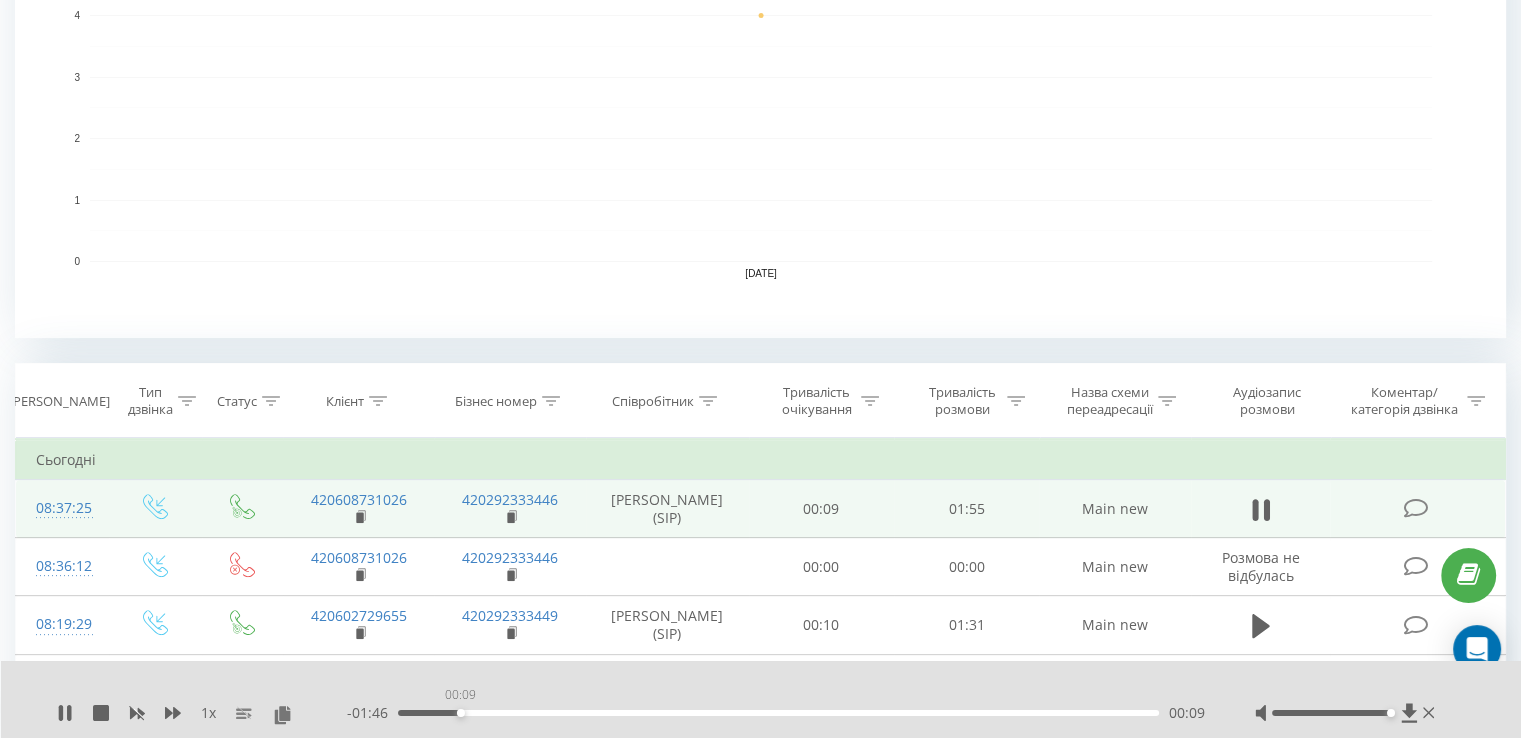 drag, startPoint x: 483, startPoint y: 714, endPoint x: 453, endPoint y: 717, distance: 30.149628 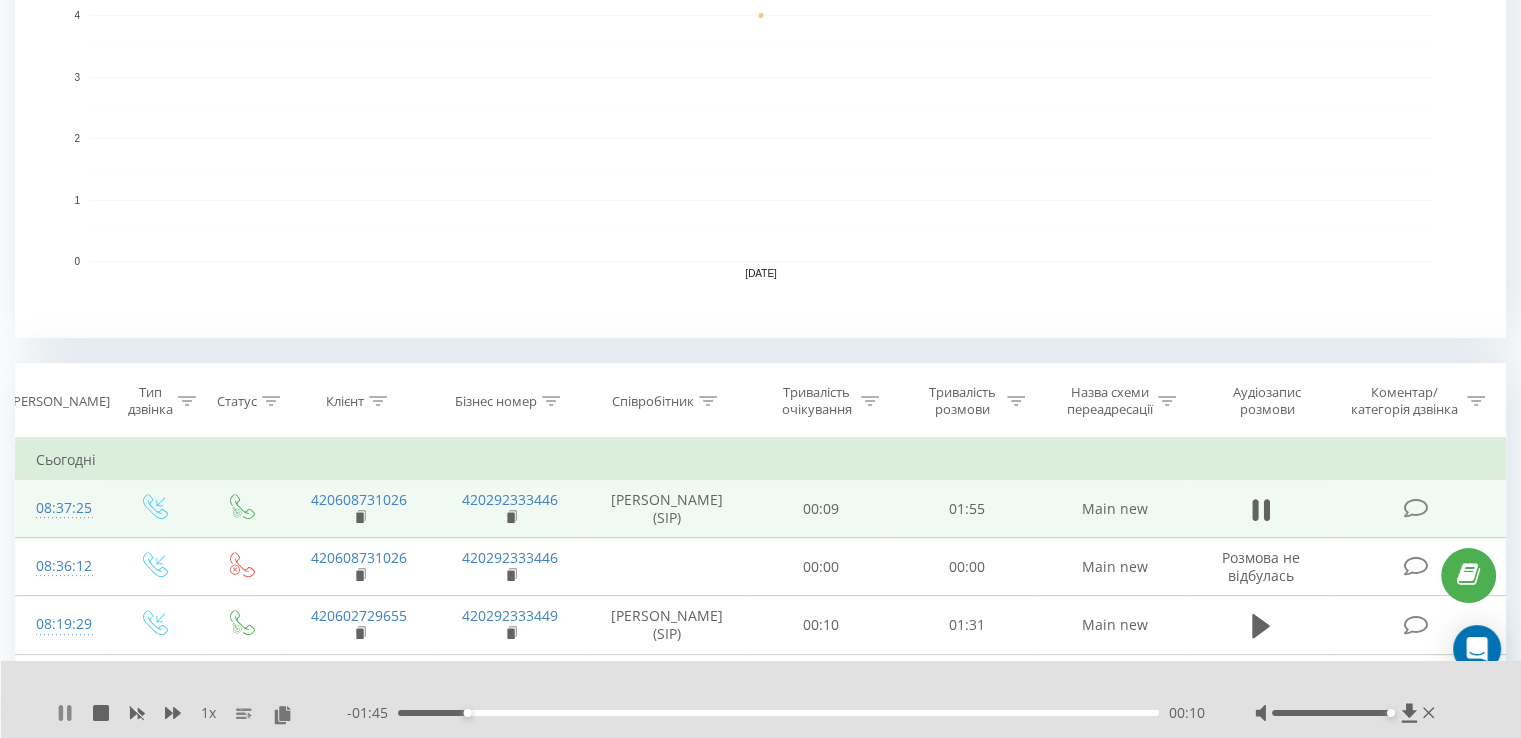 click 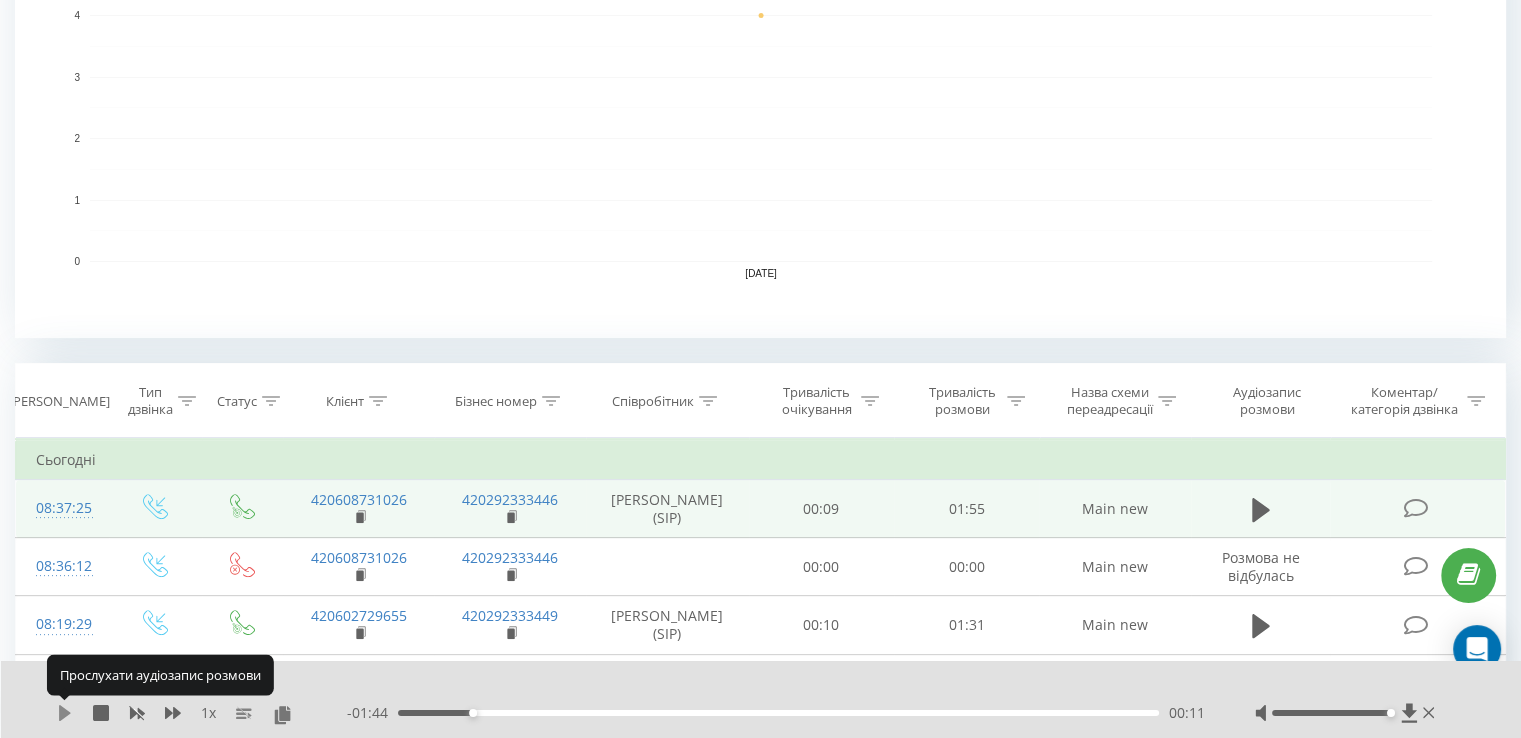 click 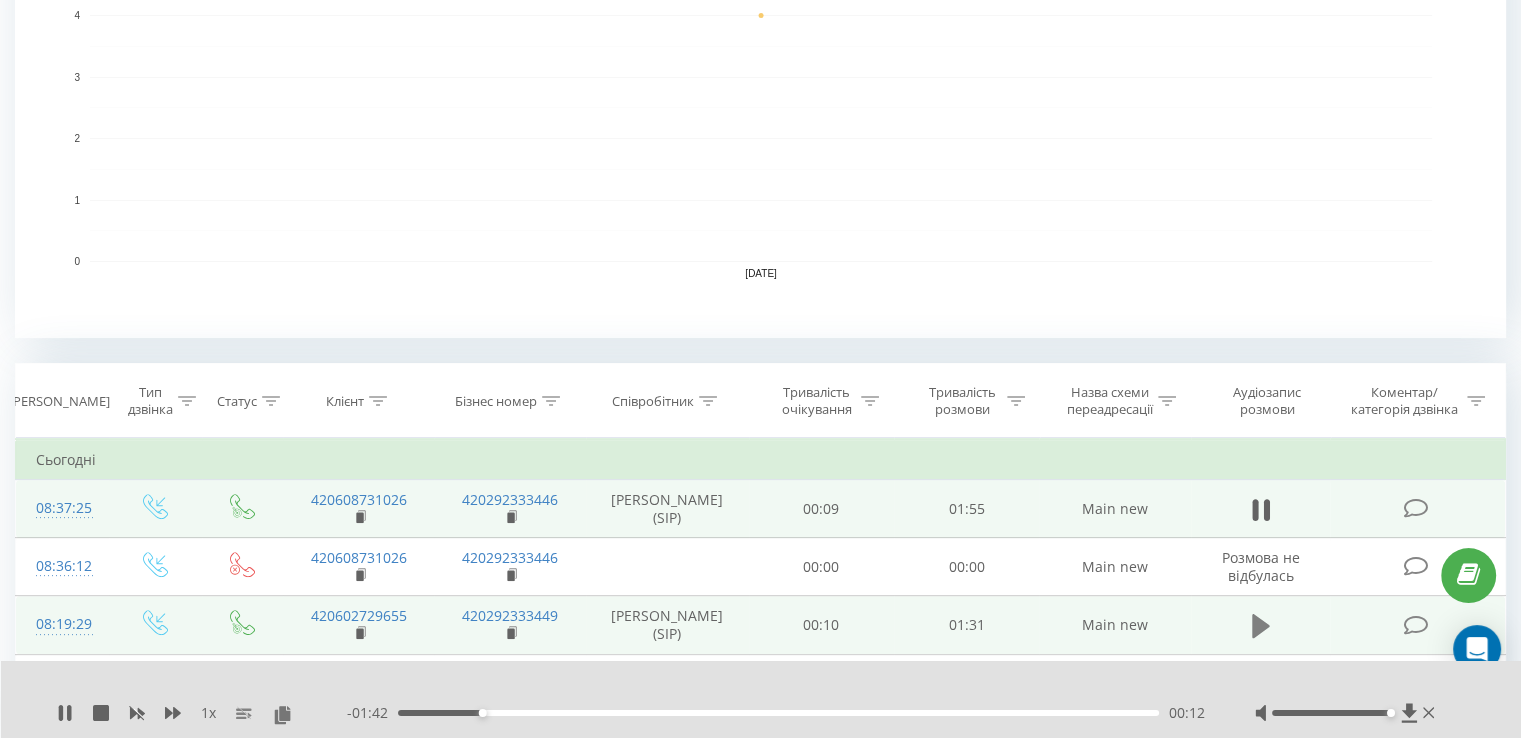 click 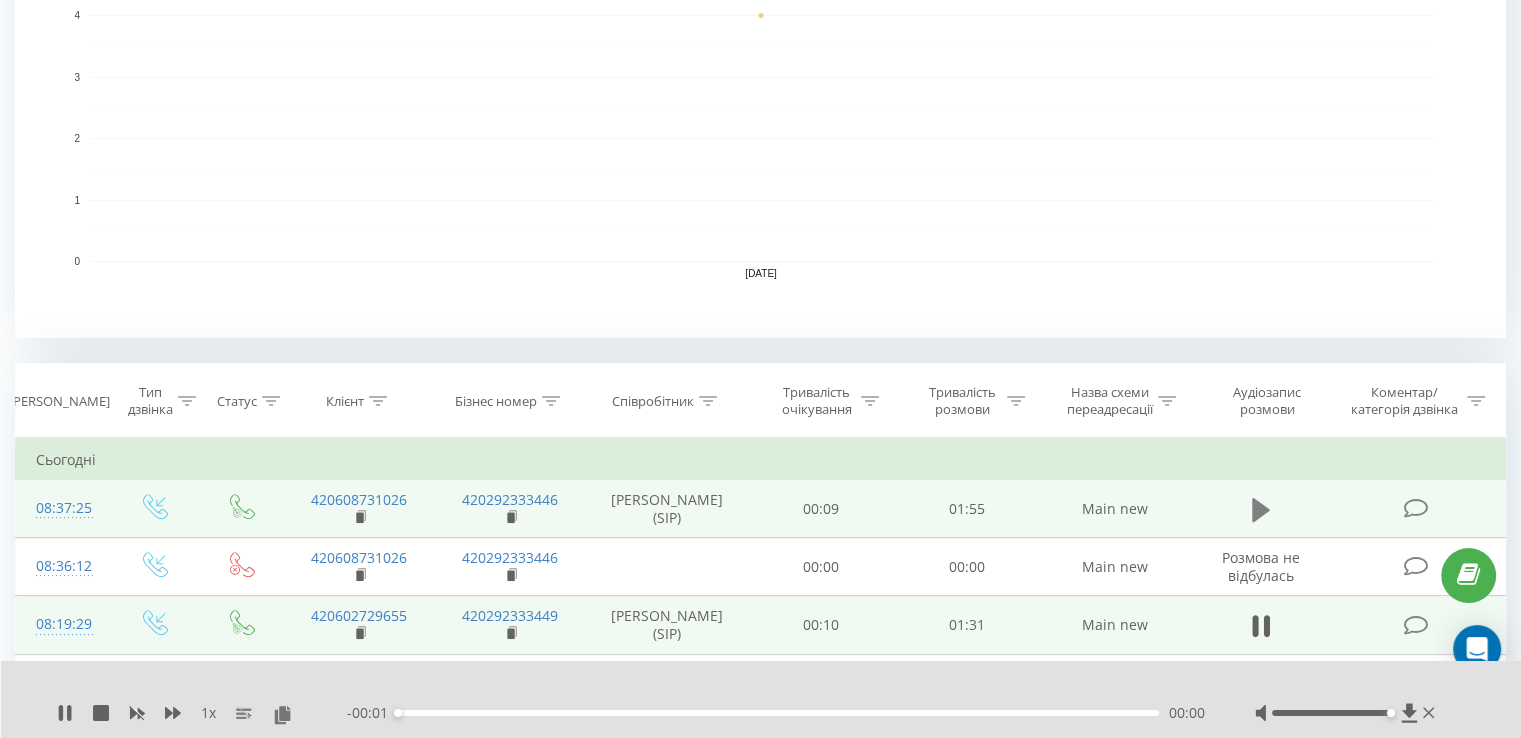 click 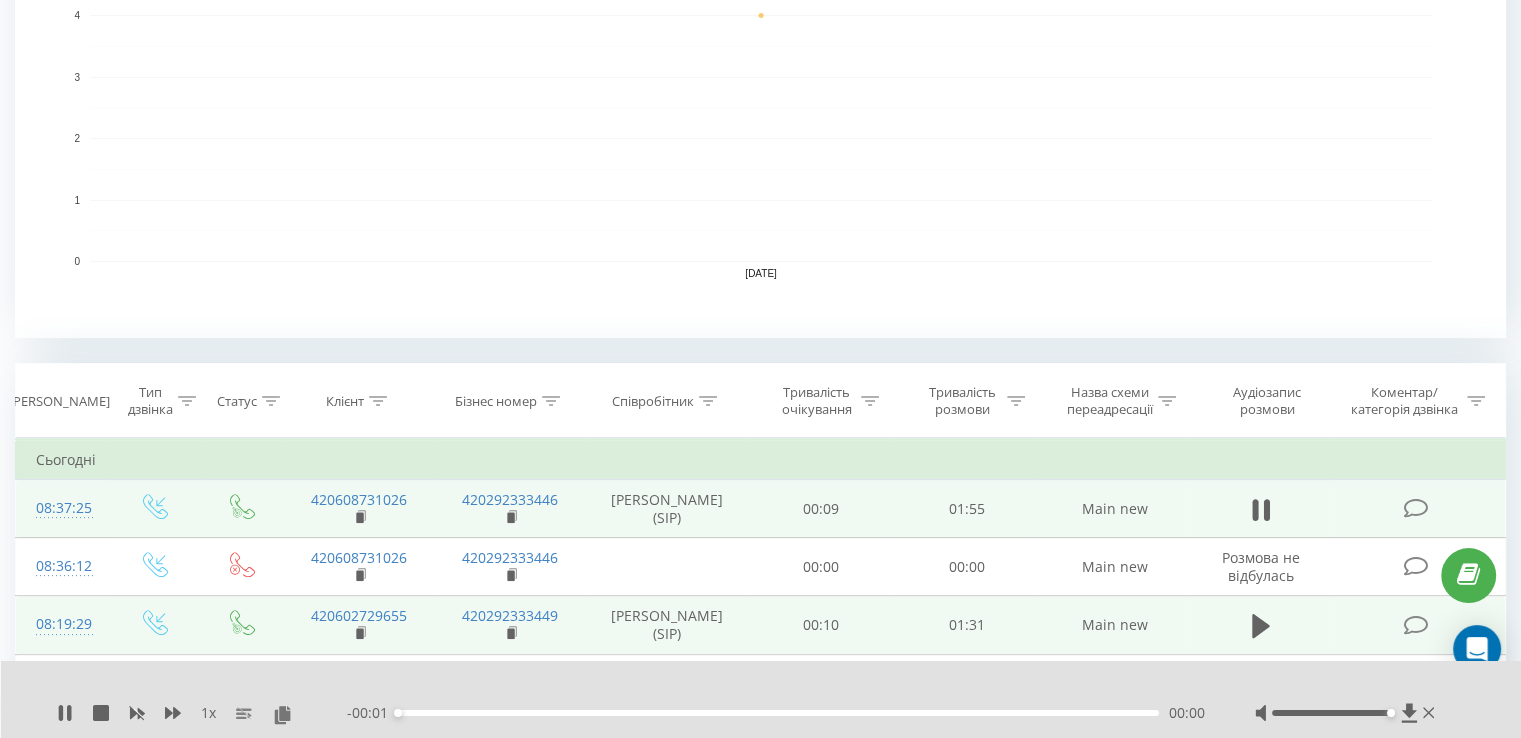 click on "00:00" at bounding box center (778, 713) 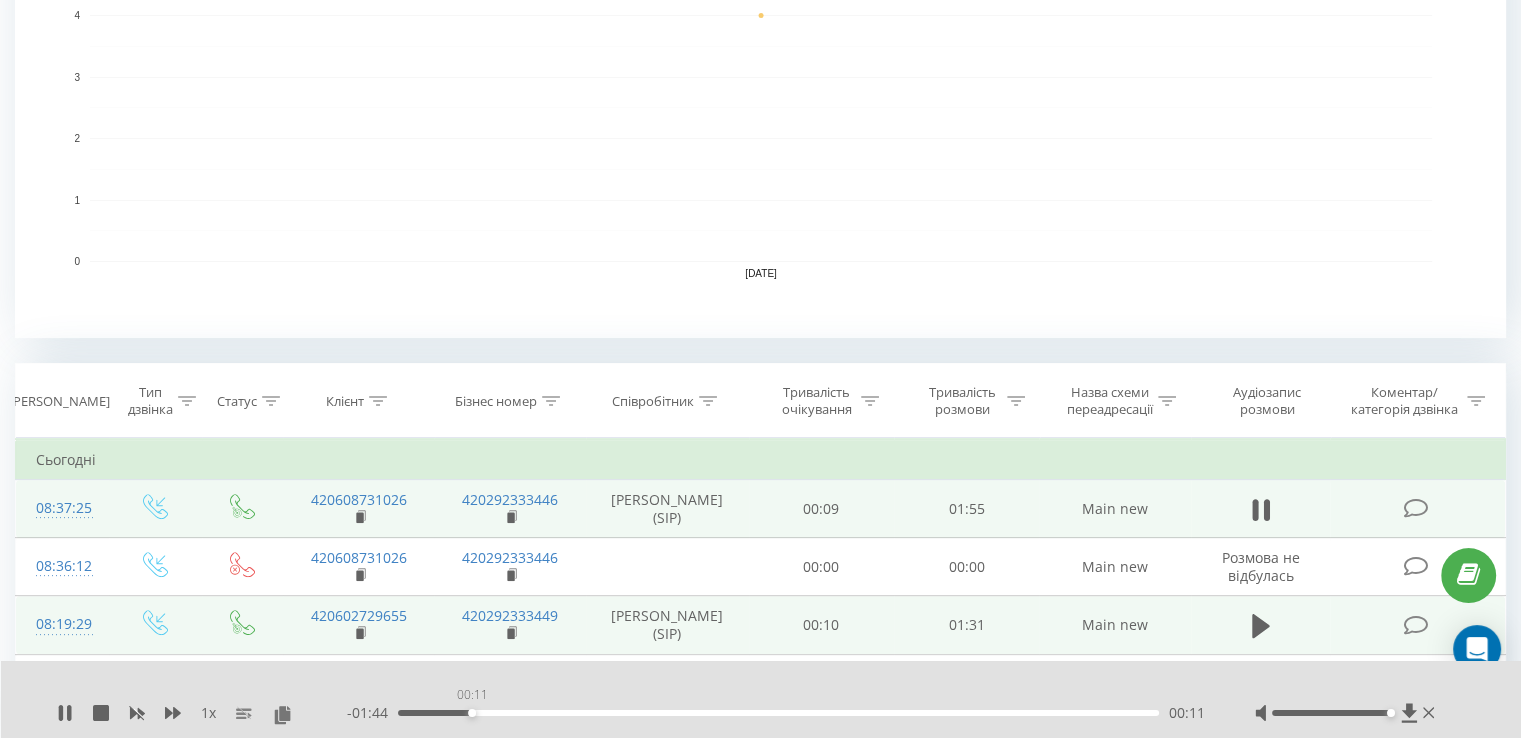 drag, startPoint x: 464, startPoint y: 711, endPoint x: 451, endPoint y: 713, distance: 13.152946 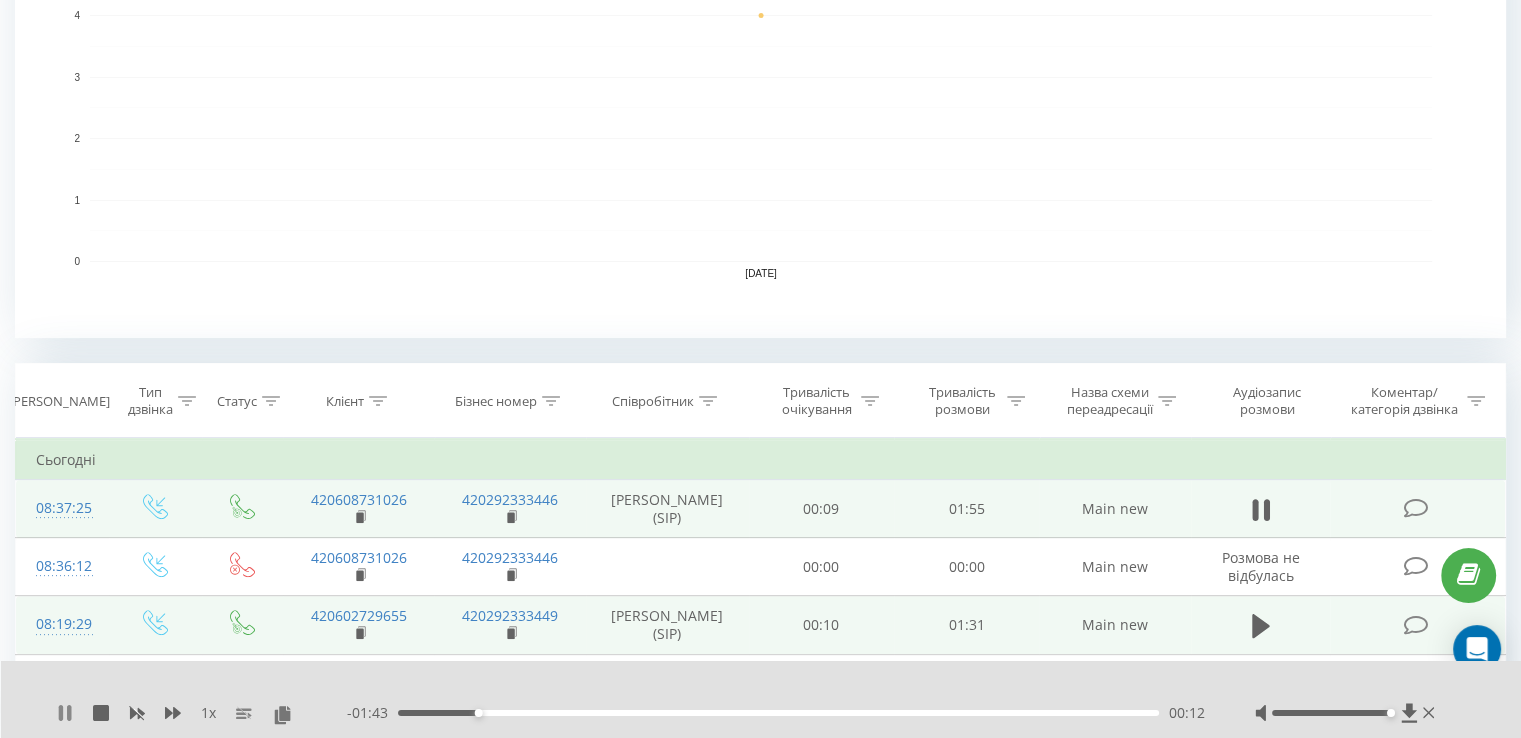 click 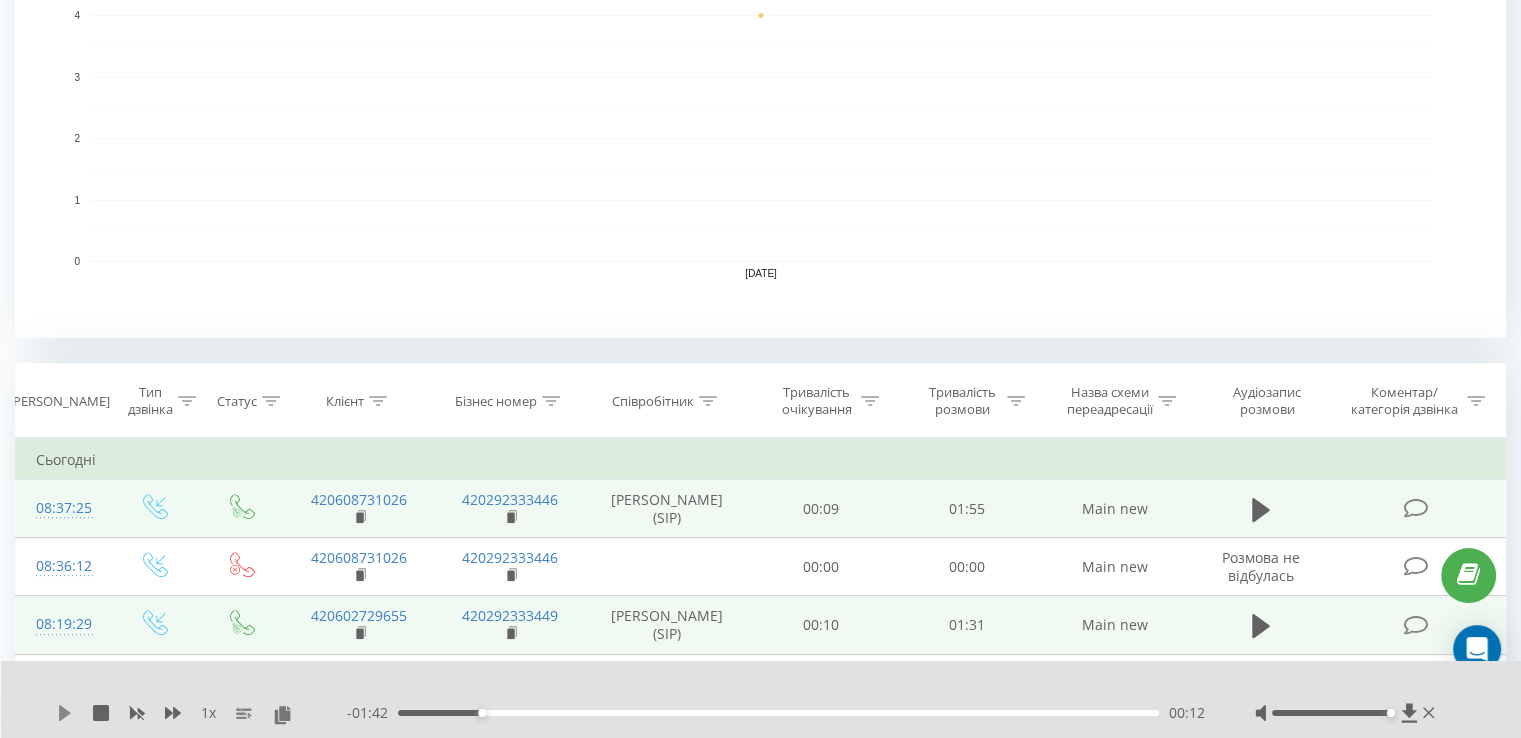 click 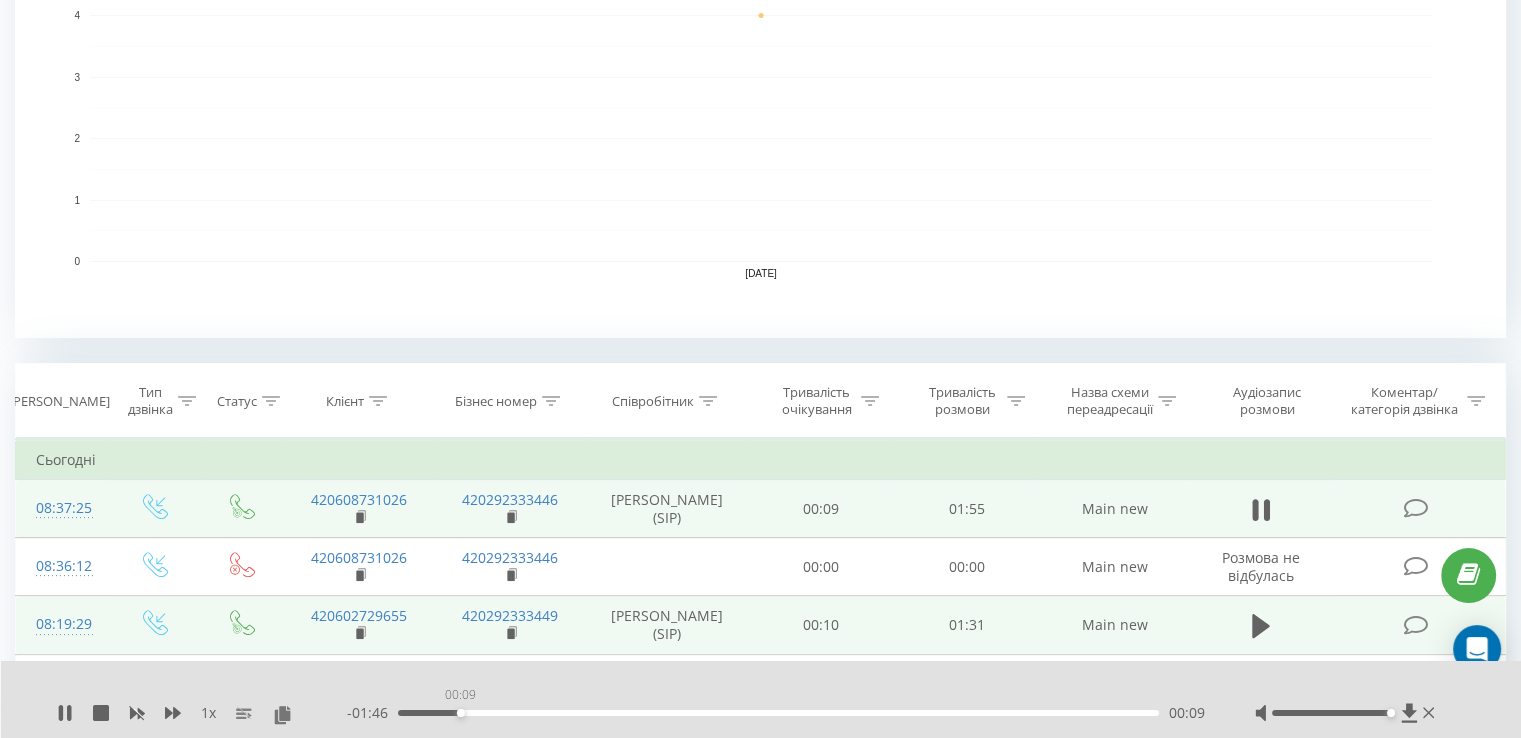 drag, startPoint x: 479, startPoint y: 716, endPoint x: 460, endPoint y: 718, distance: 19.104973 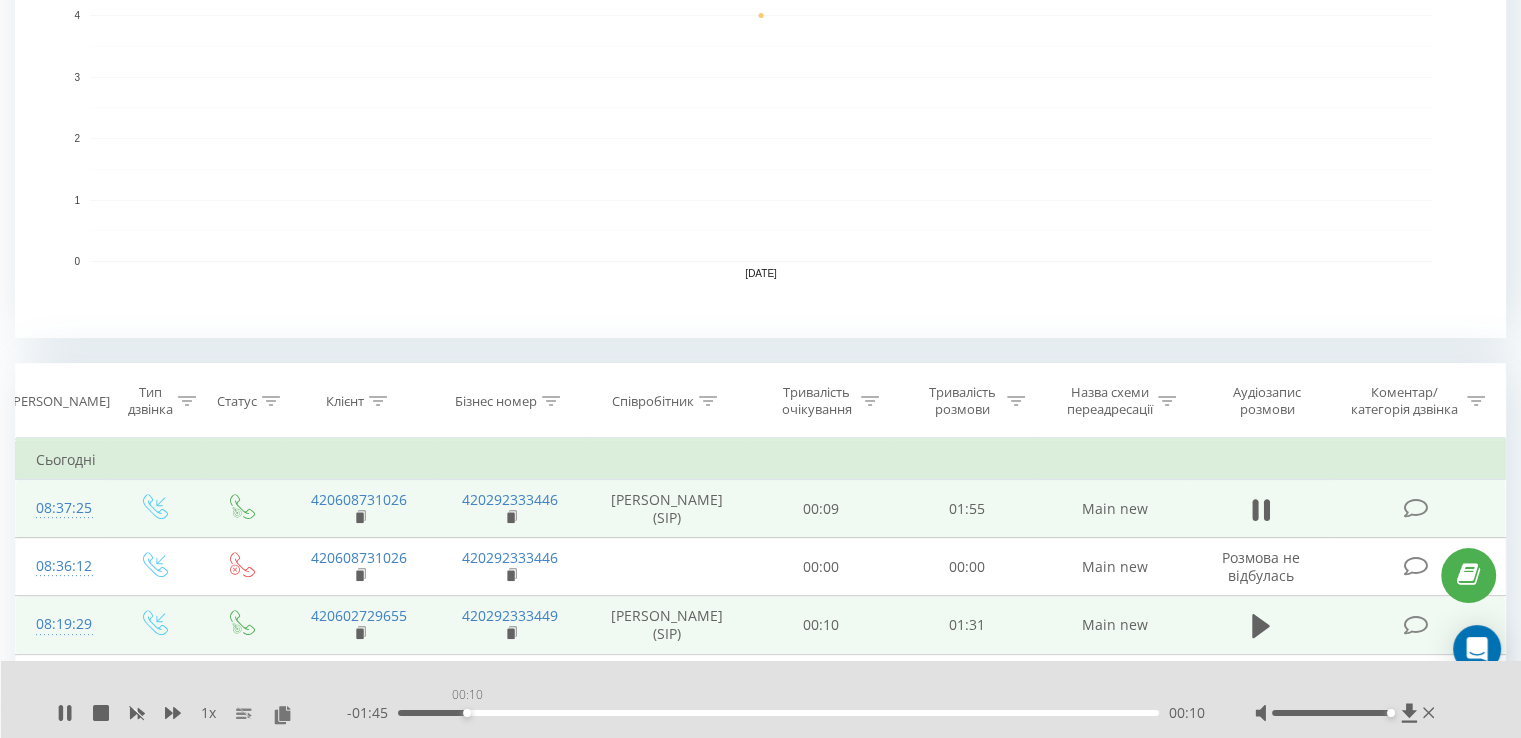 drag, startPoint x: 477, startPoint y: 712, endPoint x: 451, endPoint y: 721, distance: 27.513634 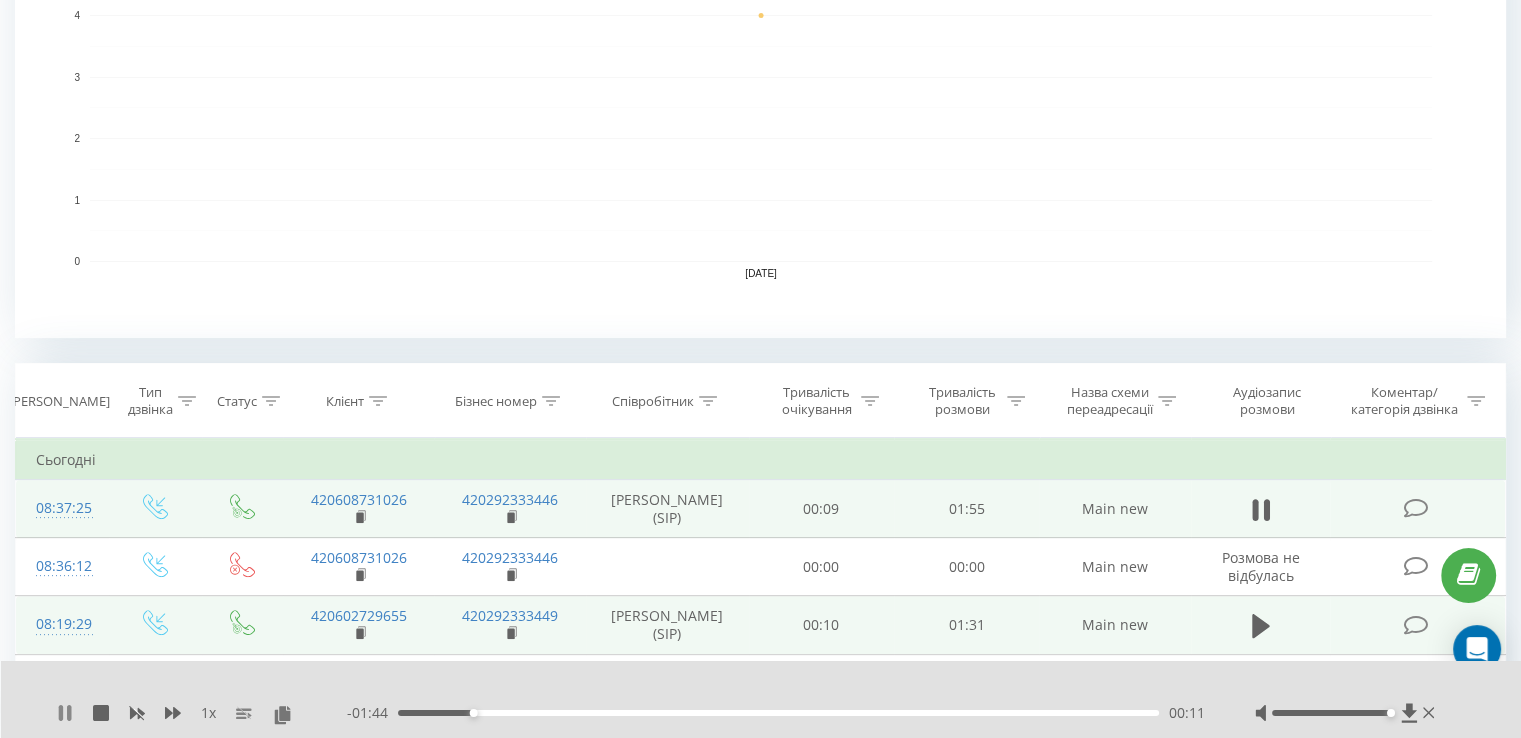 click 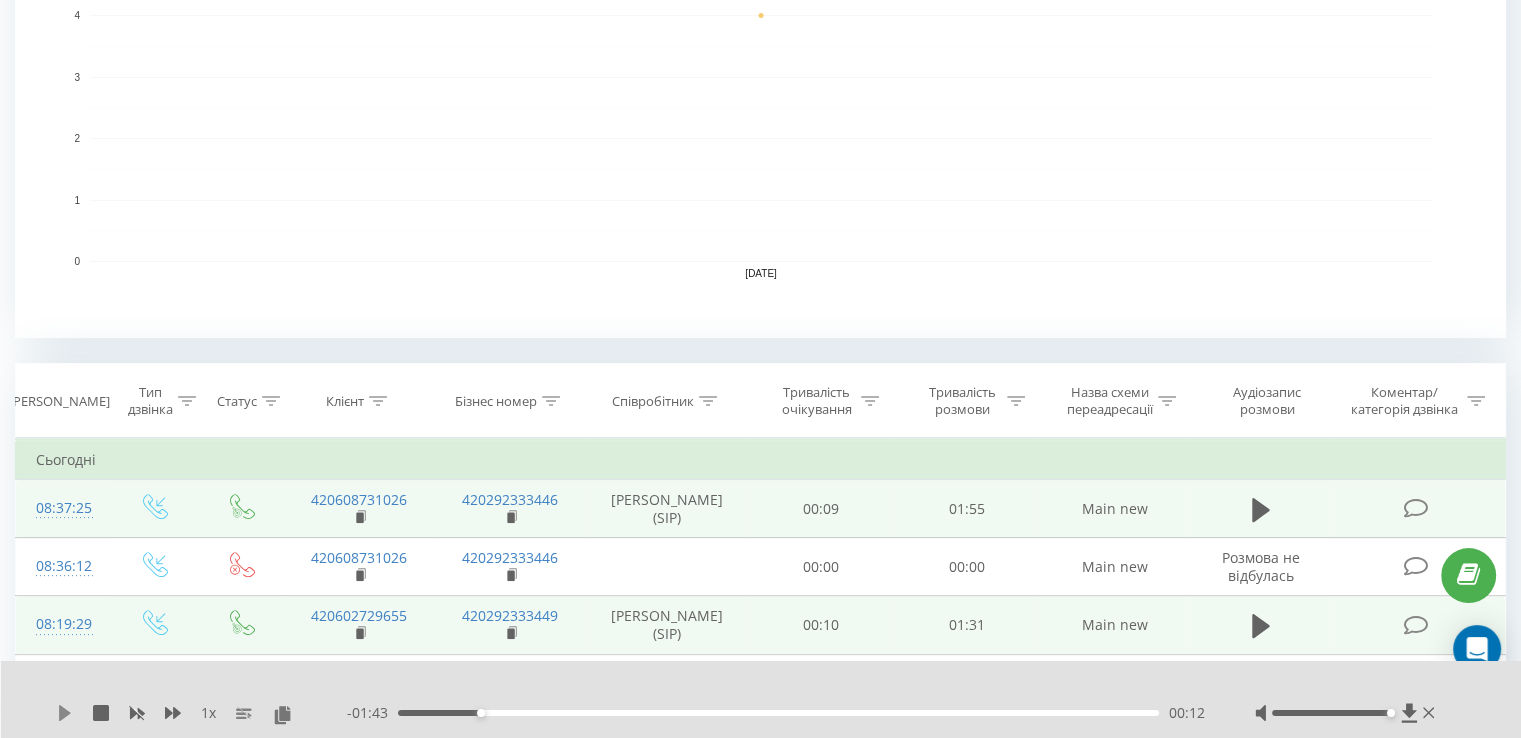 click 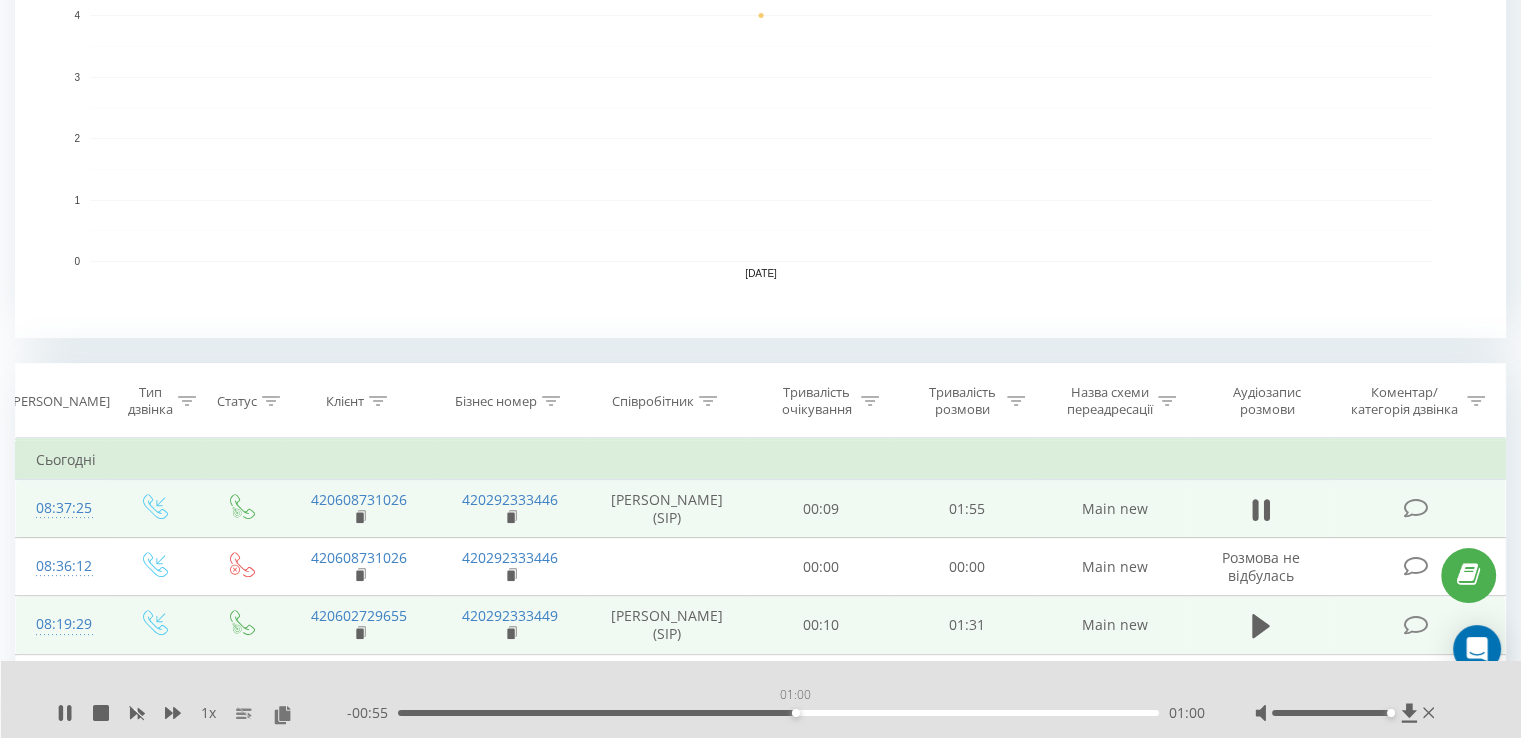 drag, startPoint x: 677, startPoint y: 709, endPoint x: 791, endPoint y: 724, distance: 114.982605 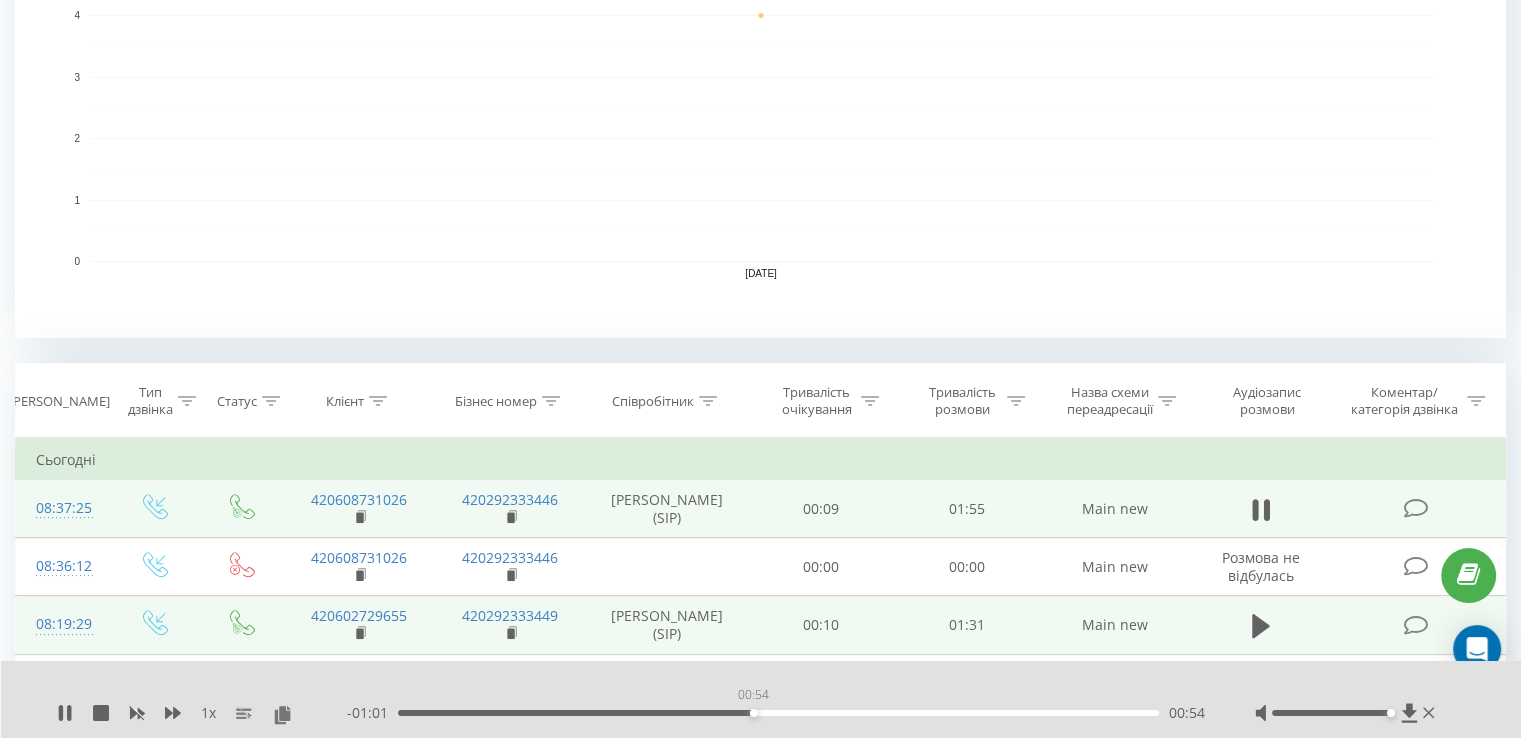 drag, startPoint x: 792, startPoint y: 713, endPoint x: 753, endPoint y: 715, distance: 39.051247 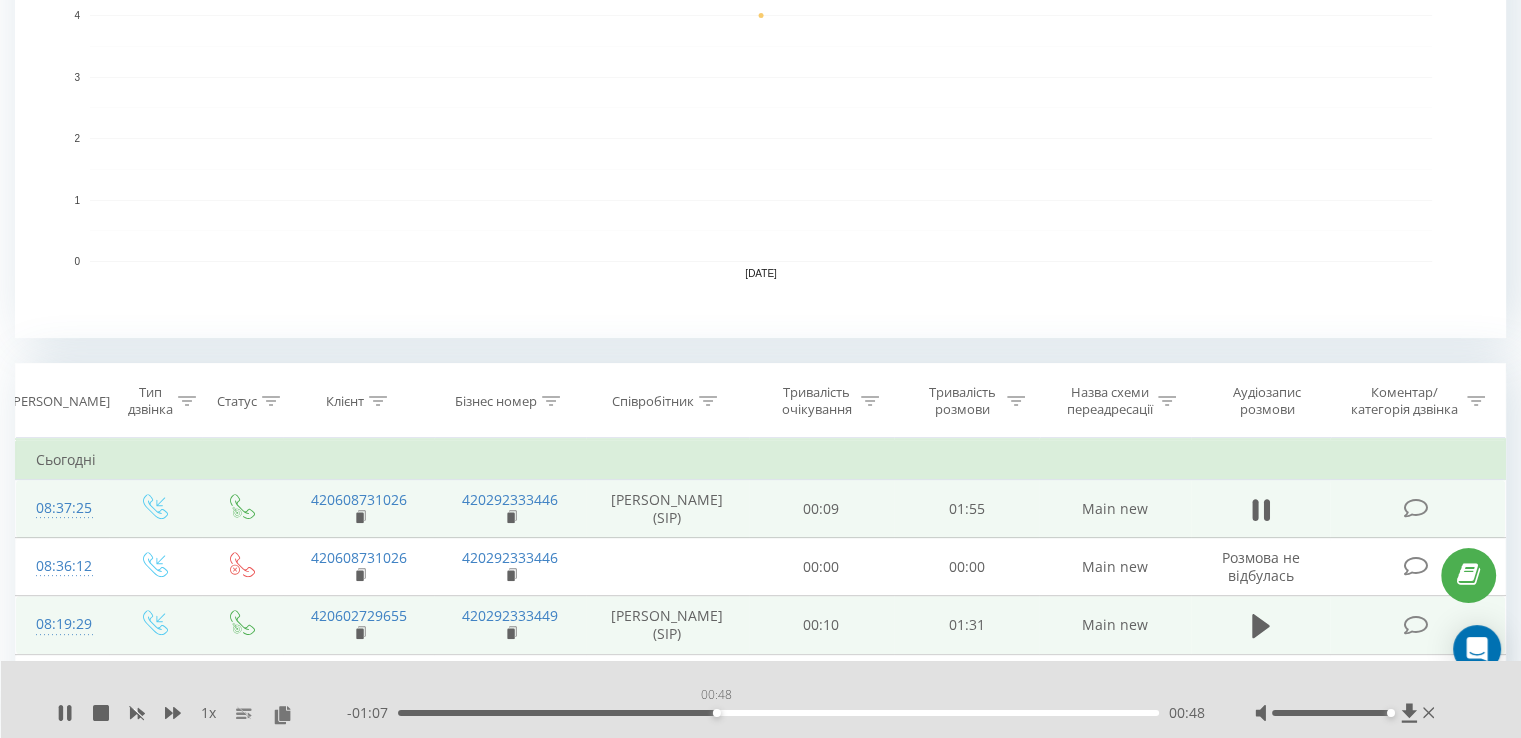 drag, startPoint x: 756, startPoint y: 713, endPoint x: 716, endPoint y: 712, distance: 40.012497 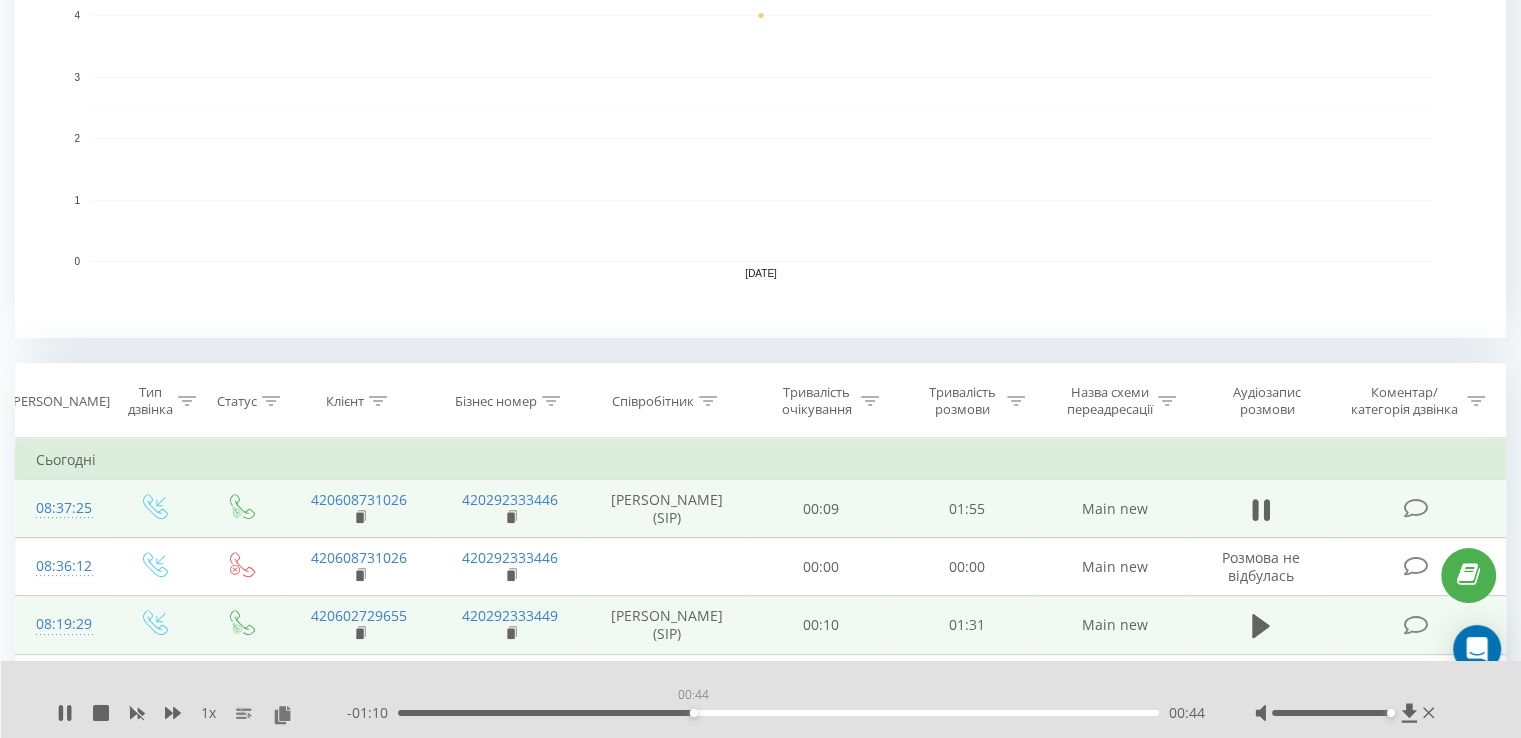 drag, startPoint x: 720, startPoint y: 709, endPoint x: 693, endPoint y: 712, distance: 27.166155 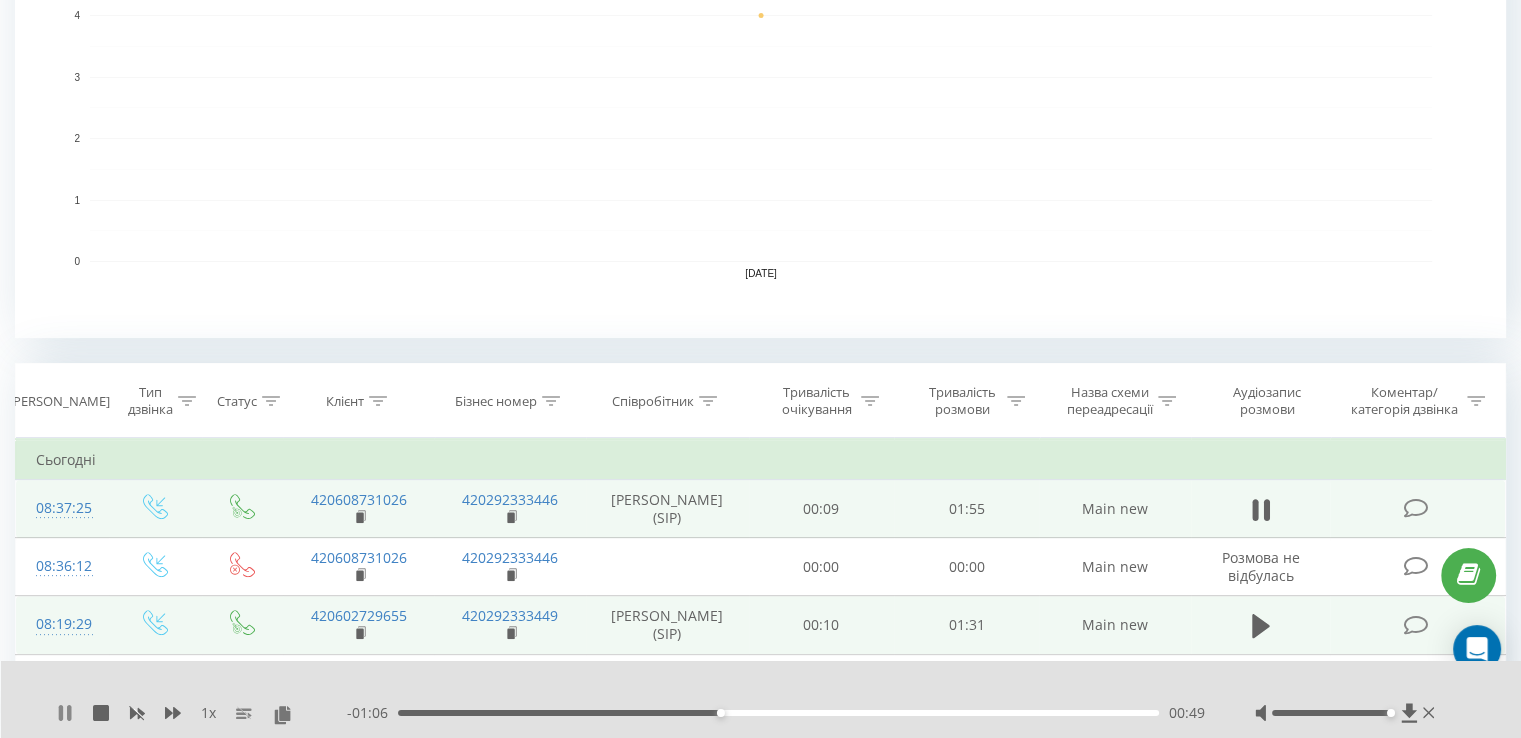 click 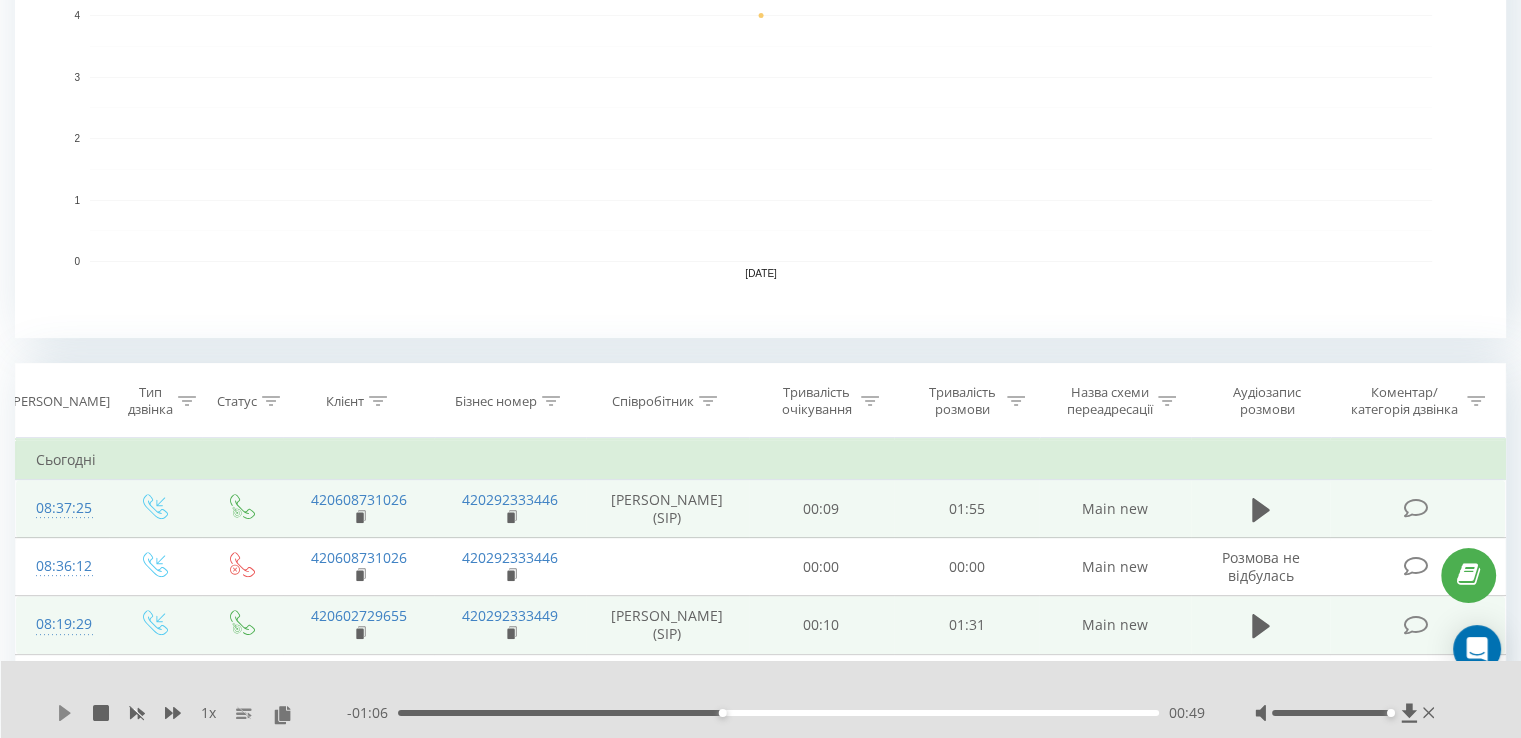click 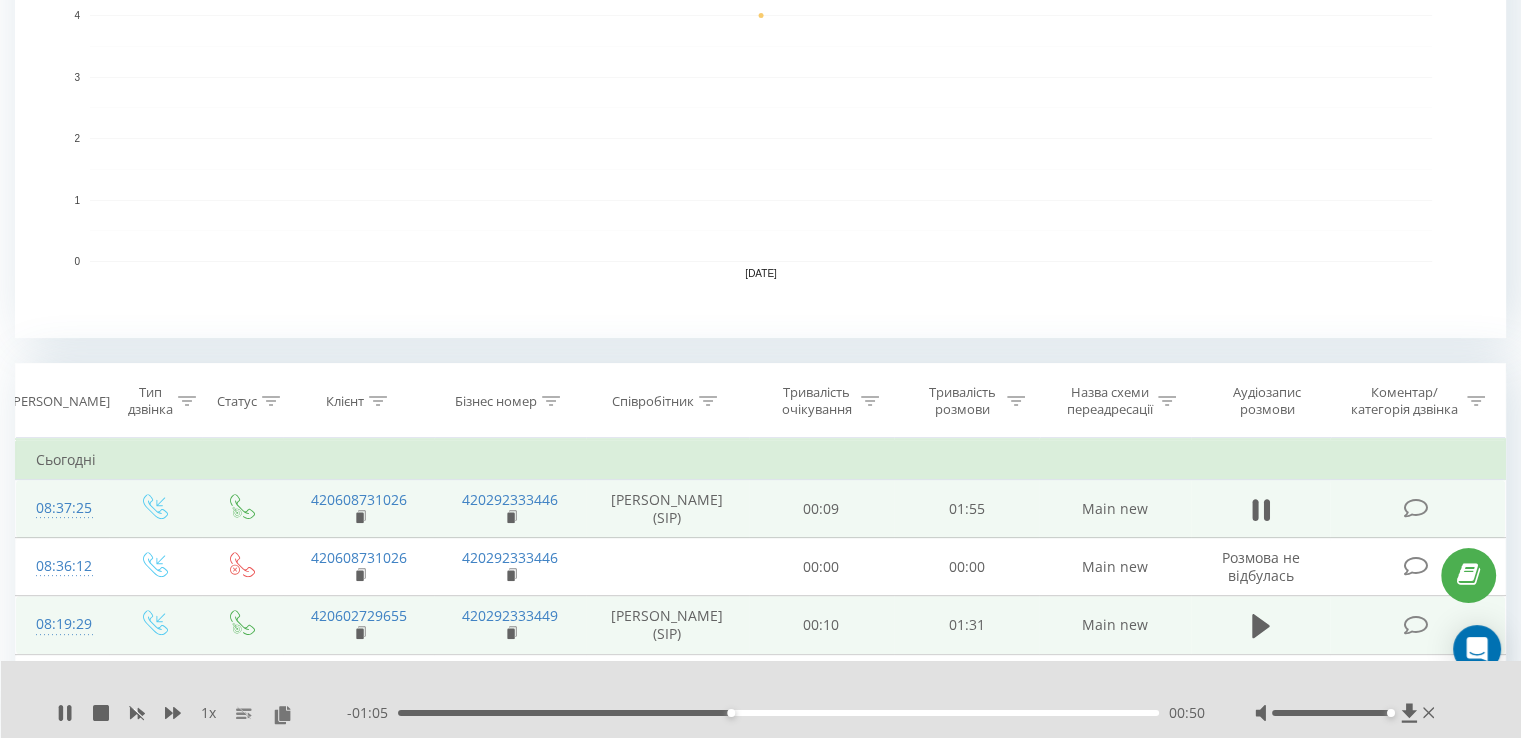 click on "- 01:05 00:50   00:50" at bounding box center (776, 713) 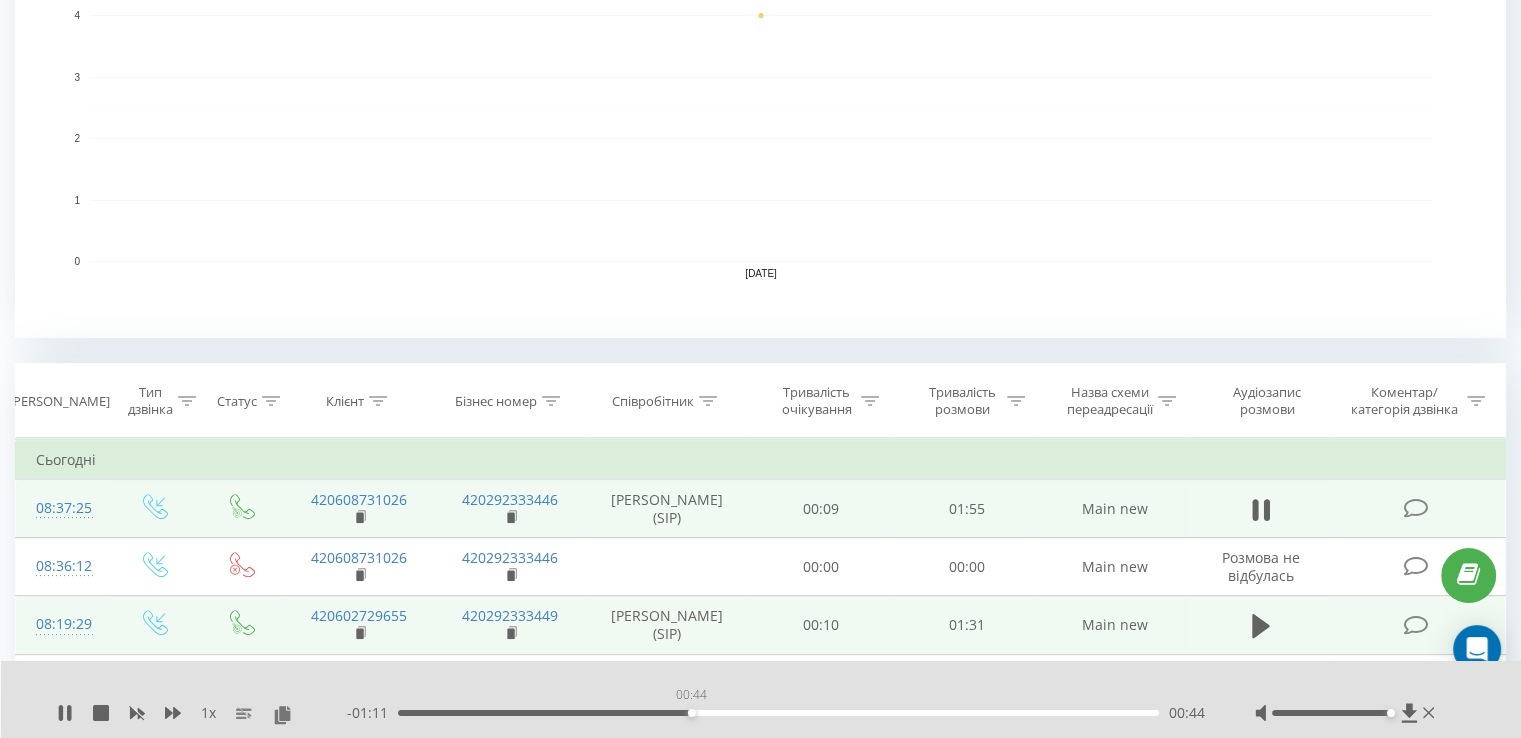 click on "00:44" at bounding box center [778, 713] 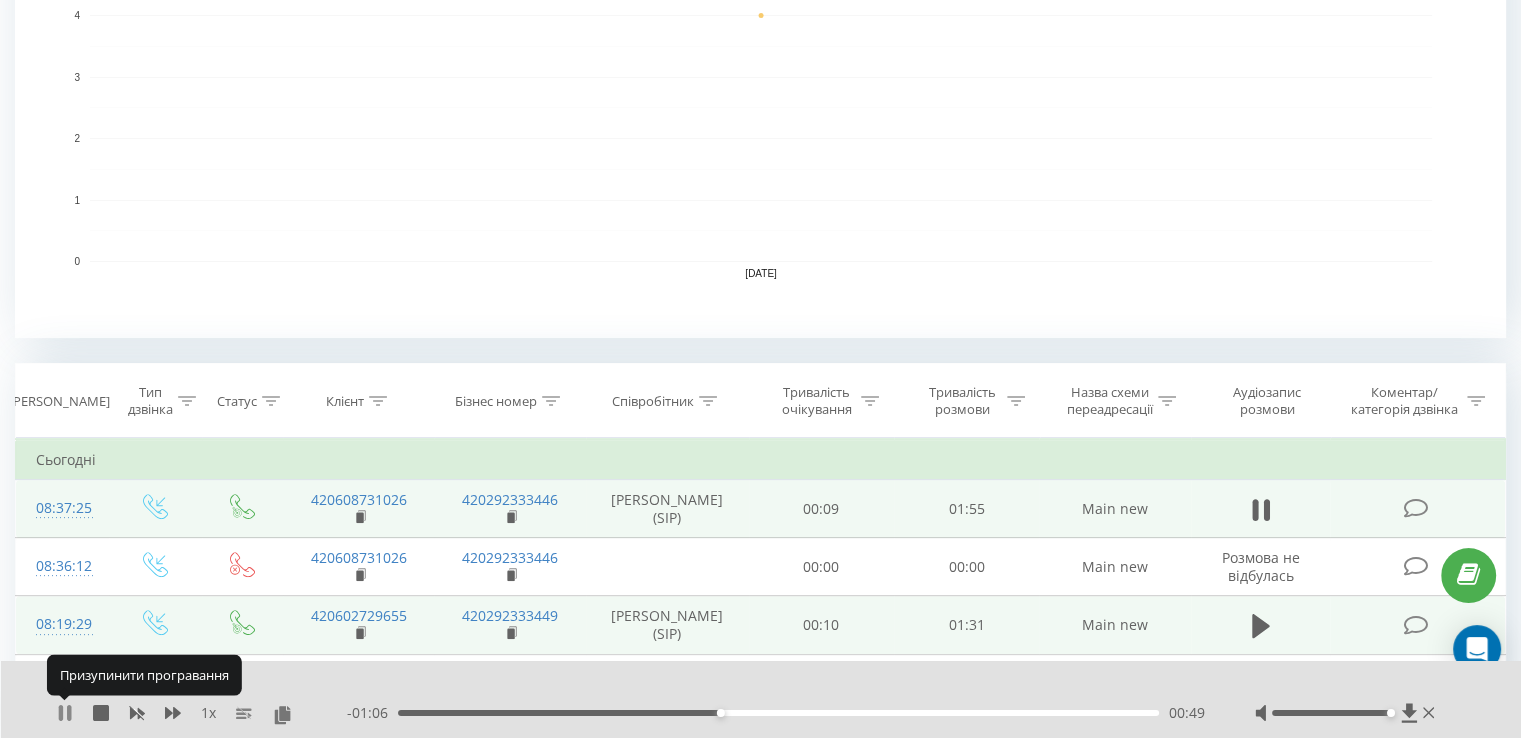 click 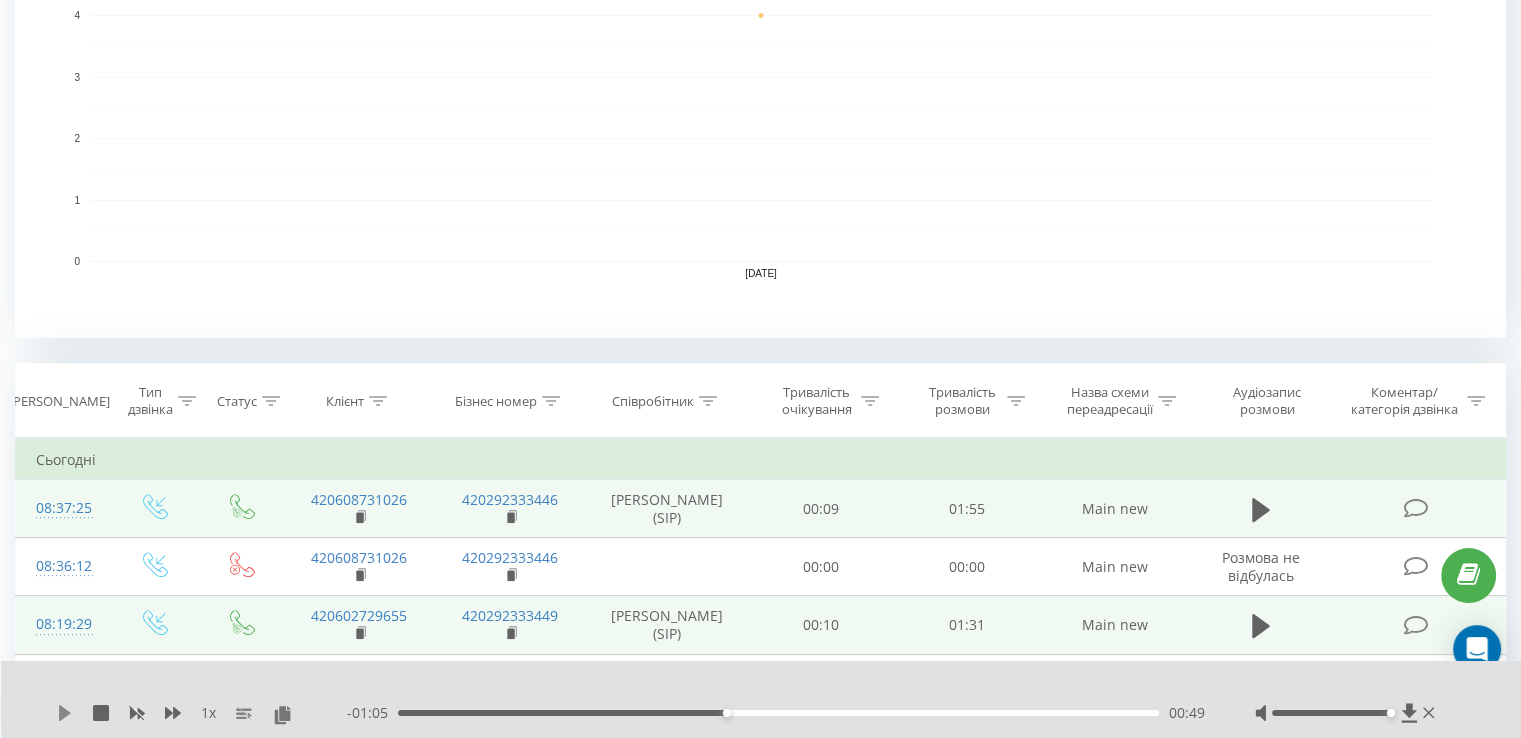 click 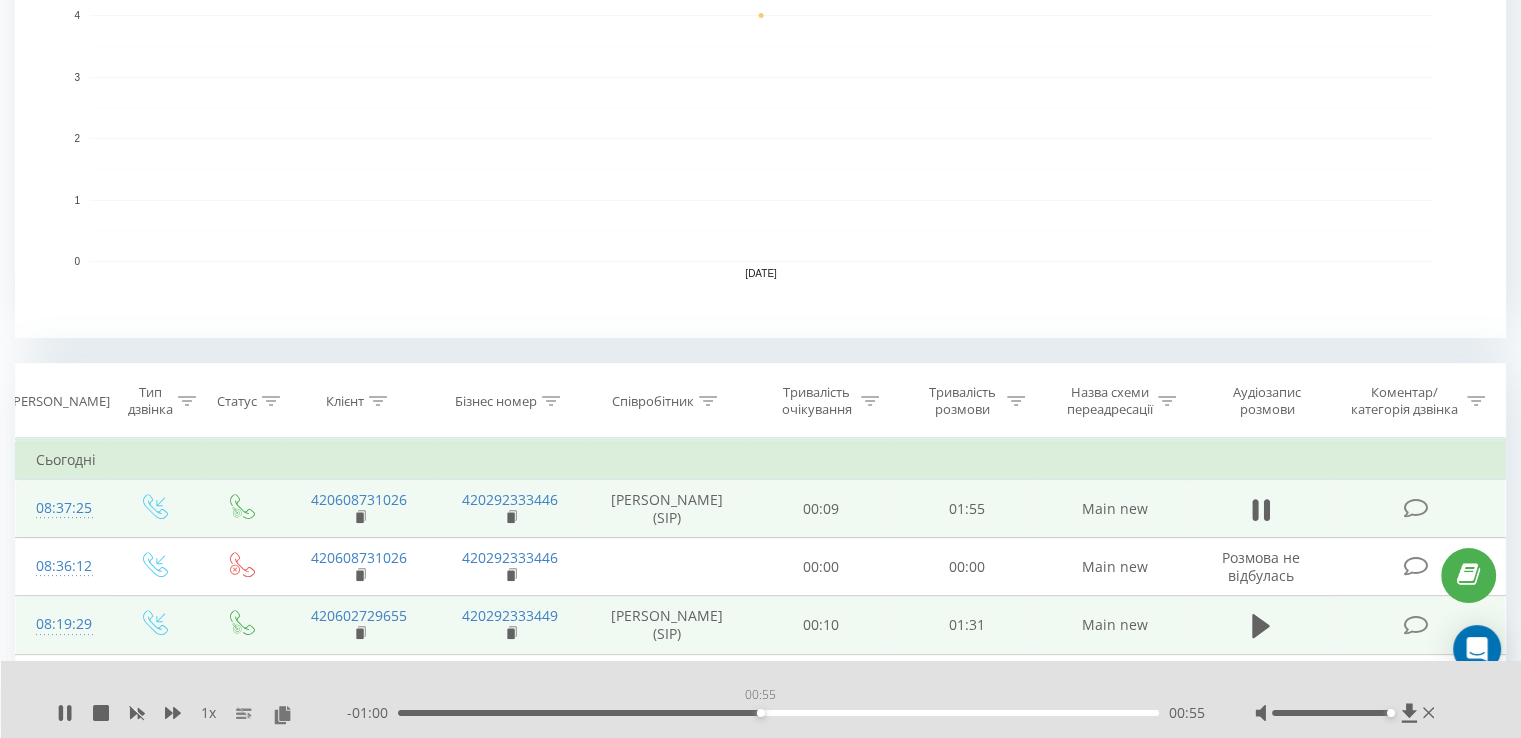 click on "00:55" at bounding box center [778, 713] 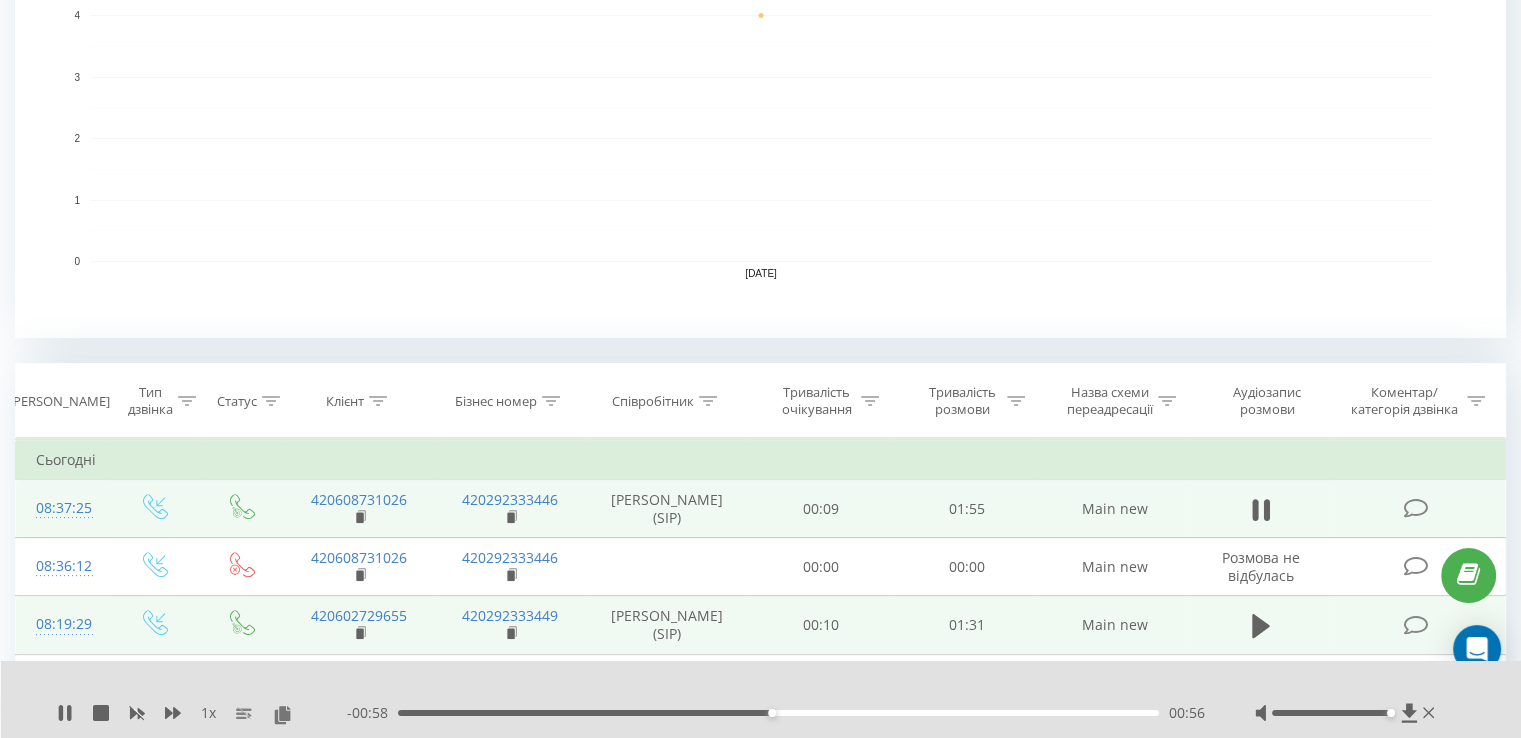 click on "00:56" at bounding box center (778, 713) 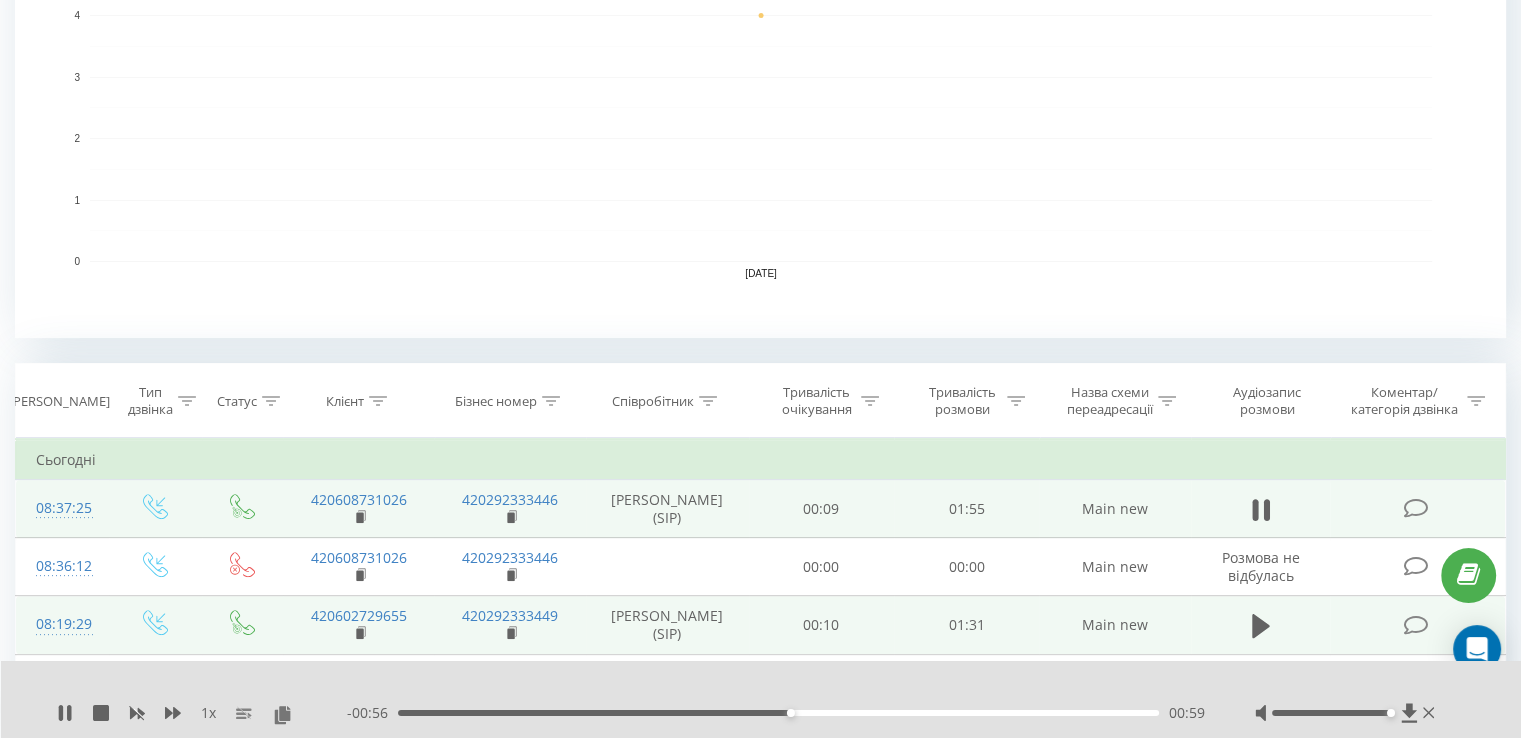 click on "00:59" at bounding box center [778, 713] 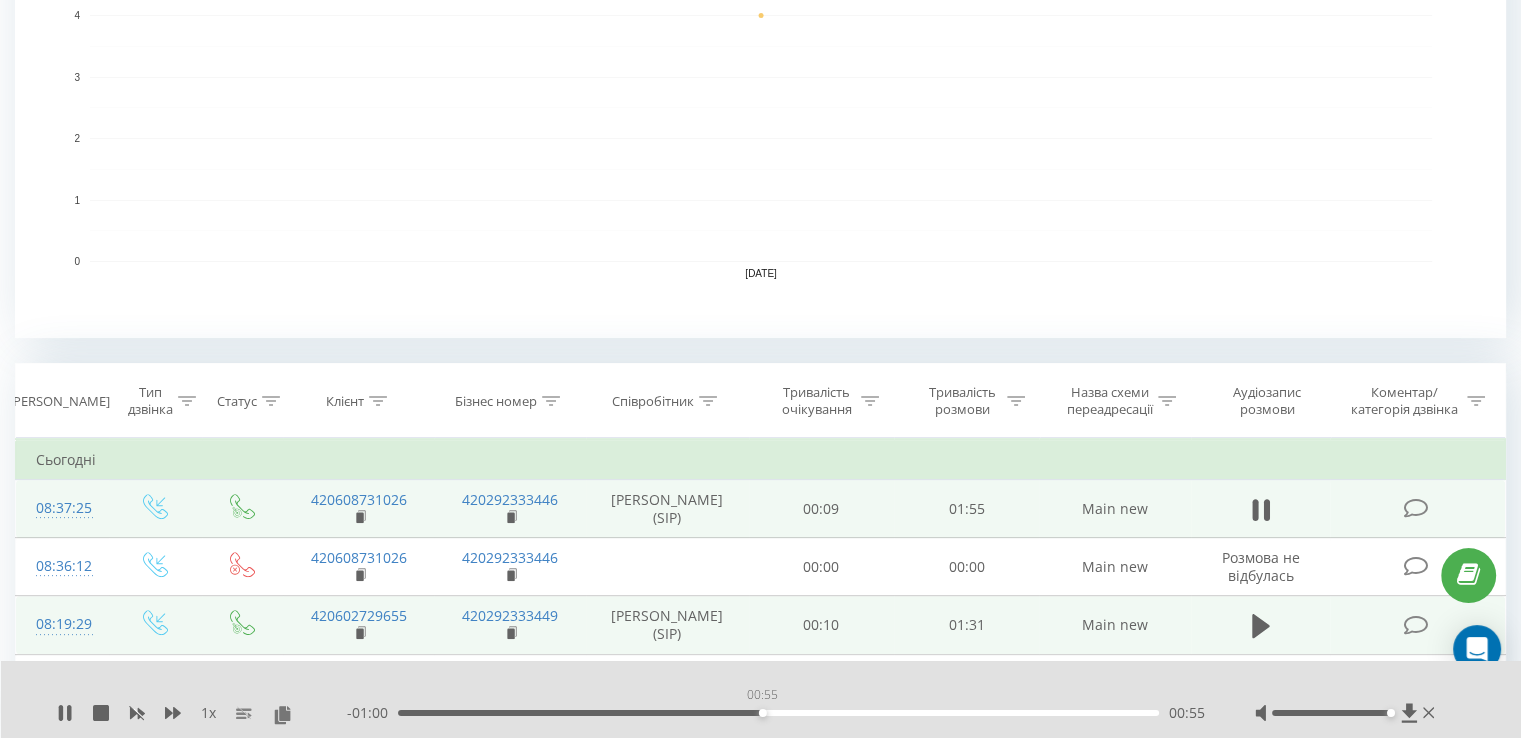 click on "00:55" at bounding box center (778, 713) 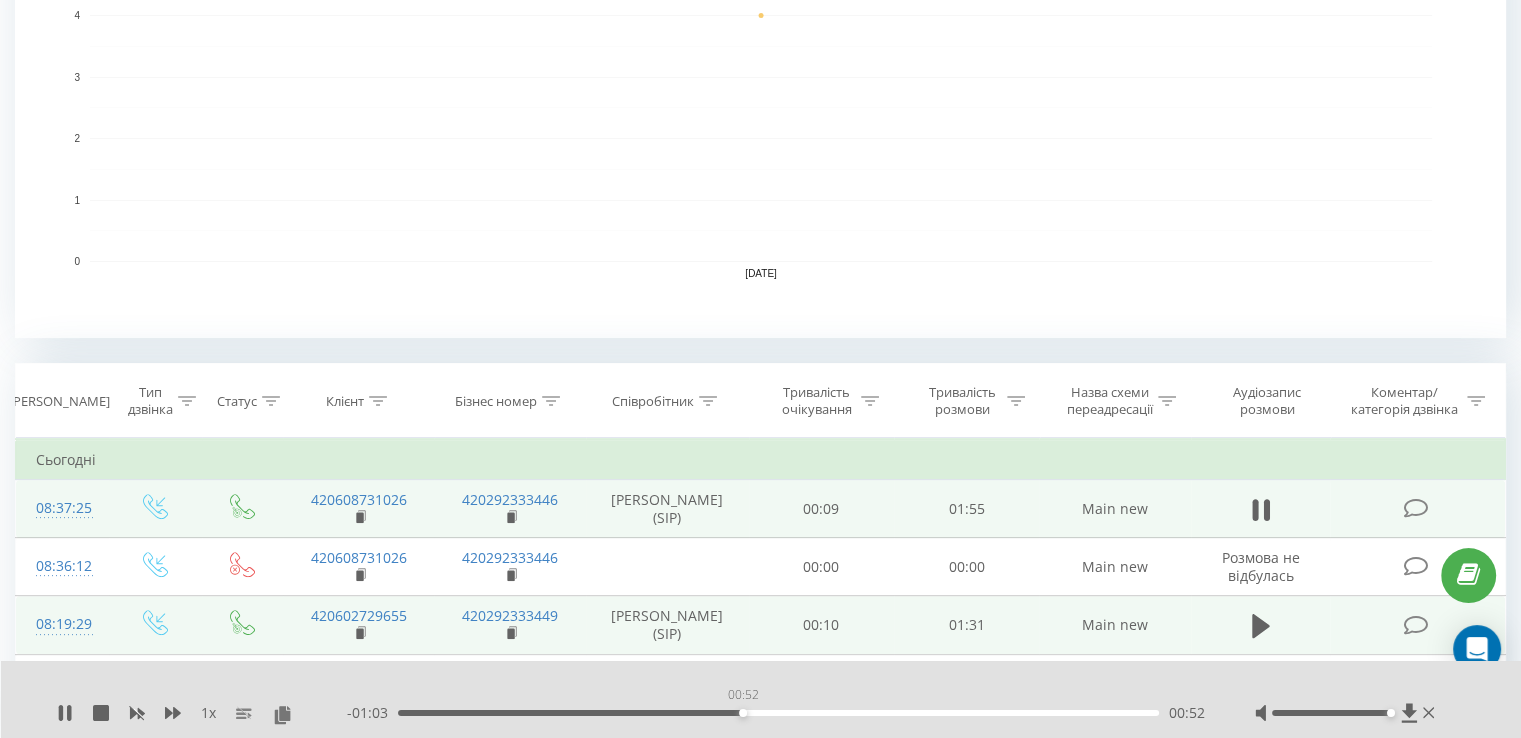 click on "00:52" at bounding box center [778, 713] 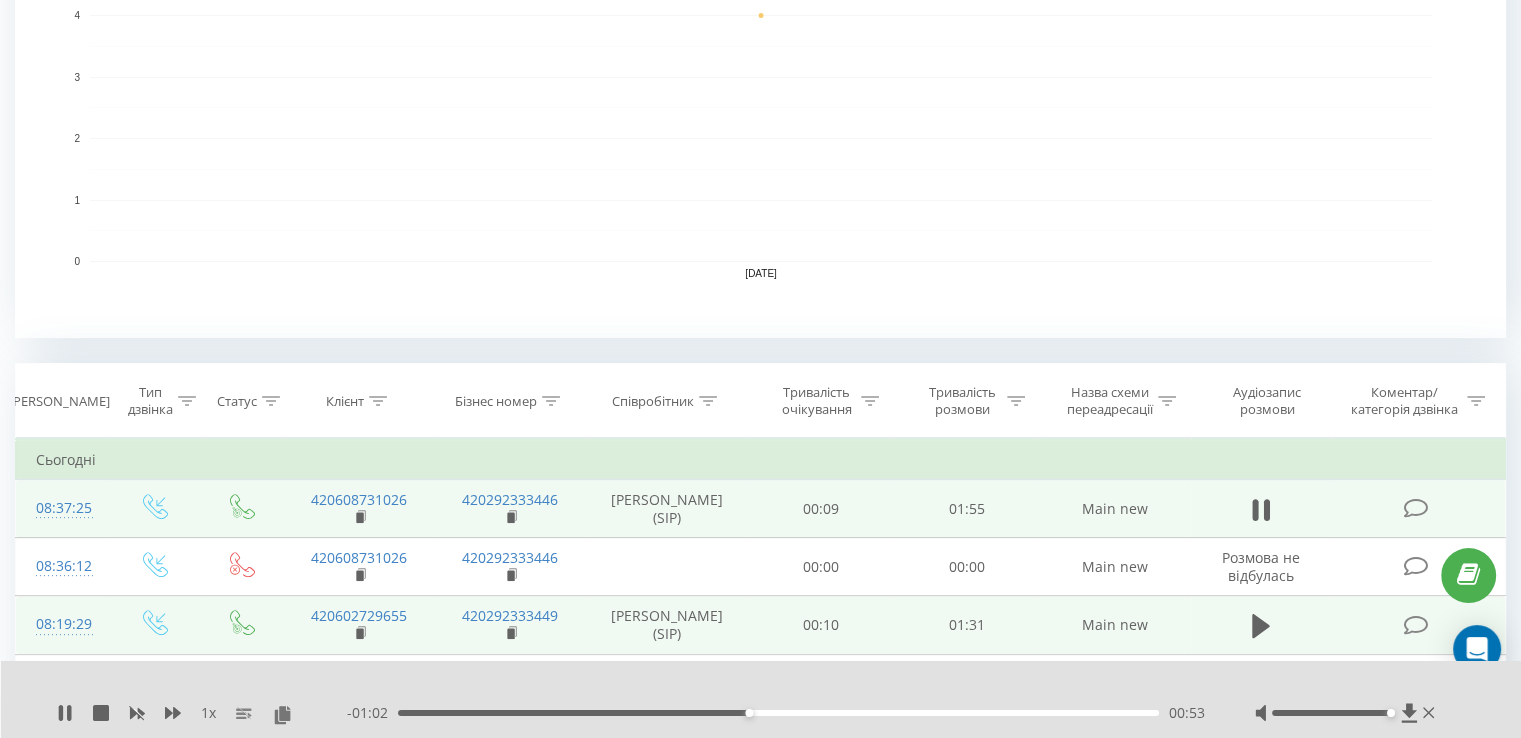 click on "00:53" at bounding box center [778, 713] 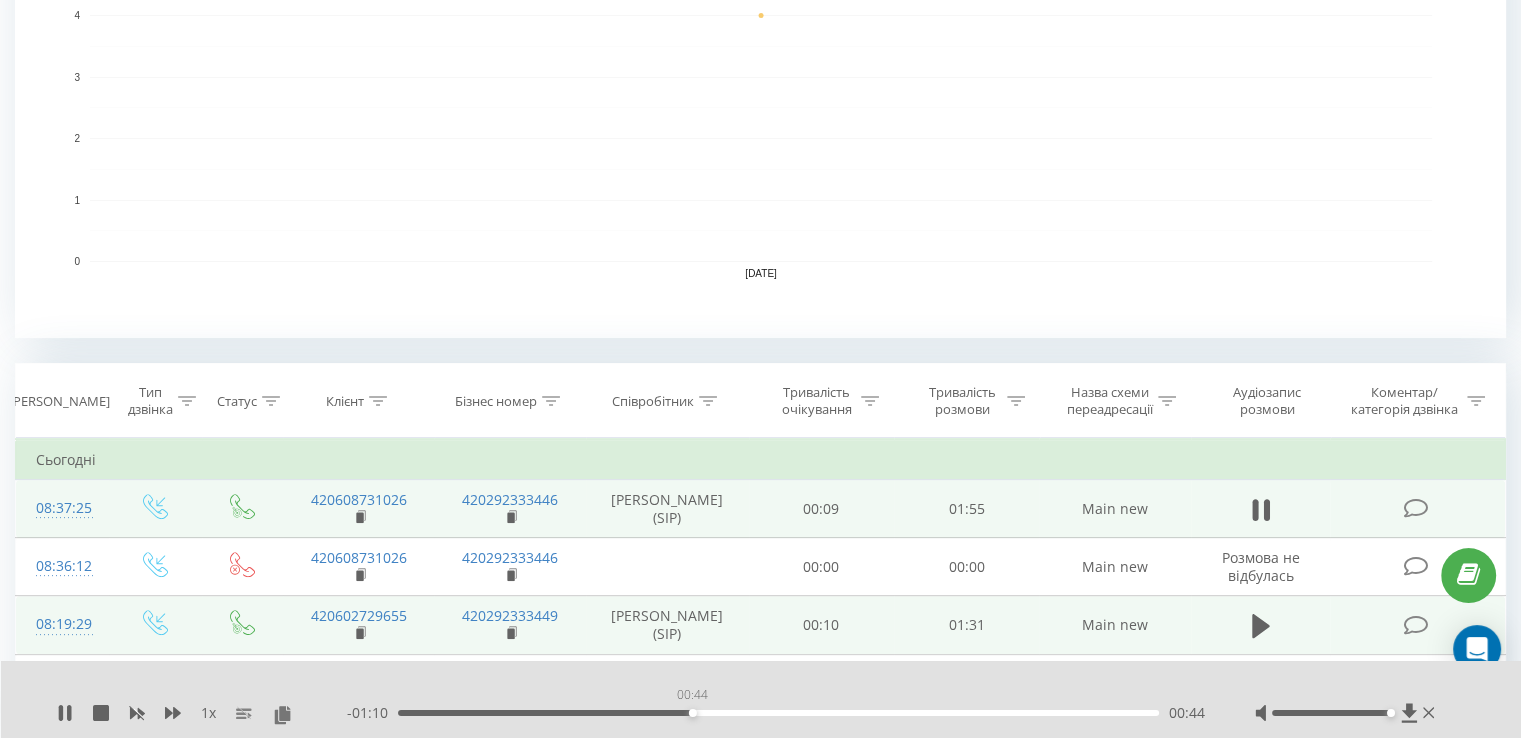 click on "00:44" at bounding box center (778, 713) 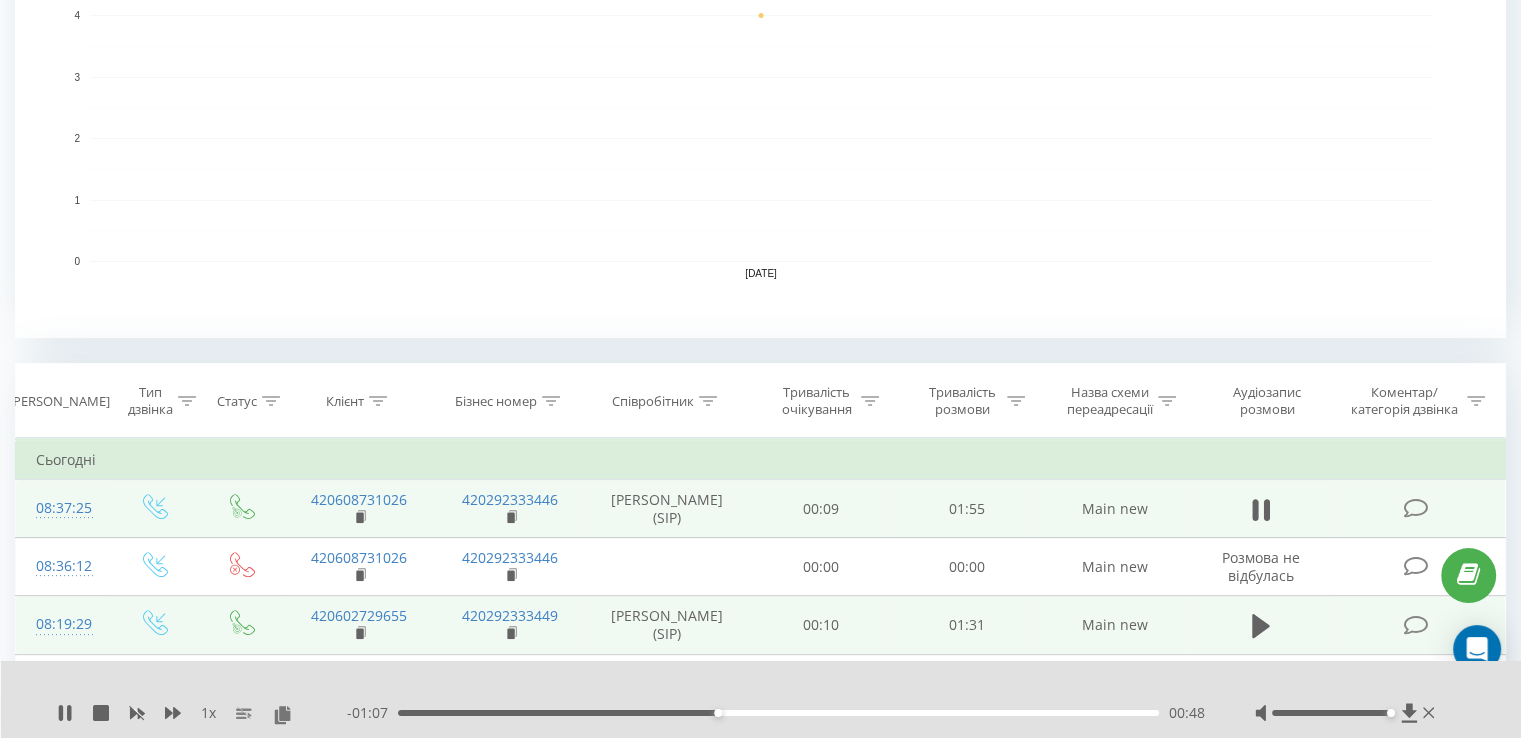 click on "00:48" at bounding box center (778, 713) 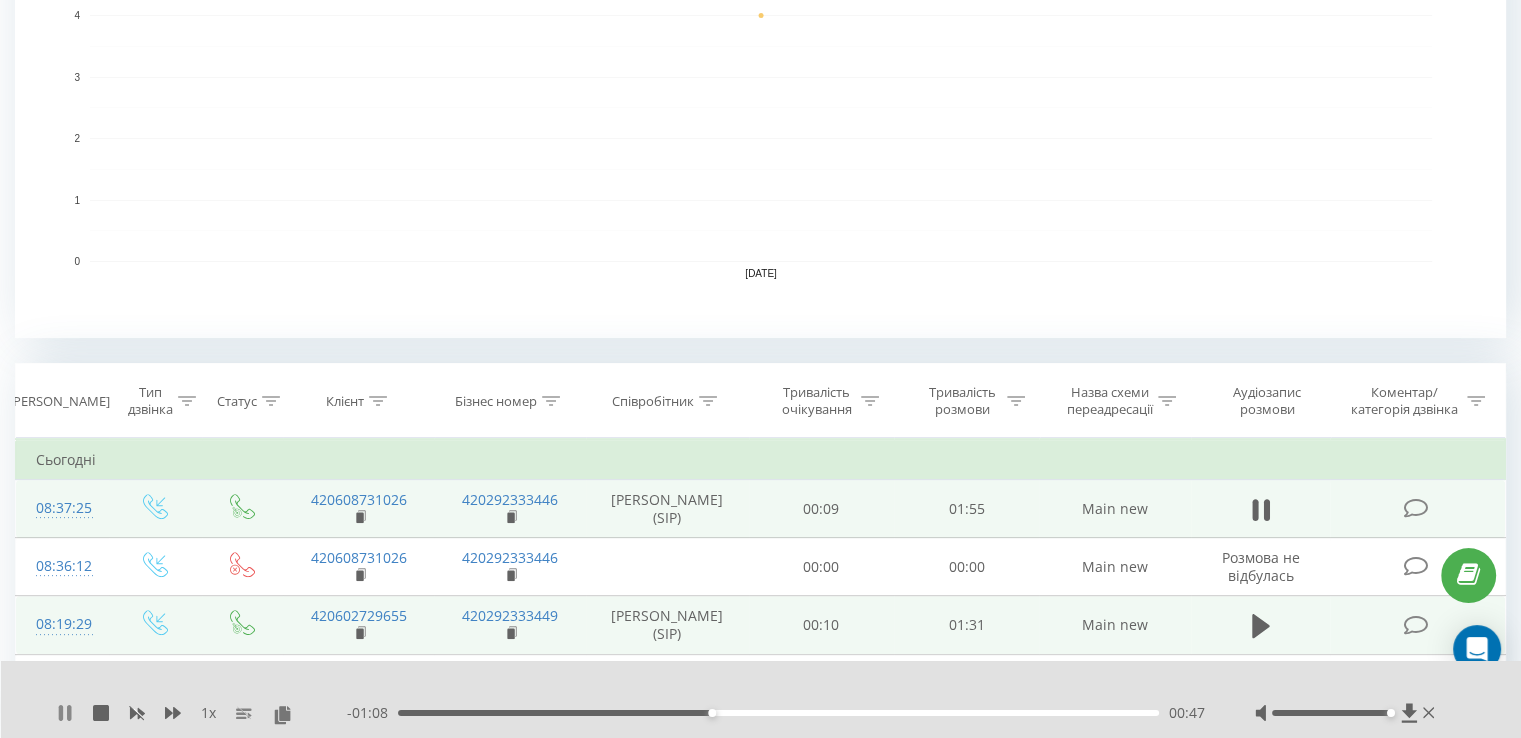 click 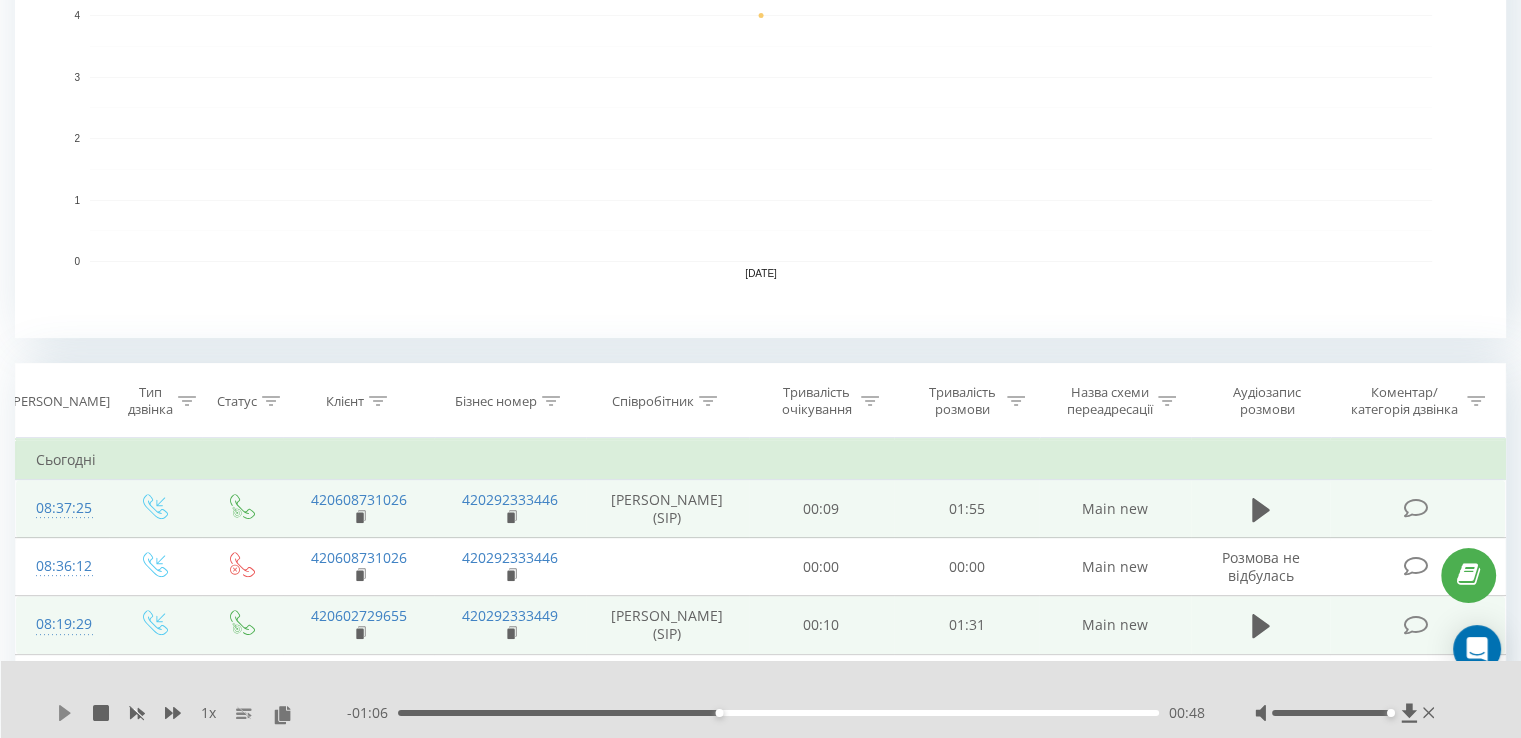 click 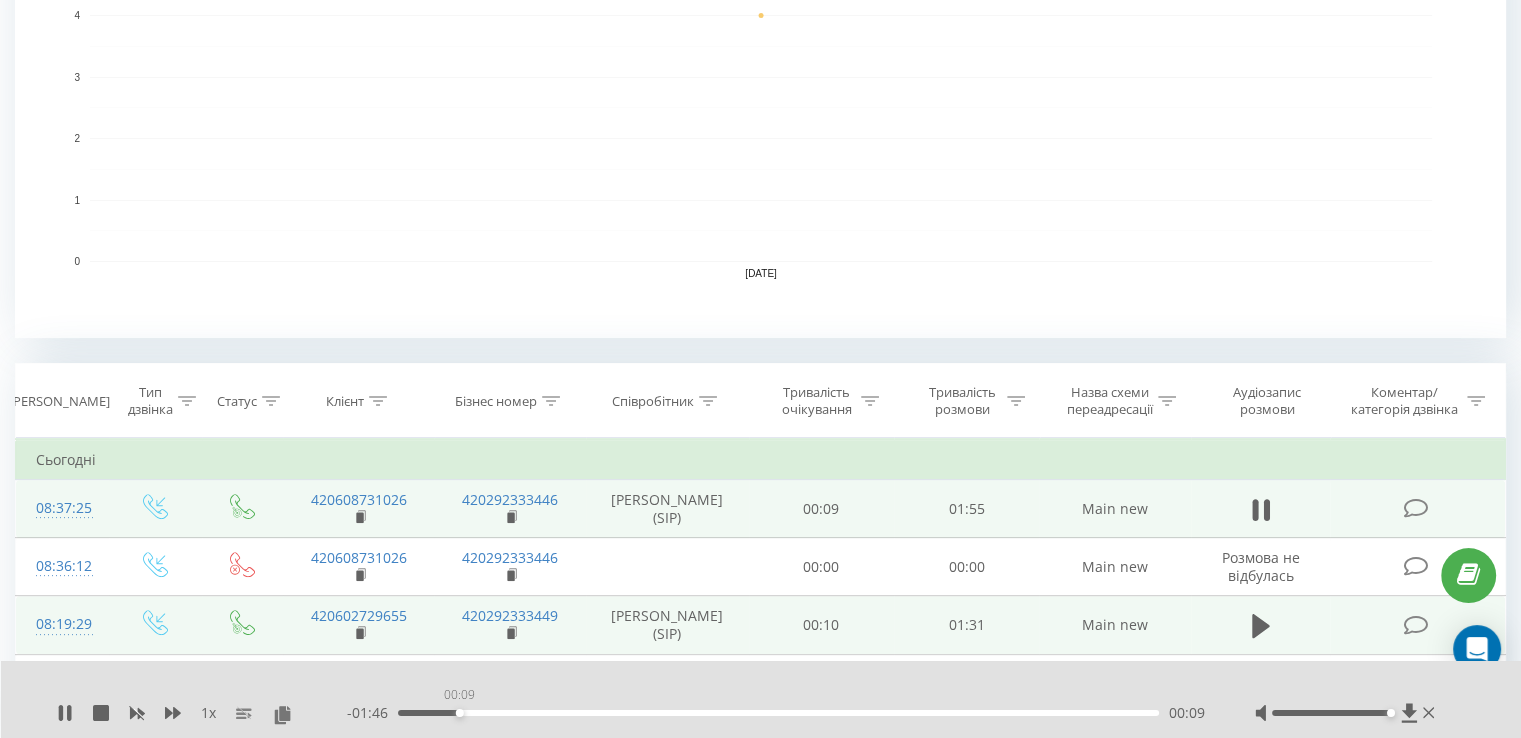 click on "00:09" at bounding box center [778, 713] 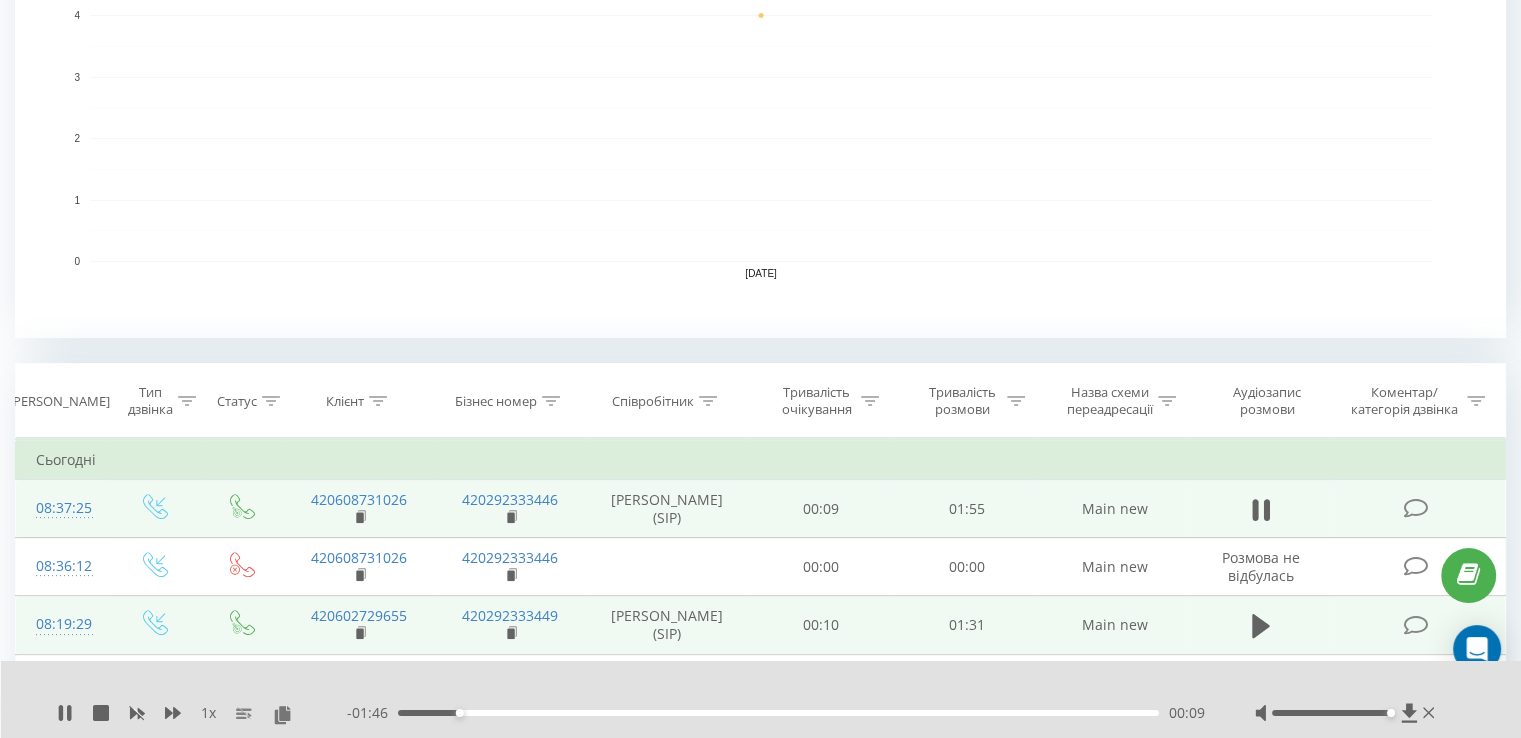 click on "00:09" at bounding box center (778, 713) 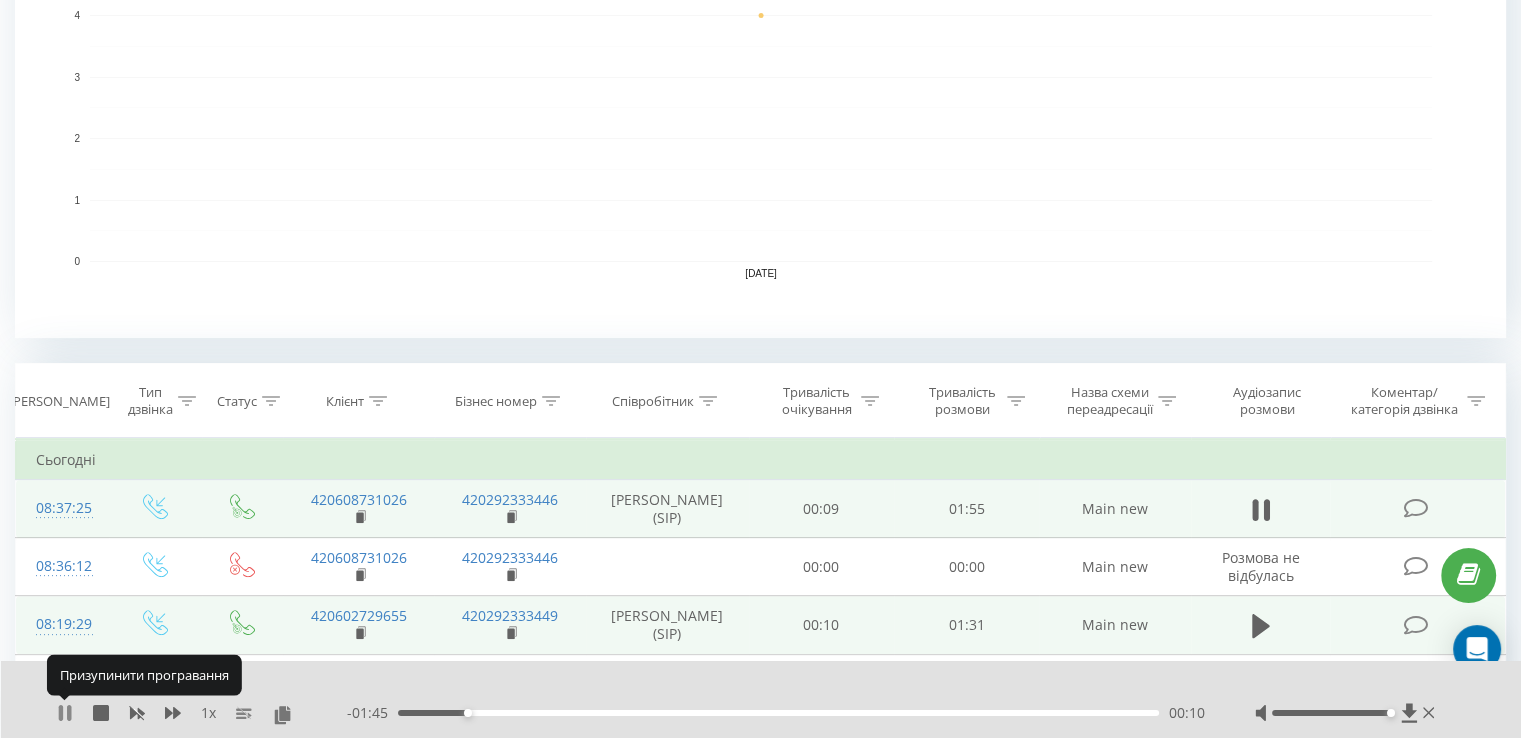 click 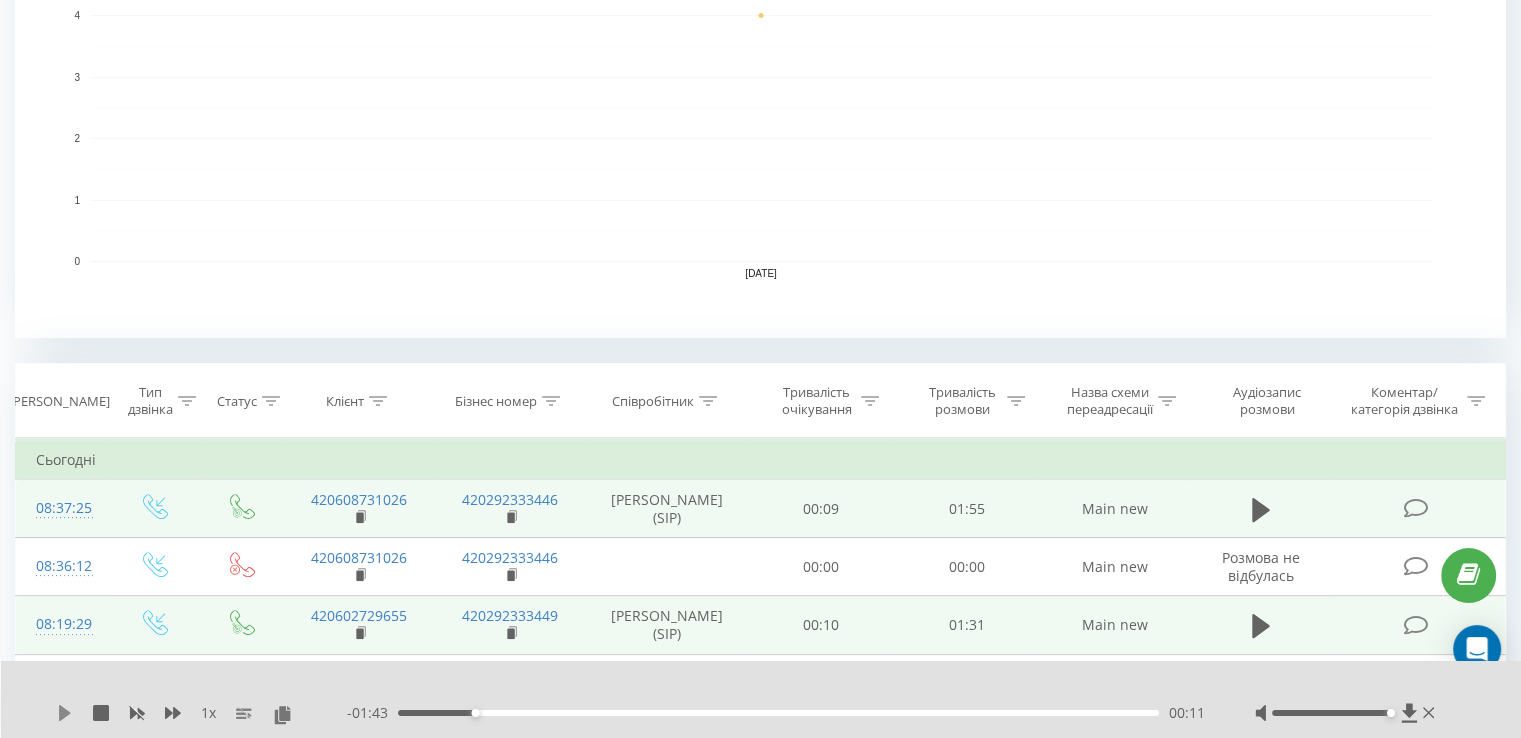 click 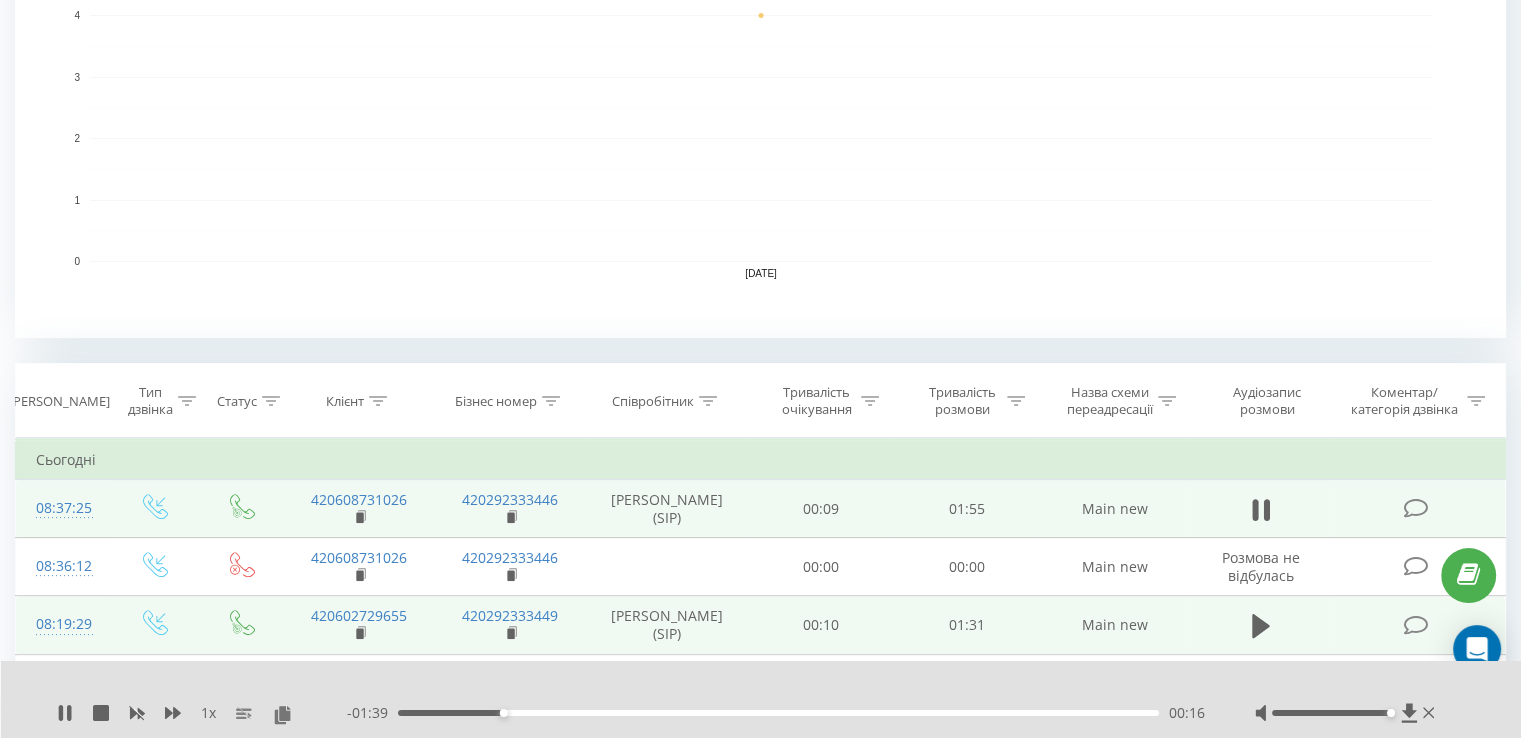 click on "00:16" at bounding box center (778, 713) 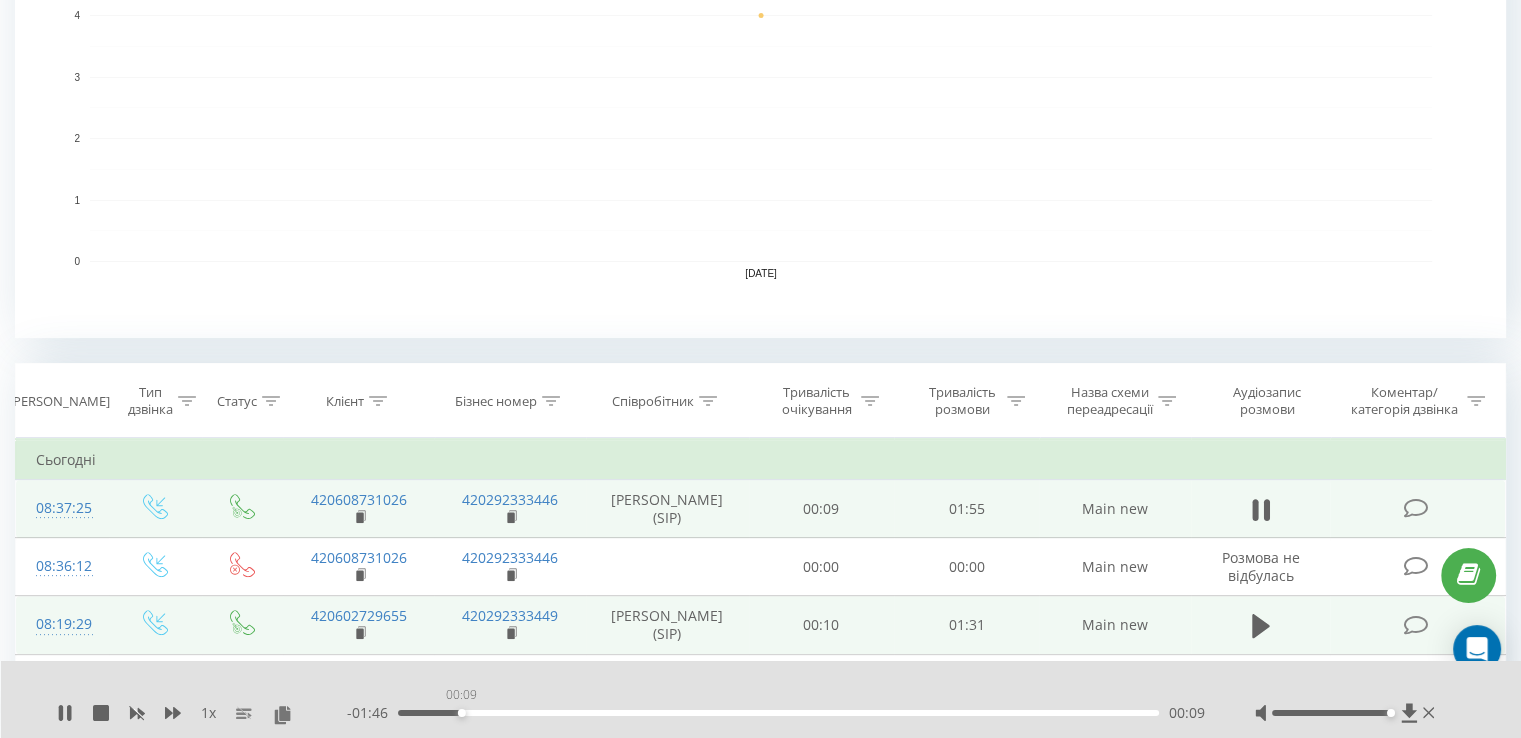 click on "00:09" at bounding box center [778, 713] 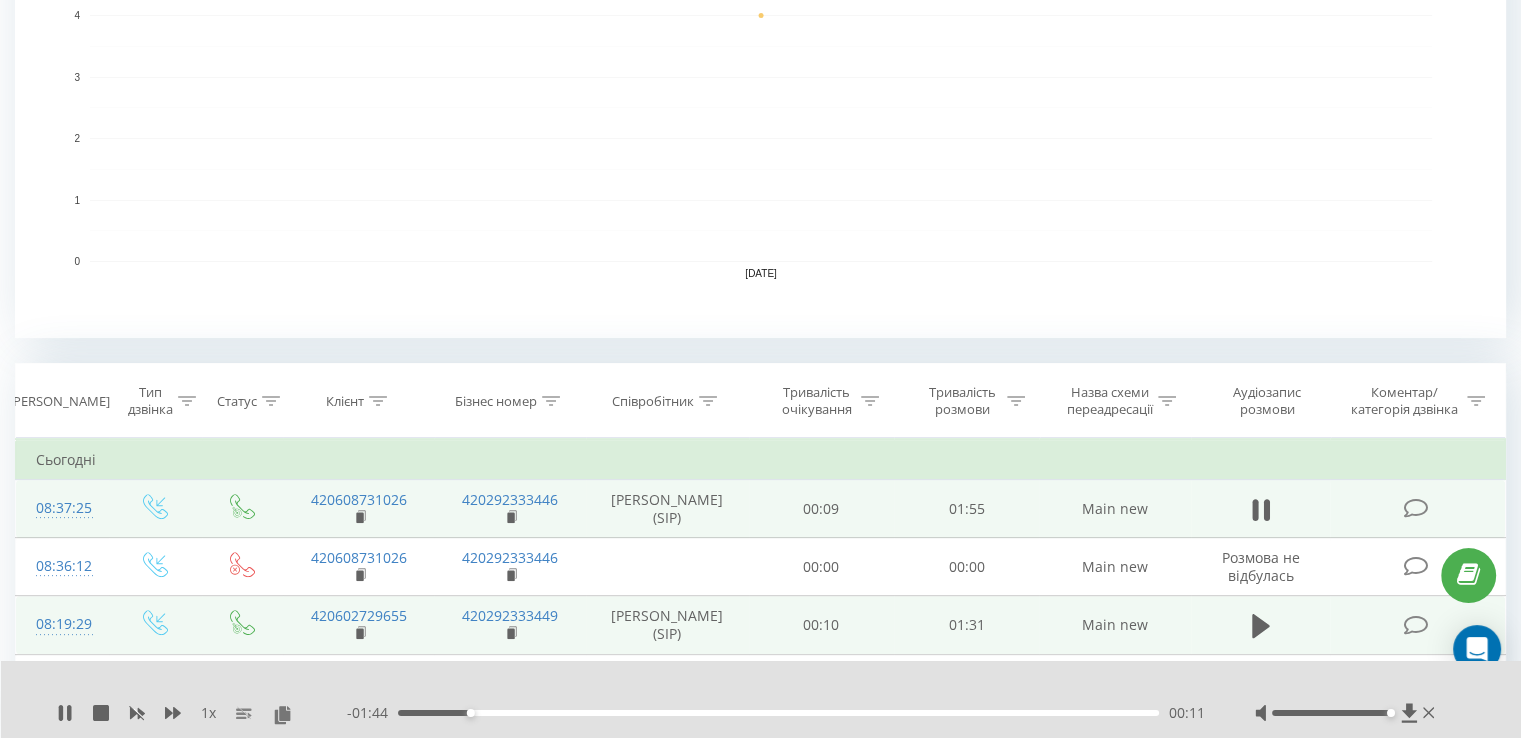 click on "00:11" at bounding box center [778, 713] 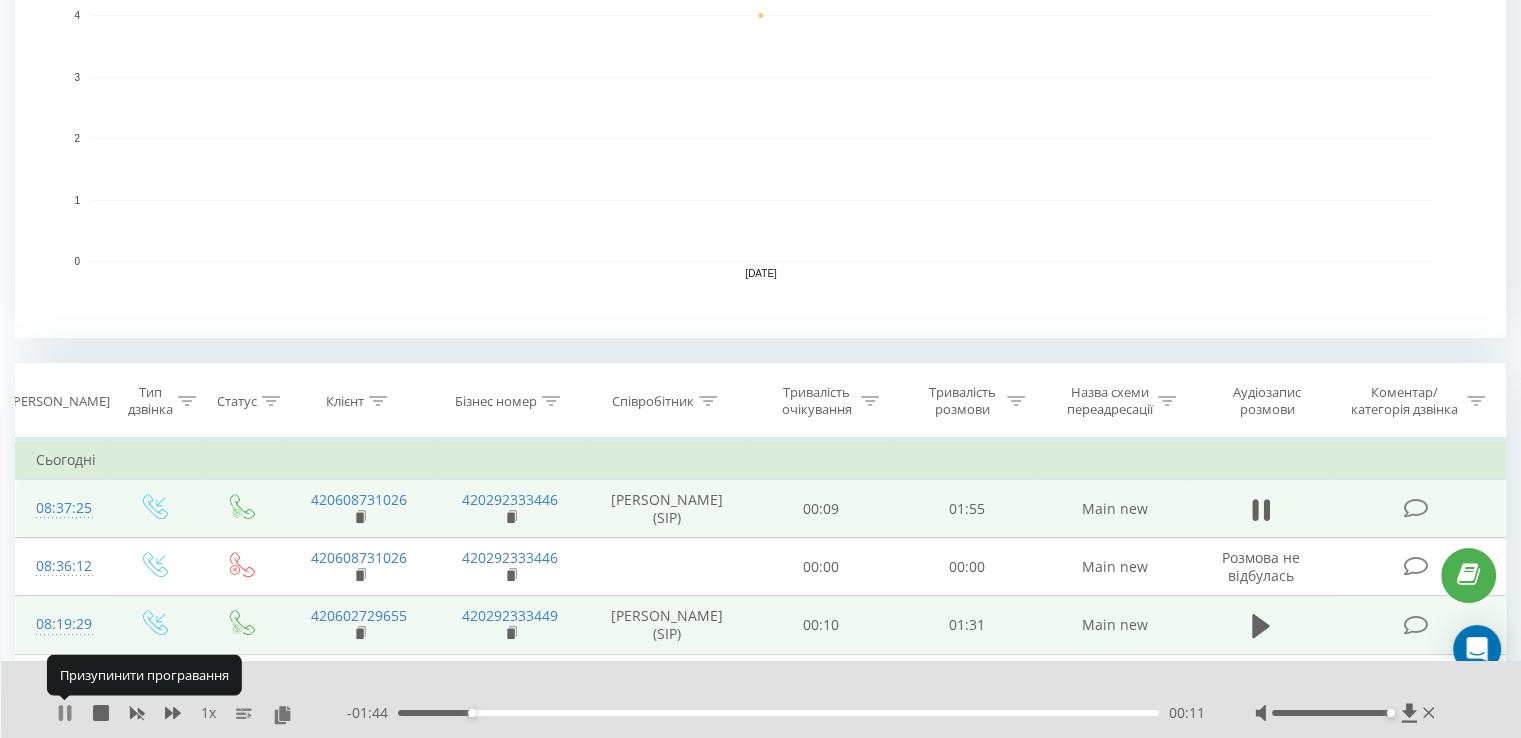 click 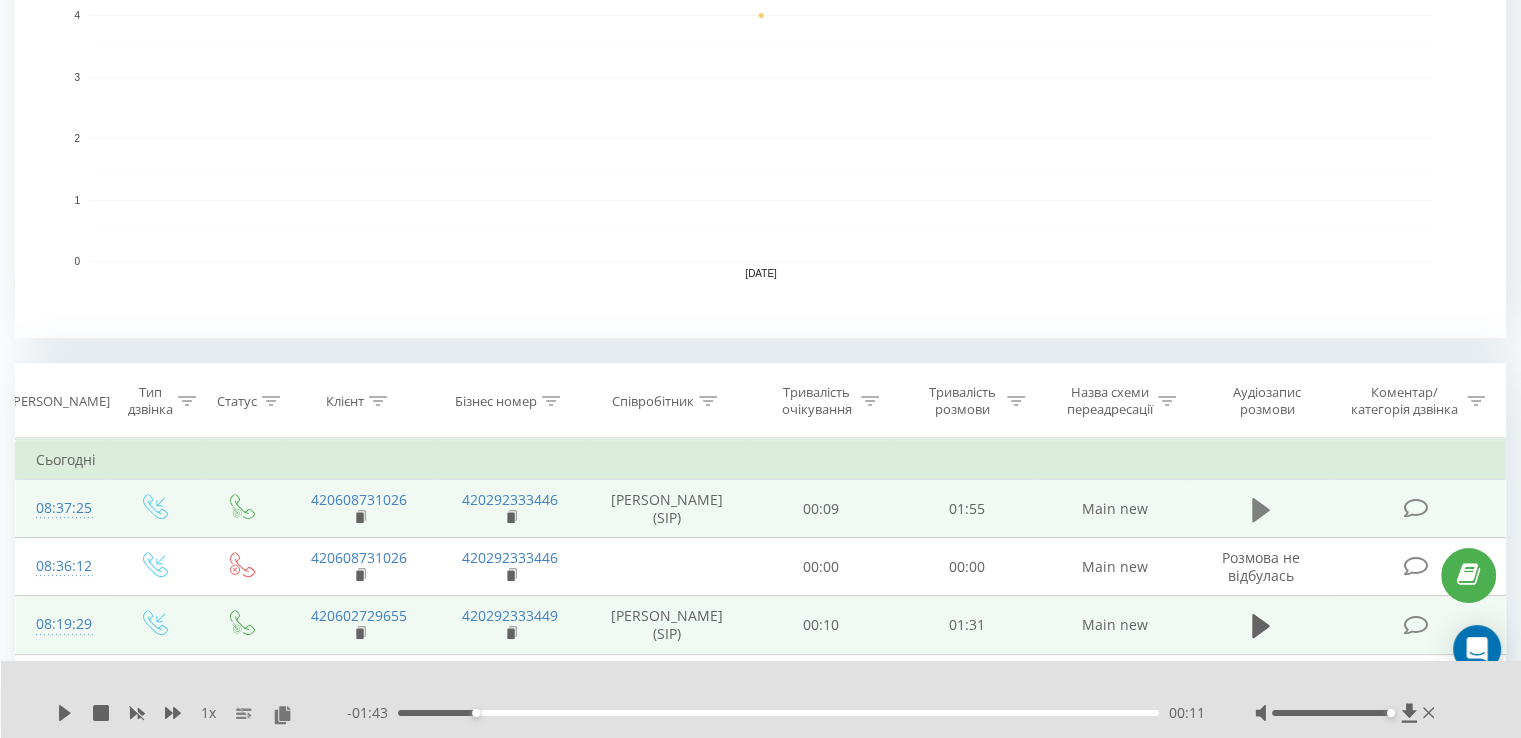 click 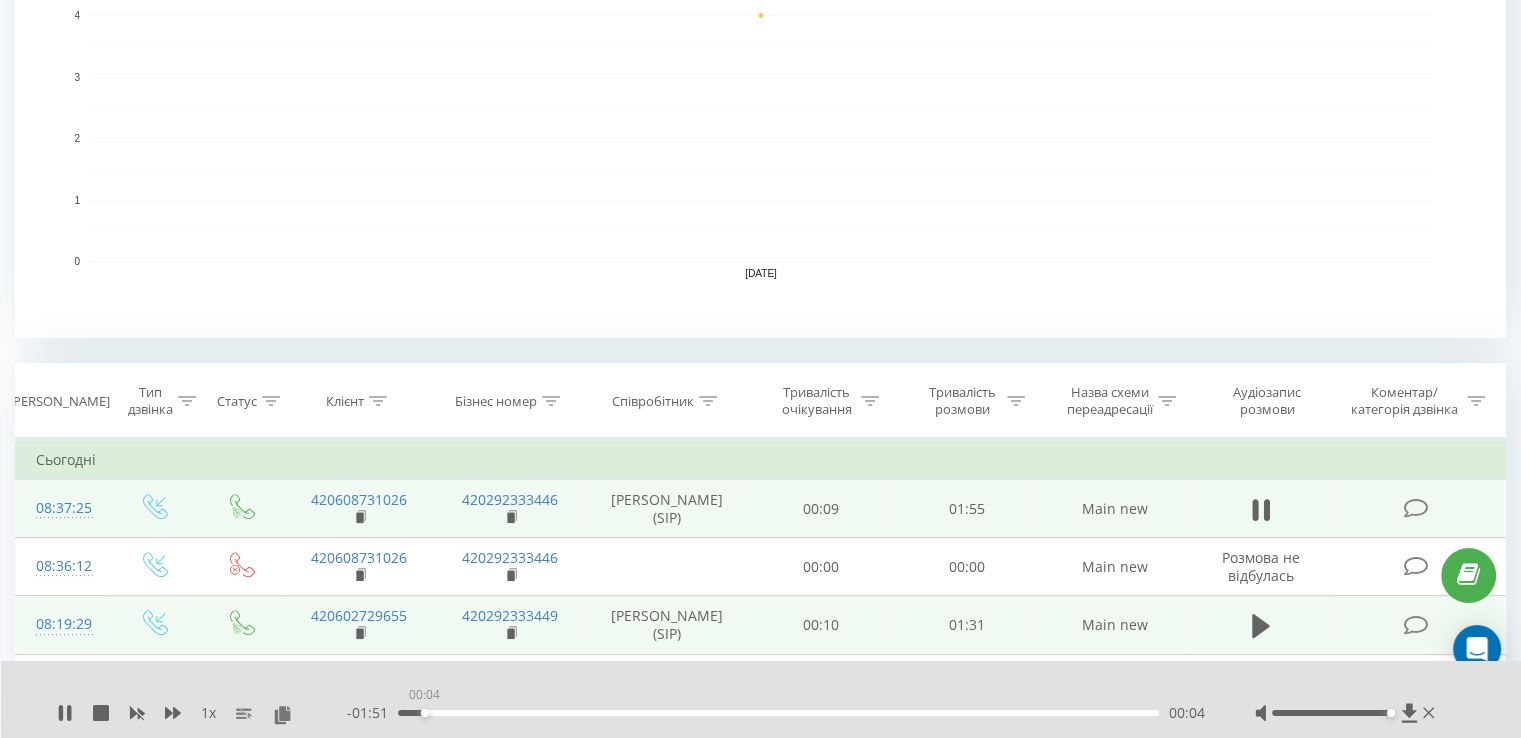click on "00:04" at bounding box center (778, 713) 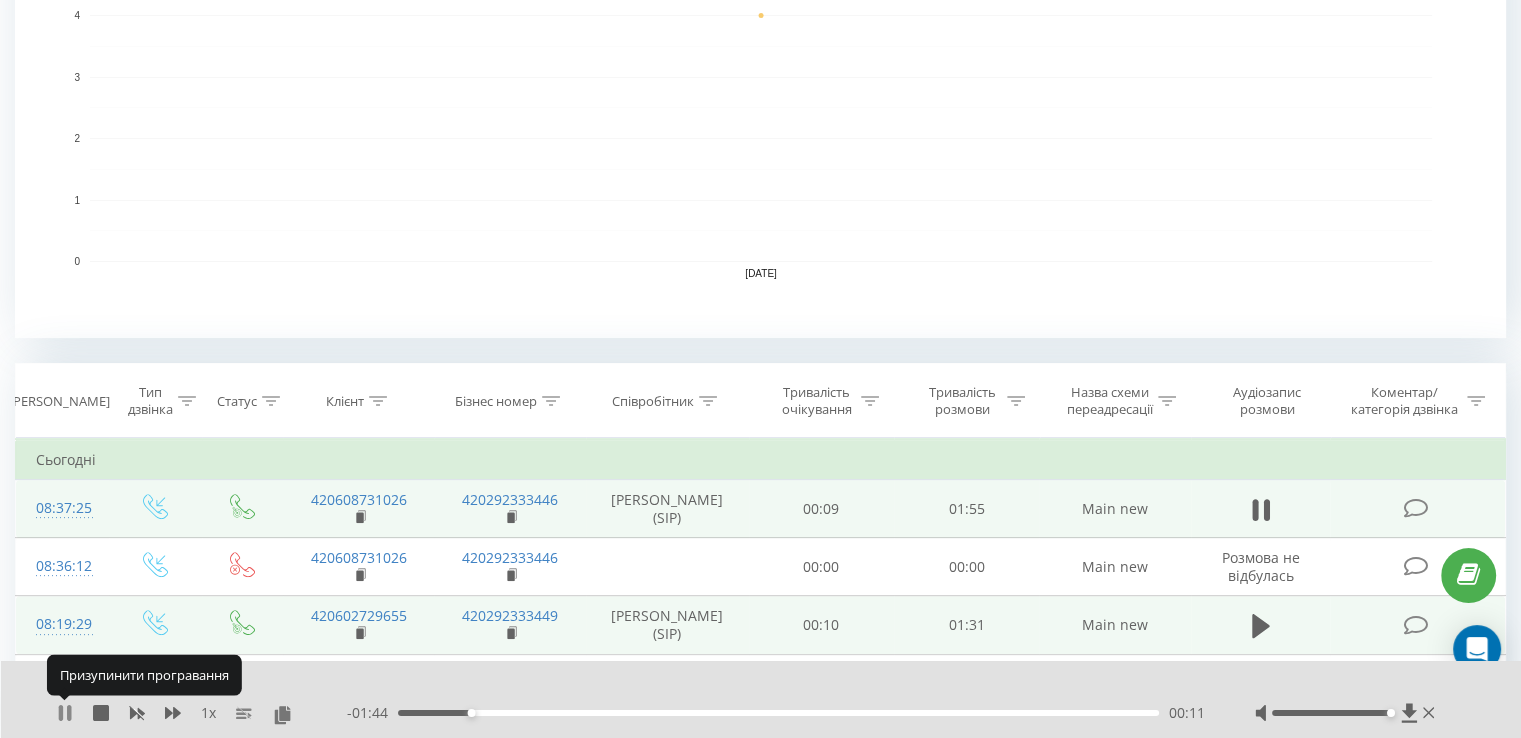 click 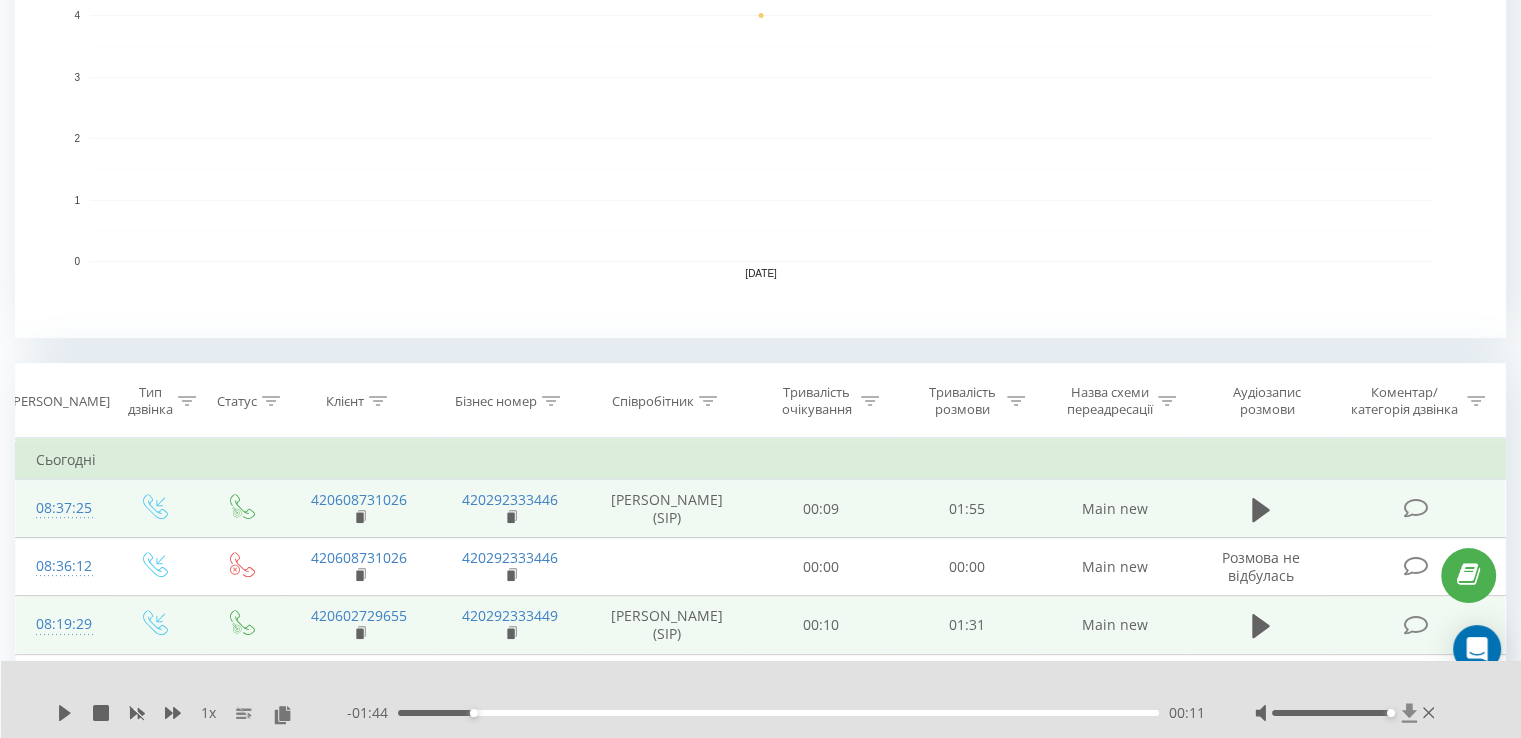 click 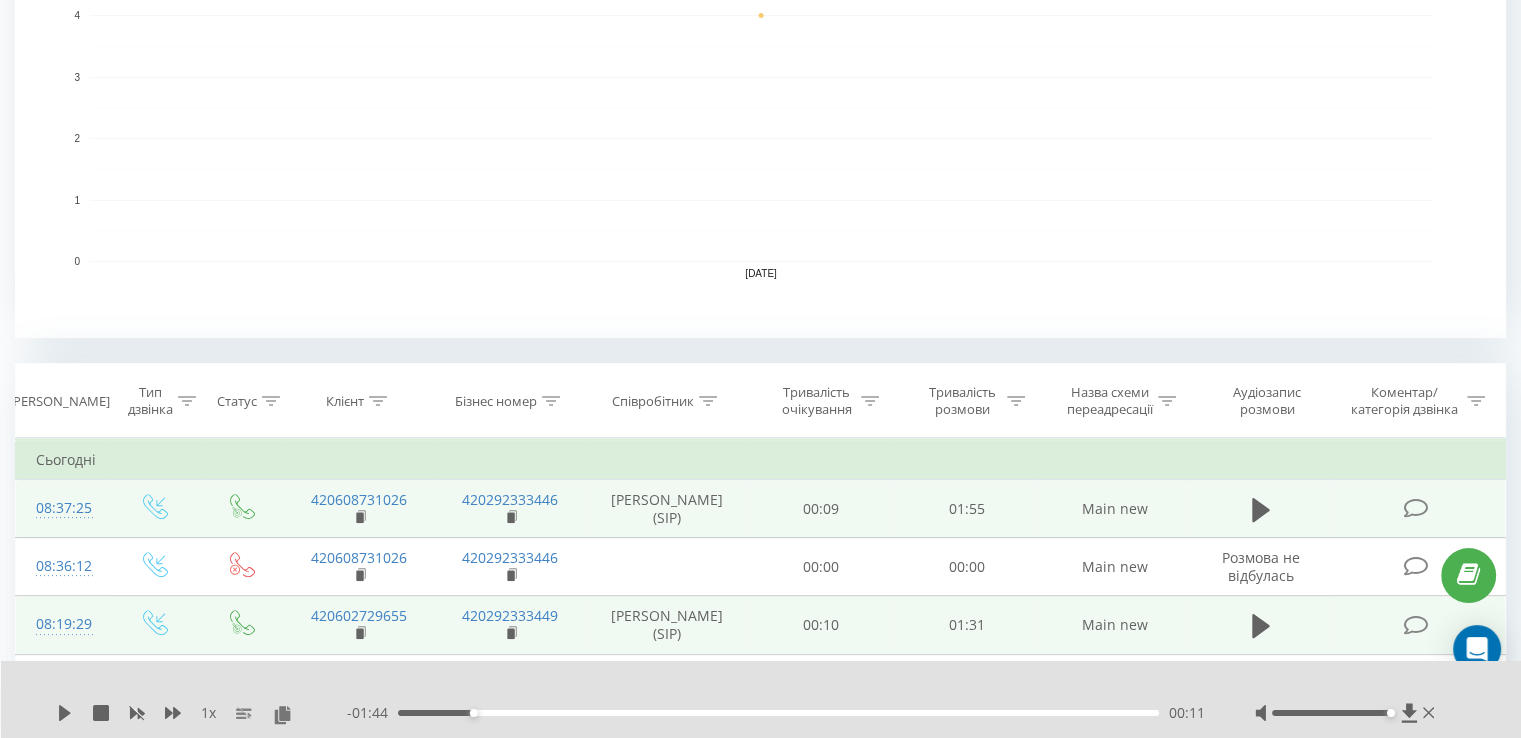click 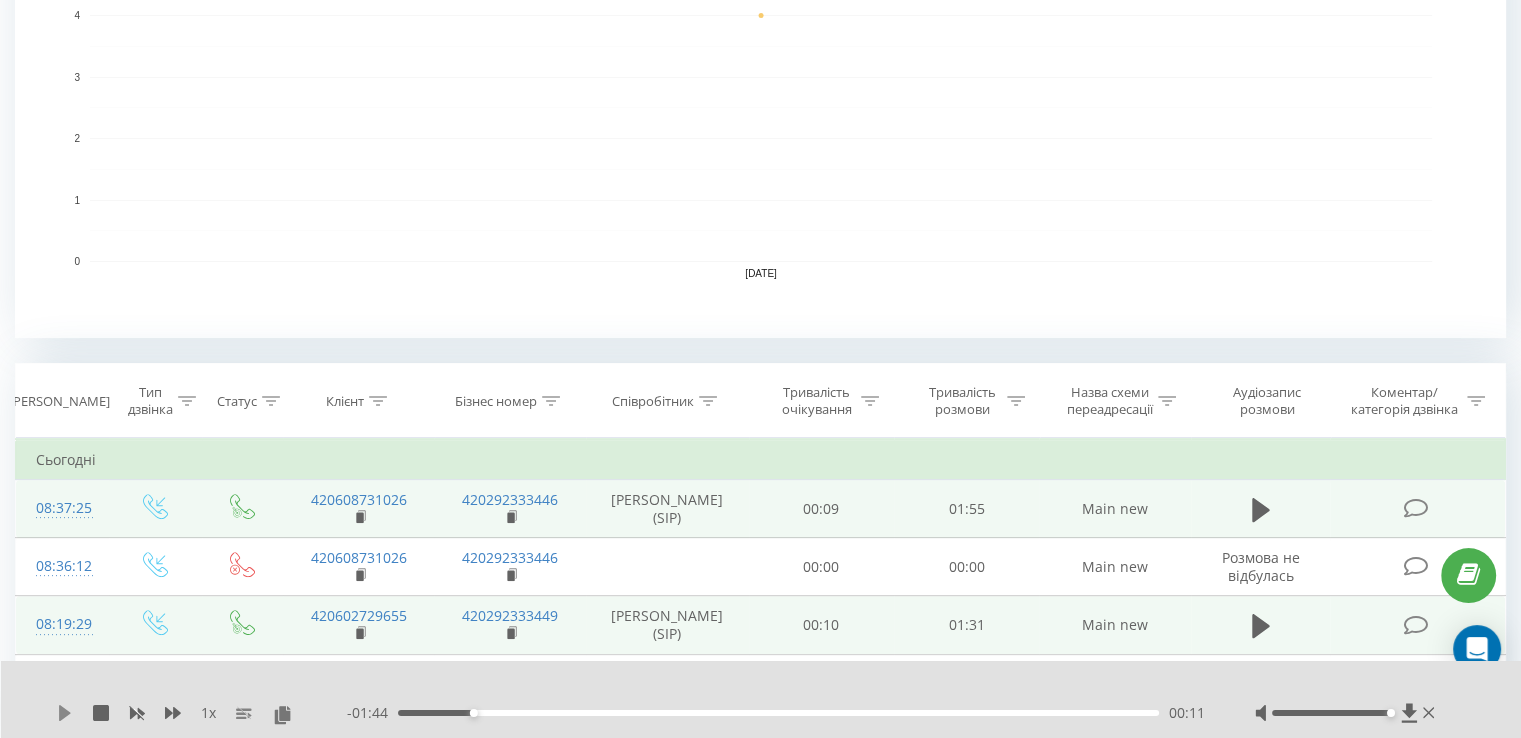 click 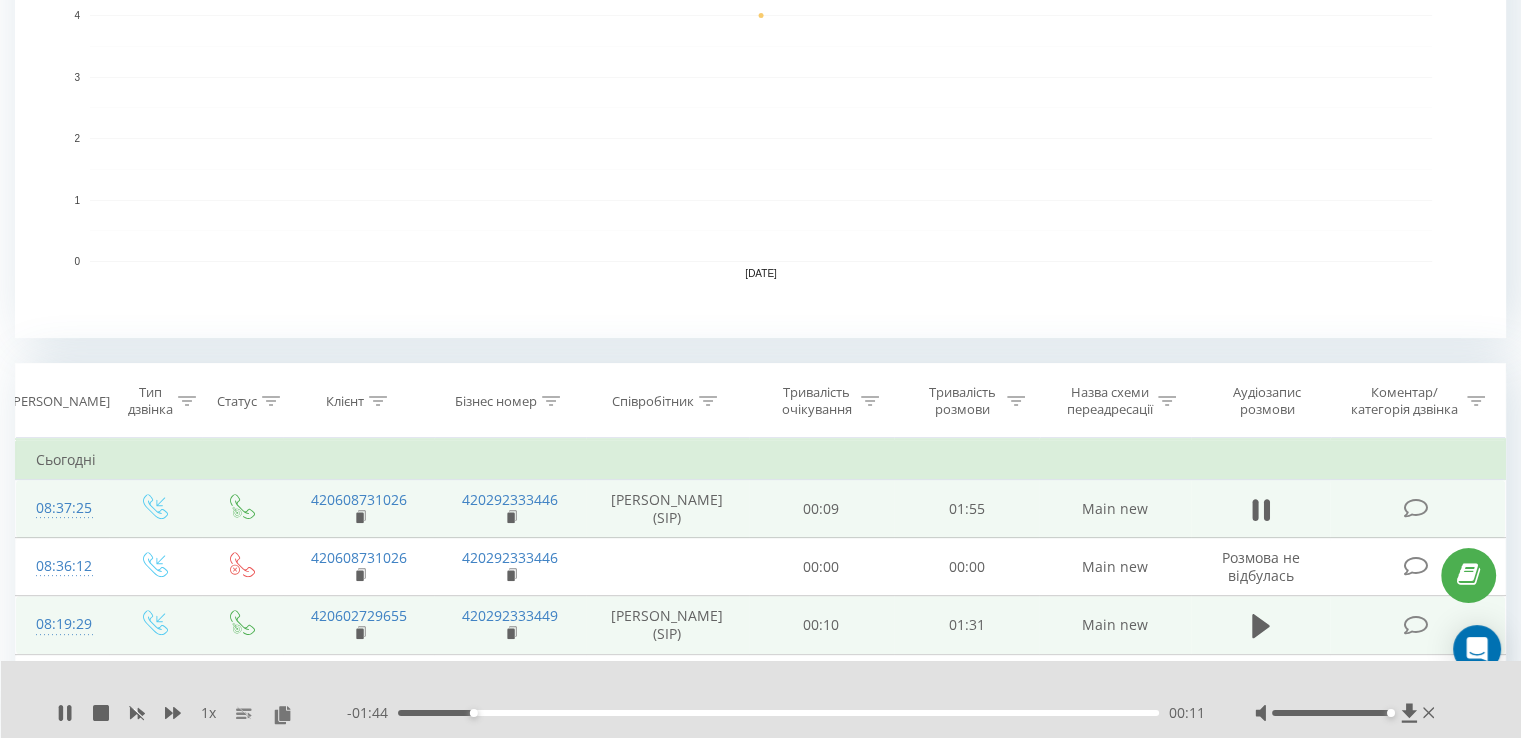 click on "00:11" at bounding box center (778, 713) 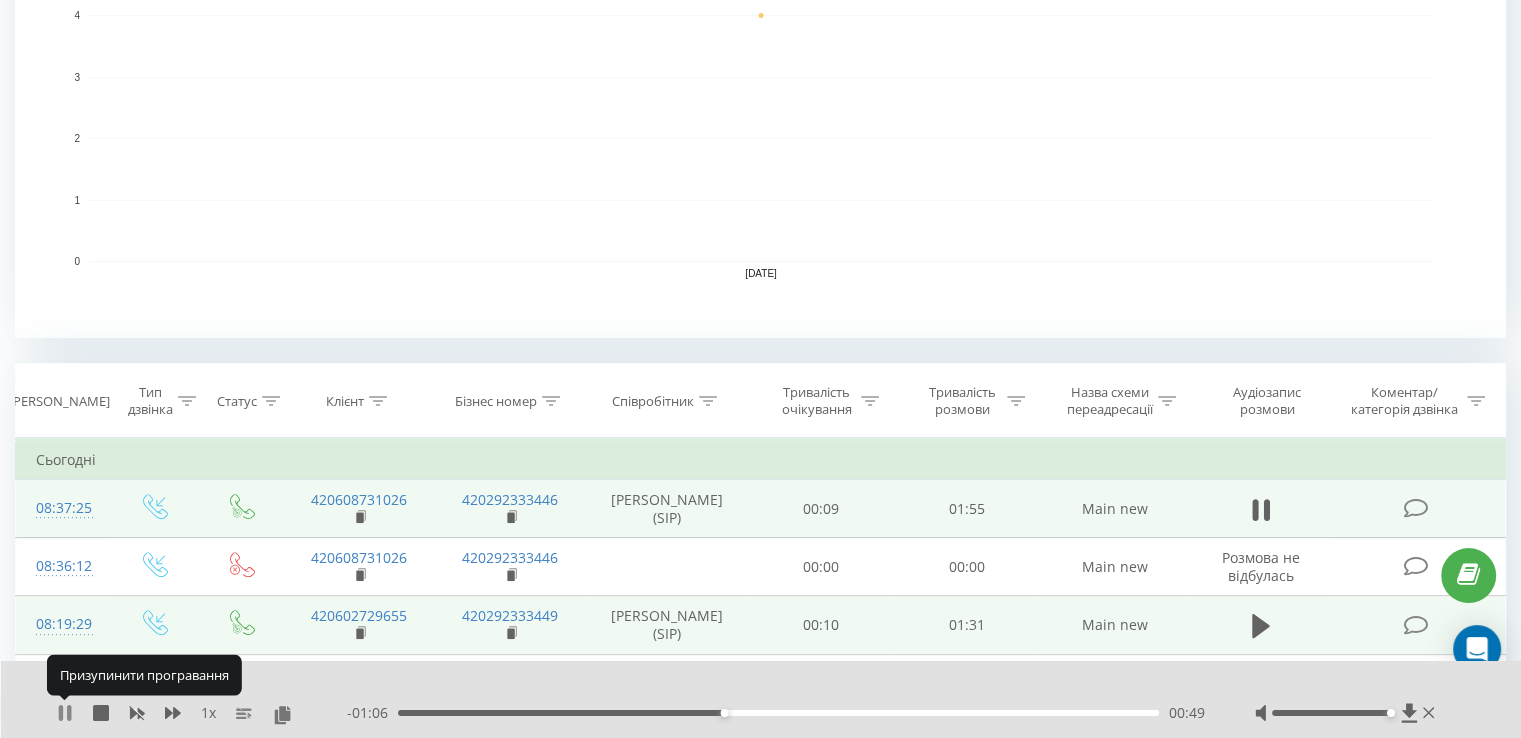 click 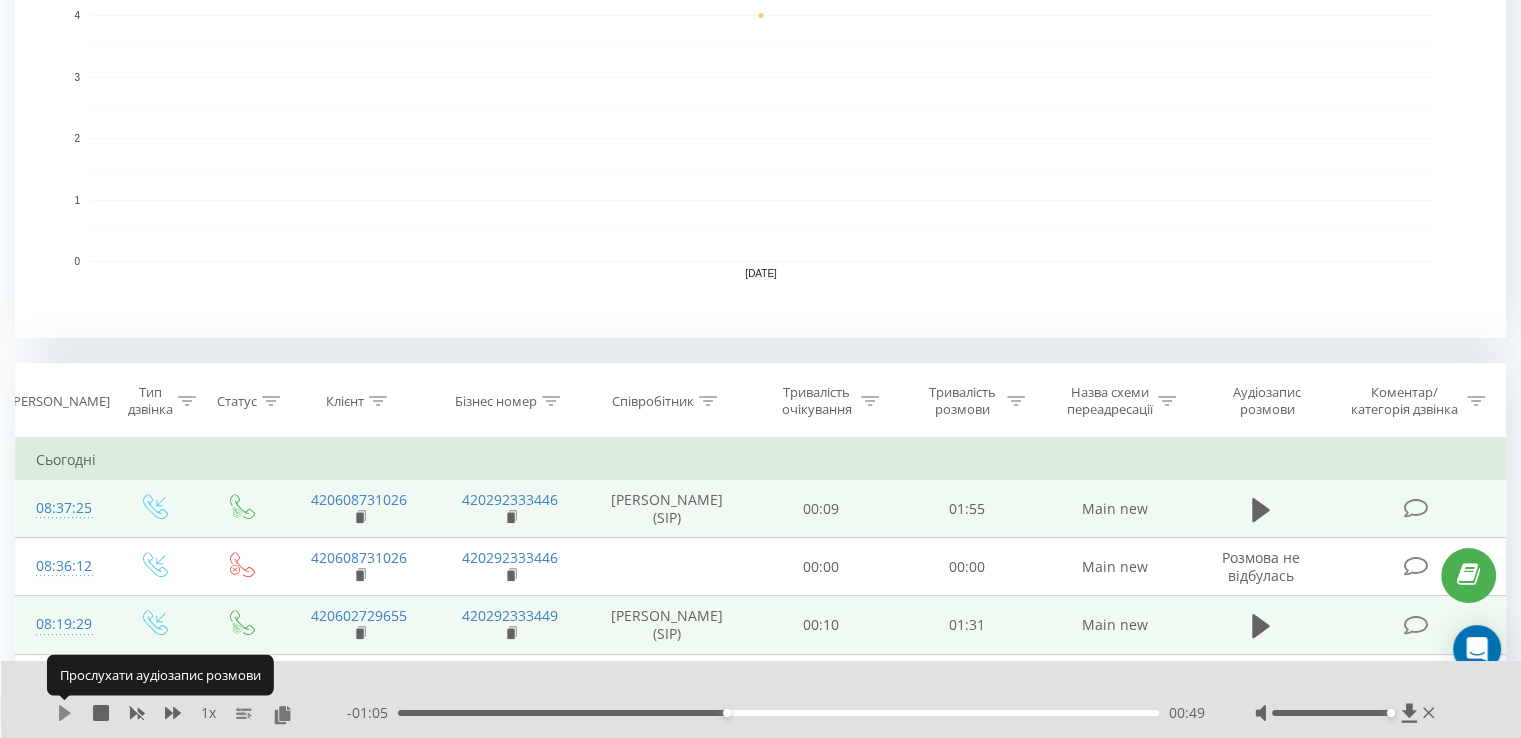 click 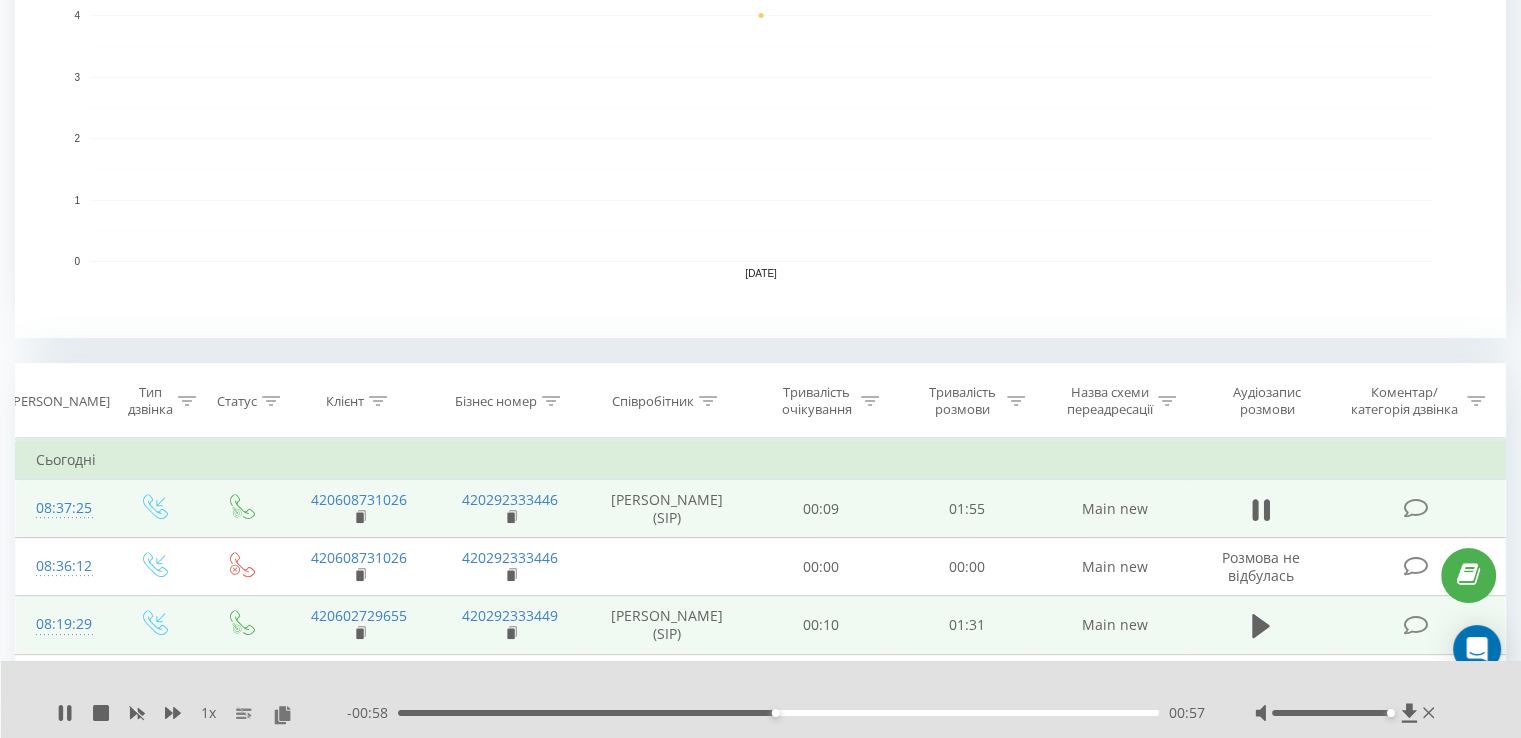 click on "00:57" at bounding box center (778, 713) 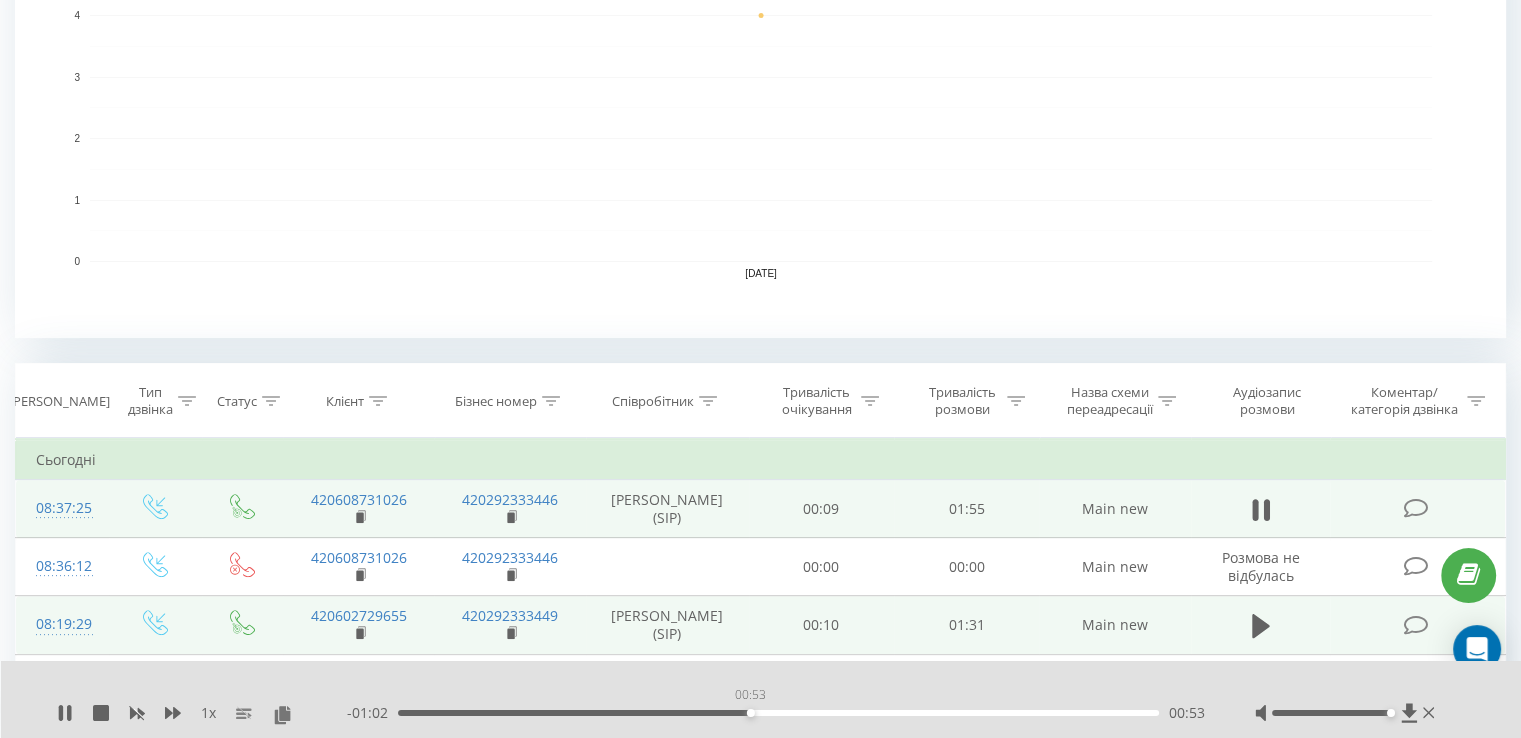 click on "00:53" at bounding box center [778, 713] 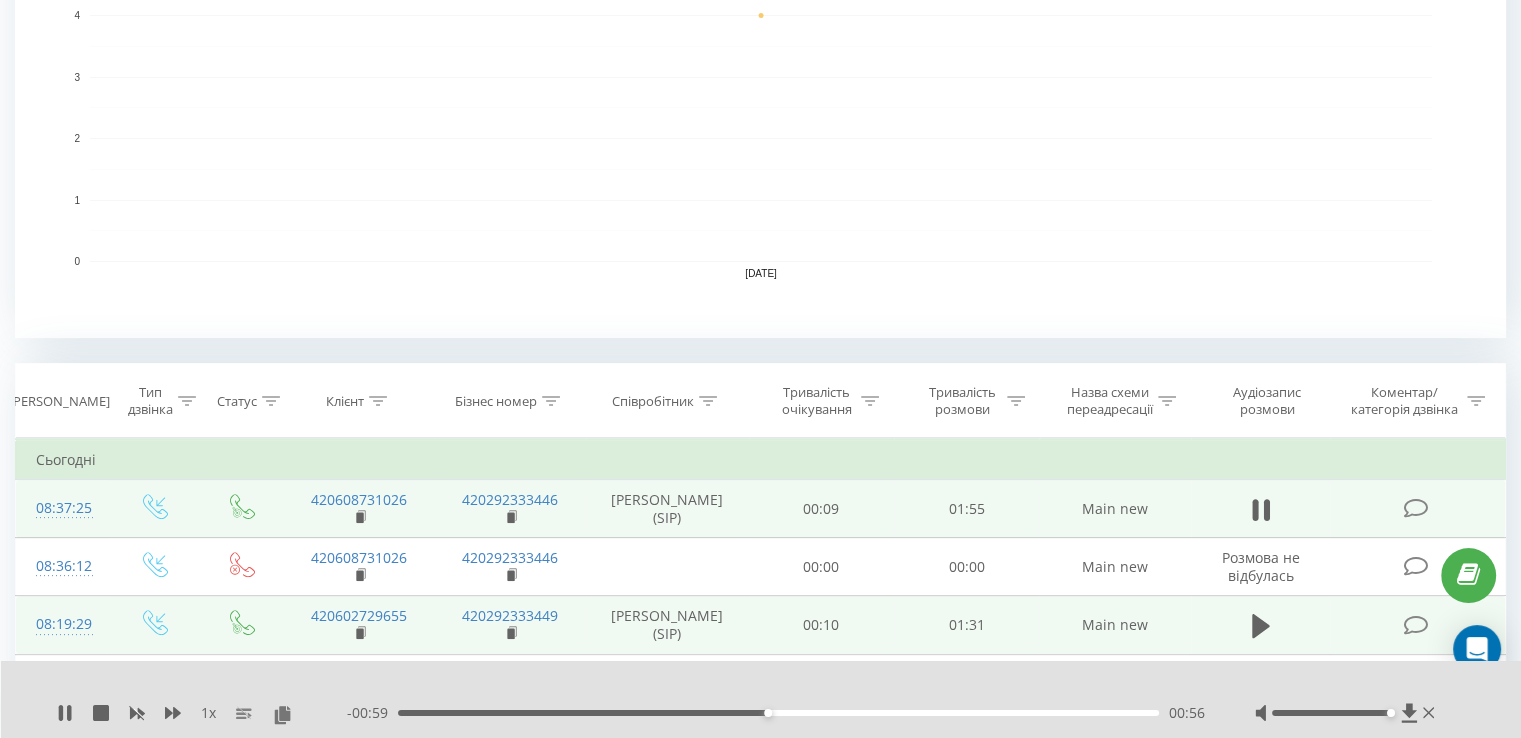 click on "00:56" at bounding box center (778, 713) 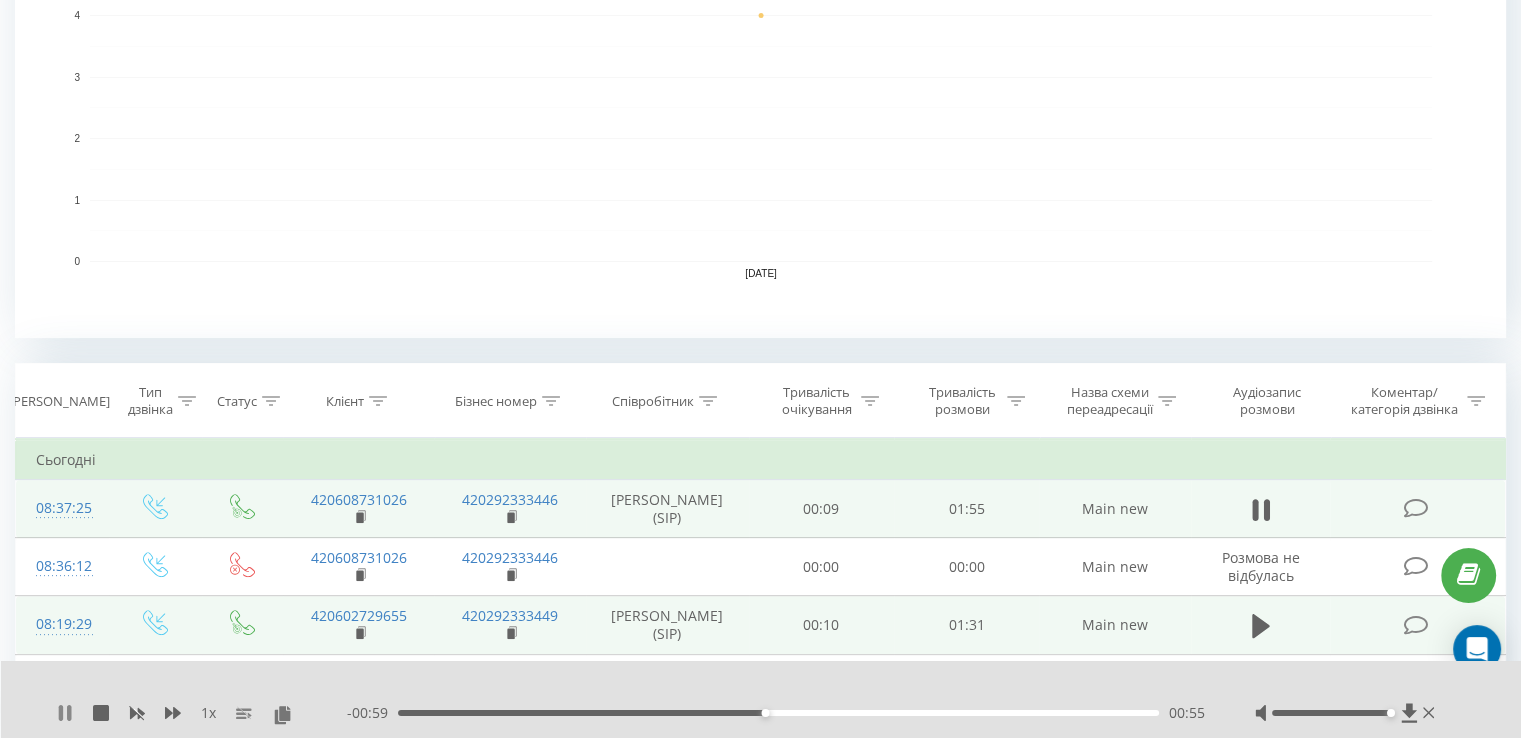 click 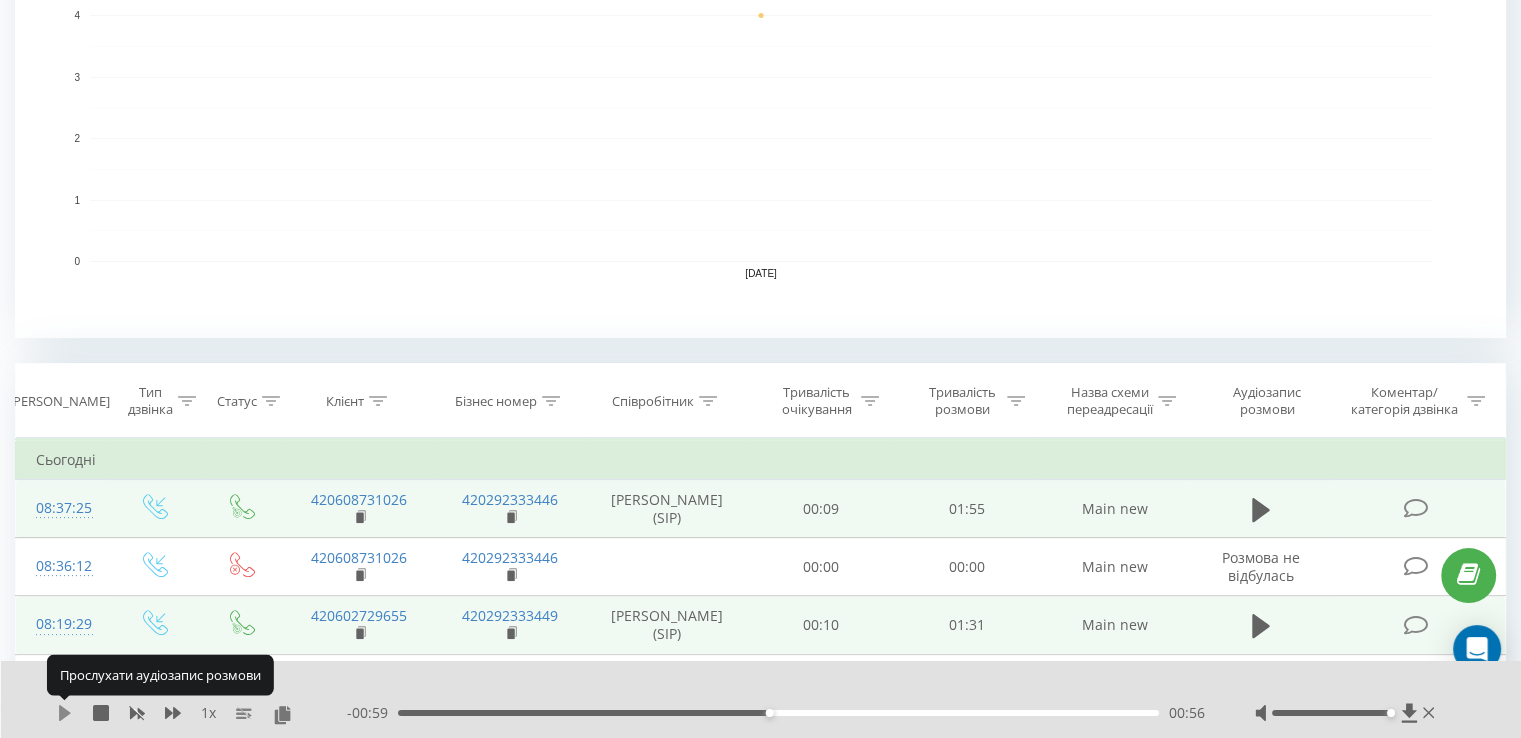 click 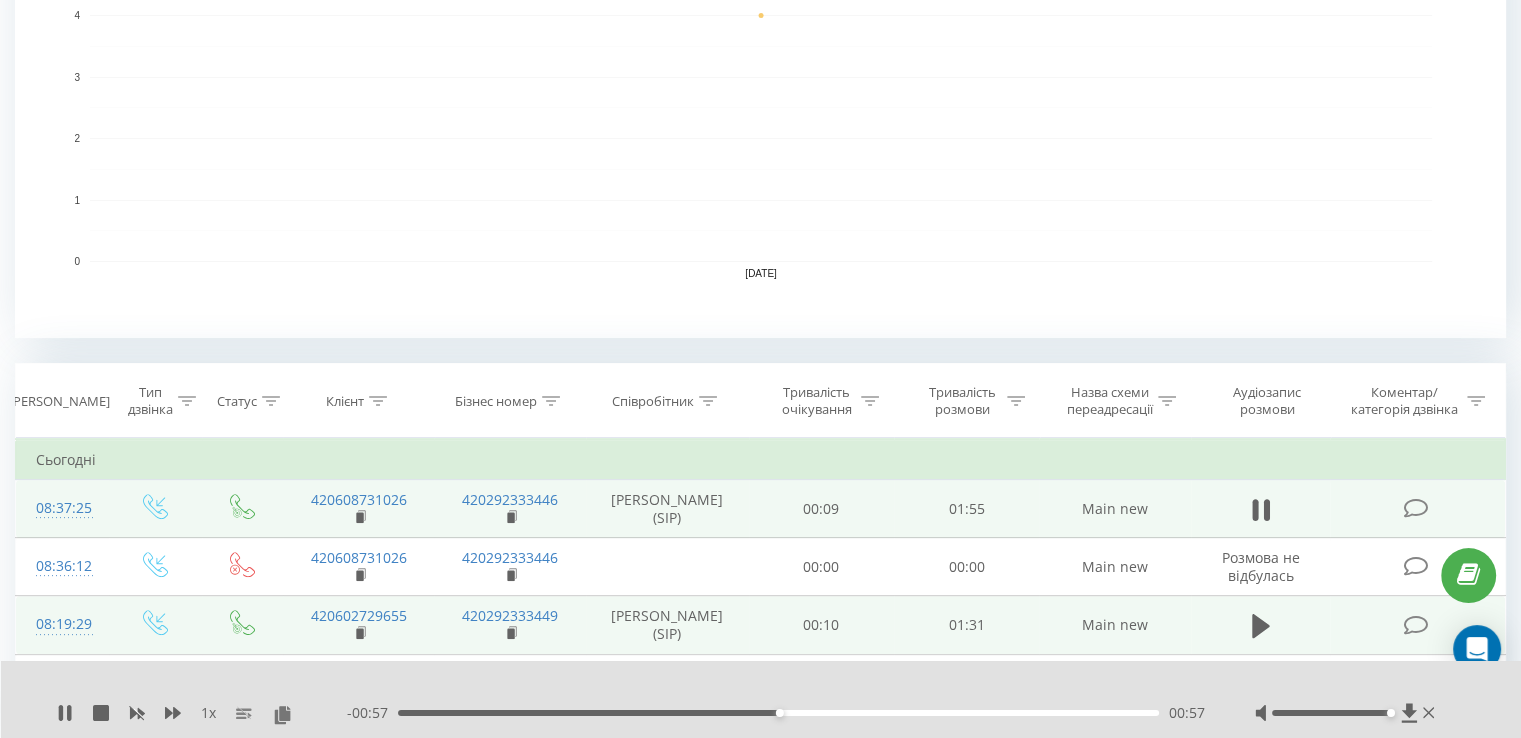 click on "00:57" at bounding box center (778, 713) 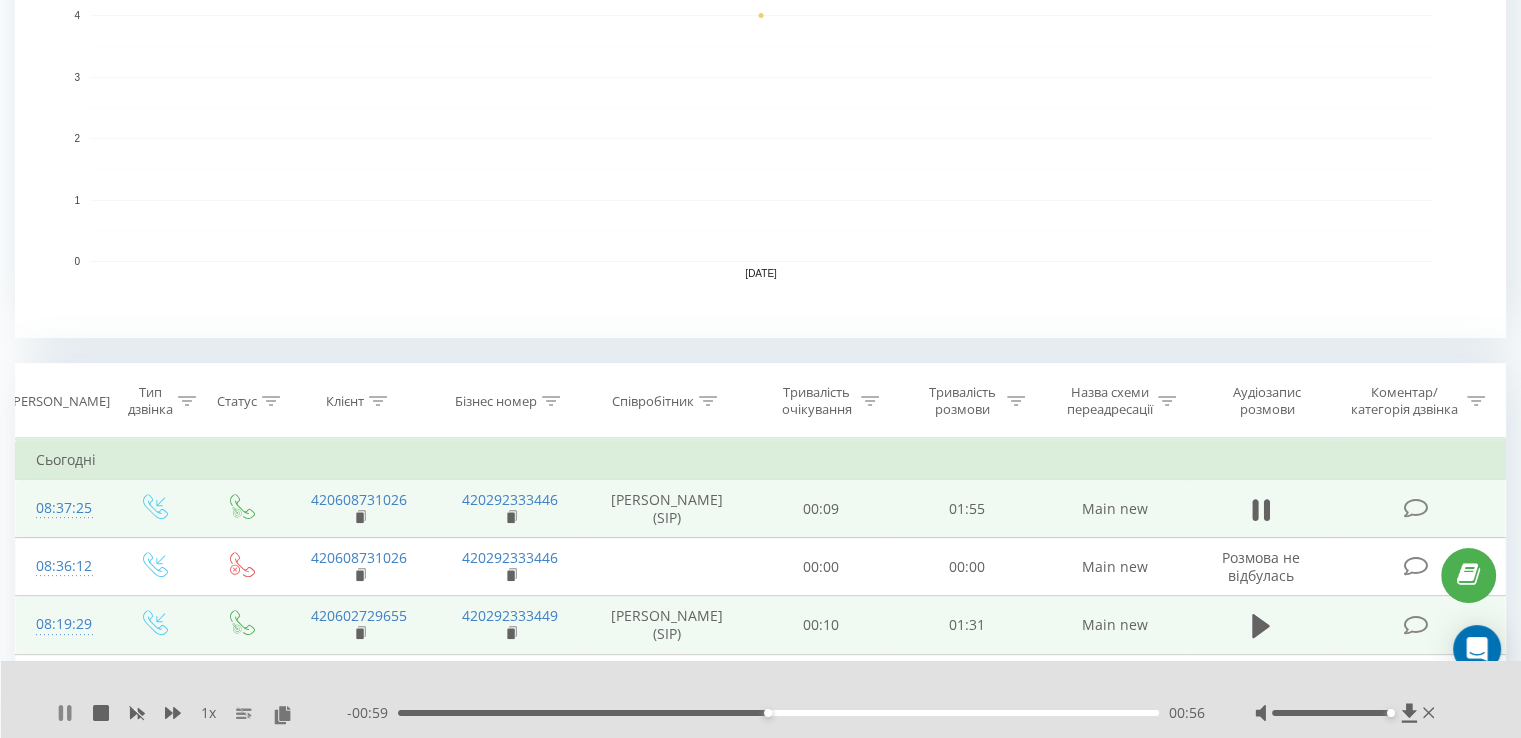 click 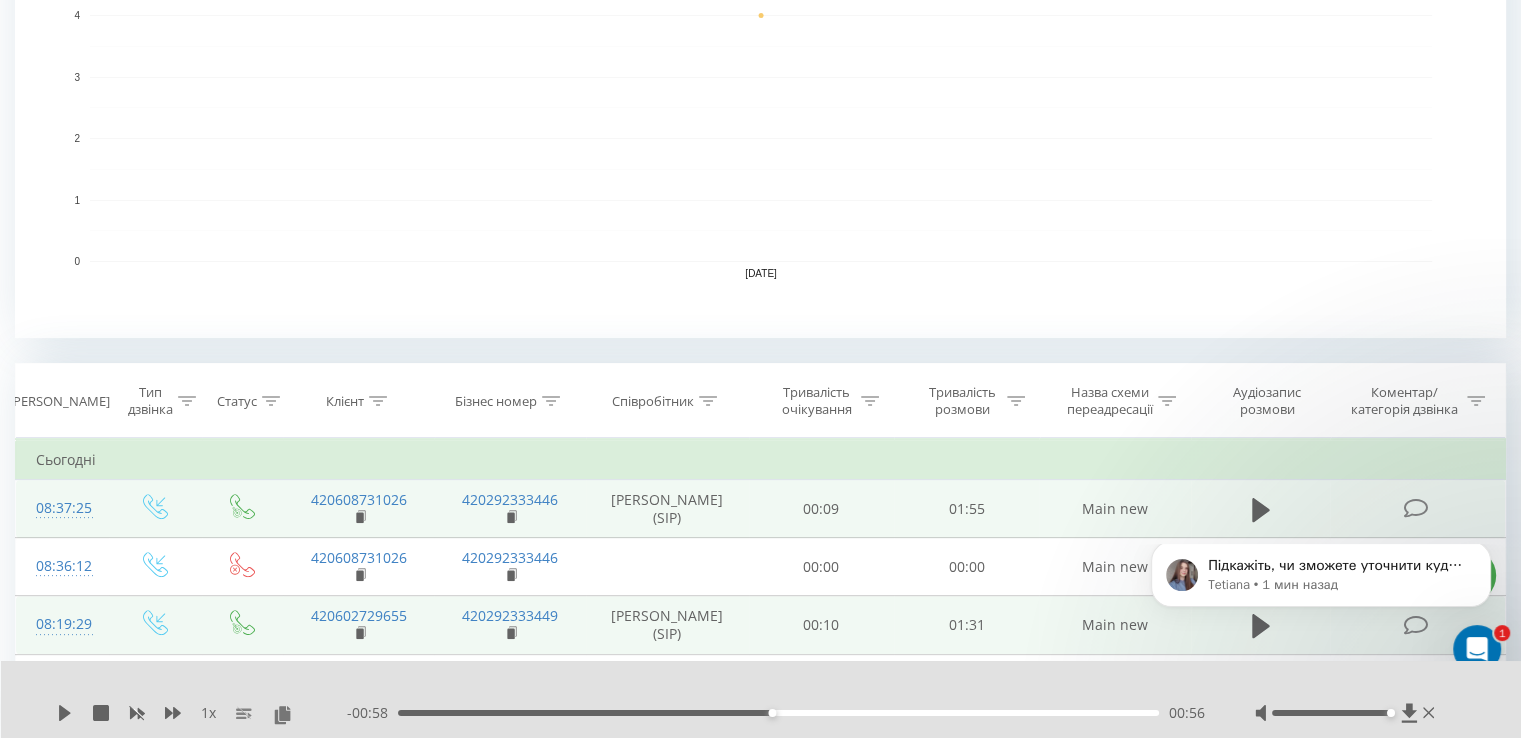 scroll, scrollTop: 0, scrollLeft: 0, axis: both 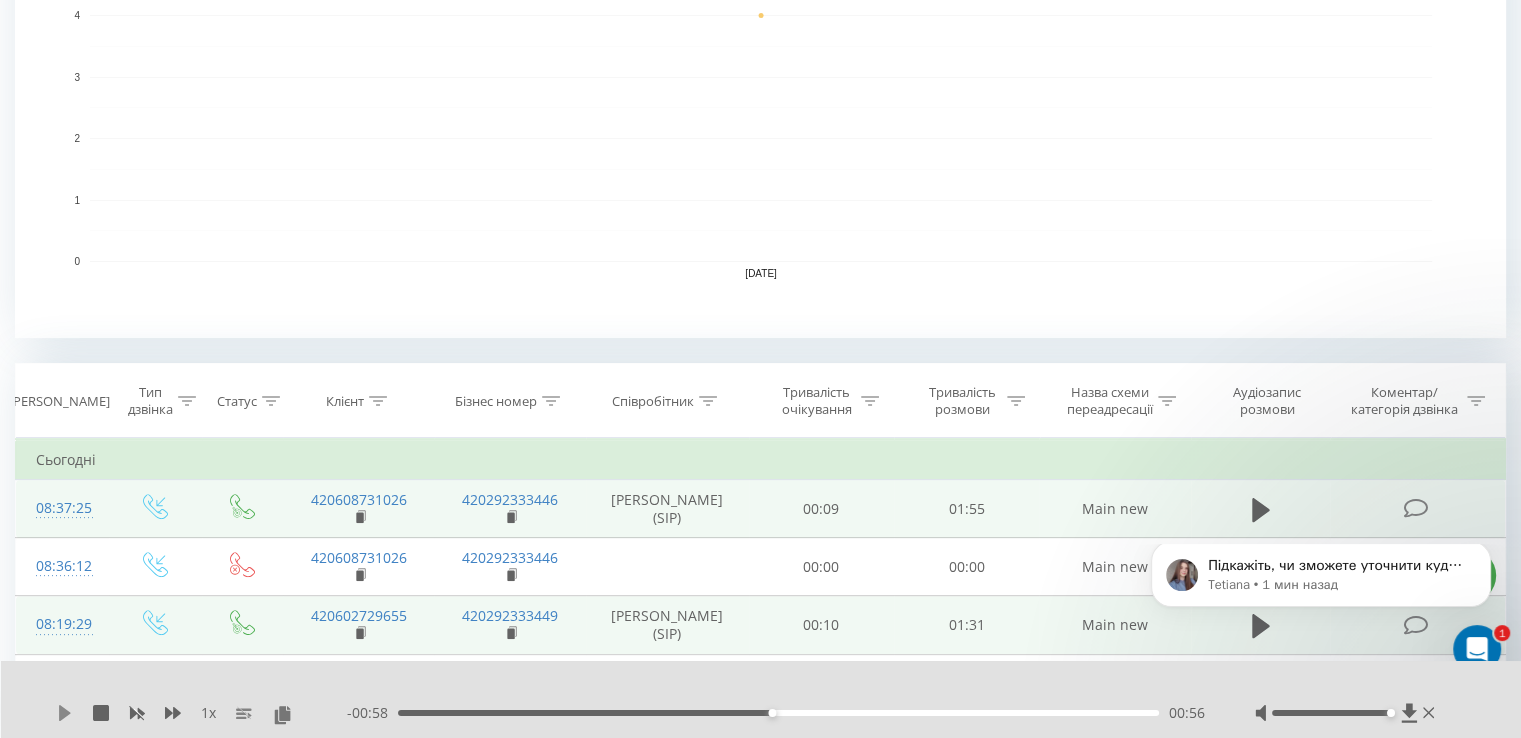 click 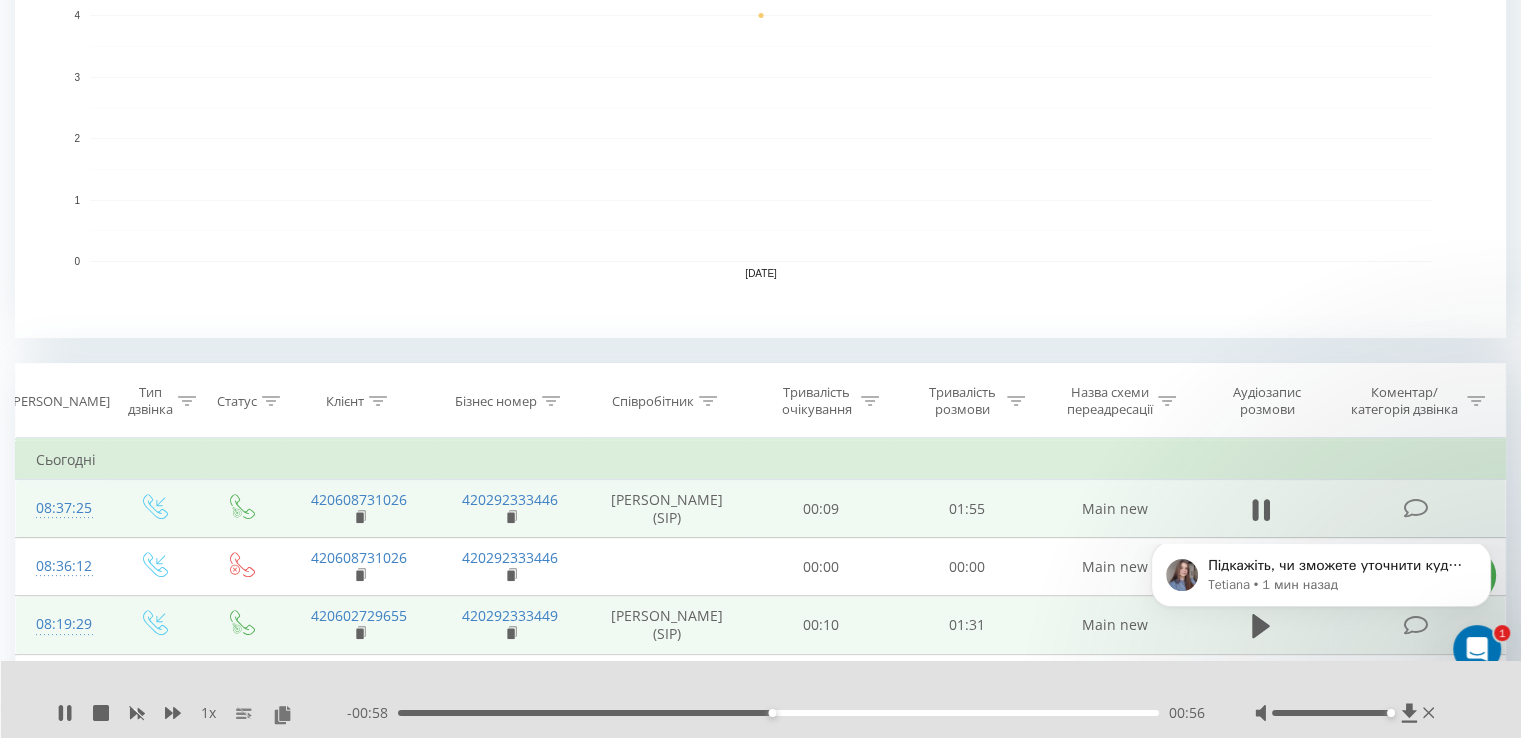 click on "00:56" at bounding box center [778, 713] 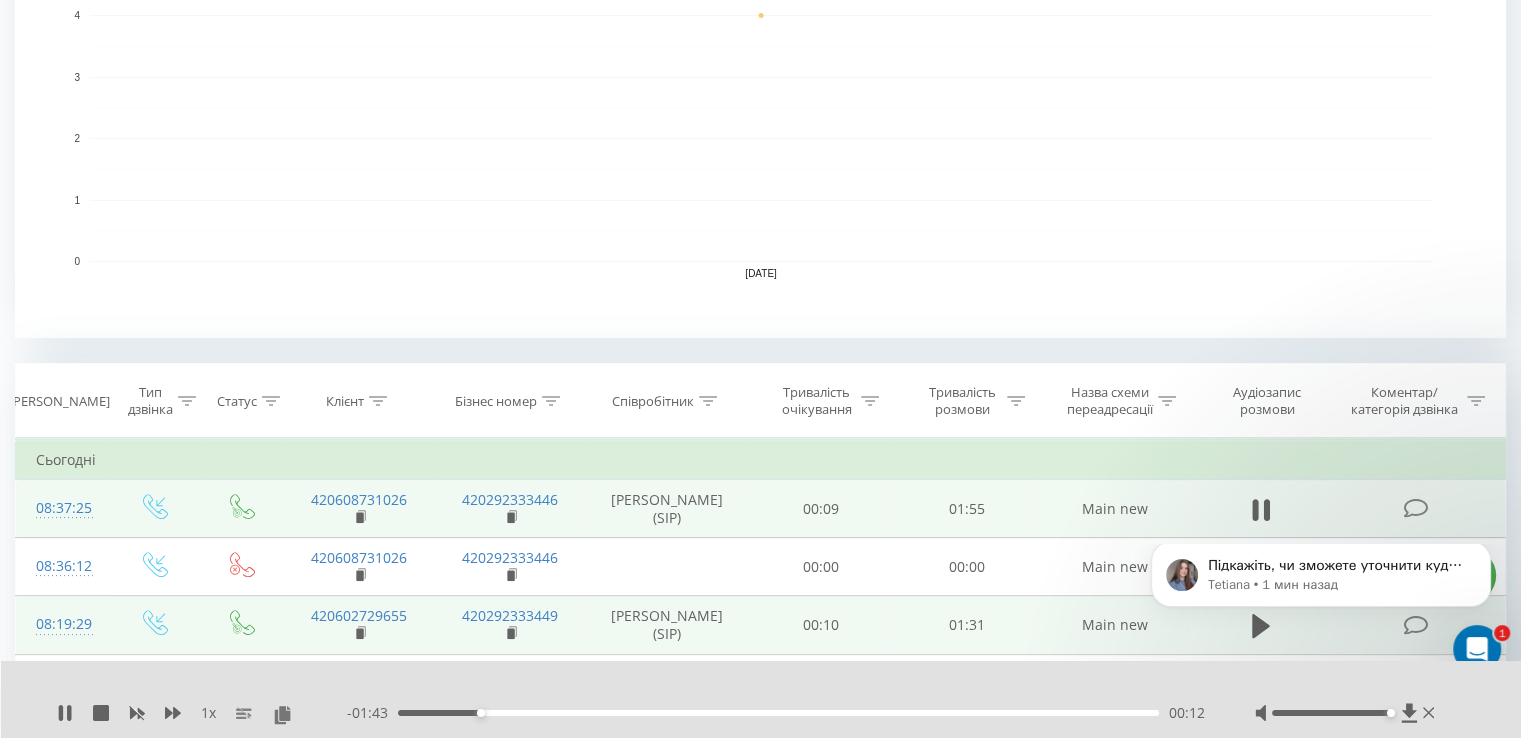 click on "00:12" at bounding box center [778, 713] 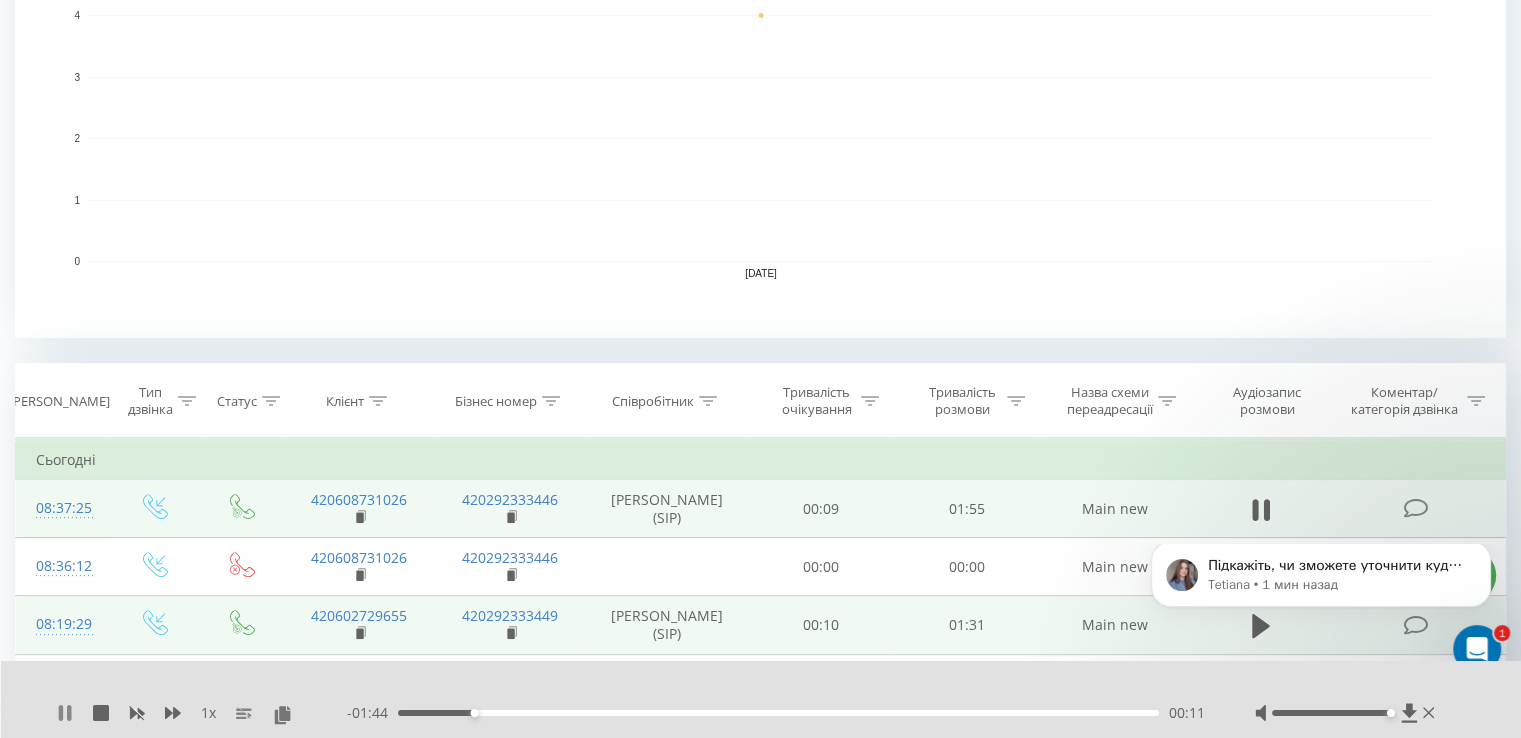 click 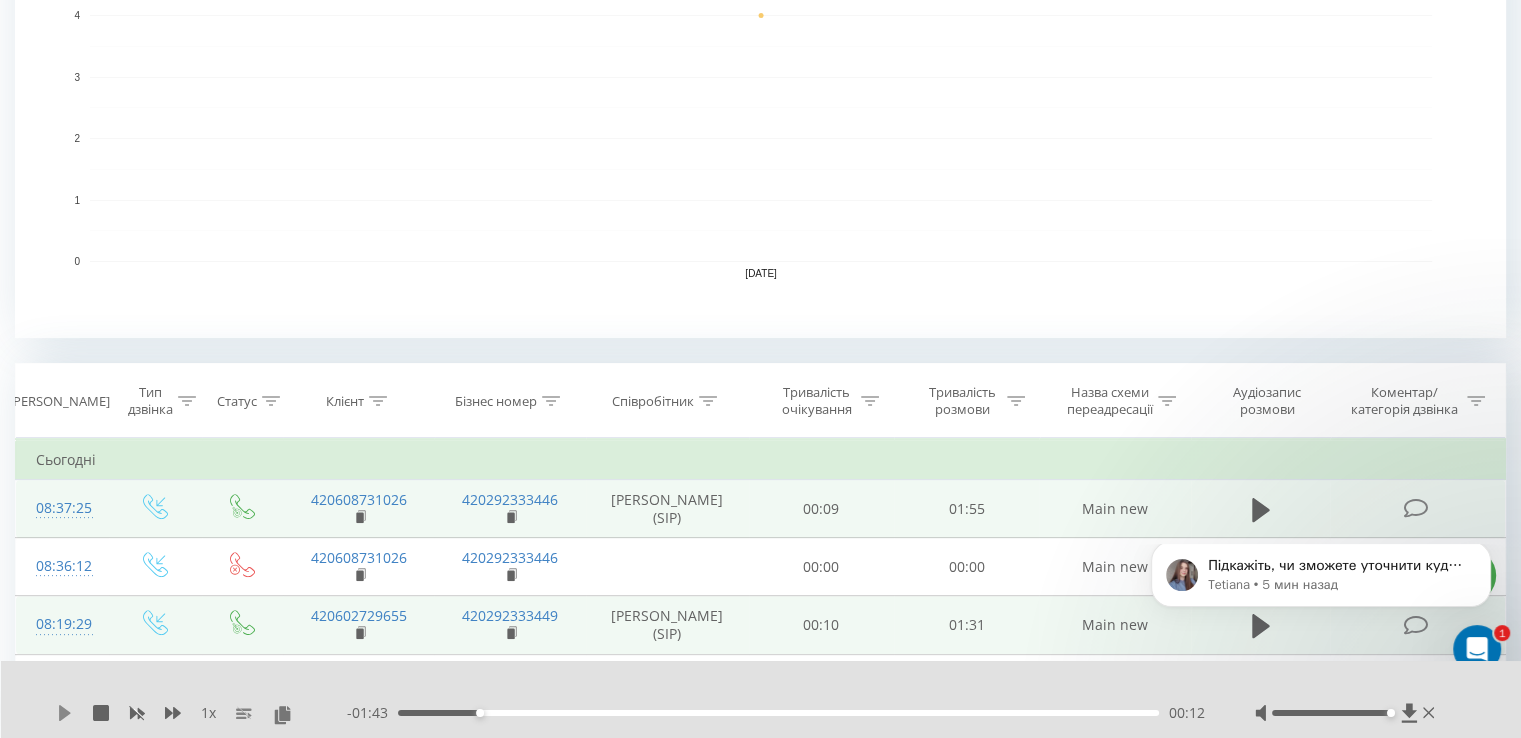 click 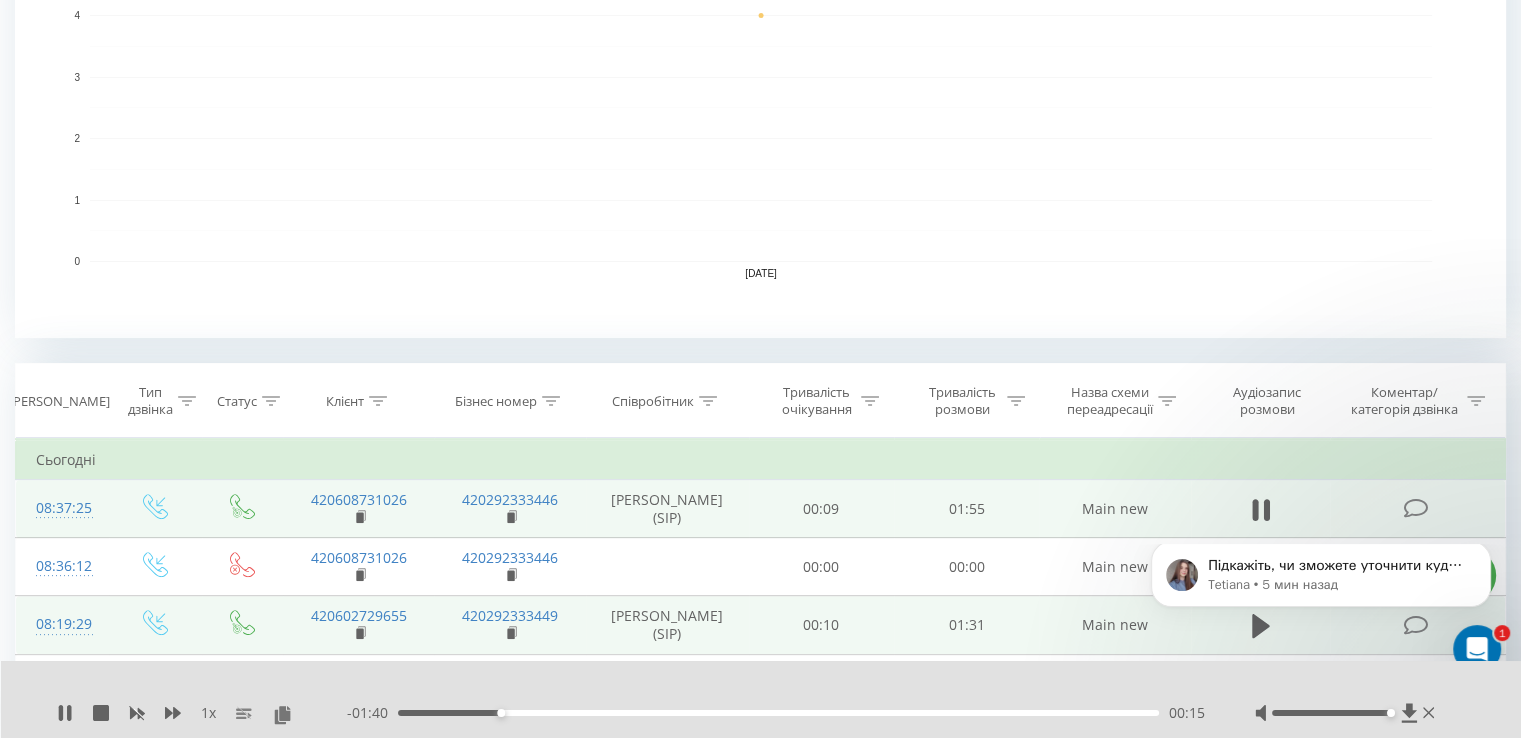 click on "00:15" at bounding box center (778, 713) 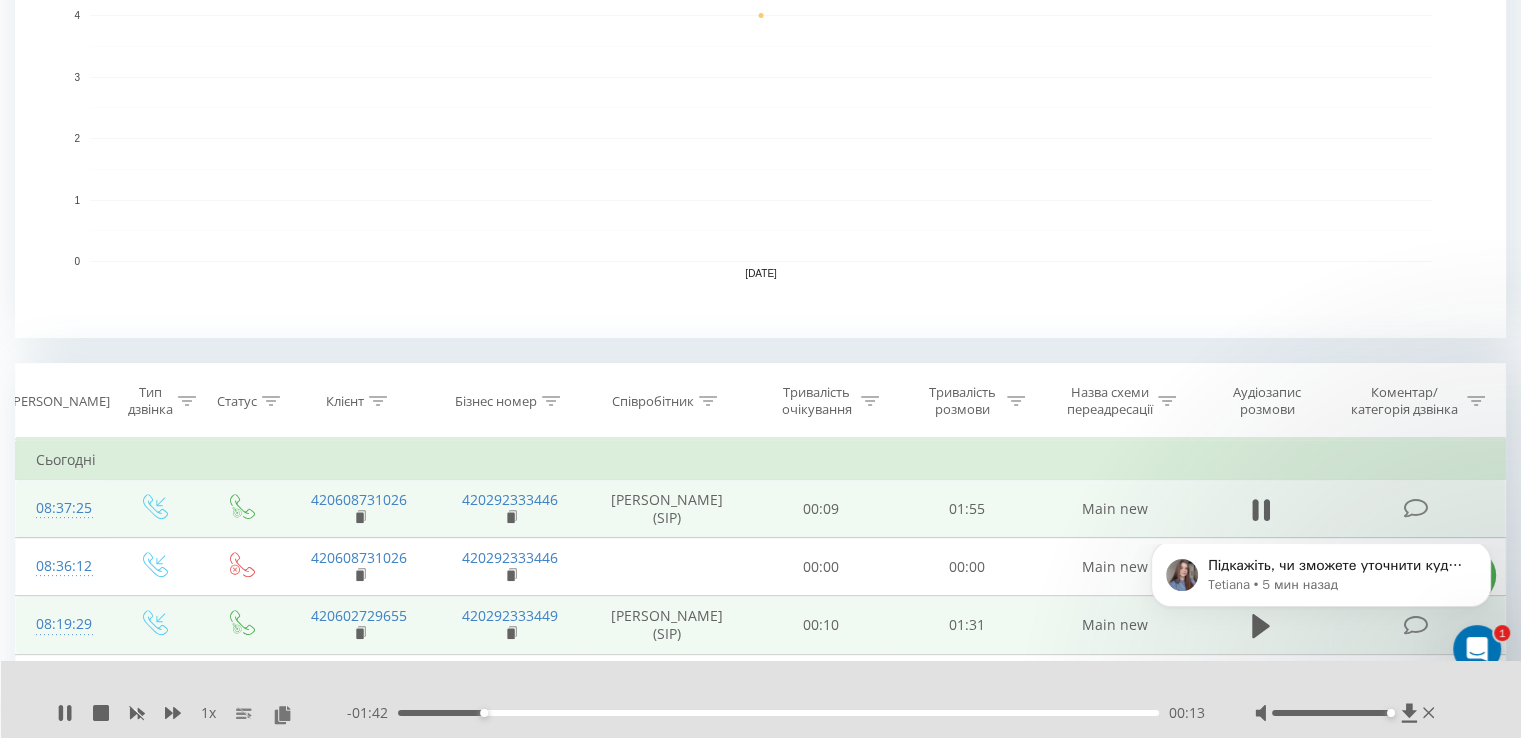 click on "00:13" at bounding box center [778, 713] 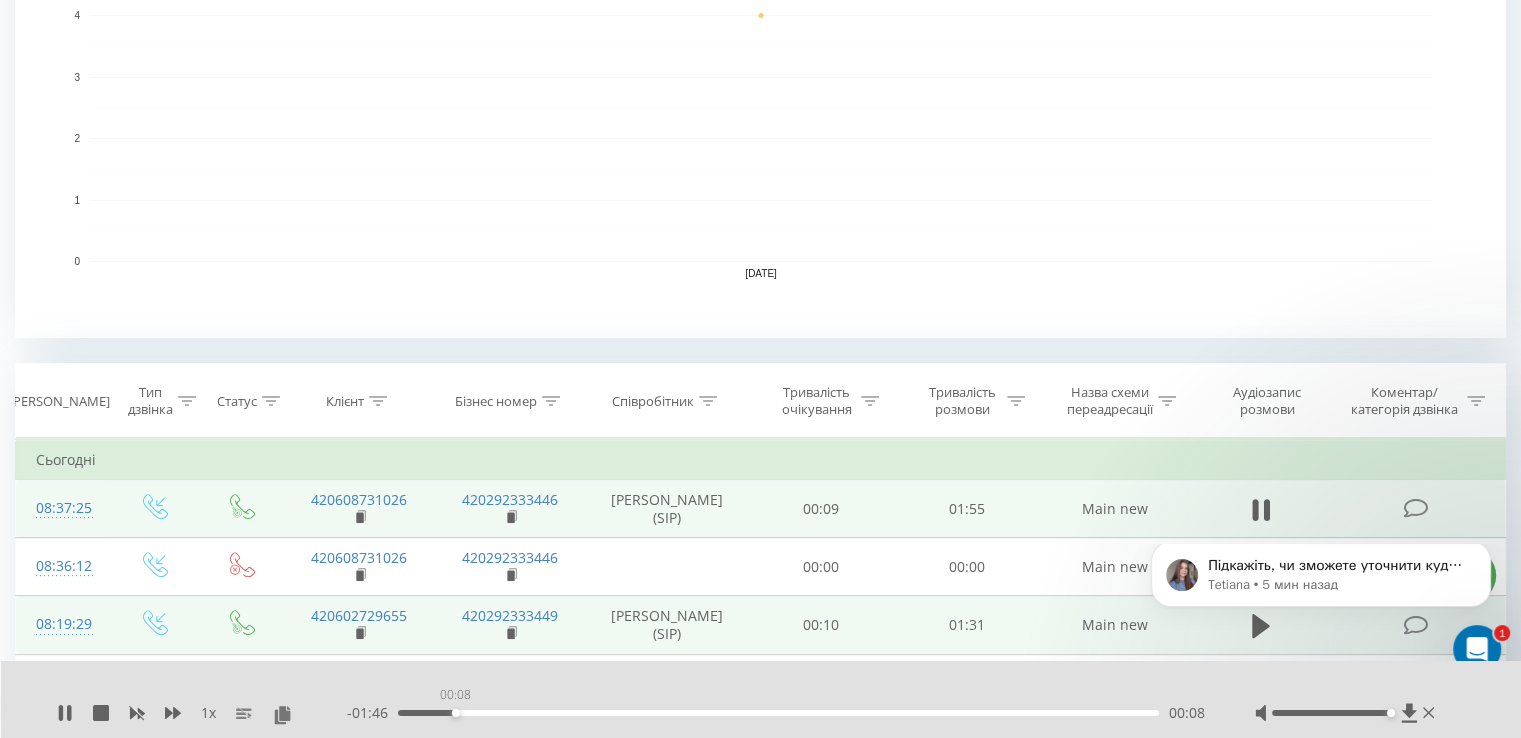 click on "00:08" at bounding box center [778, 713] 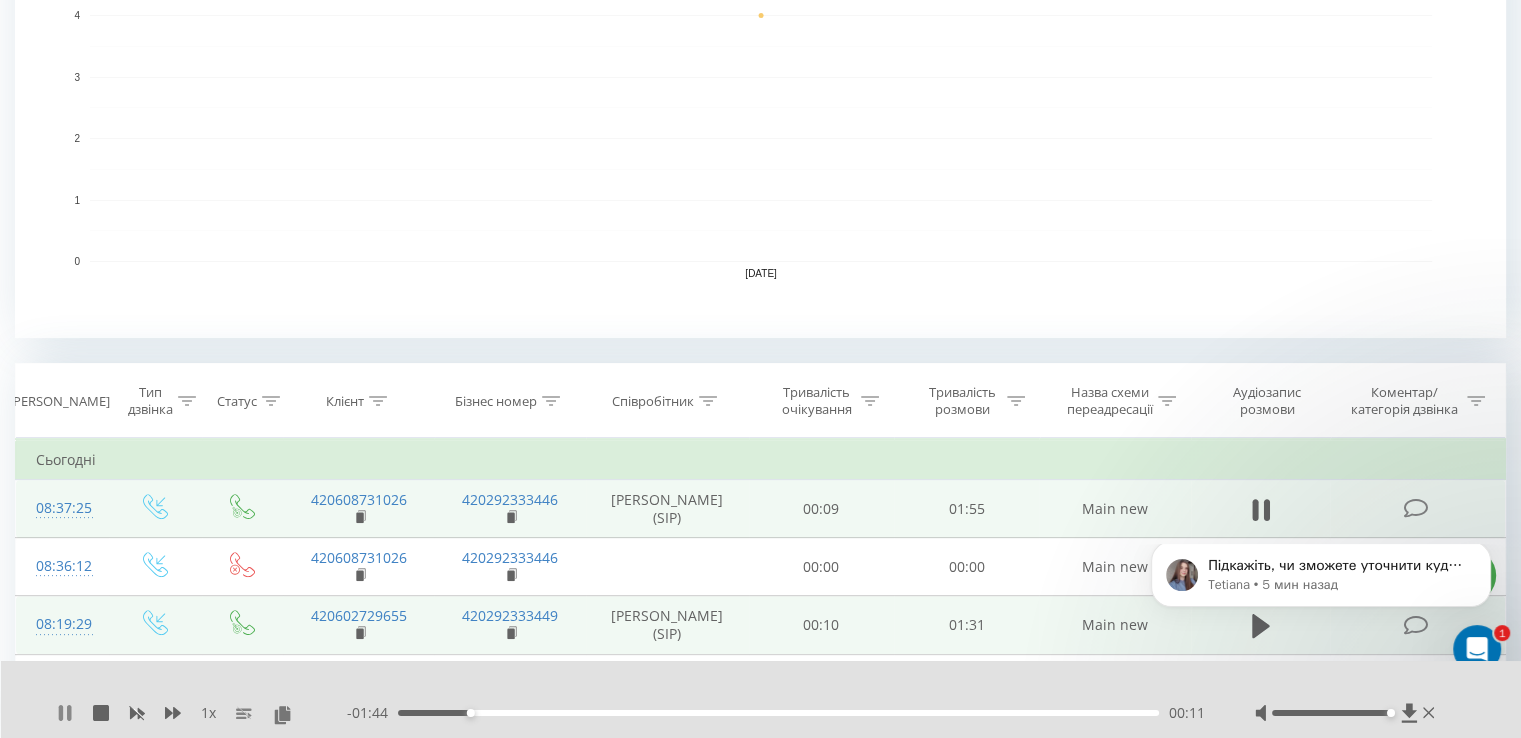 click 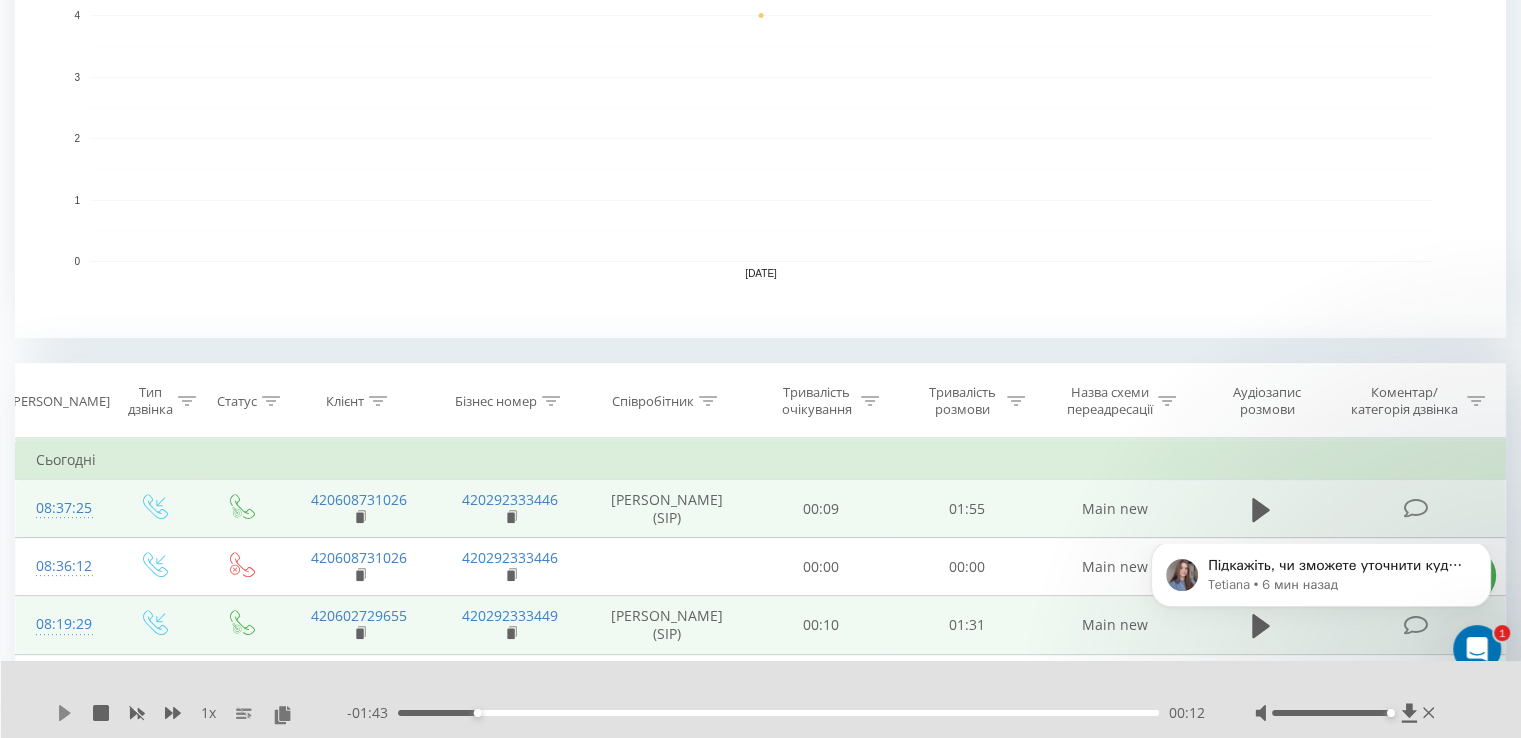 click 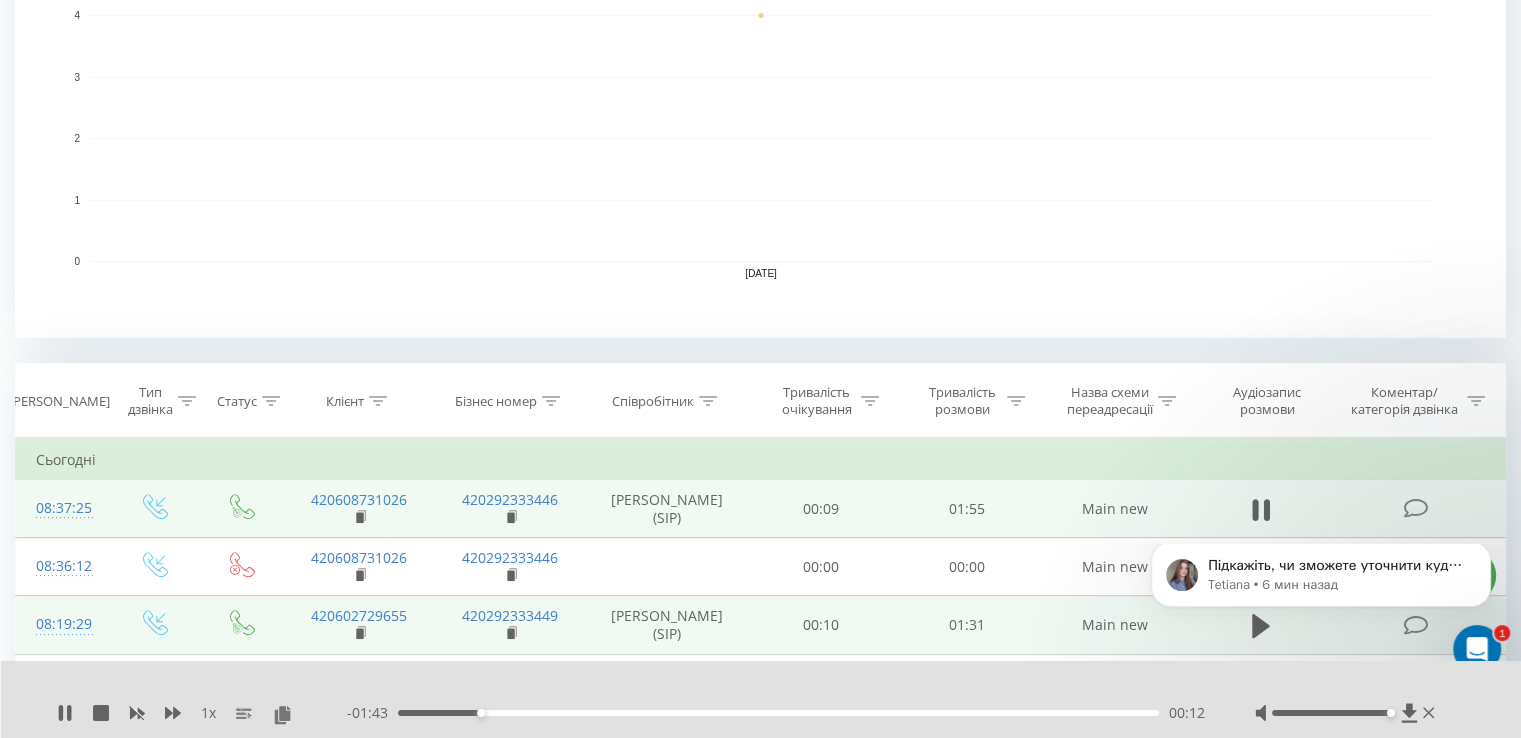 click on "00:12" at bounding box center (778, 713) 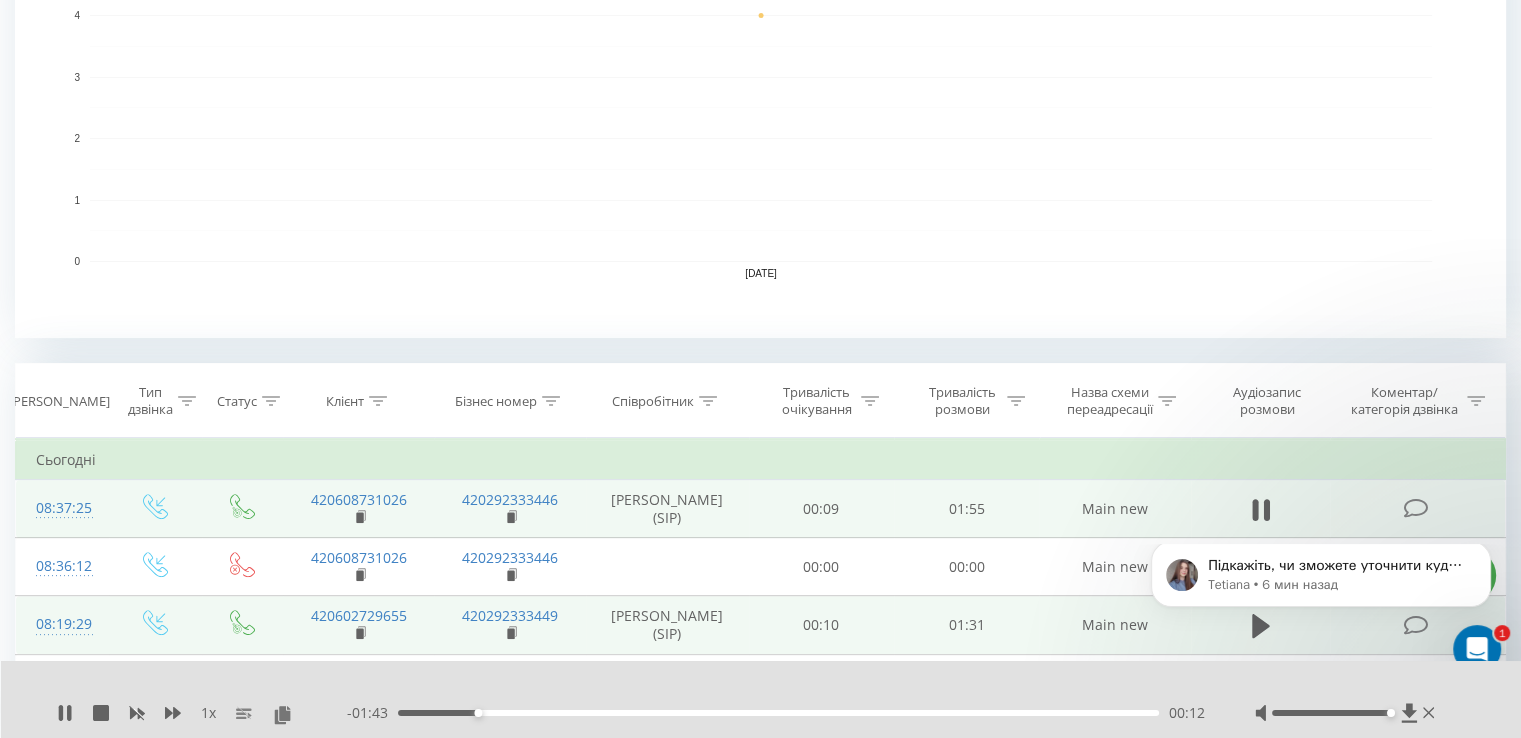 click on "00:12" at bounding box center (778, 713) 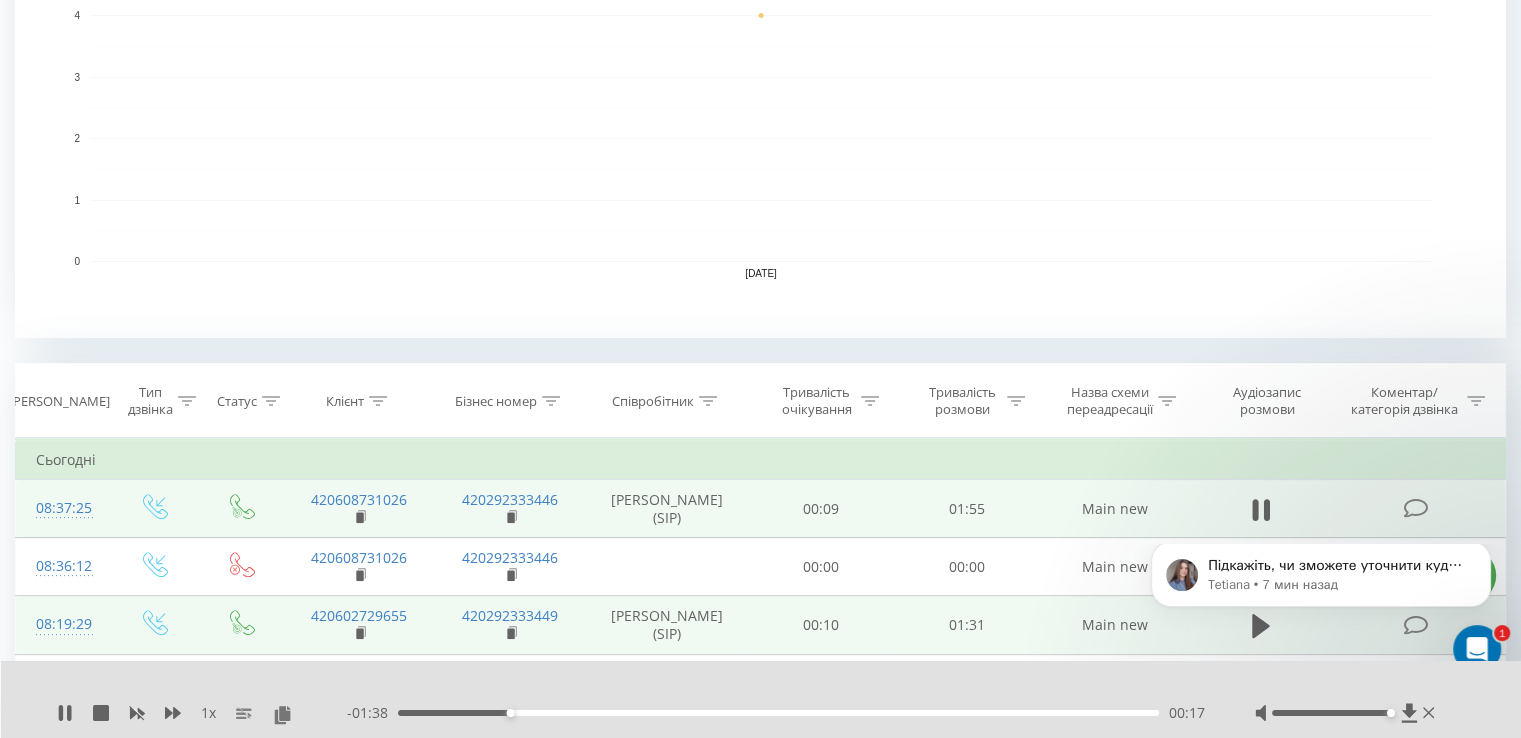 click on "00:17" at bounding box center [778, 713] 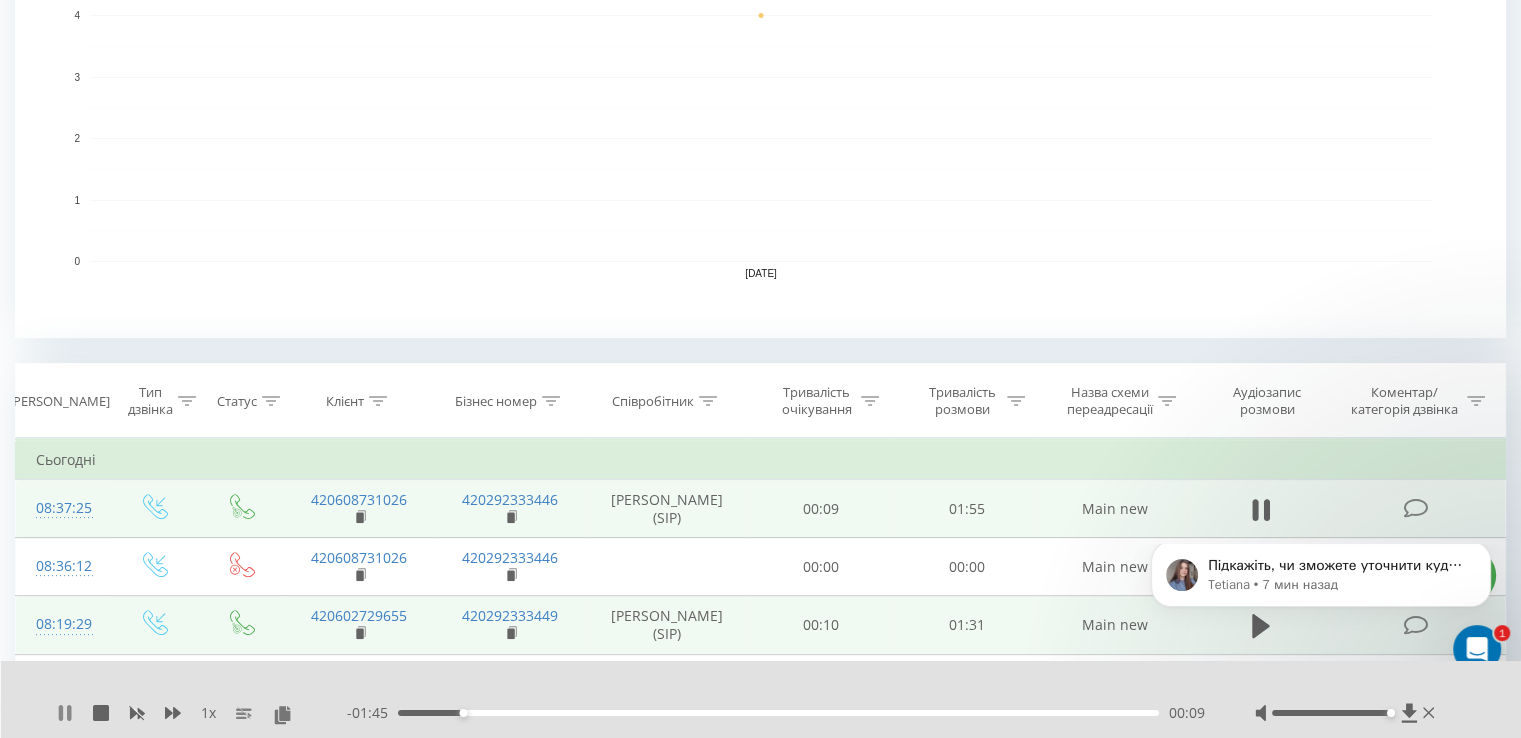 click 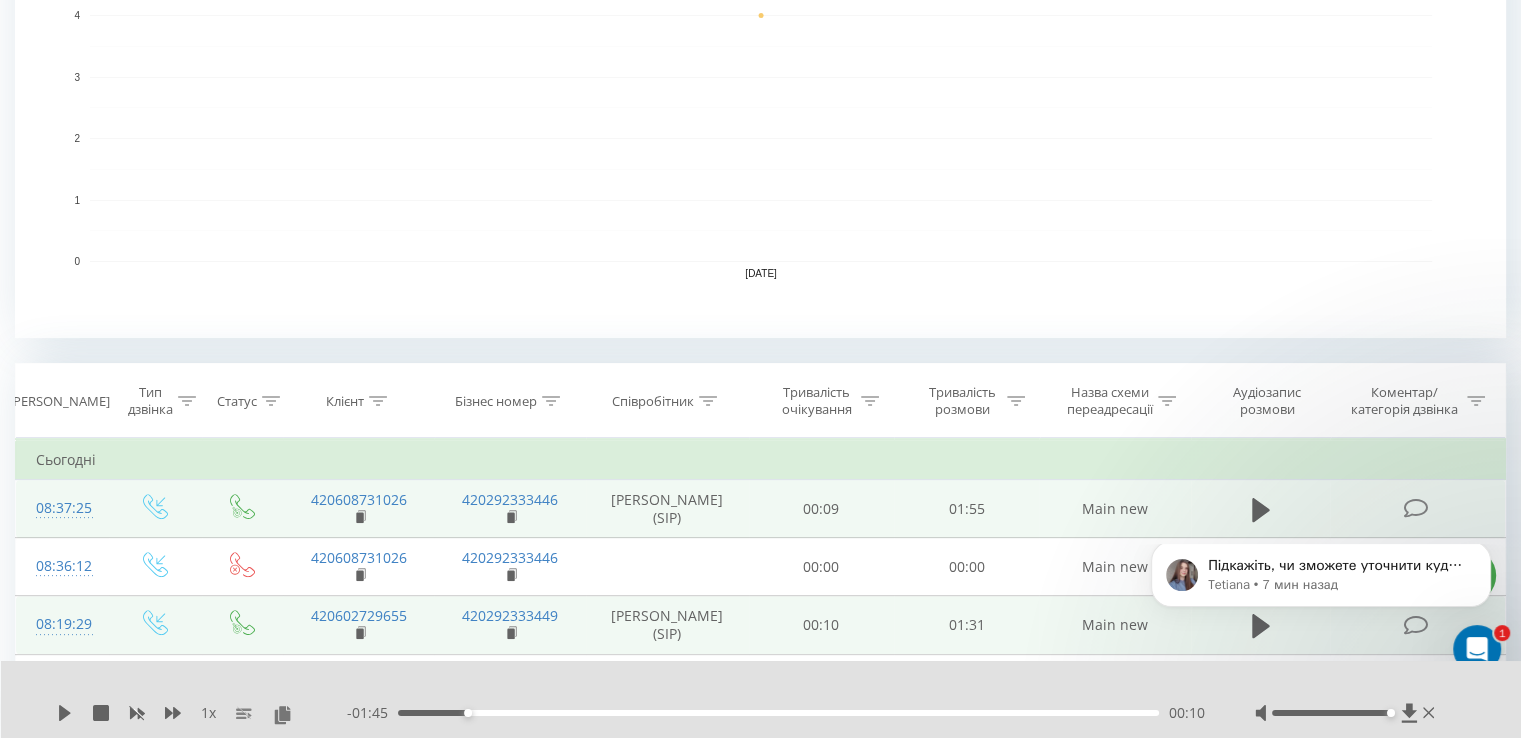 click at bounding box center (748, 687) 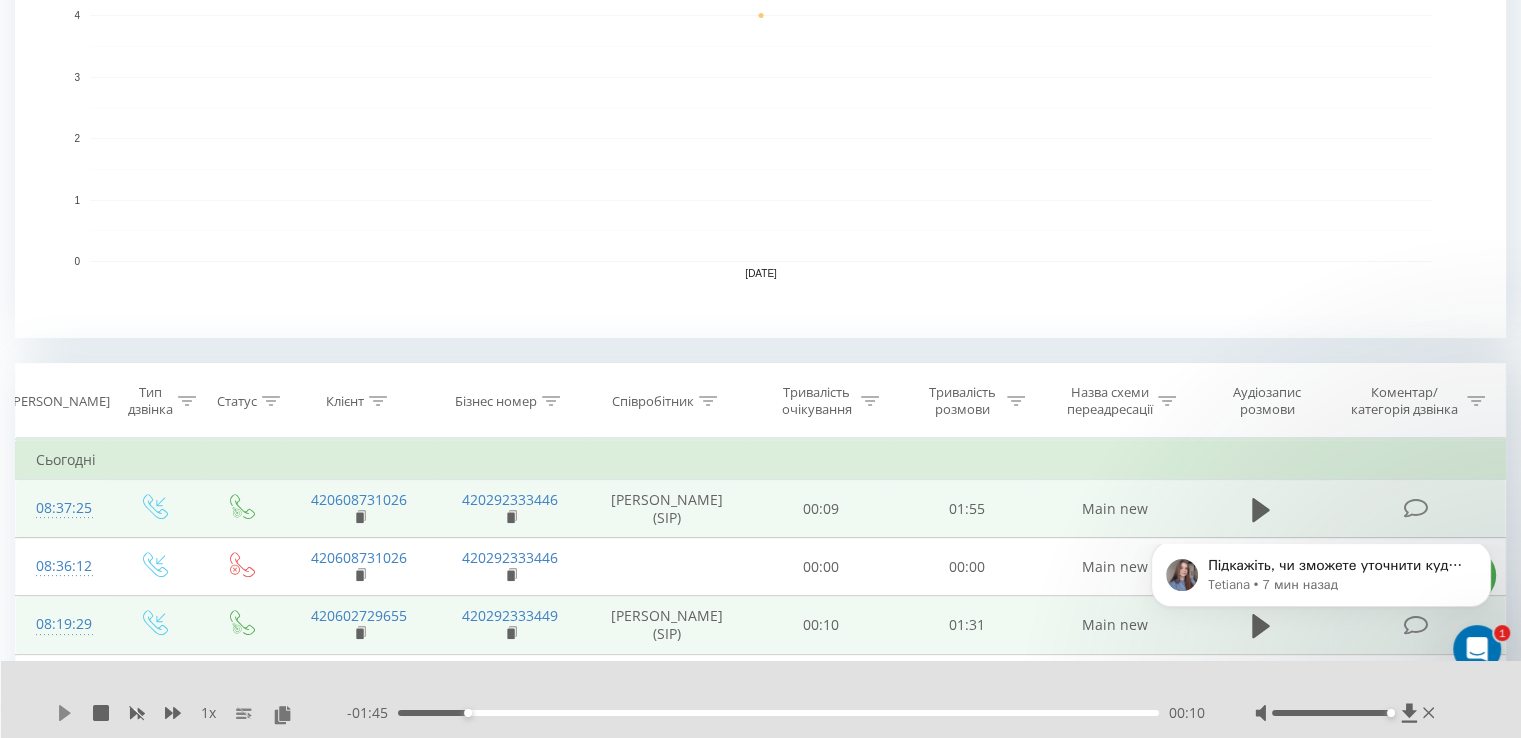 click 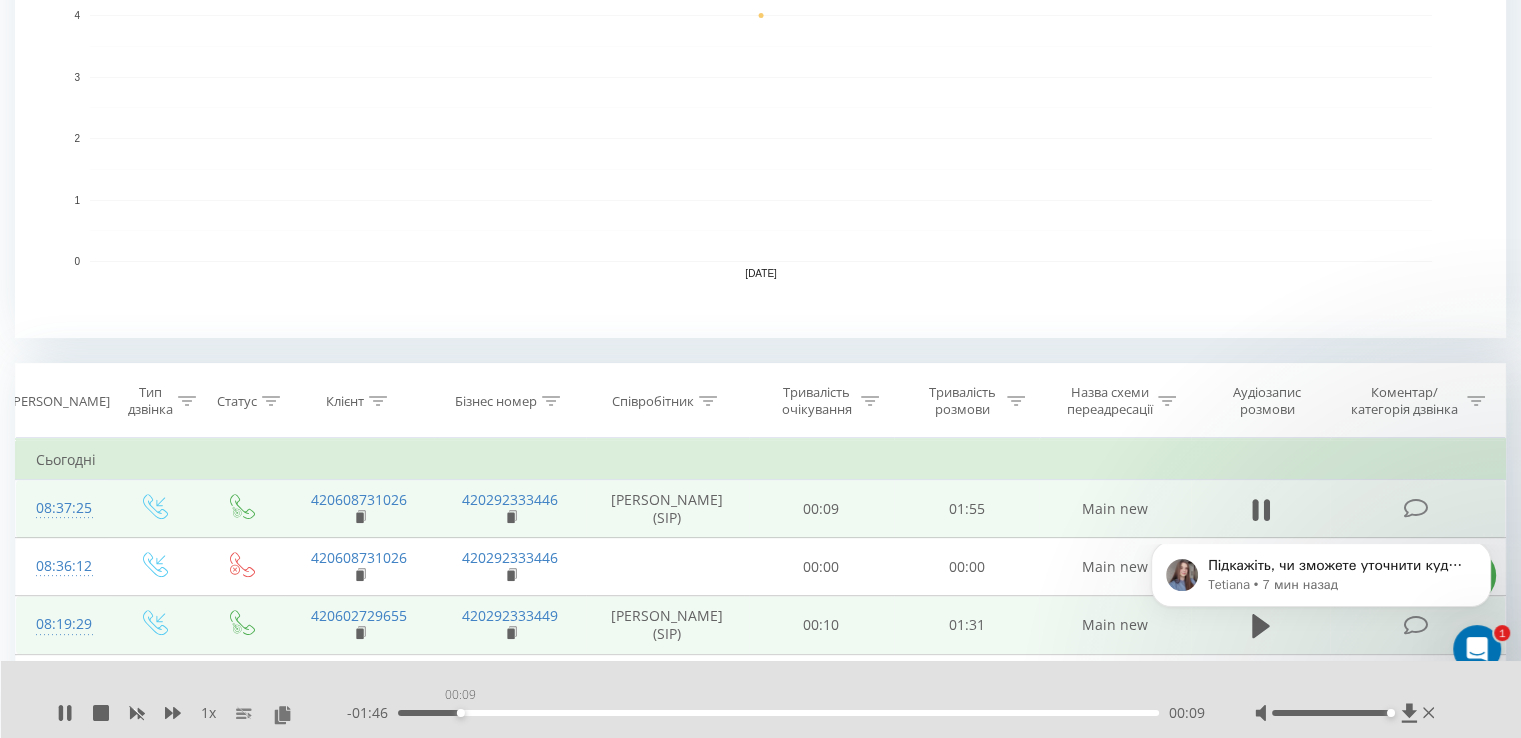 click on "00:09" at bounding box center (778, 713) 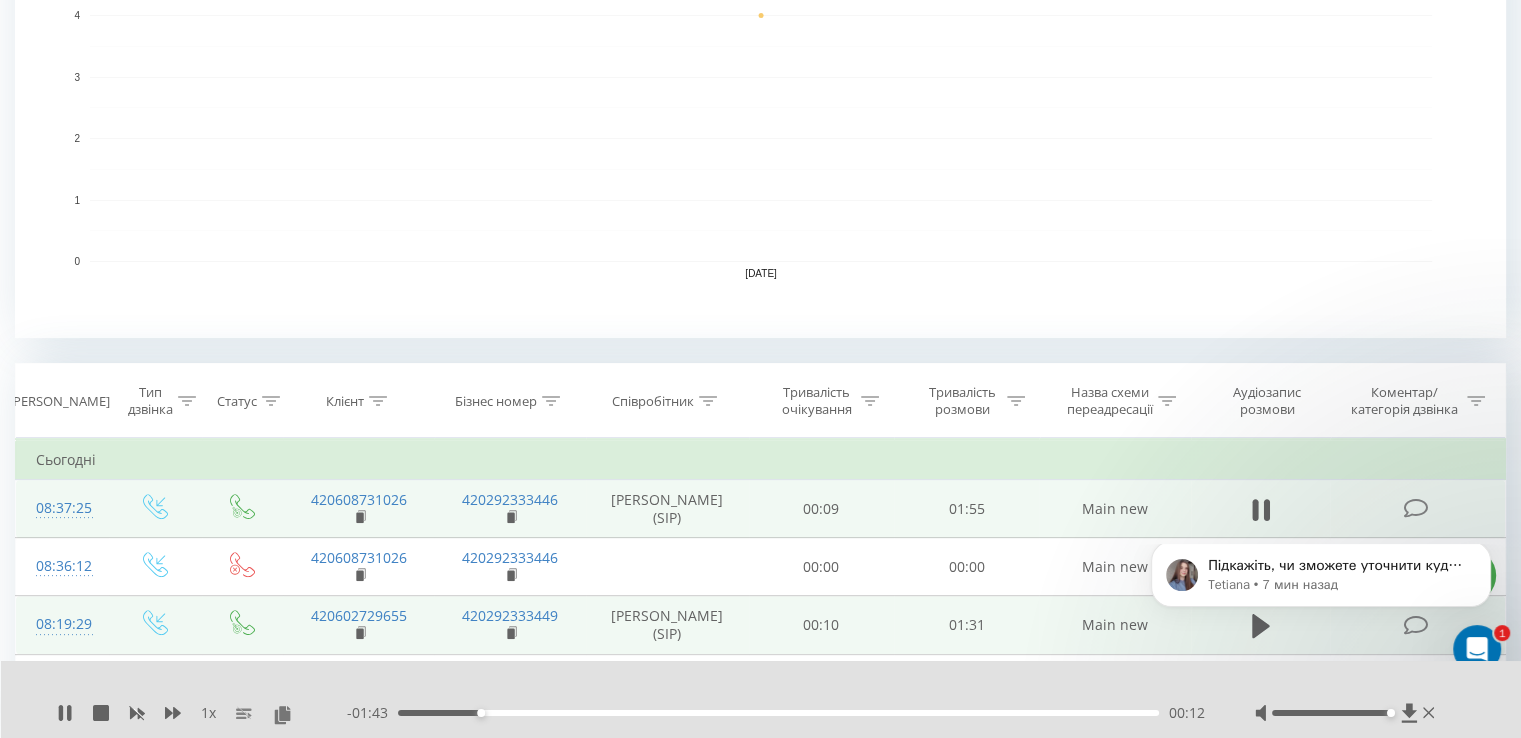 click on "00:12" at bounding box center (778, 713) 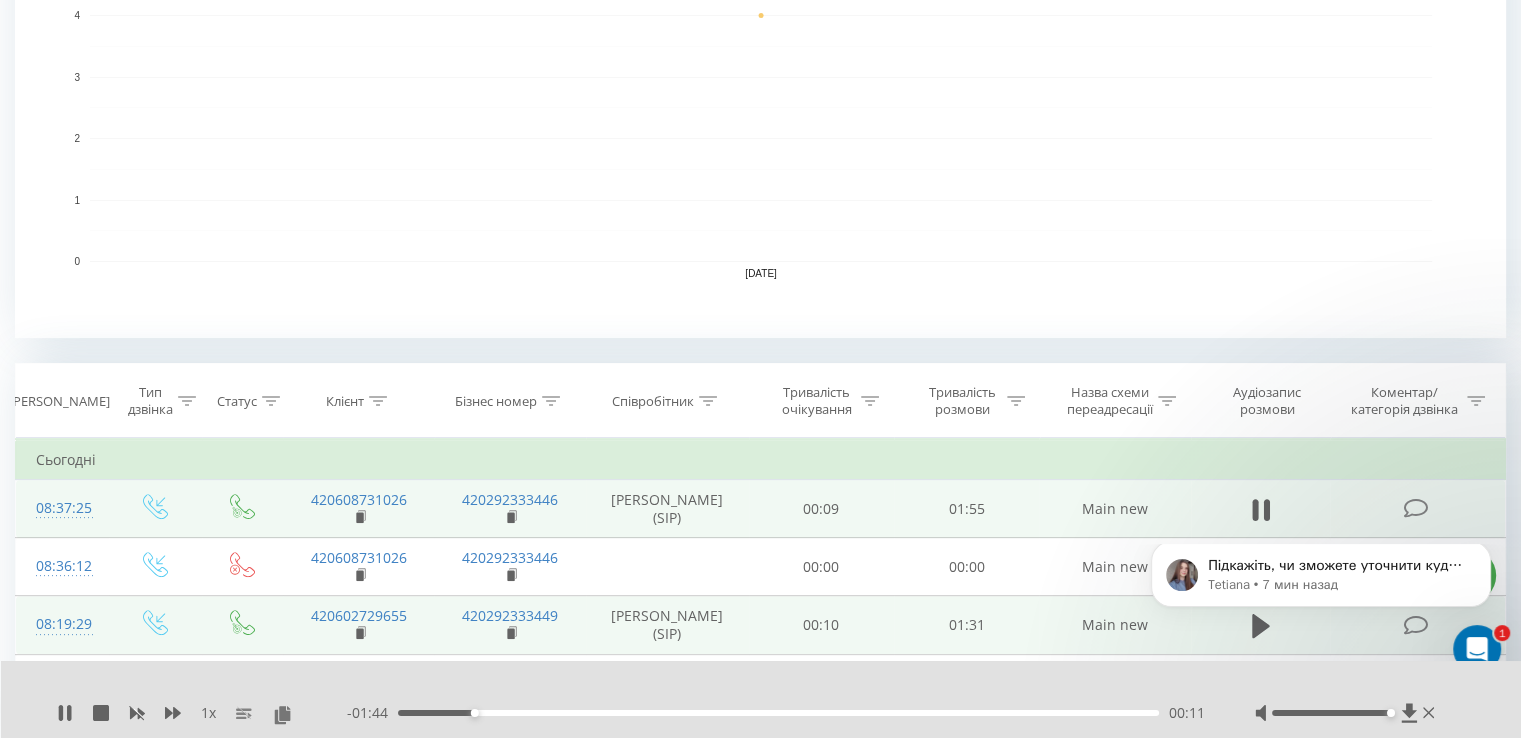 click on "- 01:44 00:11   00:11" at bounding box center [776, 713] 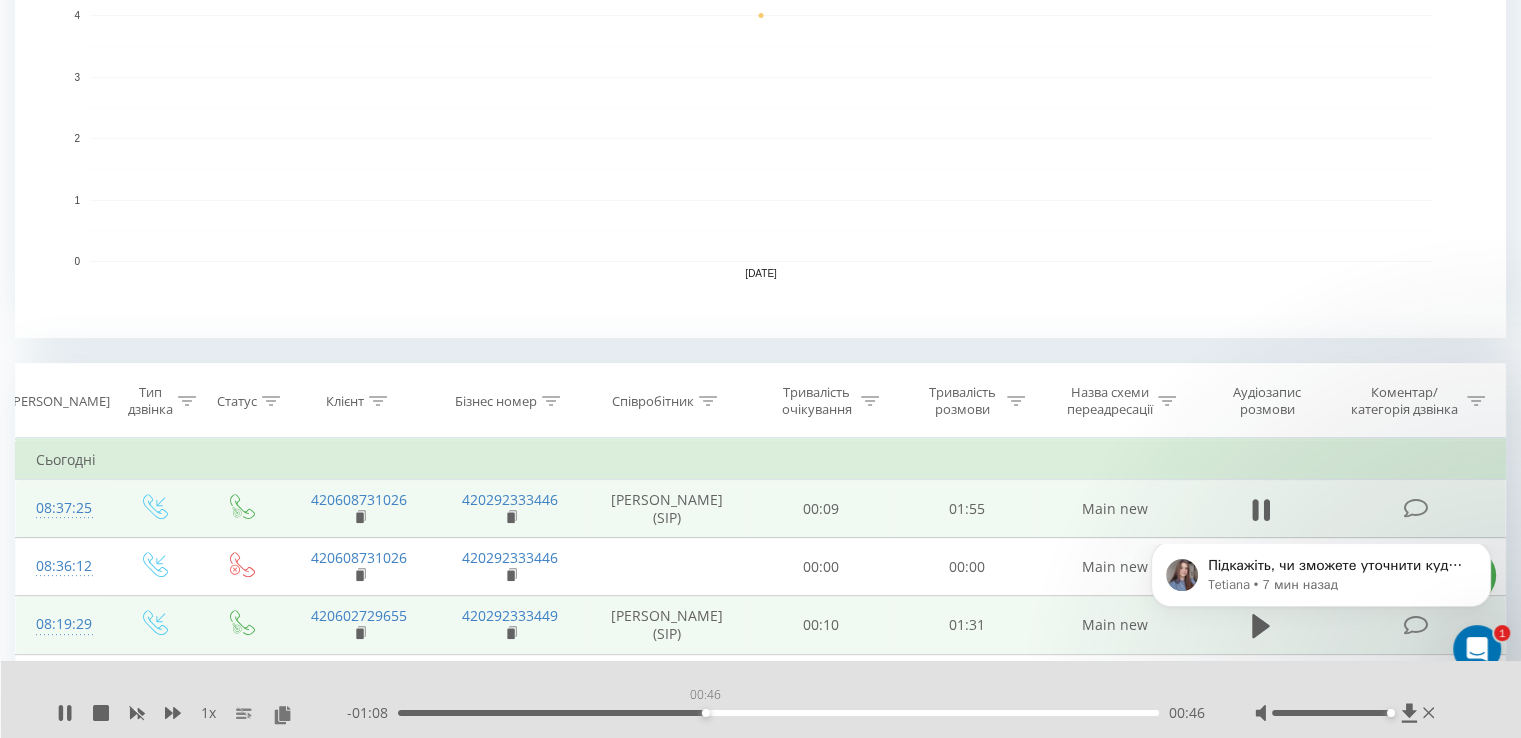 click on "00:46" at bounding box center [778, 713] 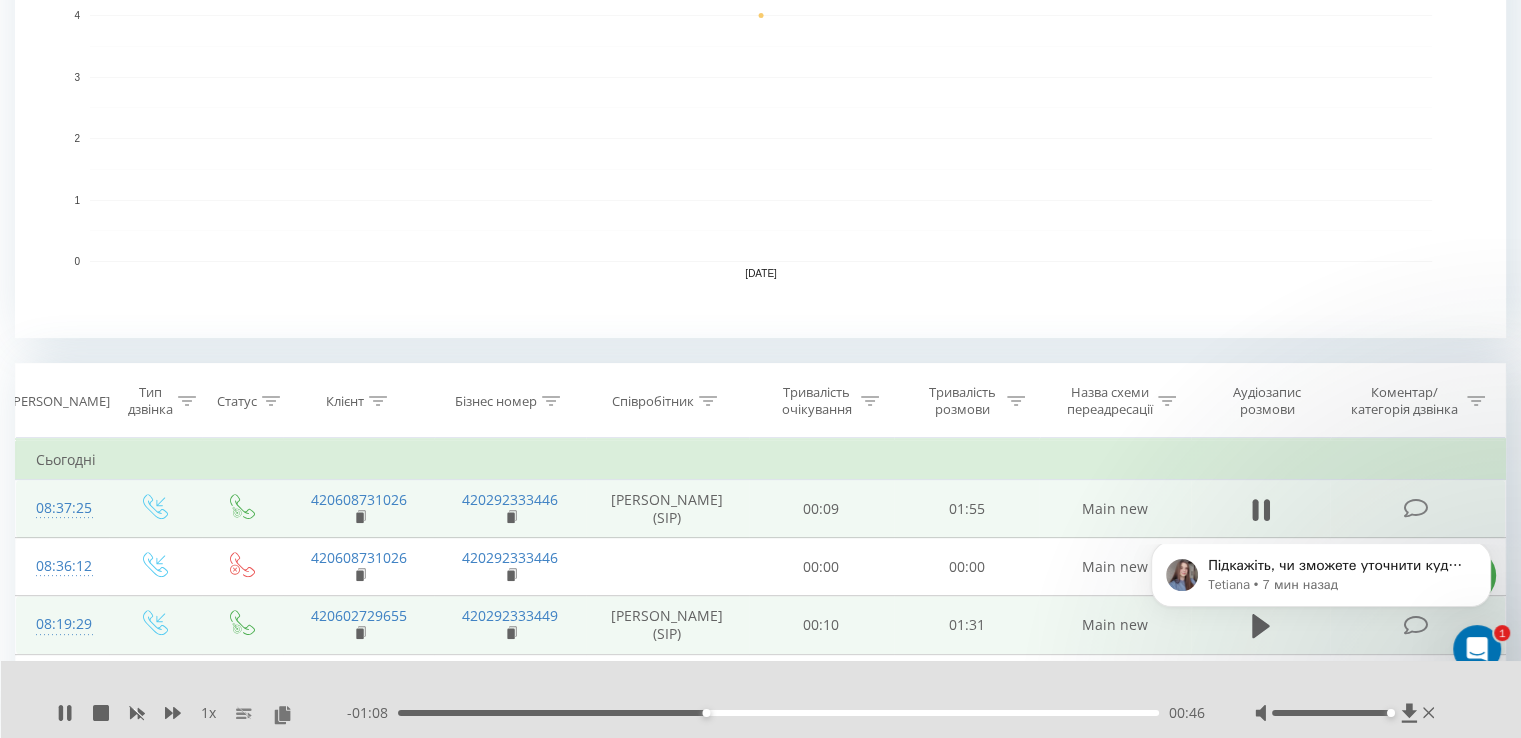 click on "- 01:08 00:46   00:46" at bounding box center (776, 713) 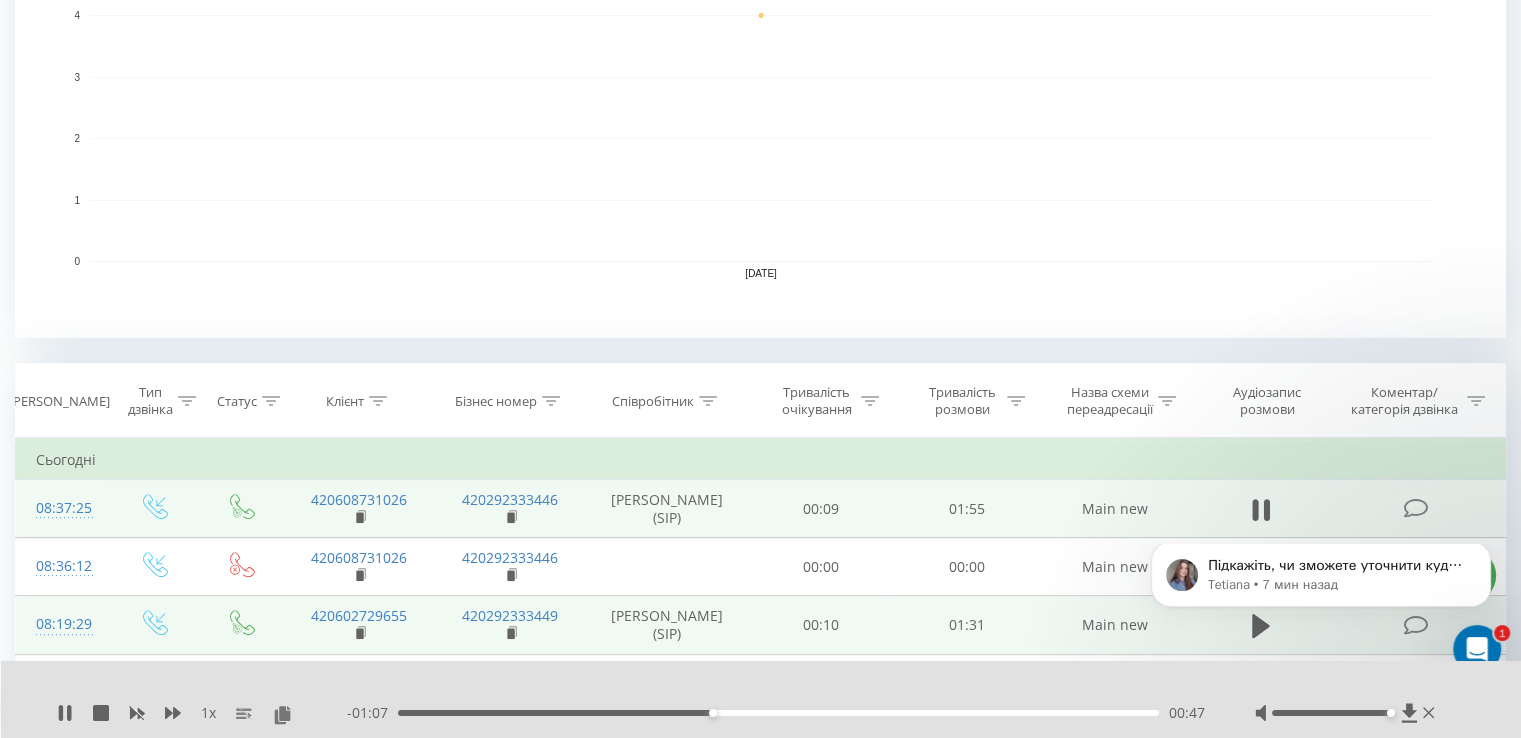 click on "00:47" at bounding box center [778, 713] 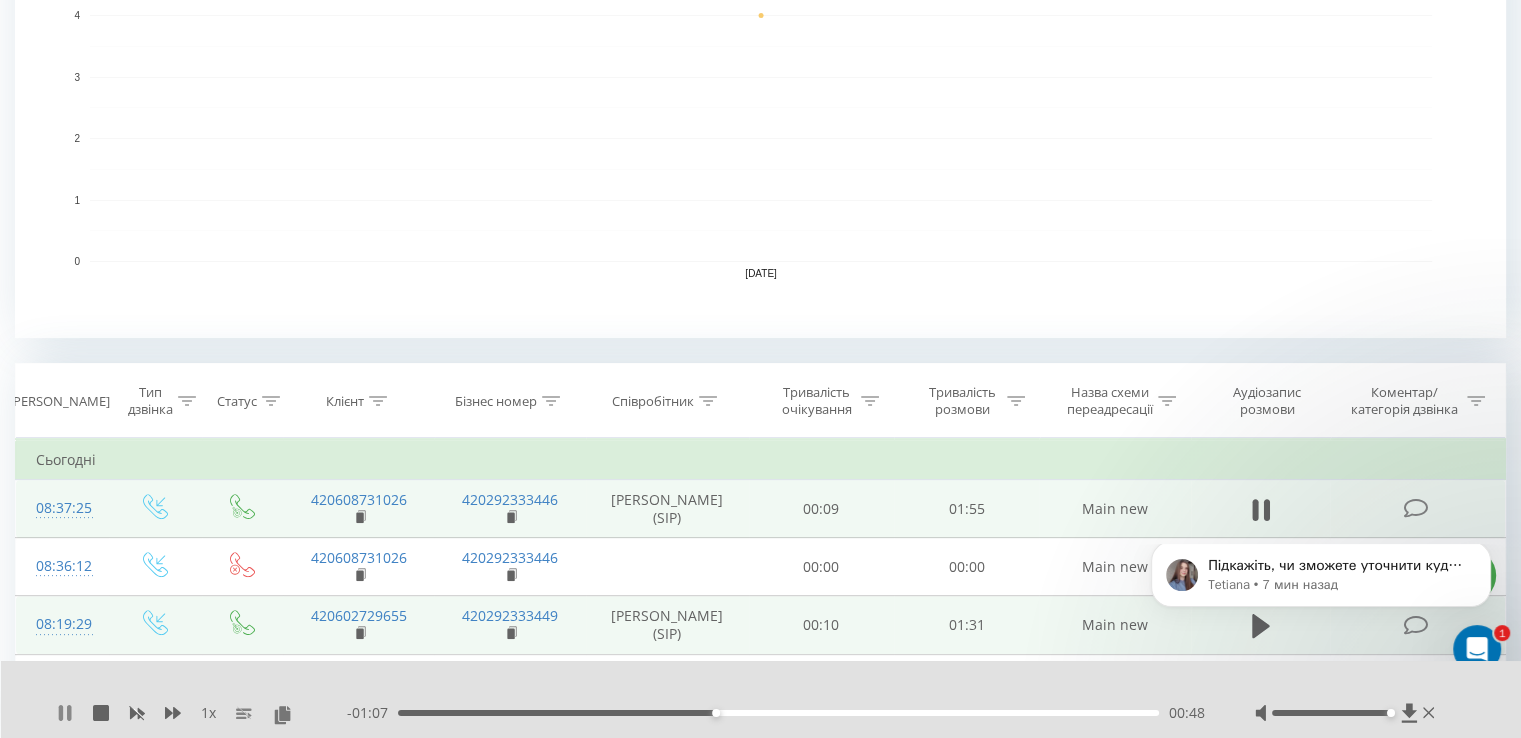 click 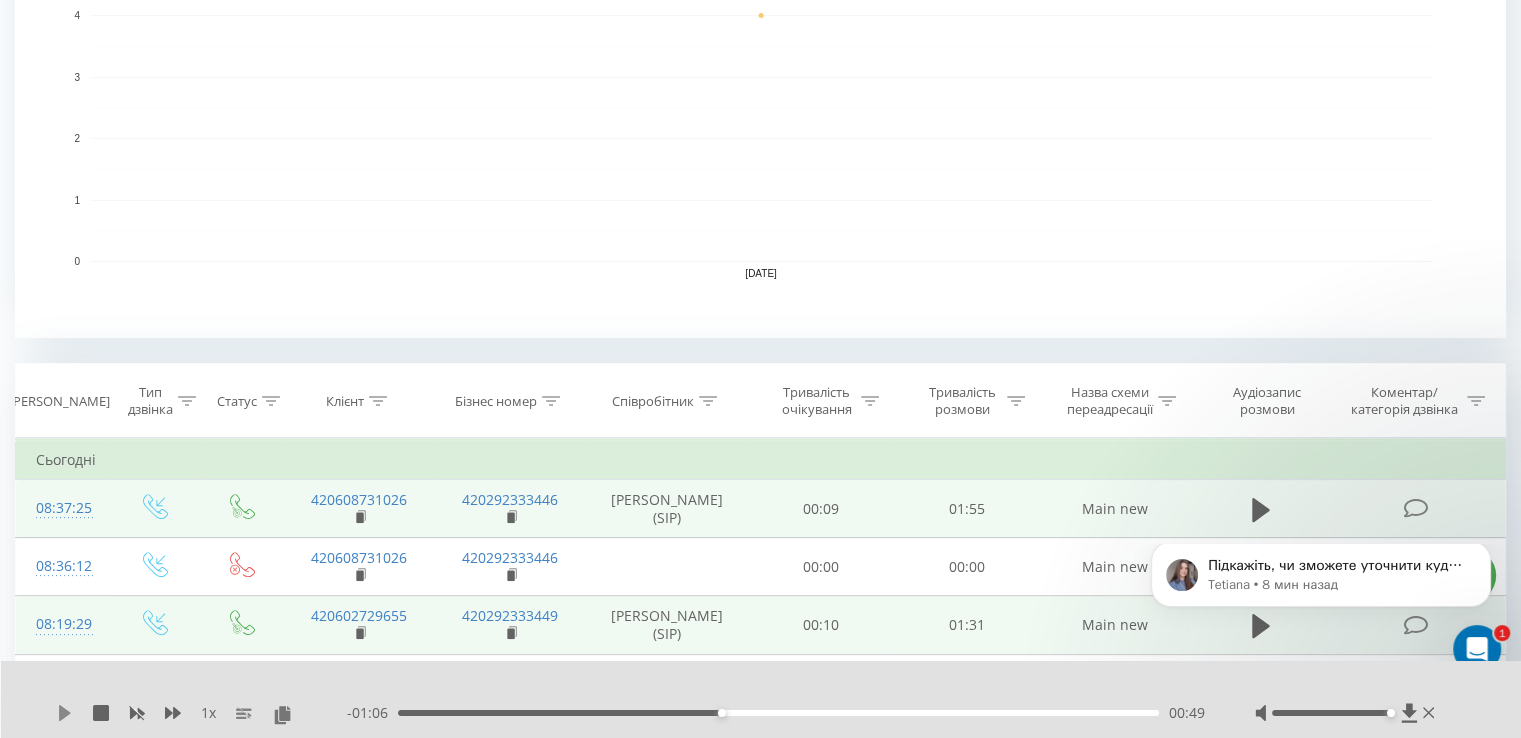 click 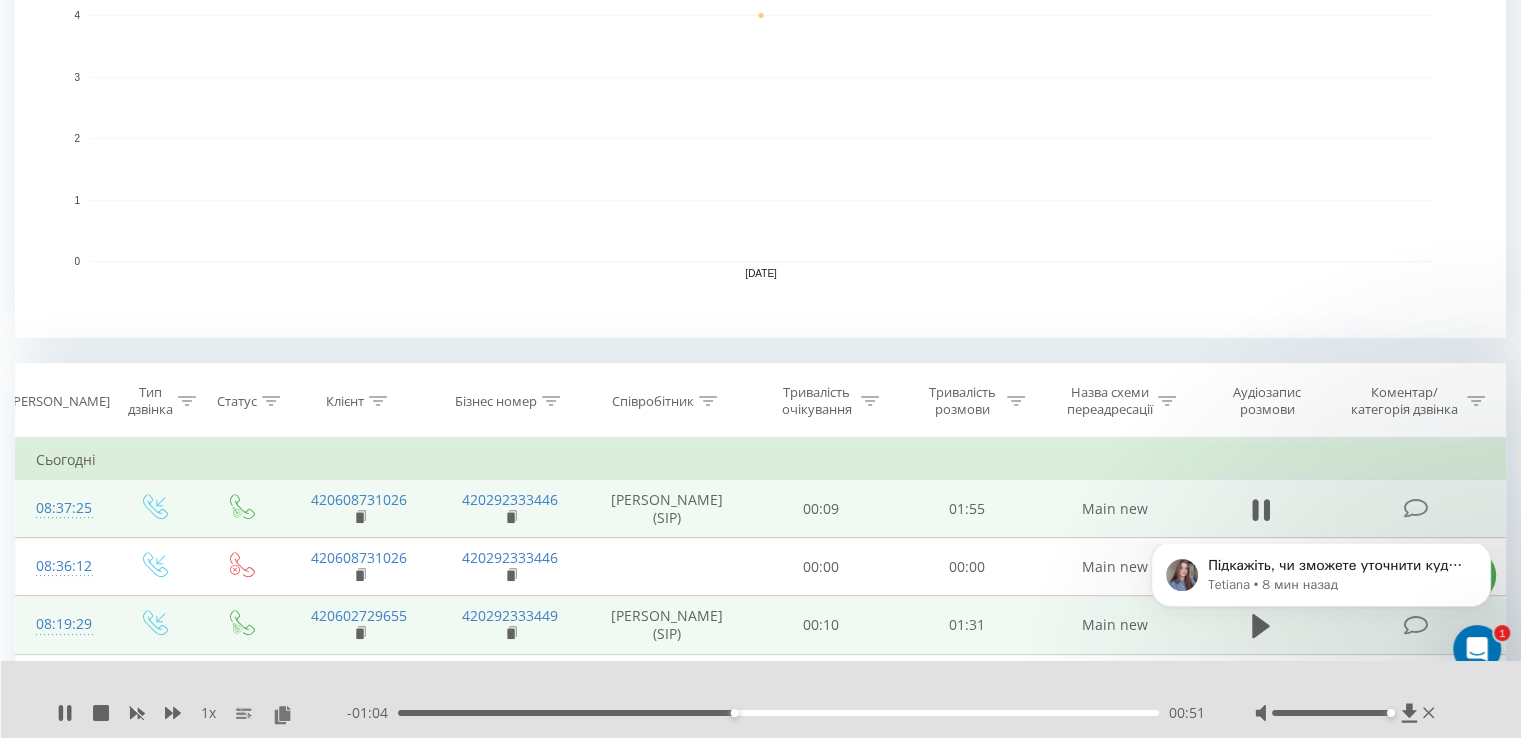 click on "00:51" at bounding box center (778, 713) 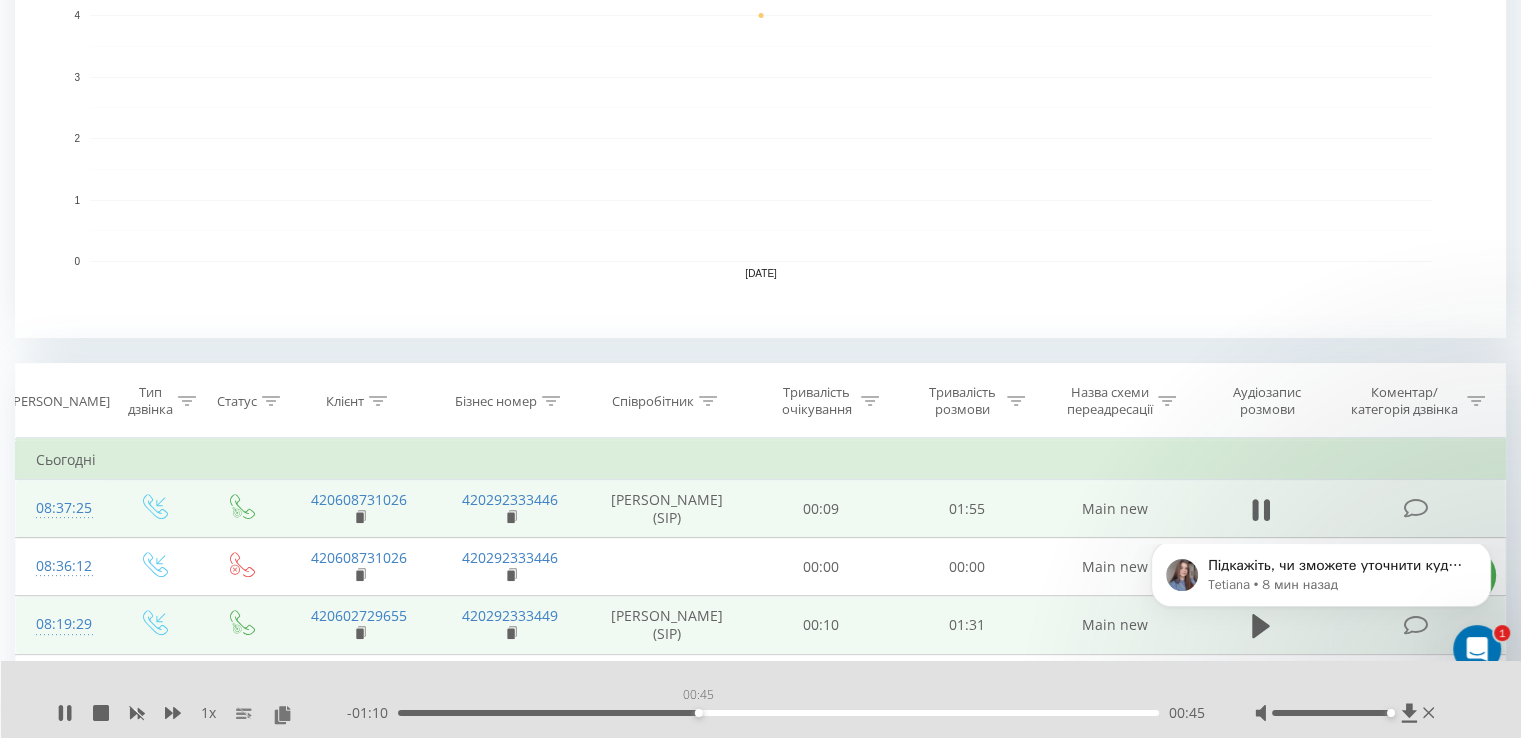 click on "00:45" at bounding box center [778, 713] 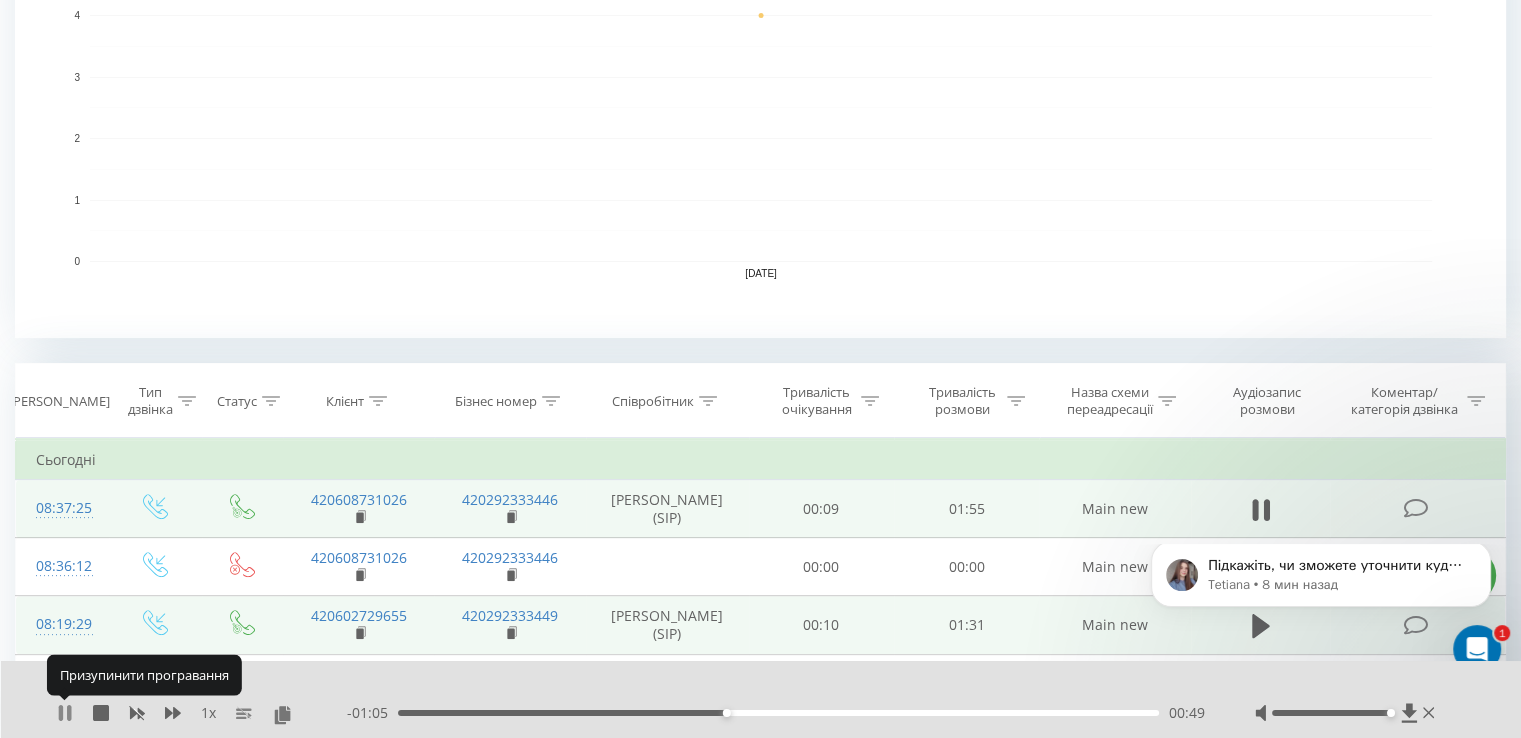 click 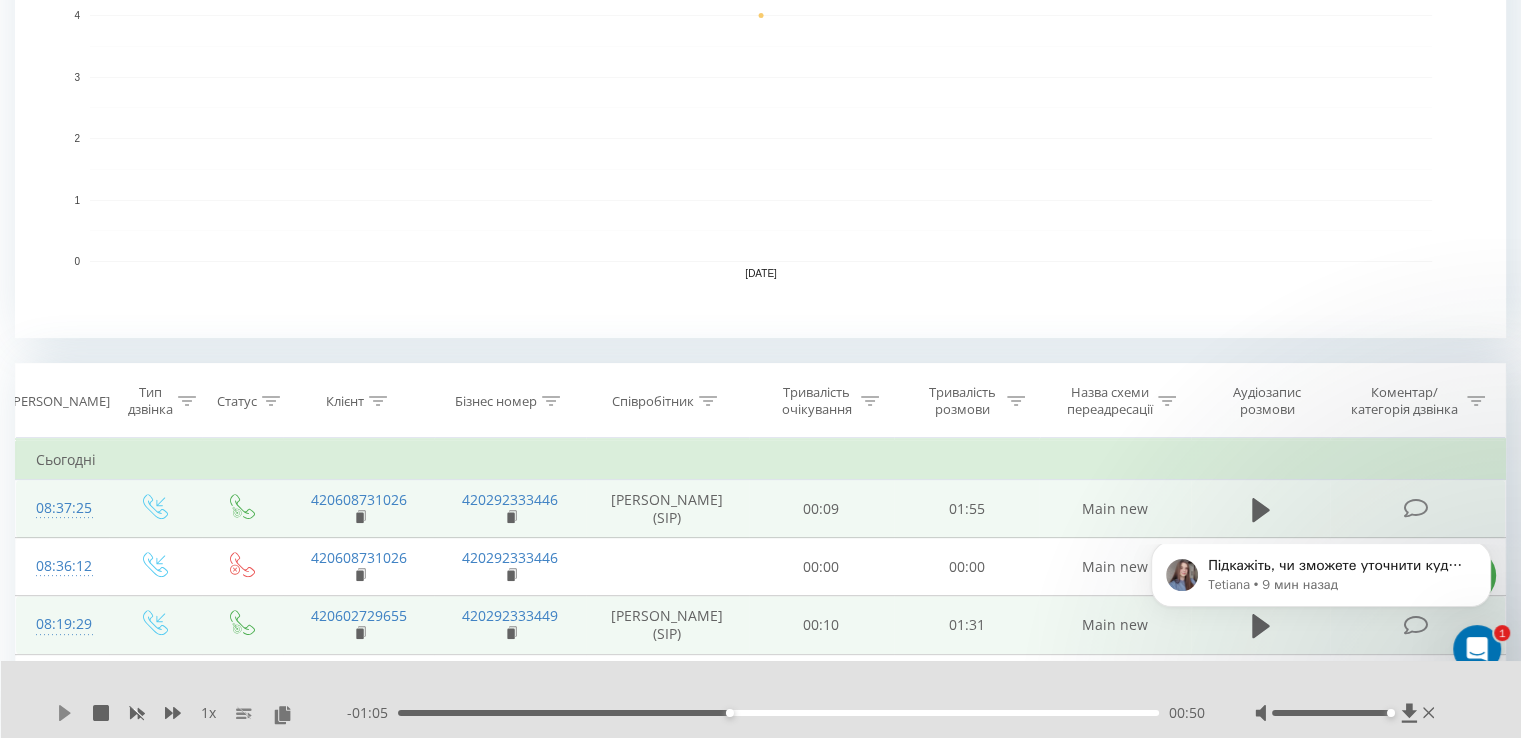 click 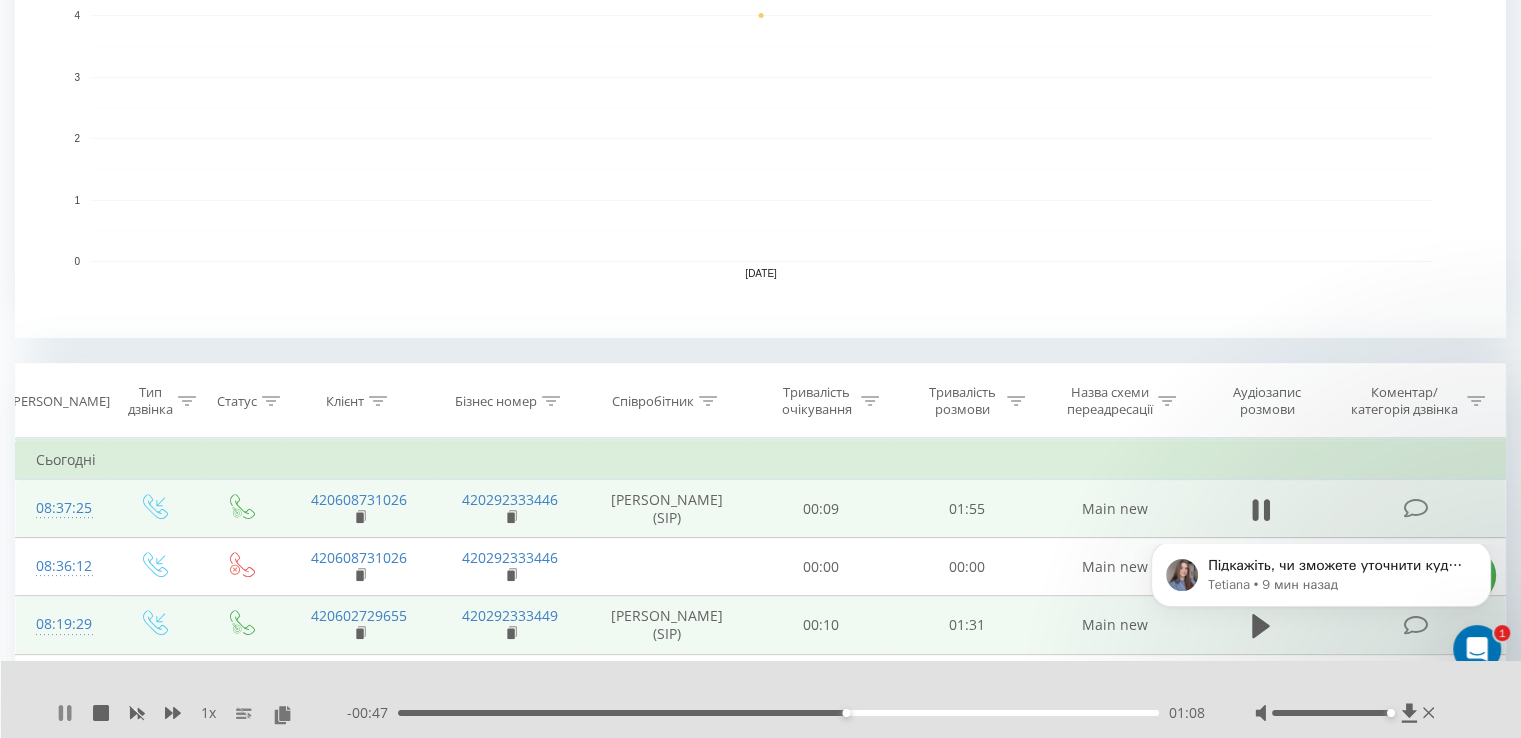 click 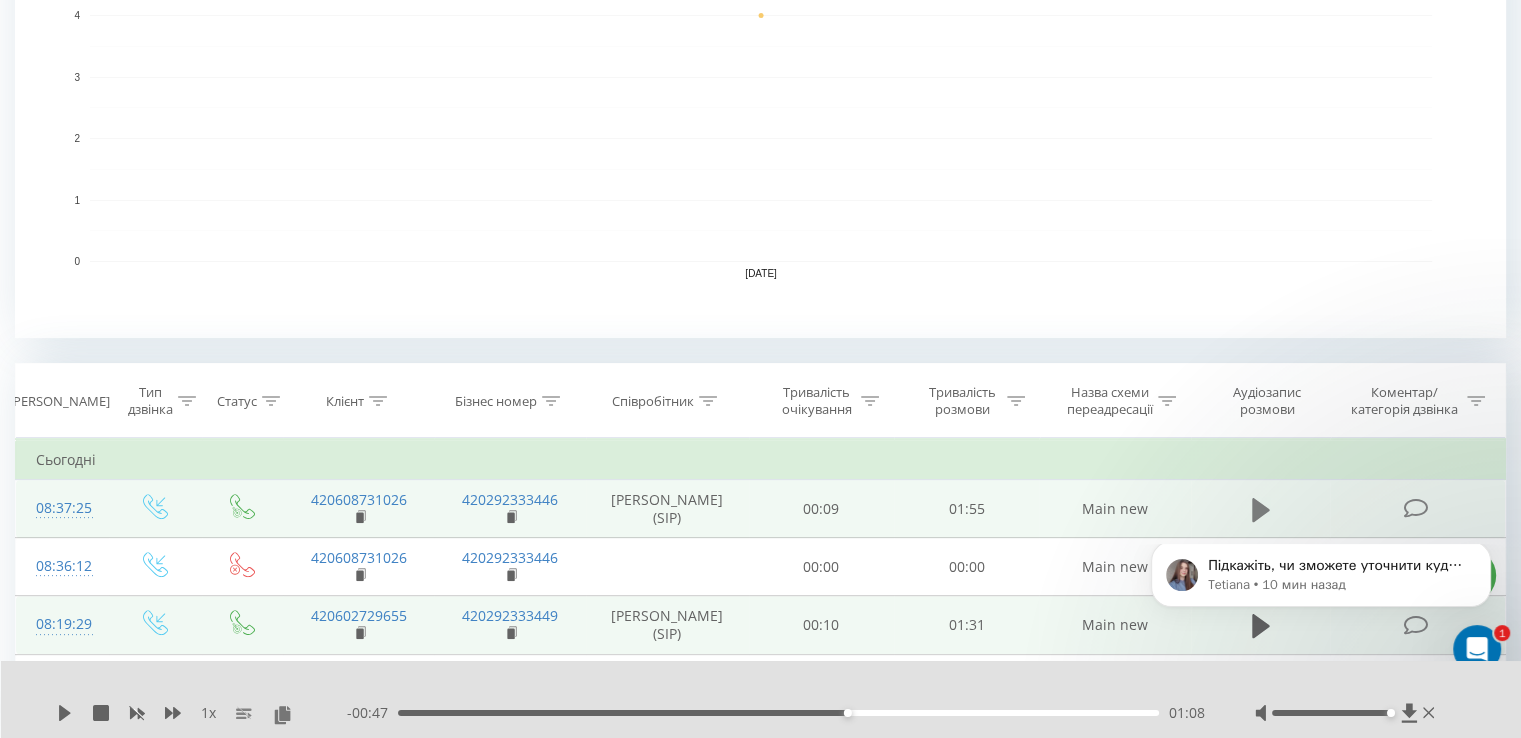 click 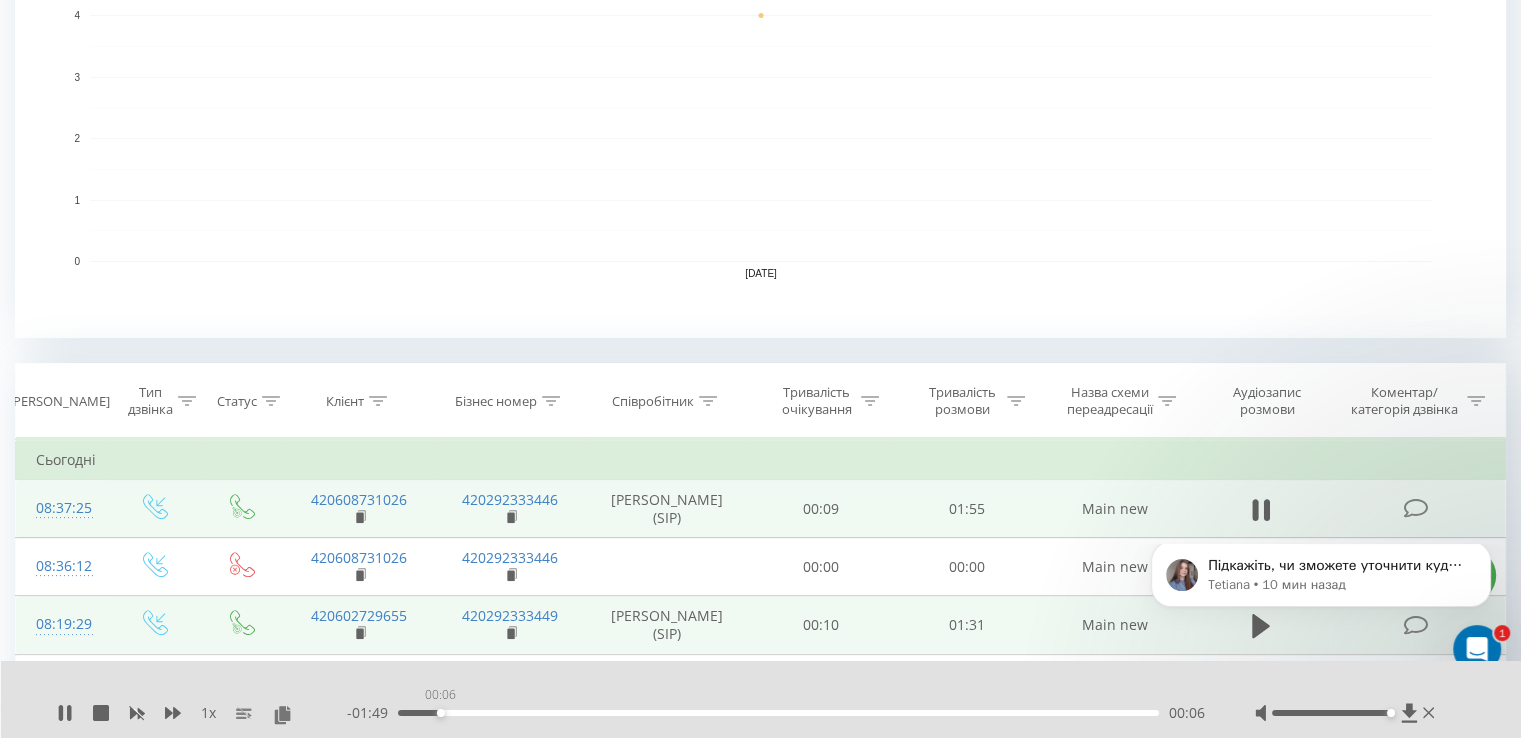 click on "00:06" at bounding box center (778, 713) 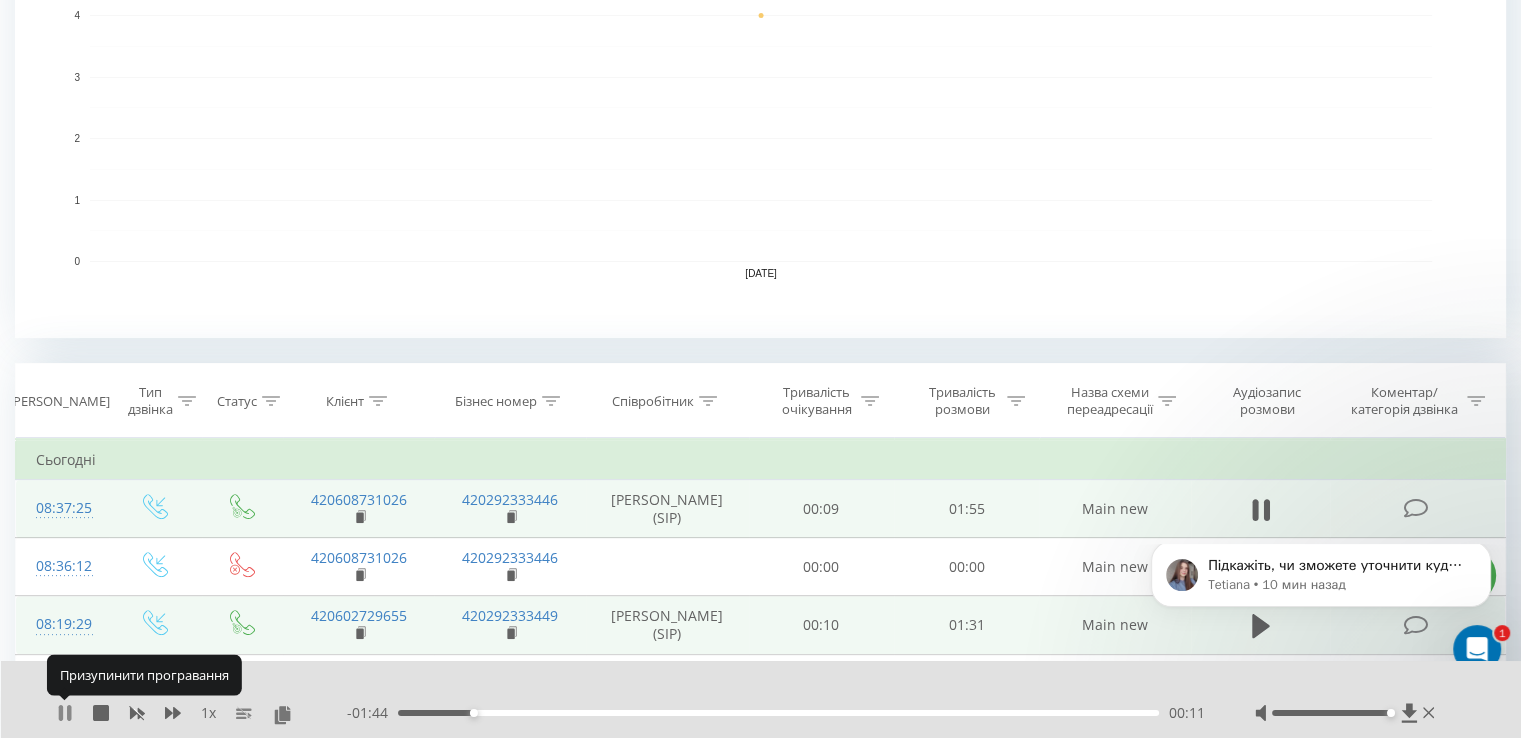 click 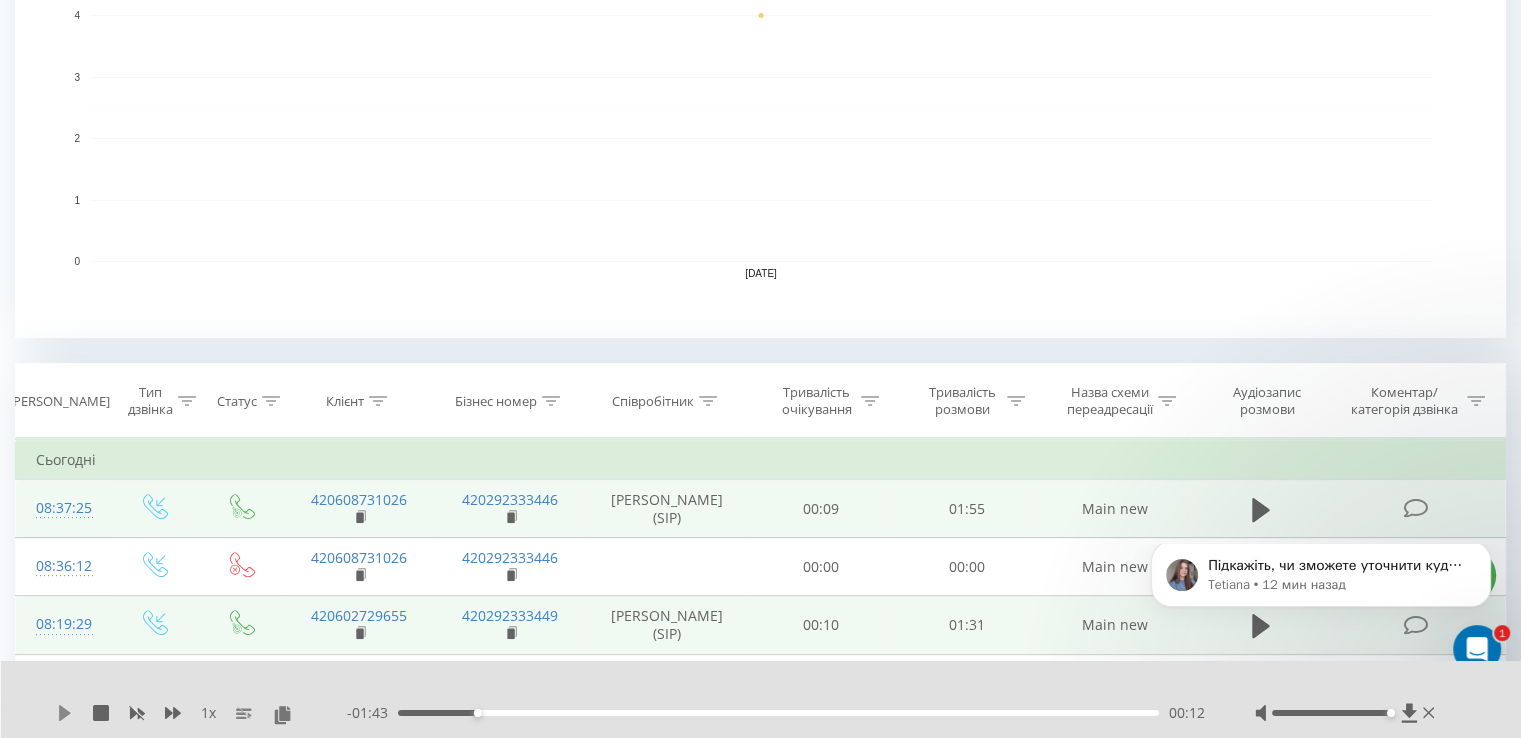 click 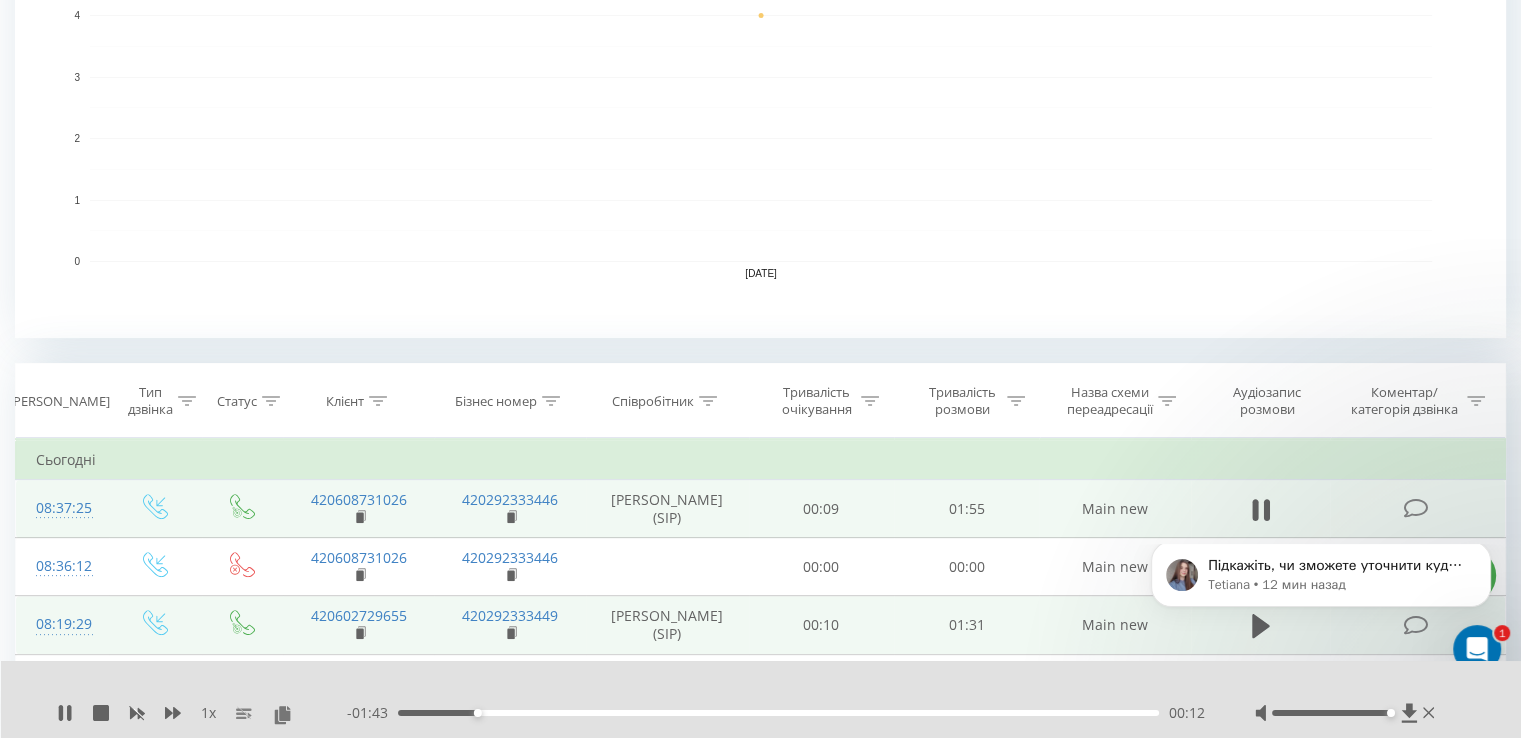 click on "- 01:43 00:12   00:12" at bounding box center [776, 713] 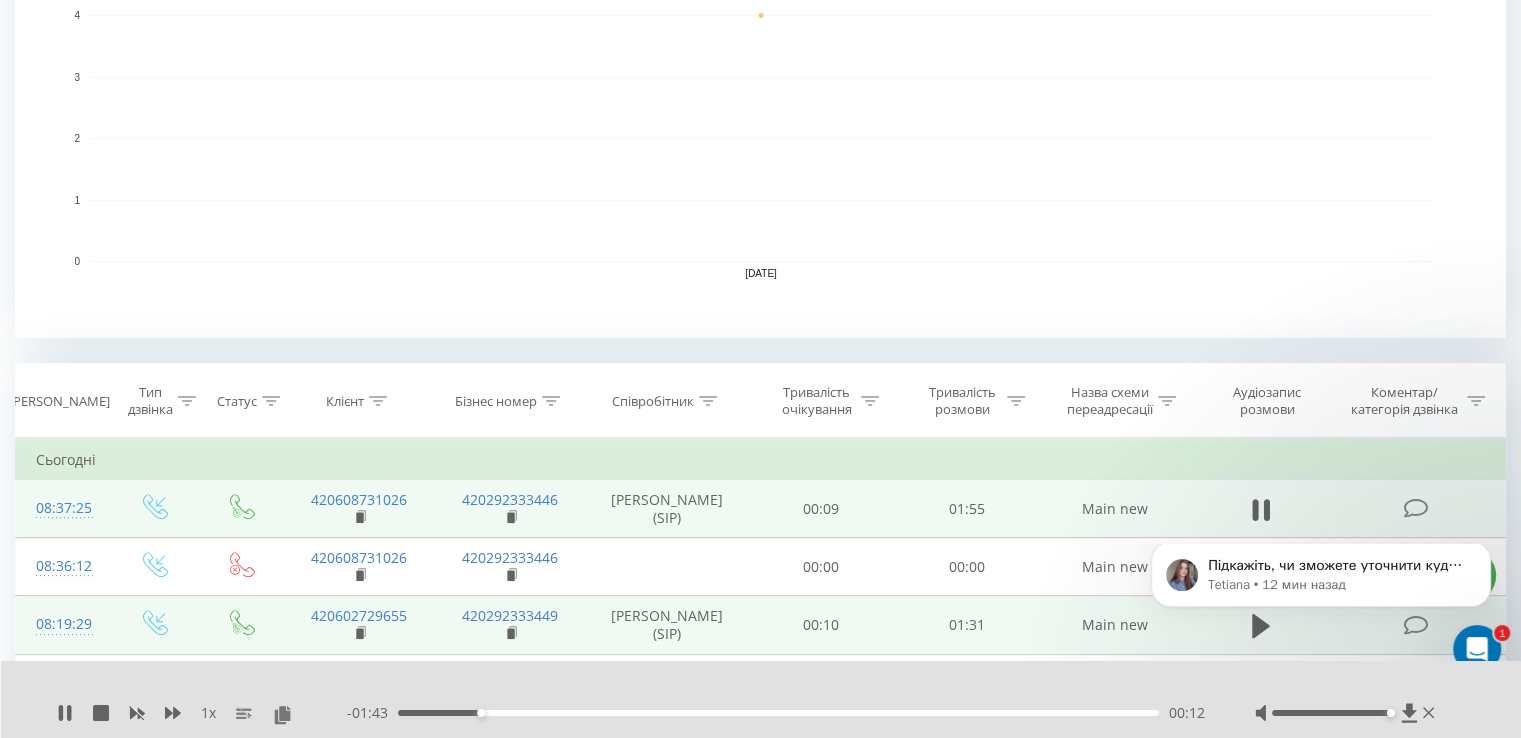 click on "00:12" at bounding box center [778, 713] 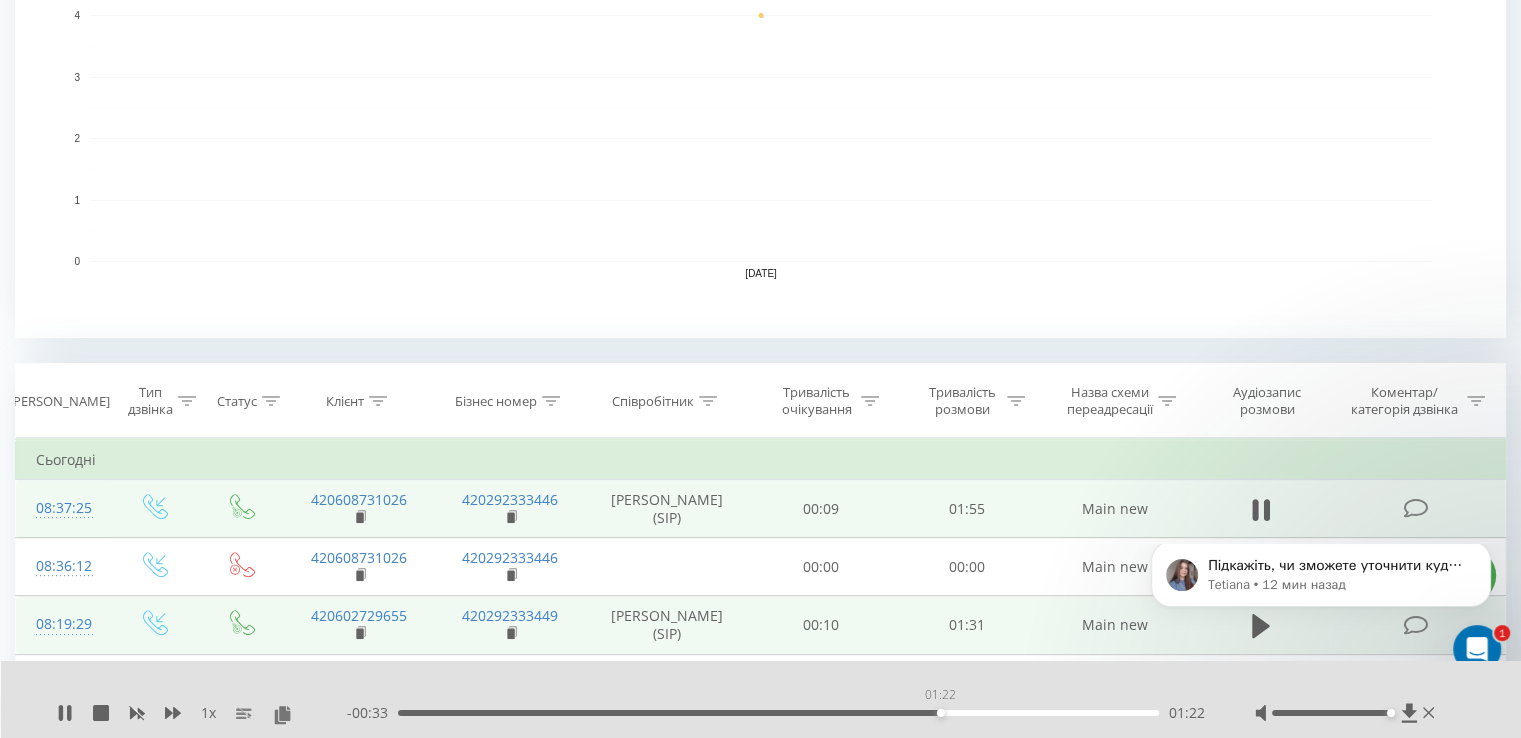 click on "01:22" at bounding box center [778, 713] 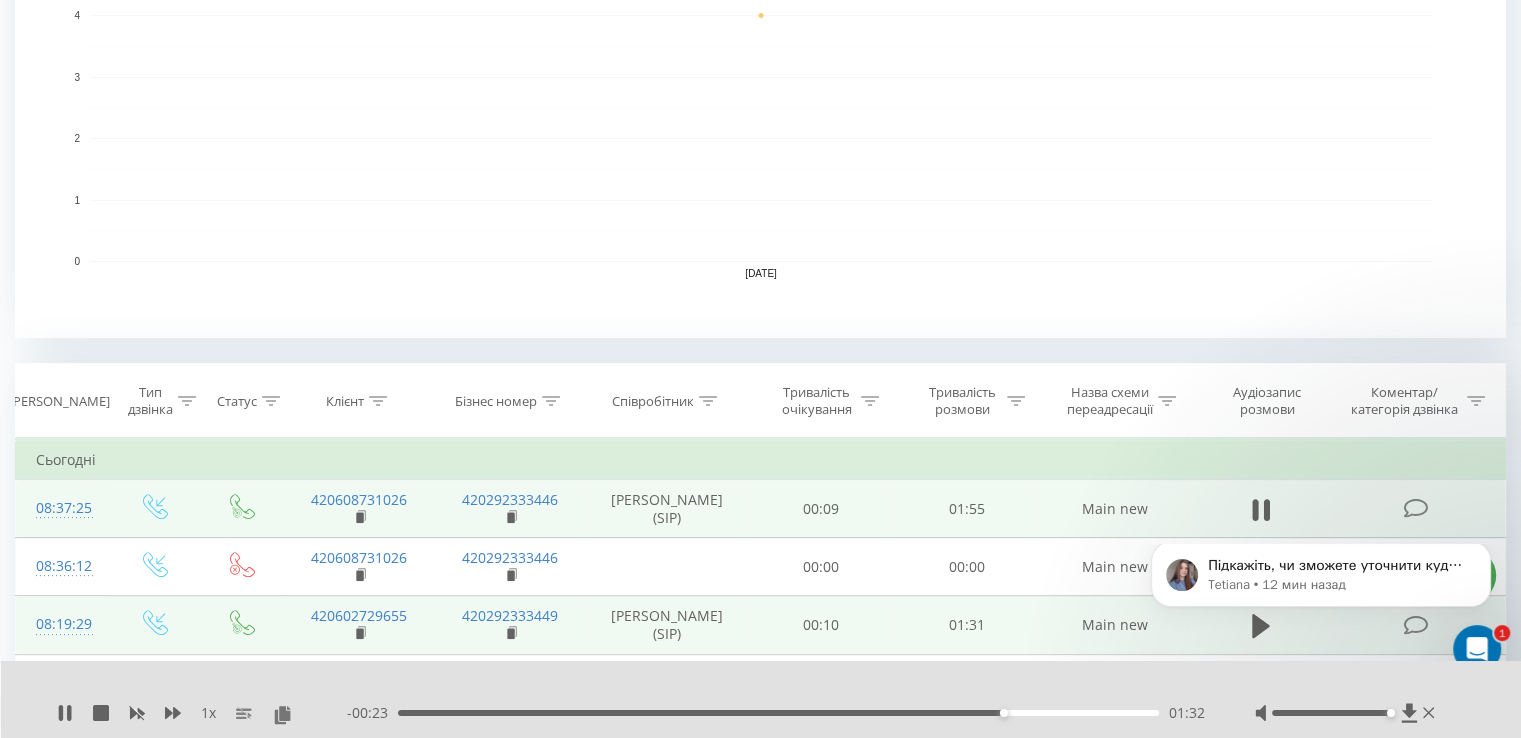 click on "01:32" at bounding box center [778, 713] 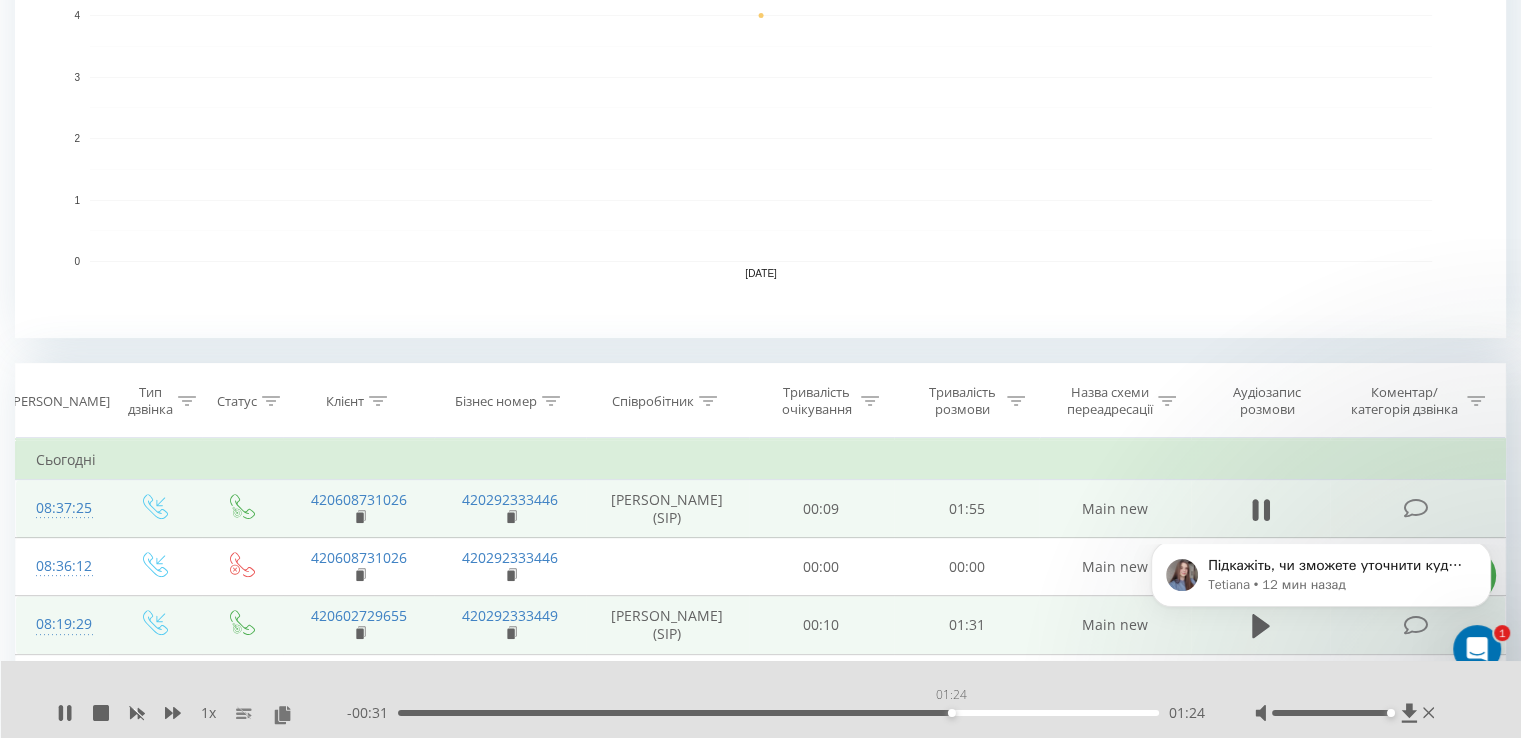 drag, startPoint x: 951, startPoint y: 715, endPoint x: 934, endPoint y: 714, distance: 17.029387 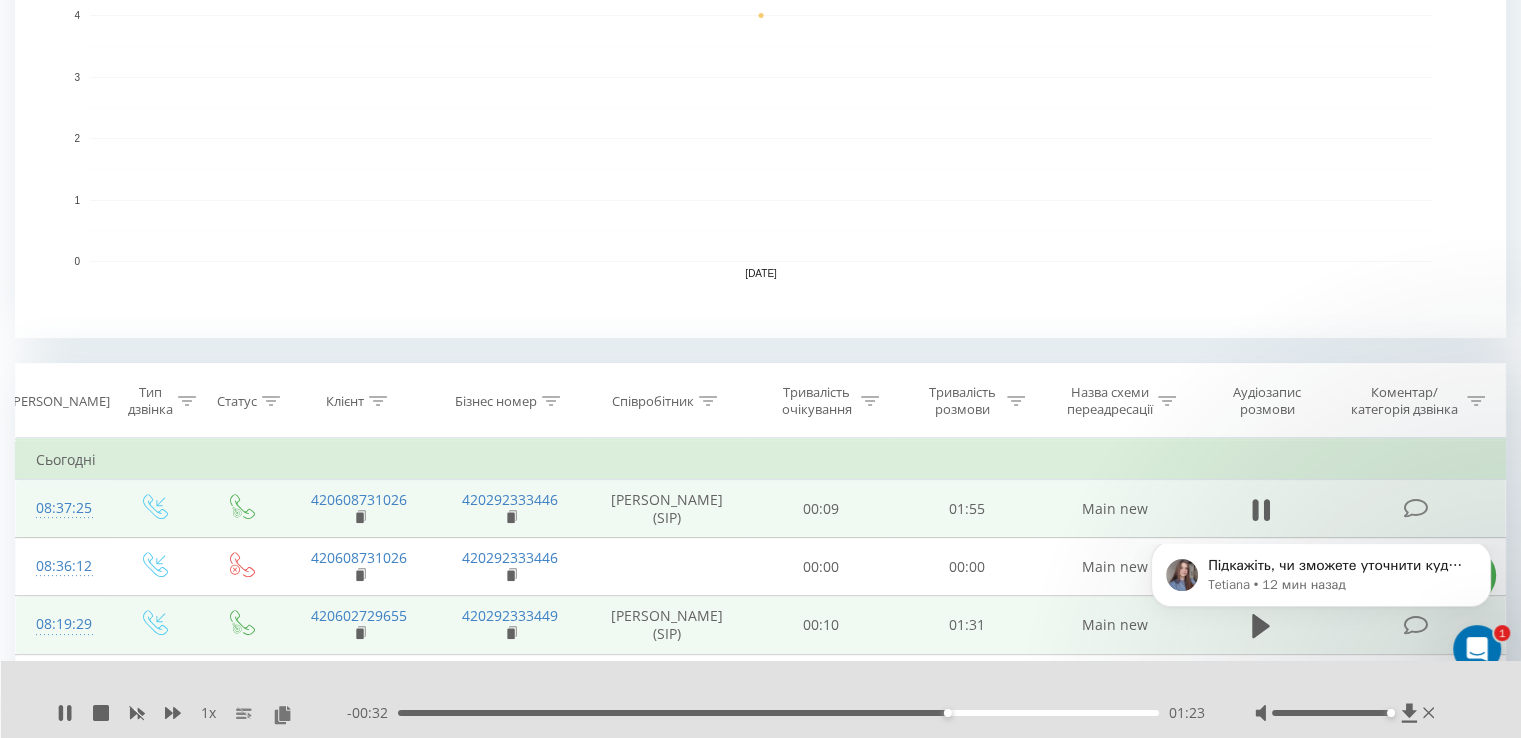 click on "01:23" at bounding box center (778, 713) 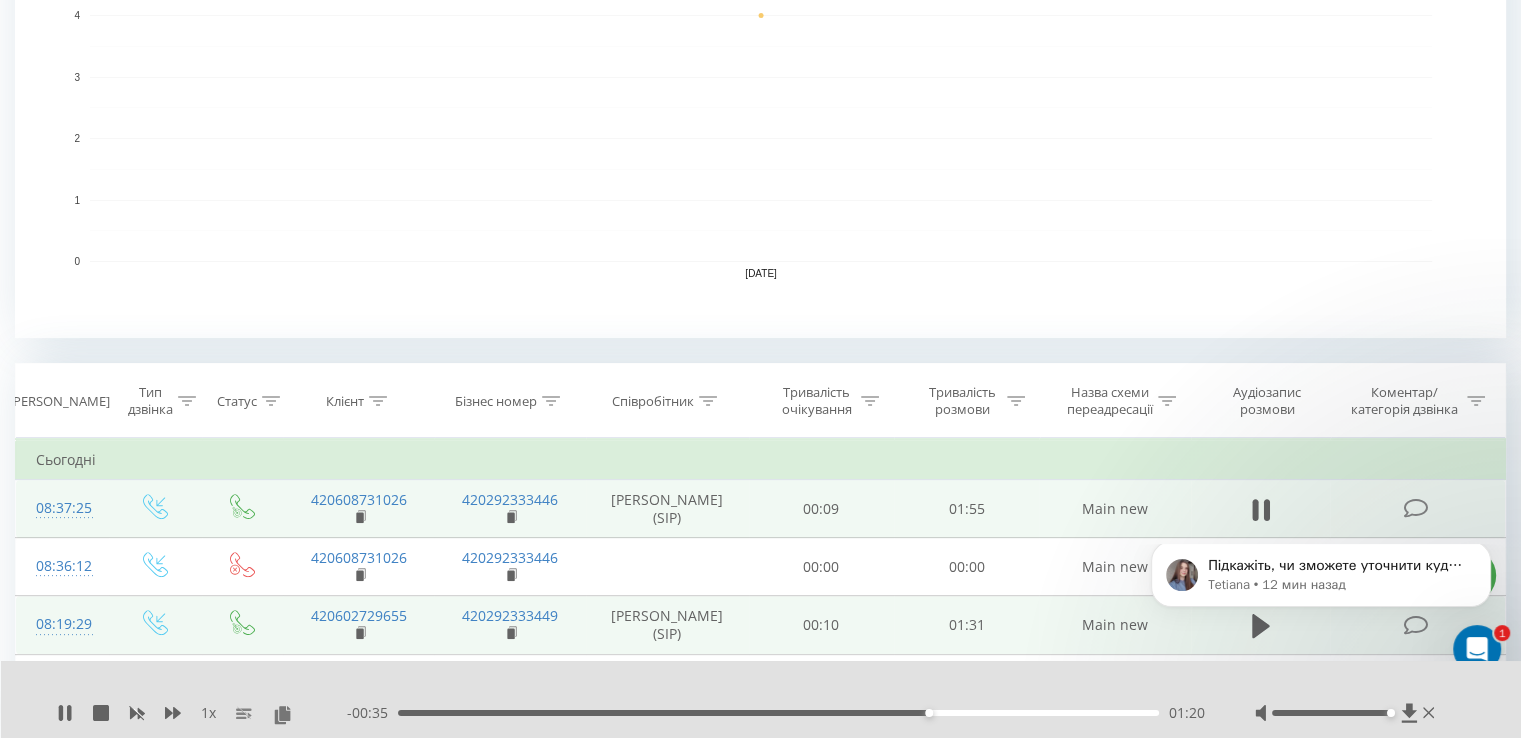 click on "- 00:35 01:20   01:20" at bounding box center (776, 713) 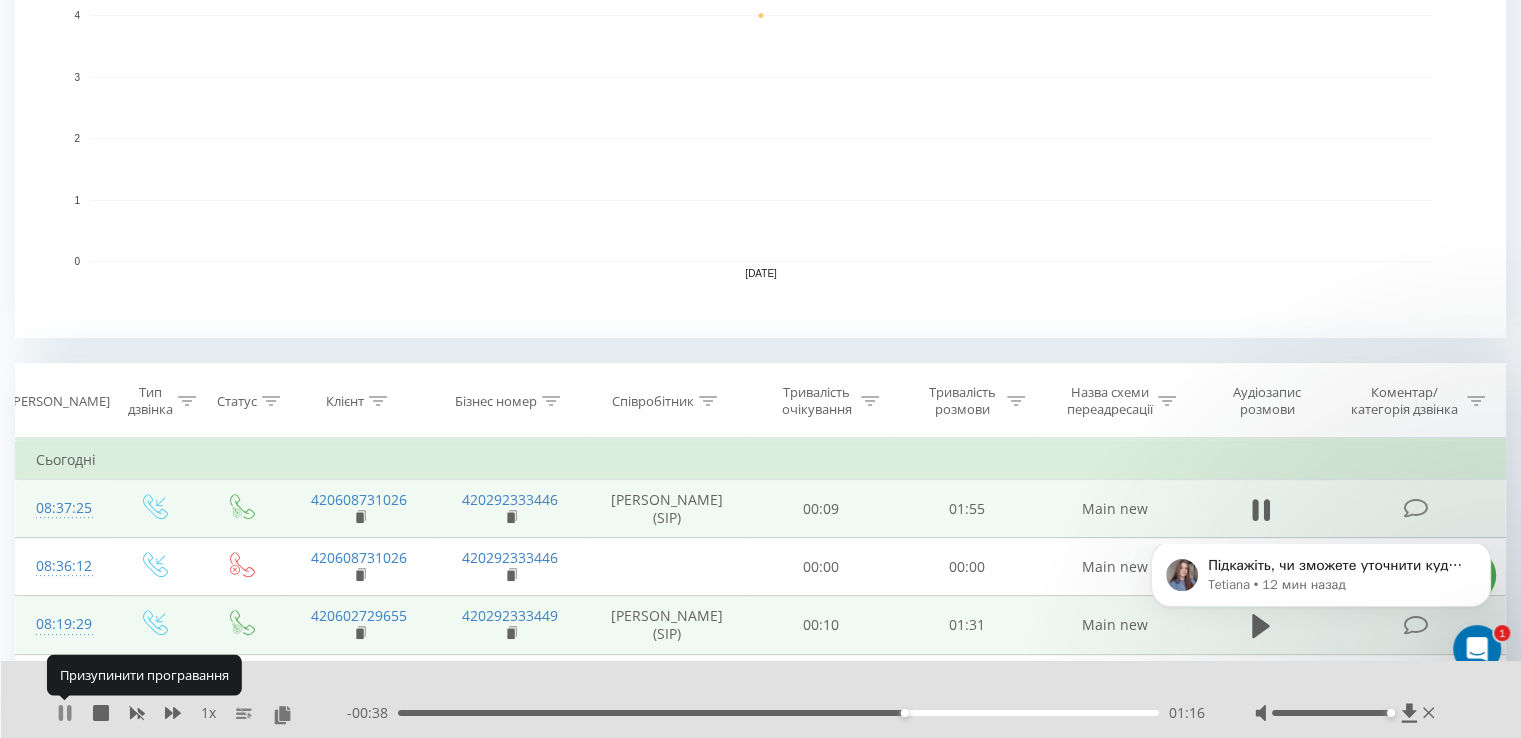 click 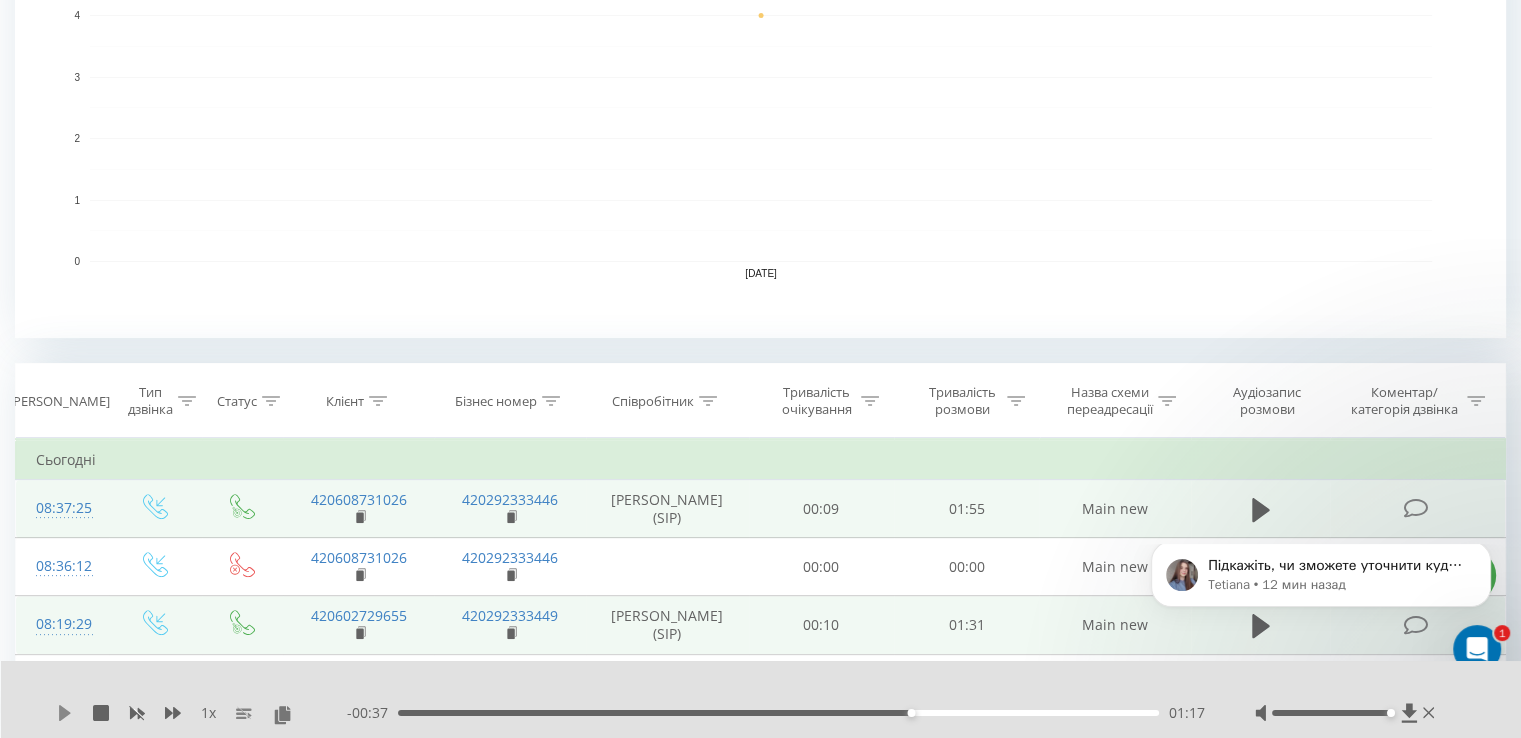 click 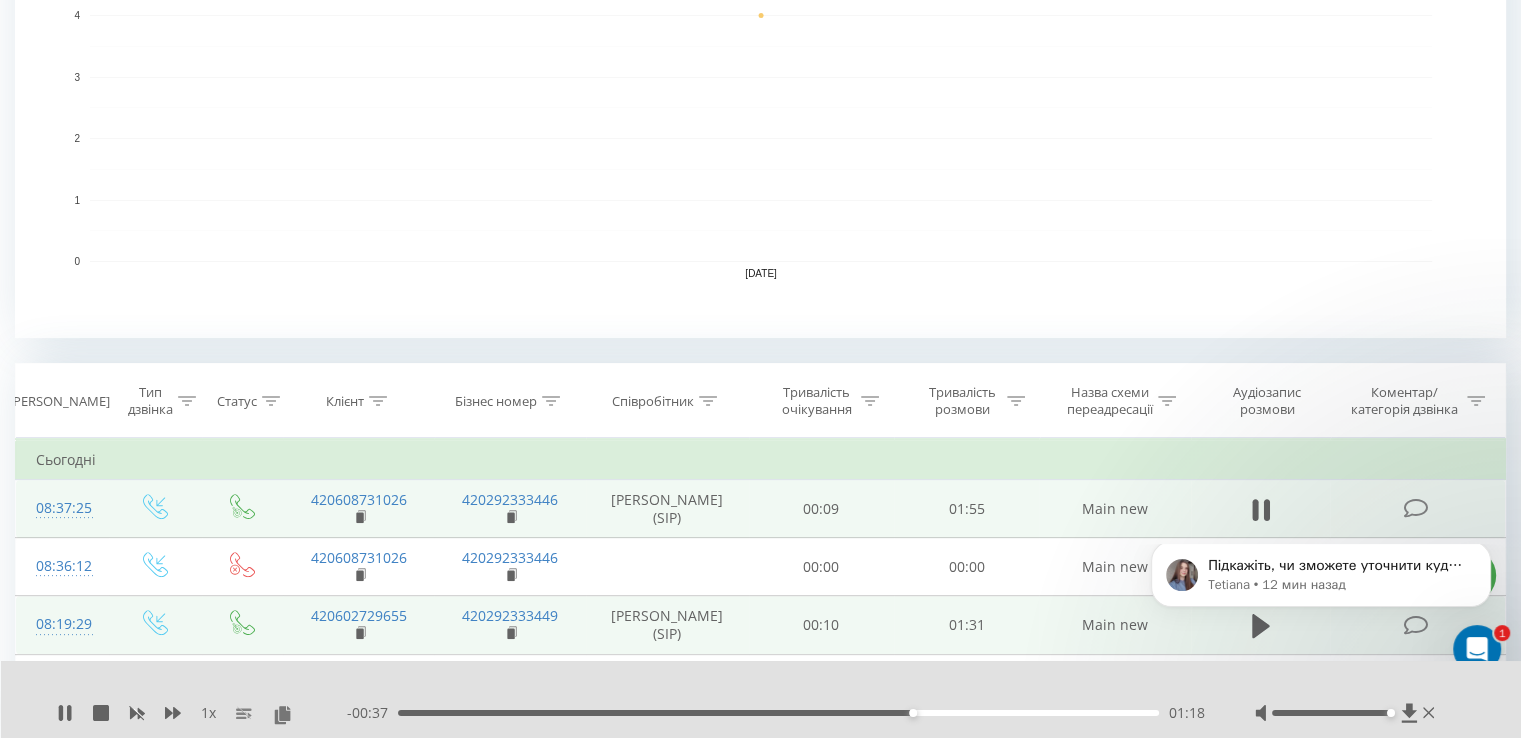 click on "01:18" at bounding box center (778, 713) 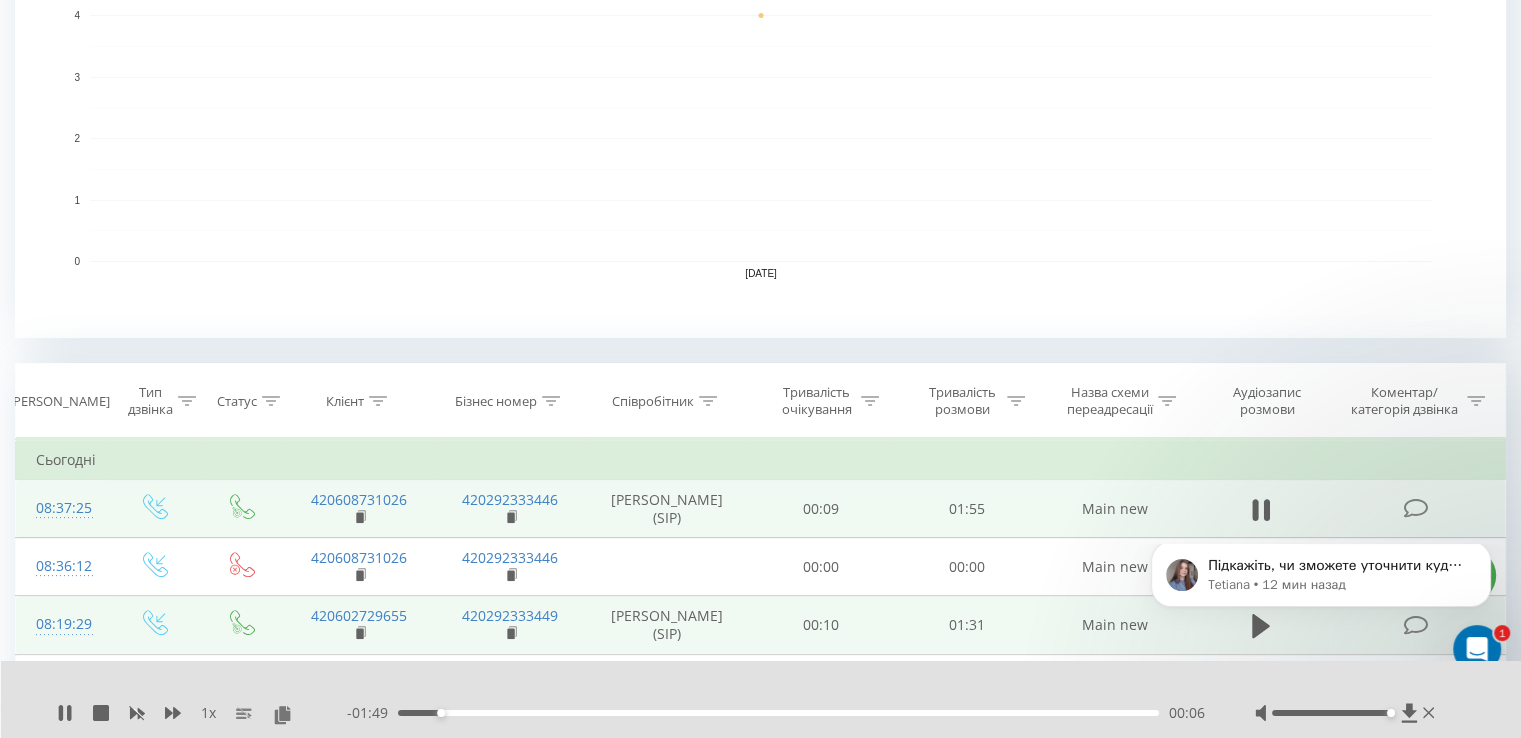 click on "00:06" at bounding box center [778, 713] 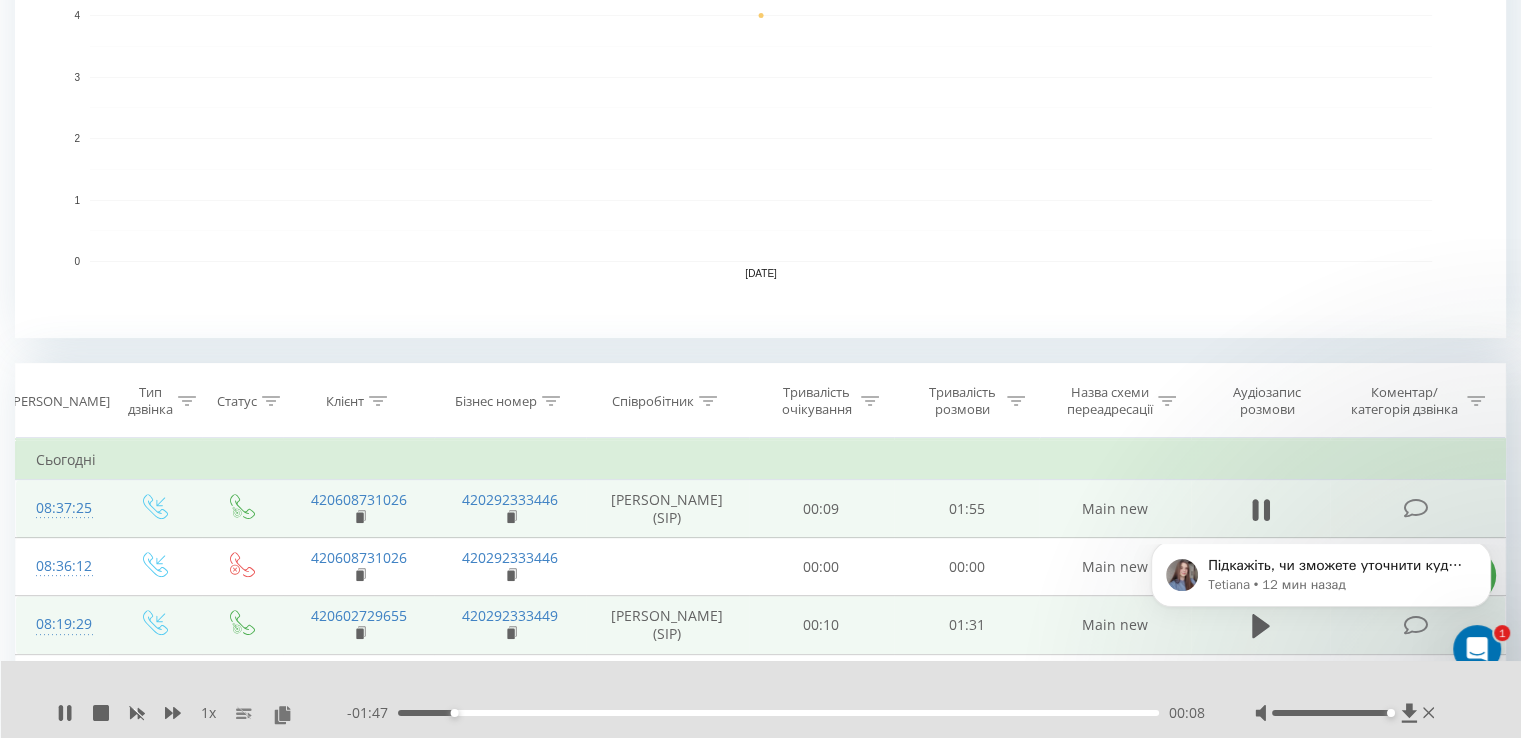click on "00:08" at bounding box center (778, 713) 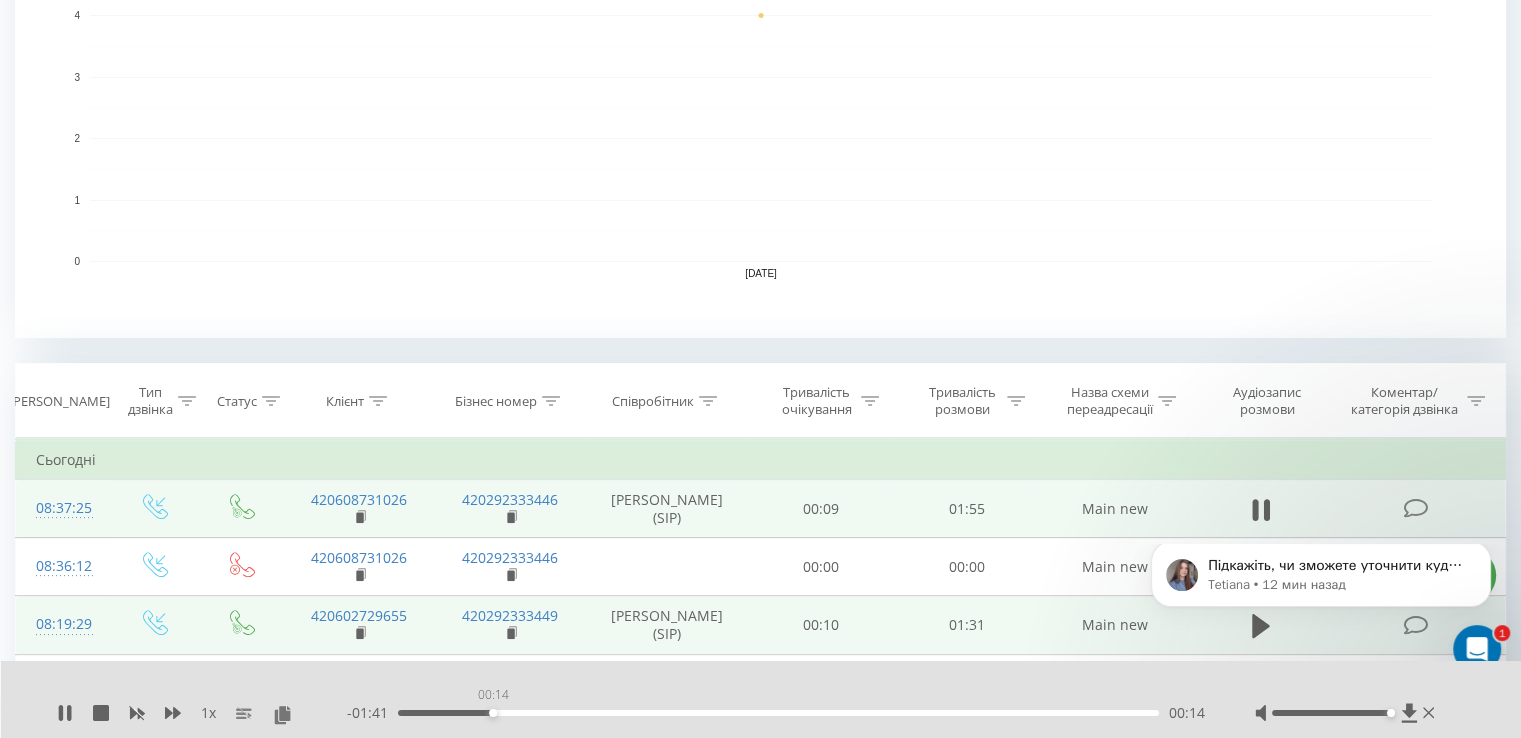 click on "00:14" at bounding box center (778, 713) 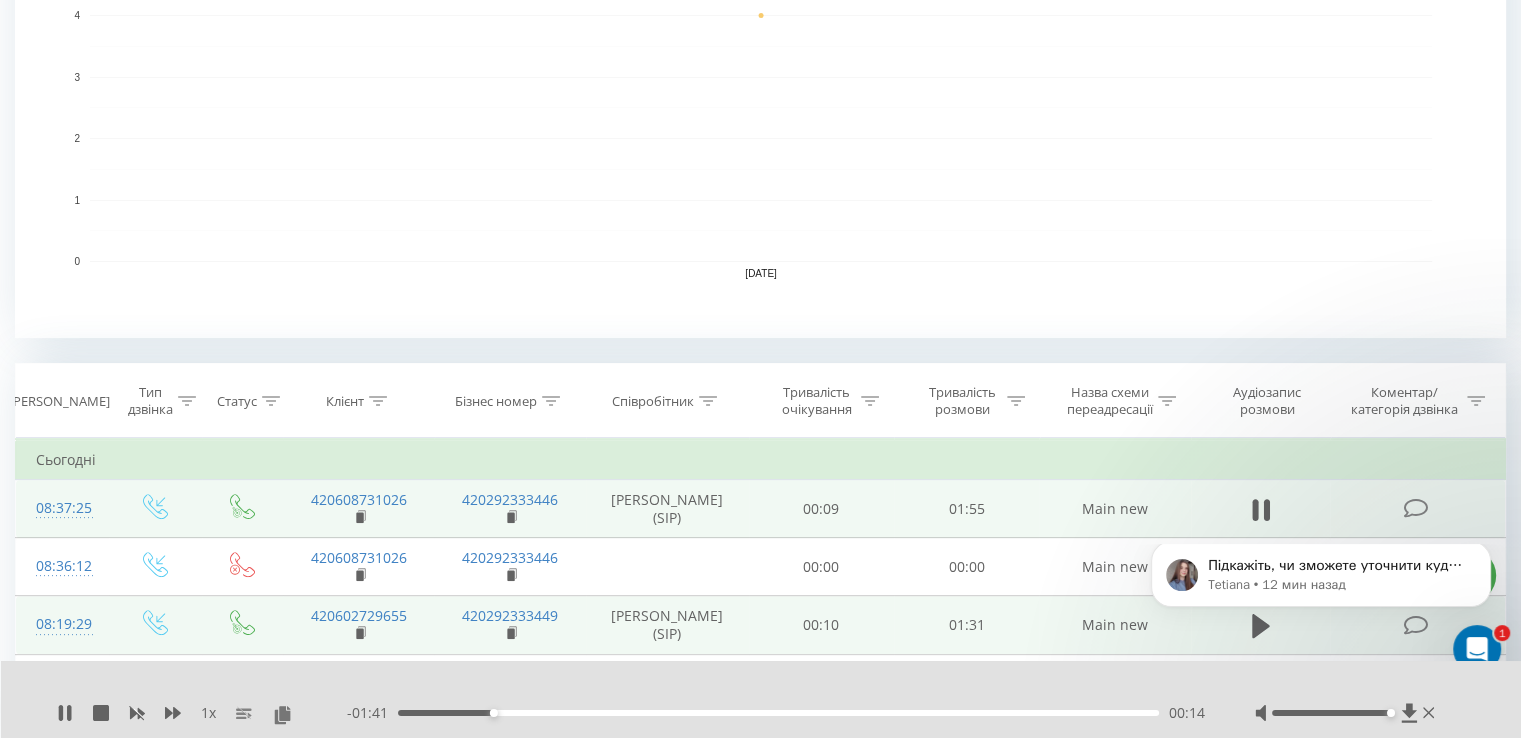 click on "00:14" at bounding box center [778, 713] 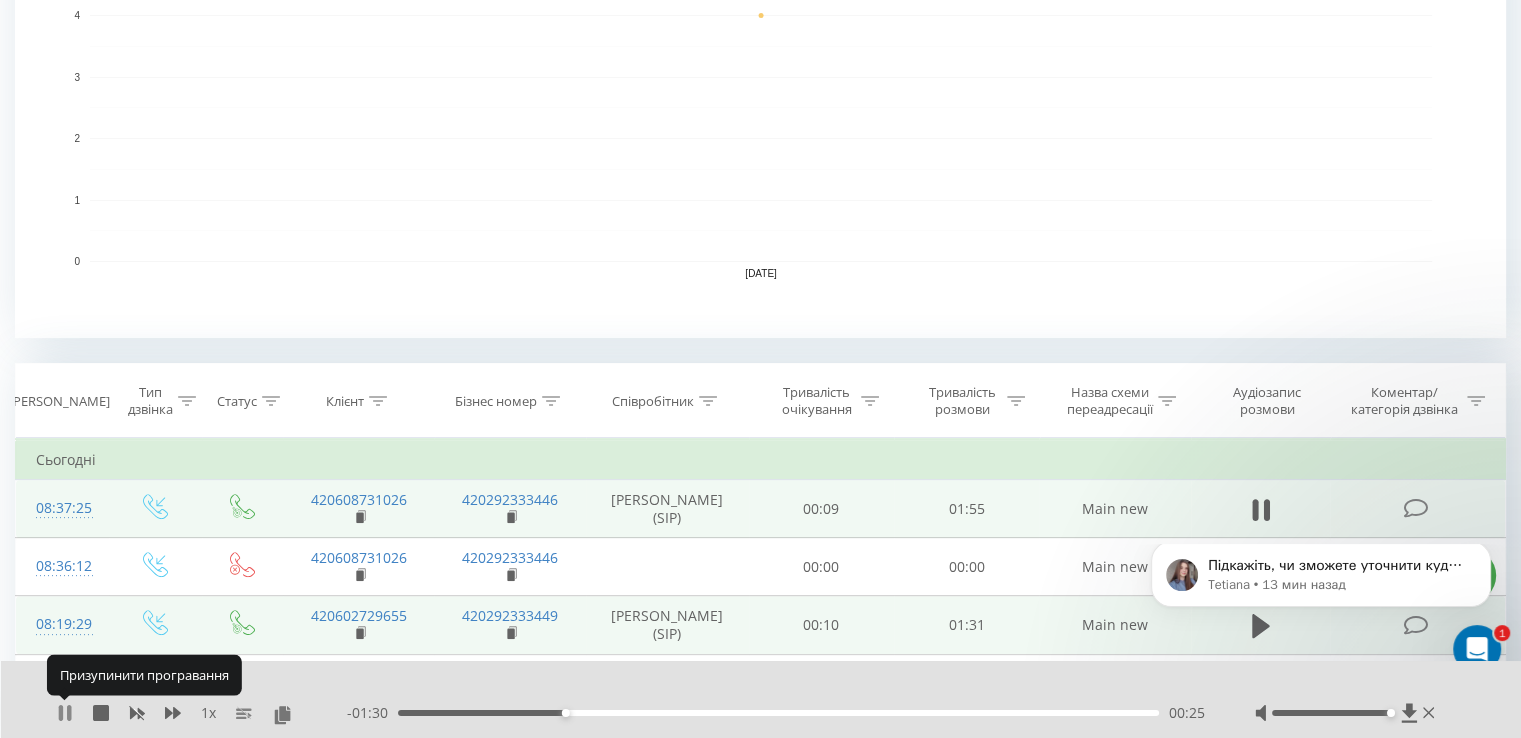 click 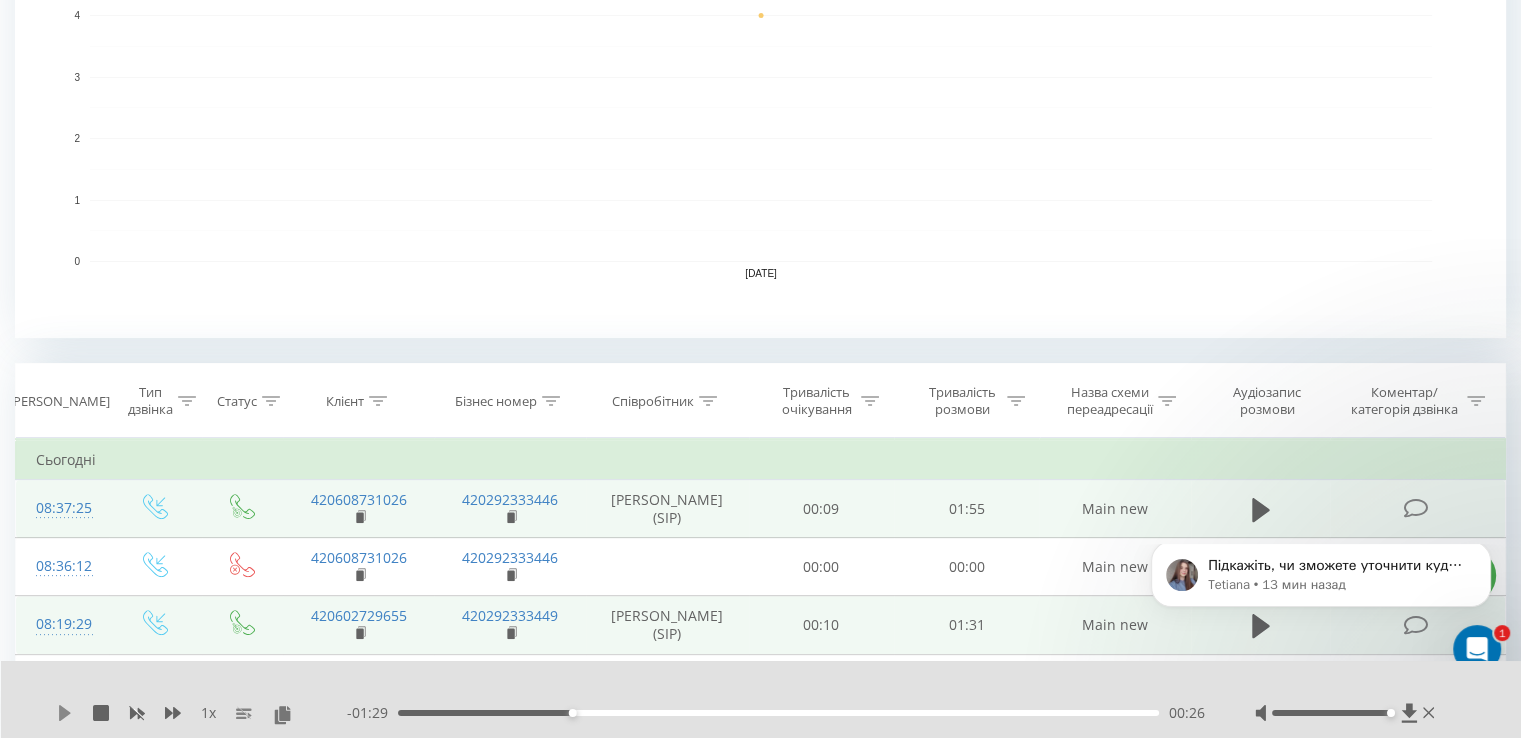 click 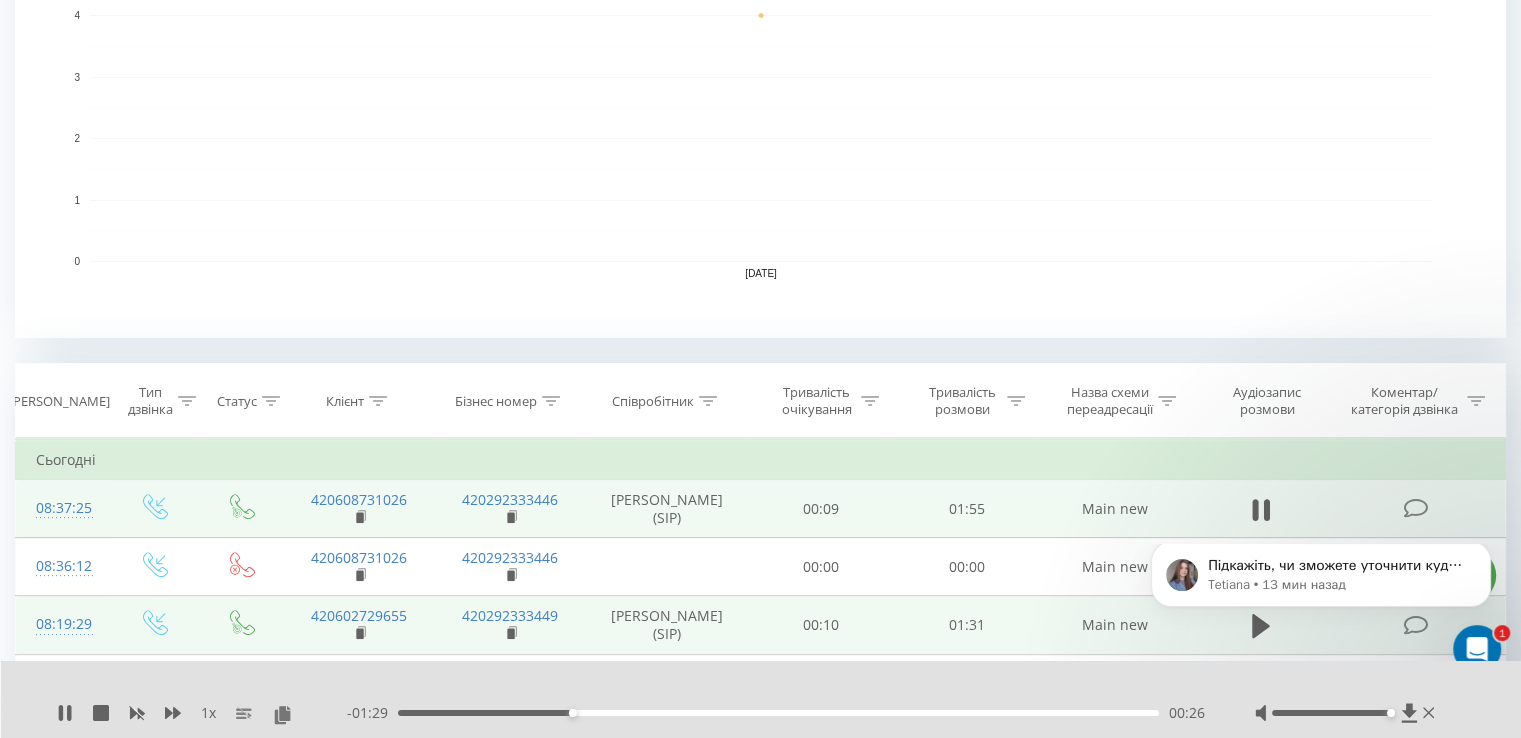 click on "- 01:29 00:26   00:26" at bounding box center [776, 713] 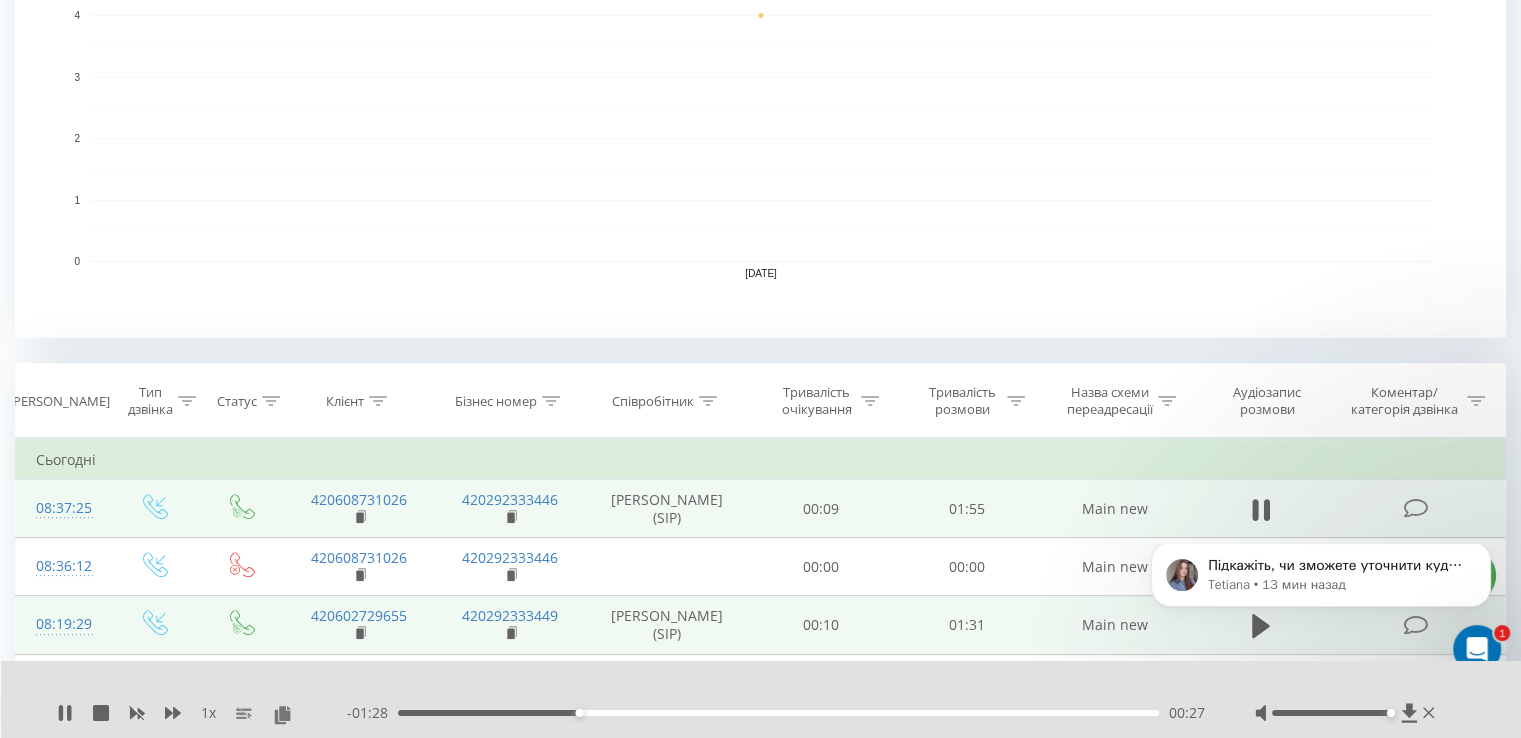 click on "00:27" at bounding box center (778, 713) 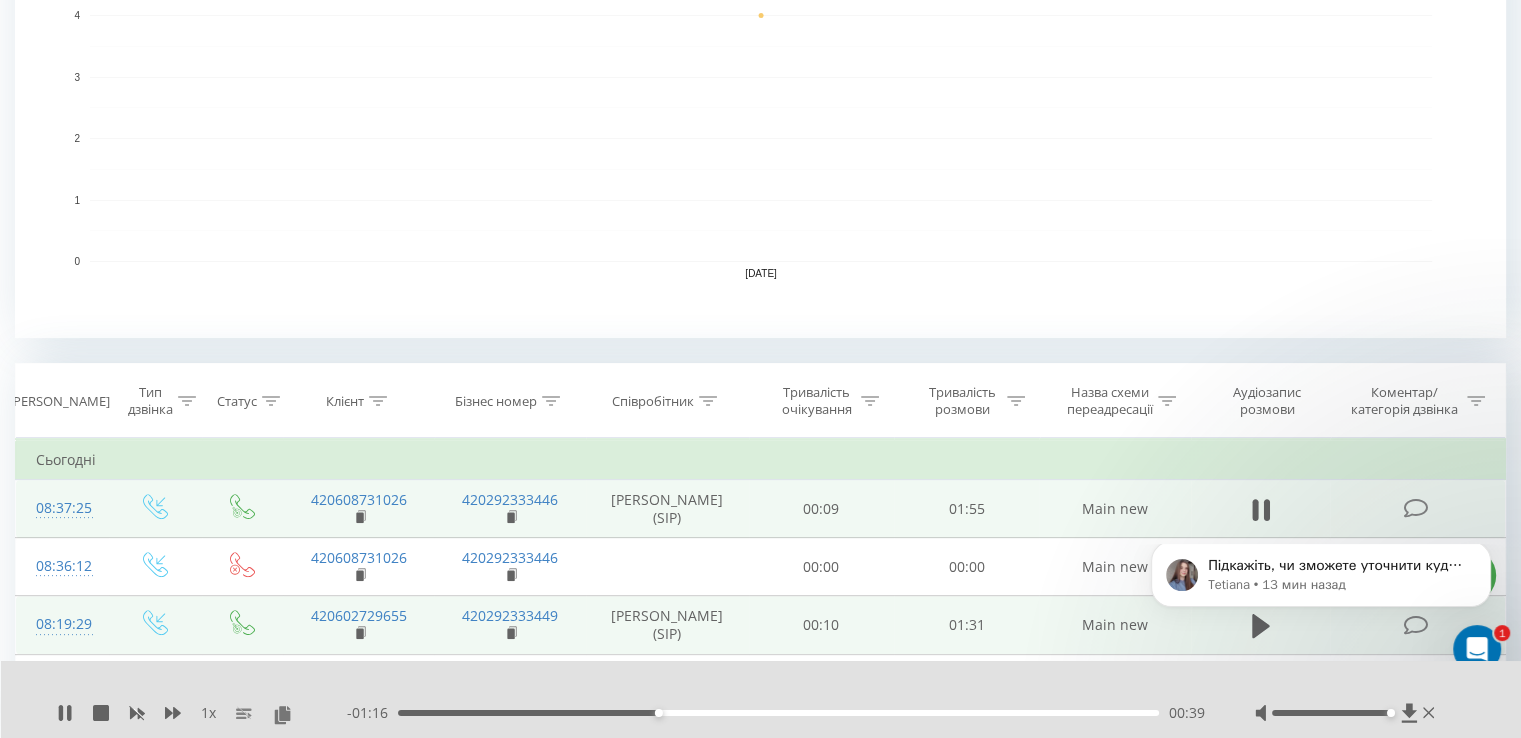 click on "00:39" at bounding box center [778, 713] 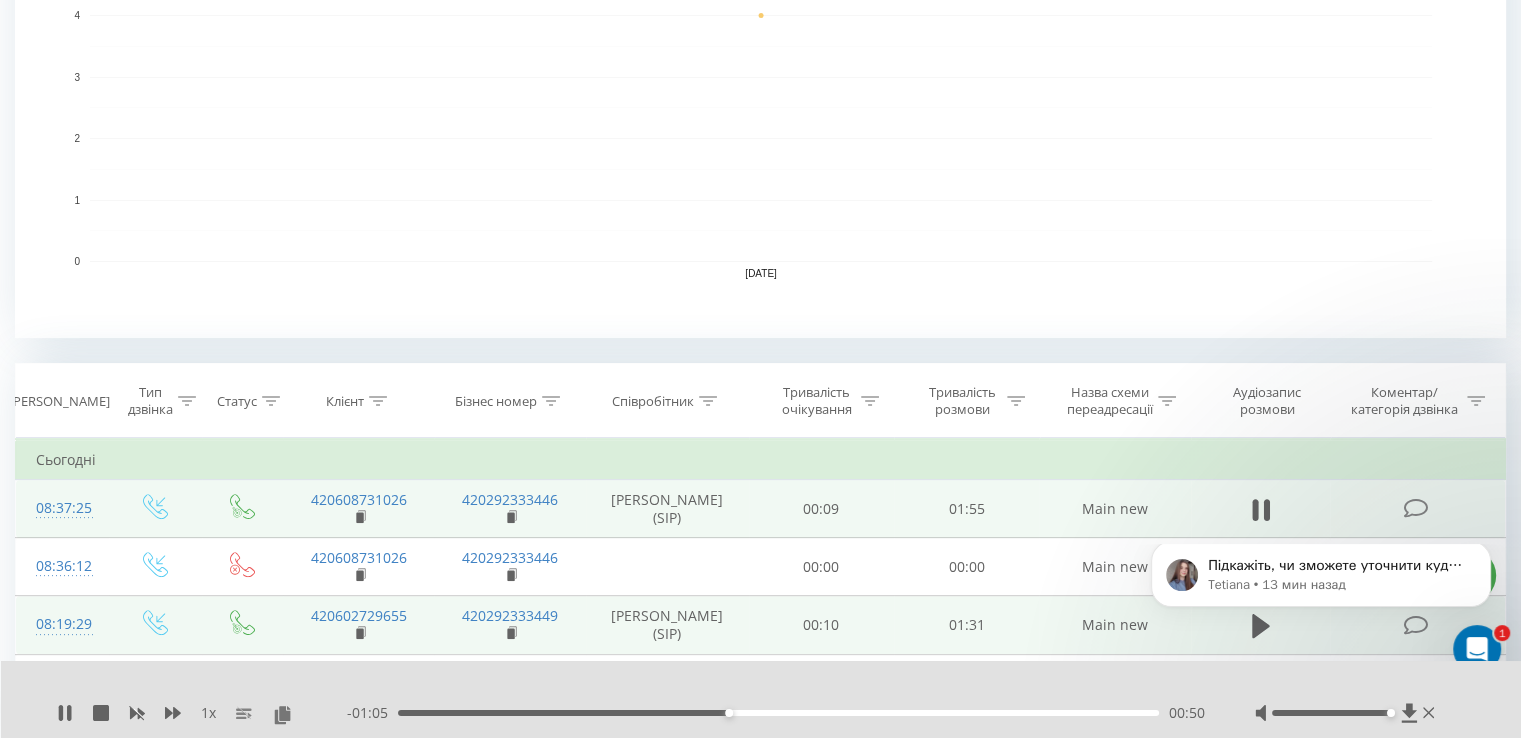 click on "- 01:05 00:50   00:50" at bounding box center [776, 713] 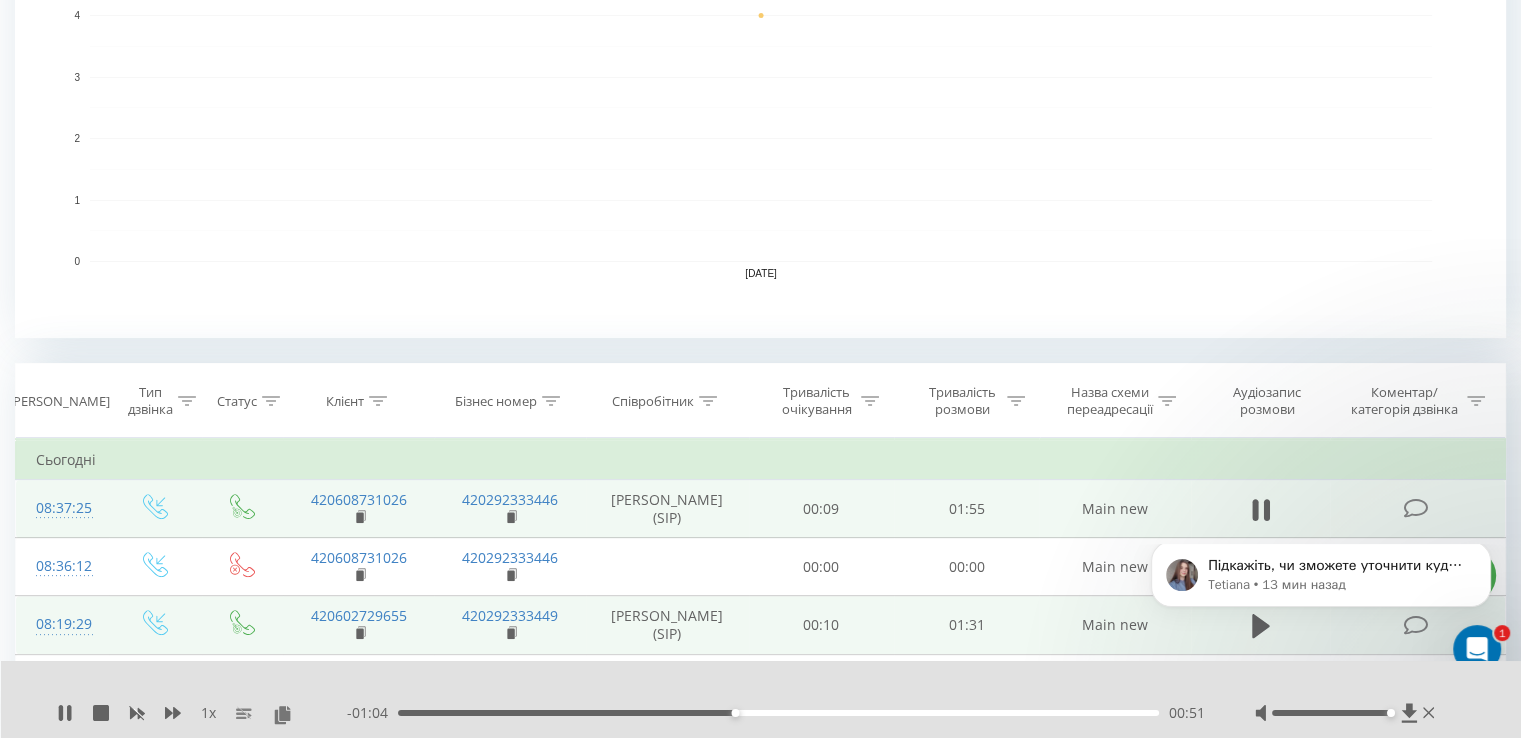 click on "00:51" at bounding box center [778, 713] 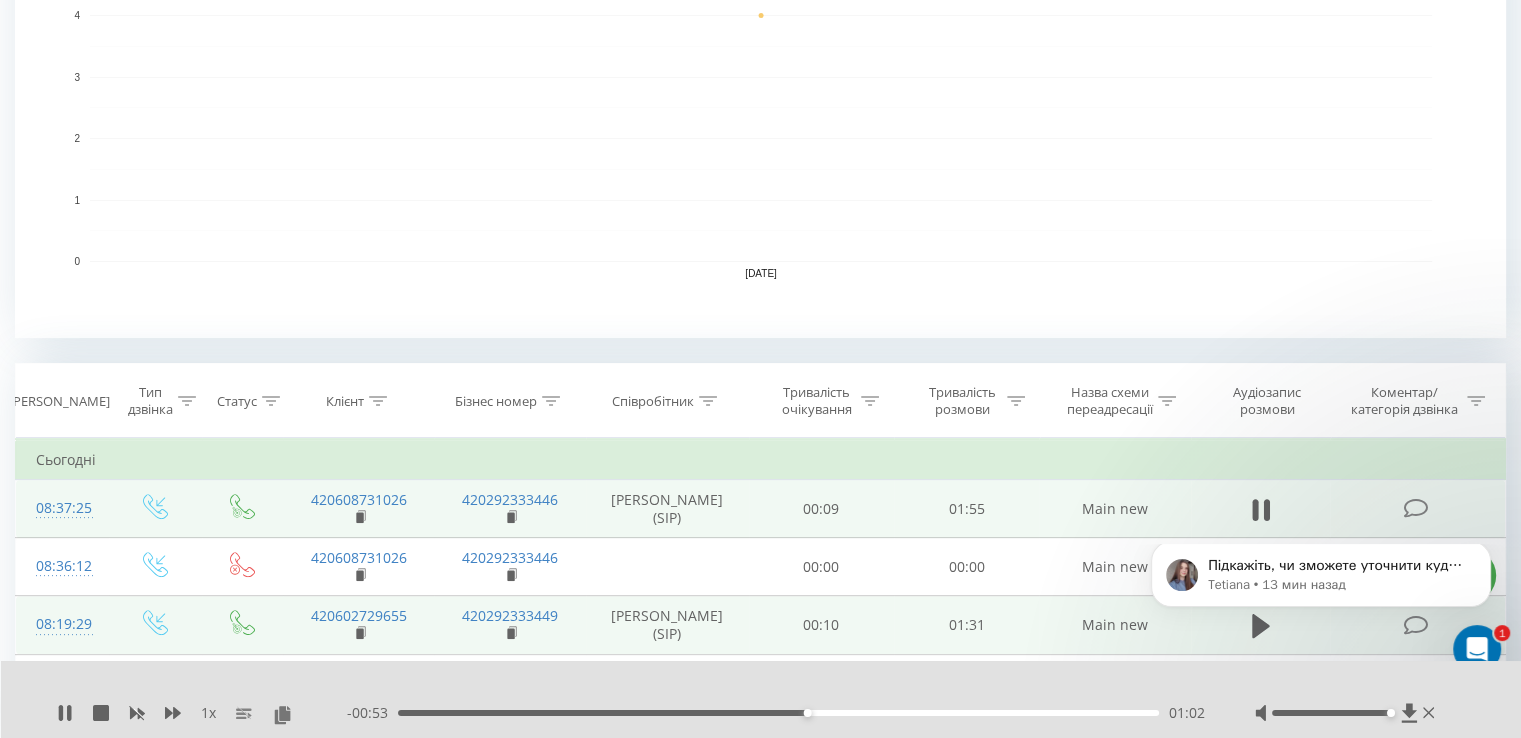 click on "01:02" at bounding box center (778, 713) 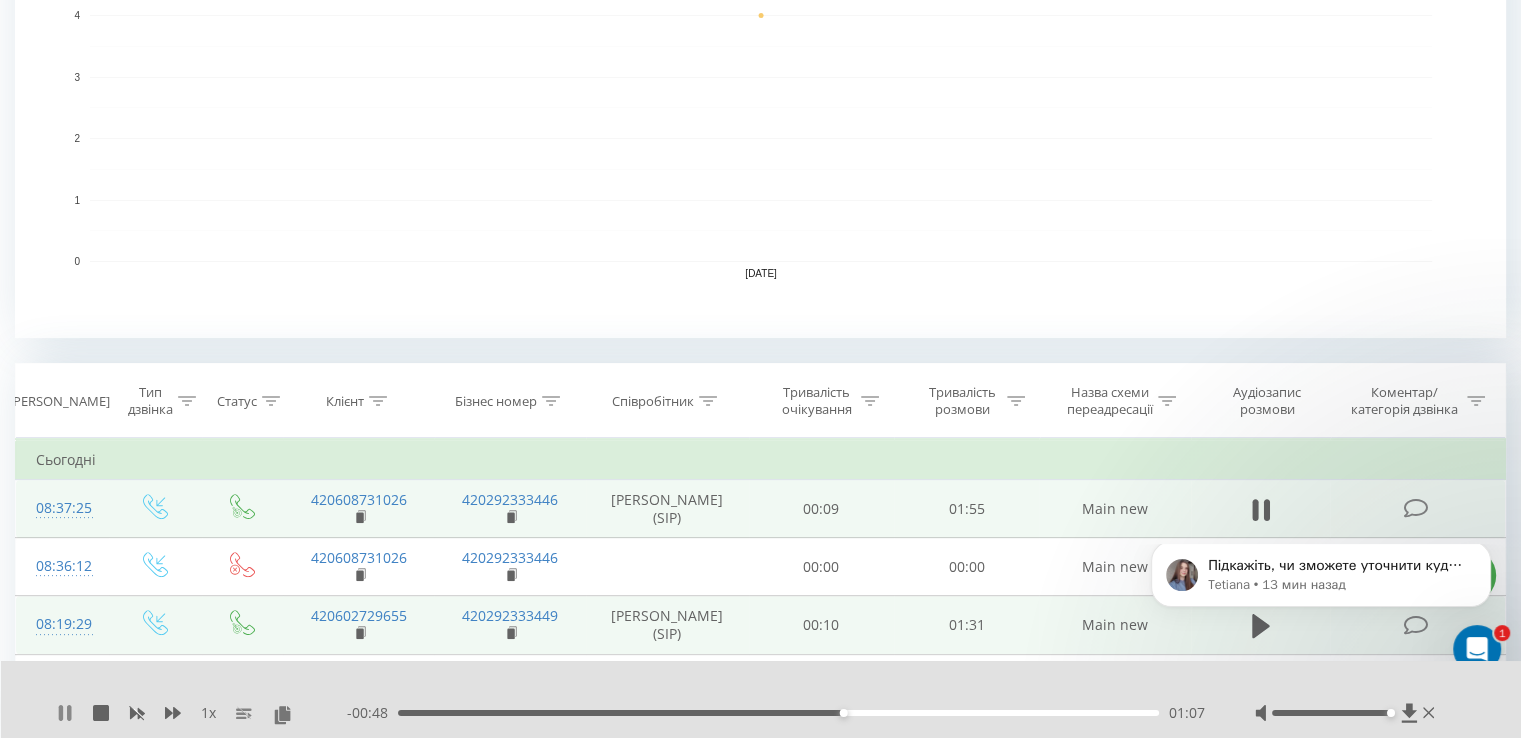 click 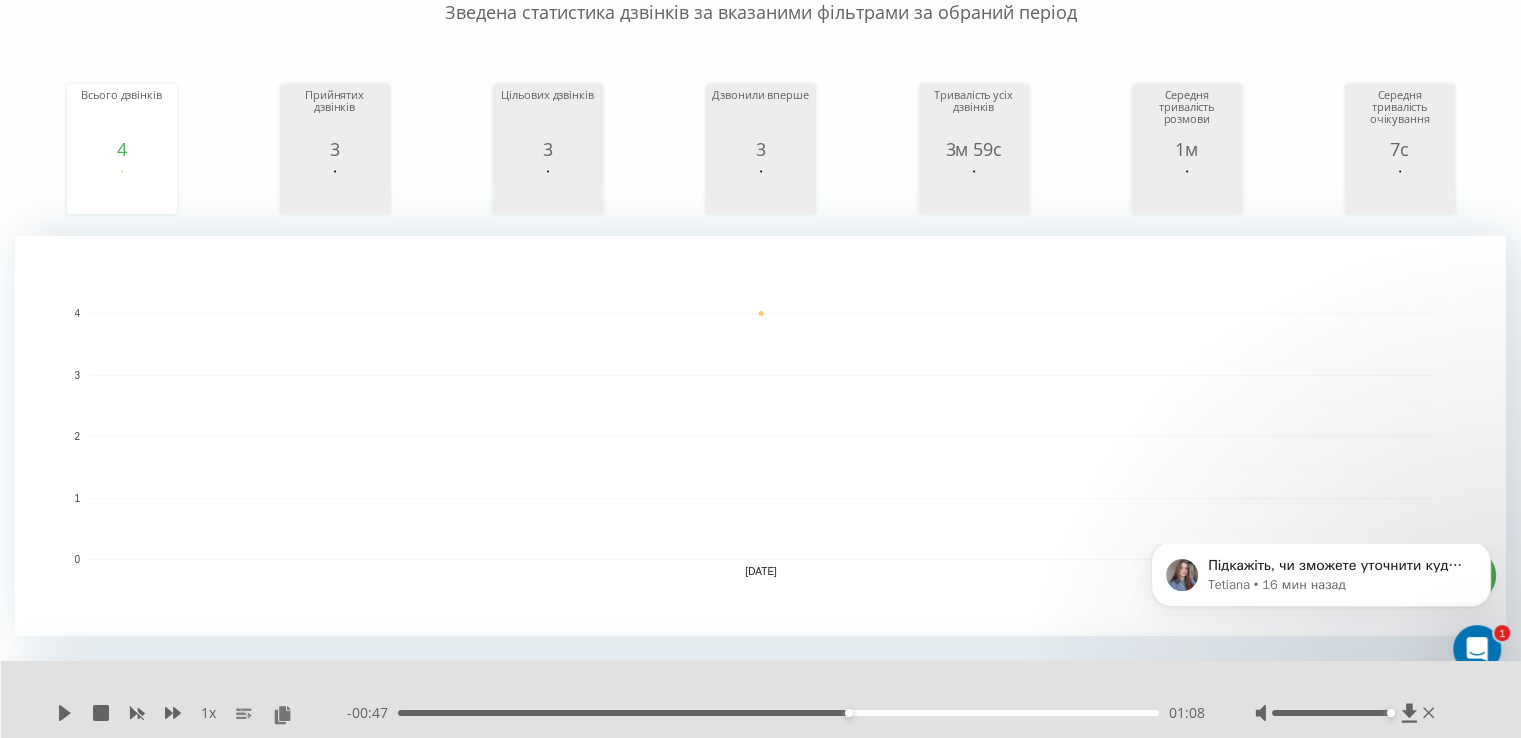 scroll, scrollTop: 0, scrollLeft: 0, axis: both 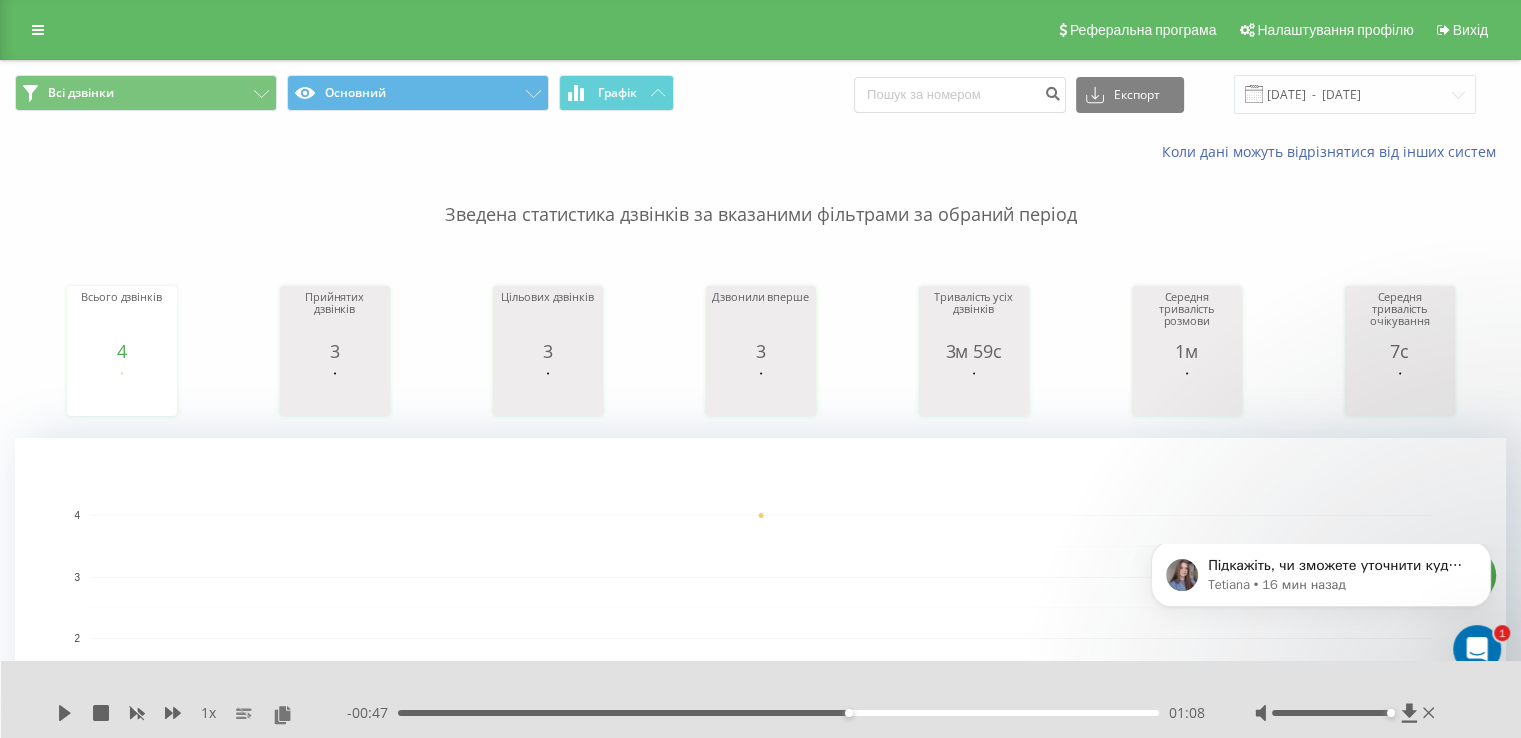 click at bounding box center [1254, 94] 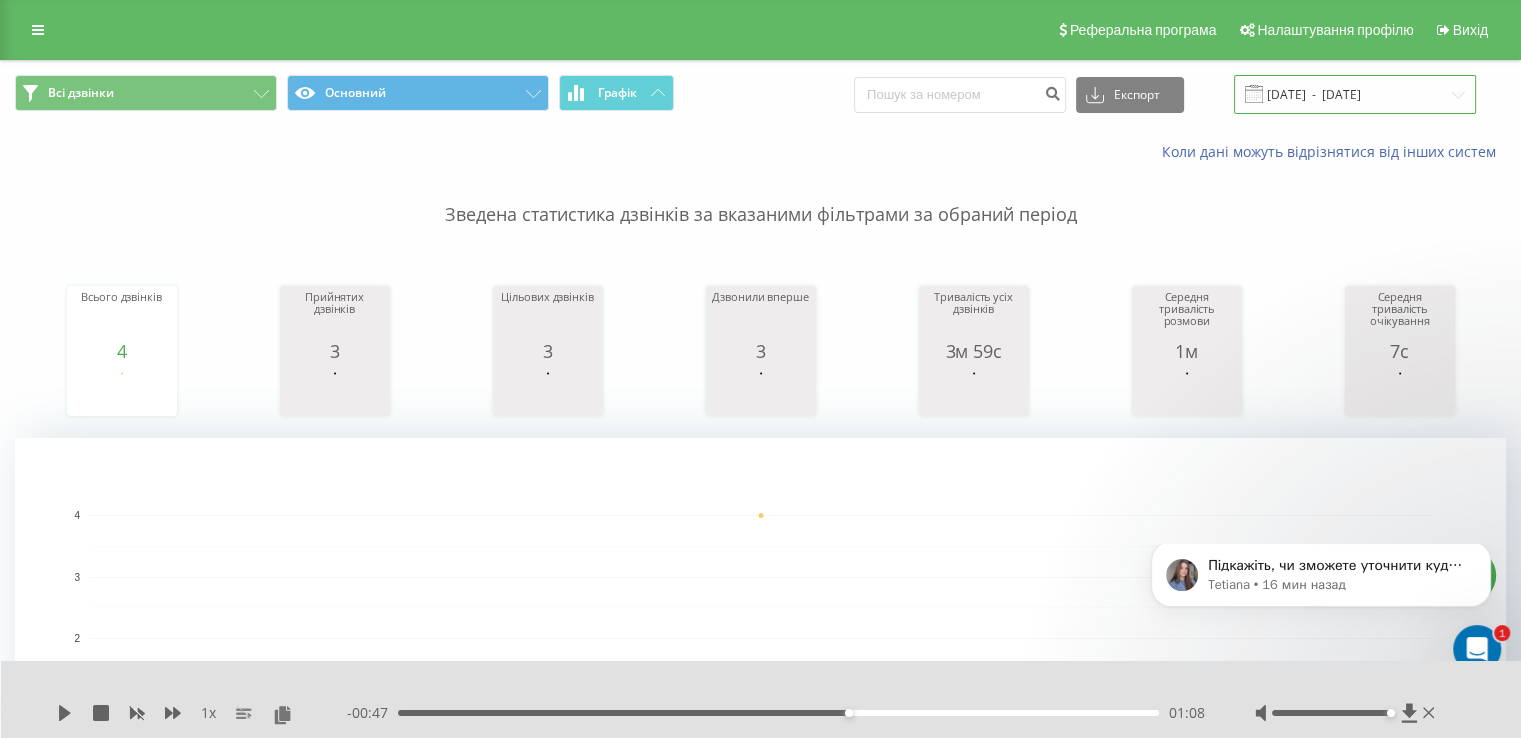 click on "[DATE]  -  [DATE]" at bounding box center [1355, 94] 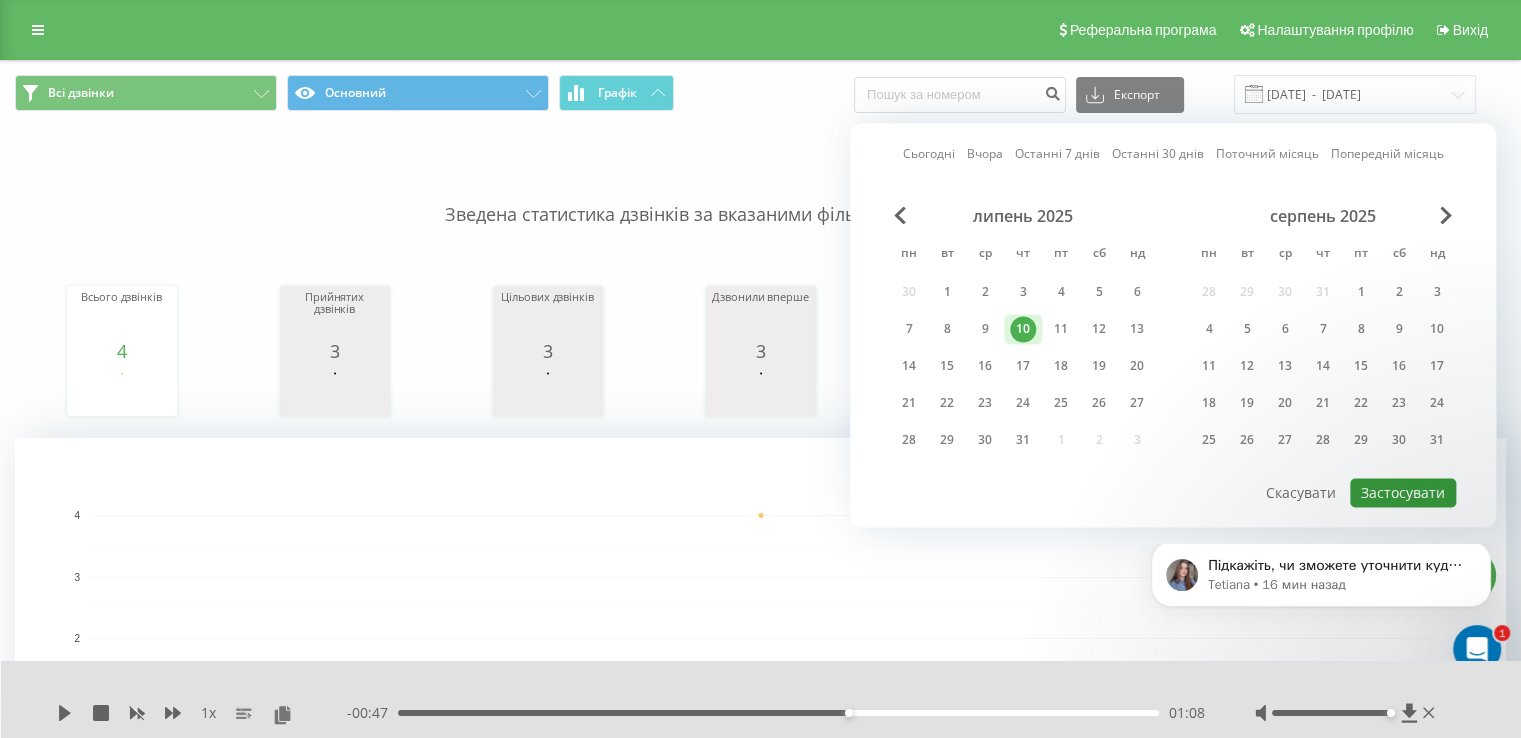 click on "Застосувати" at bounding box center (1403, 492) 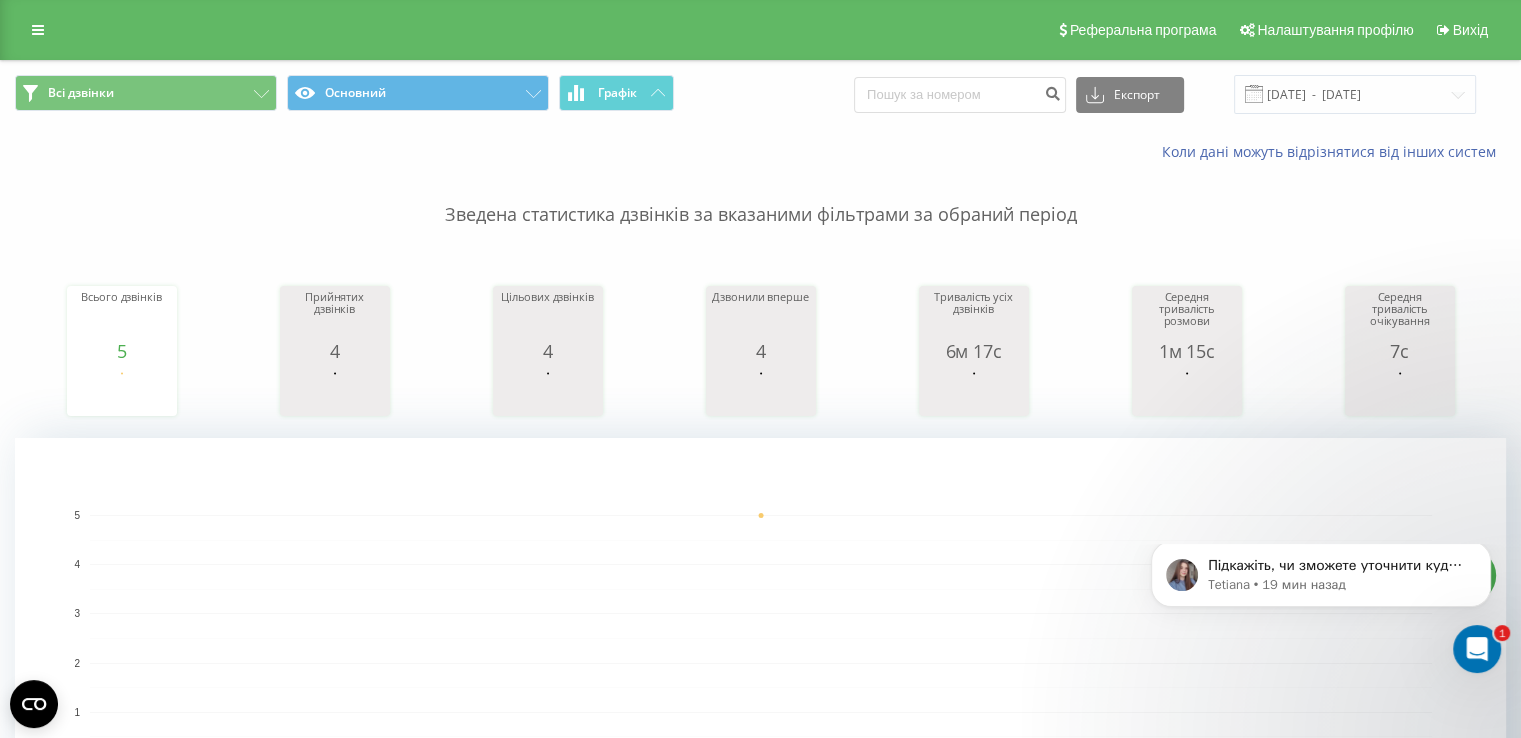 click on "Всі дзвінки Основний Графік Експорт .csv .xls .xlsx [DATE]  -  [DATE]" at bounding box center [760, 94] 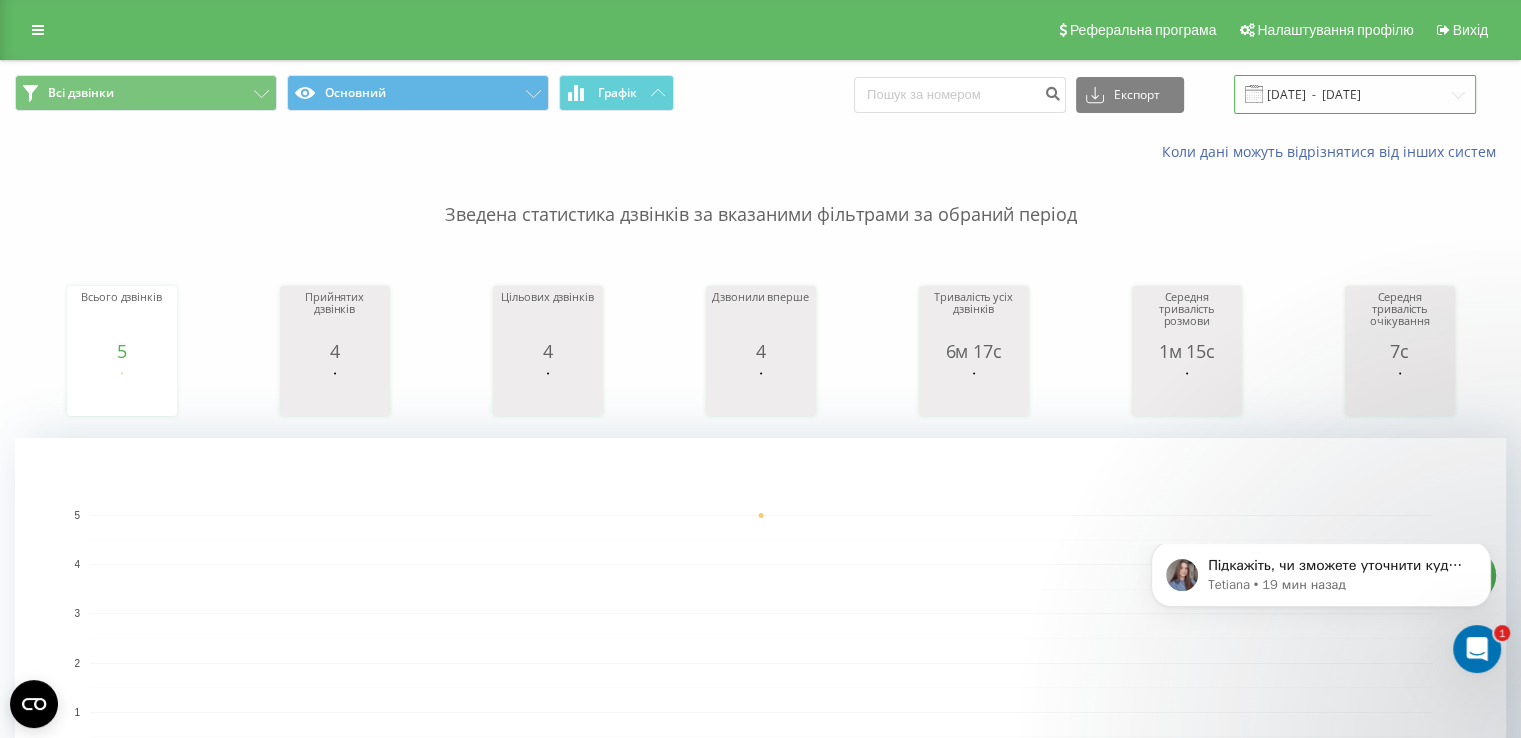 drag, startPoint x: 1277, startPoint y: 88, endPoint x: 1281, endPoint y: 100, distance: 12.649111 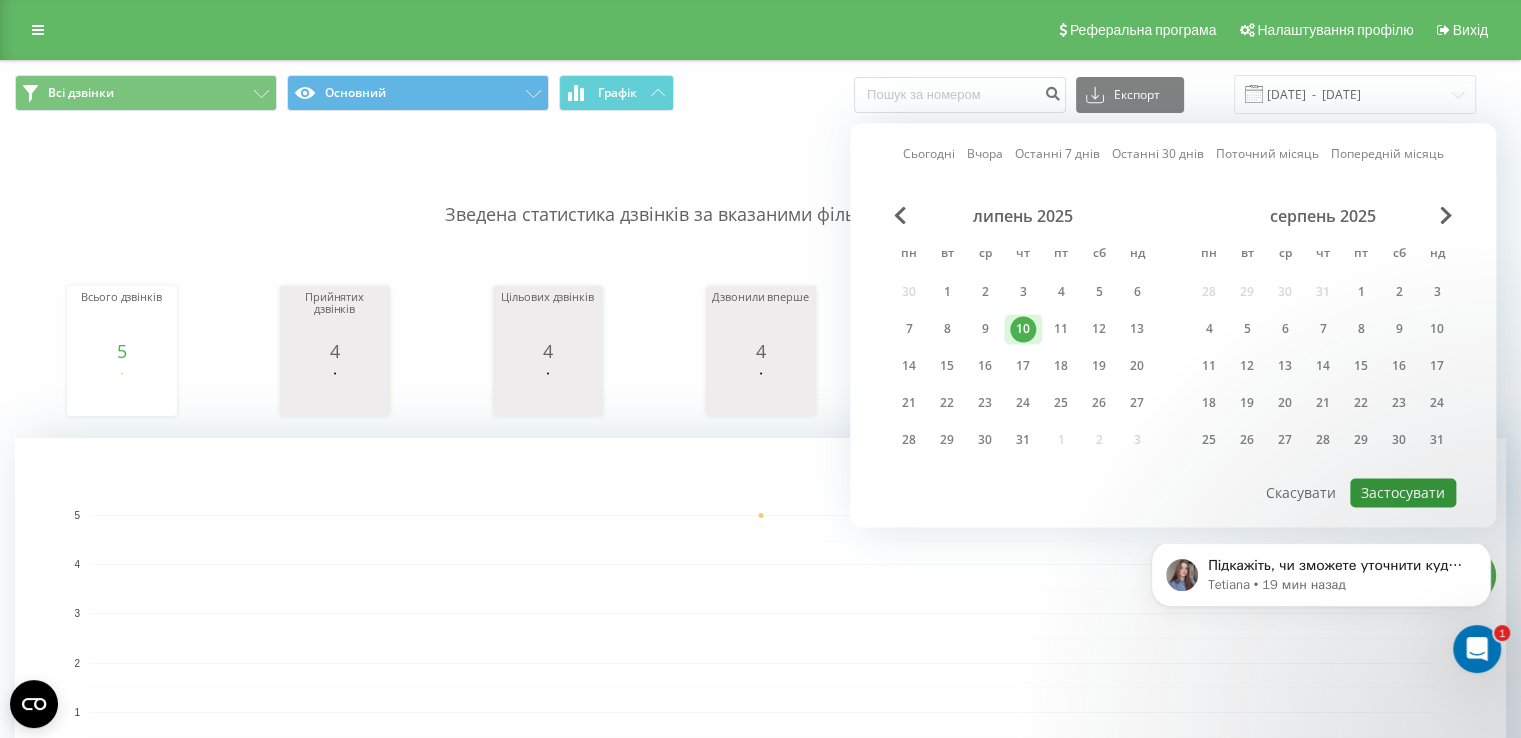 click on "Застосувати" at bounding box center [1403, 492] 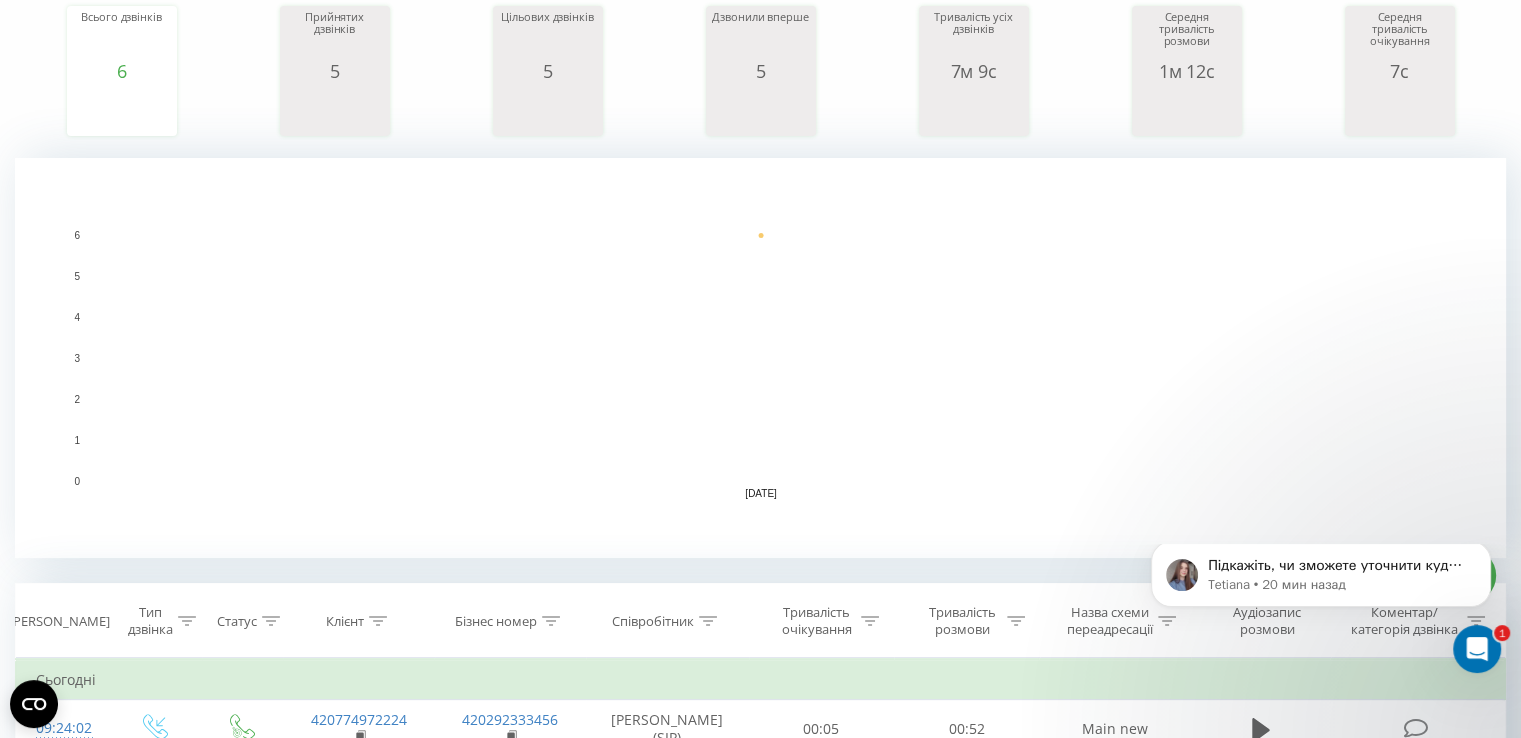 scroll, scrollTop: 400, scrollLeft: 0, axis: vertical 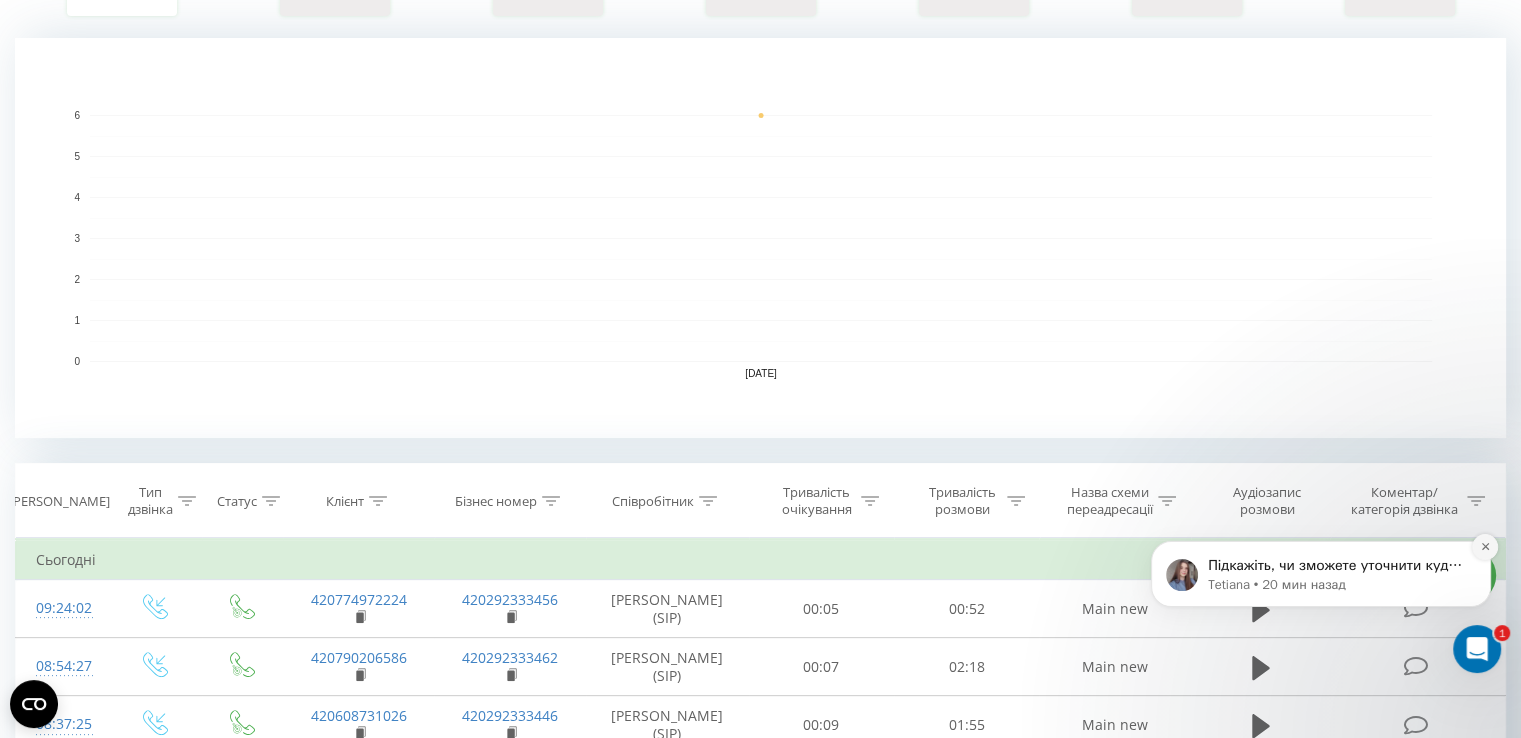 click 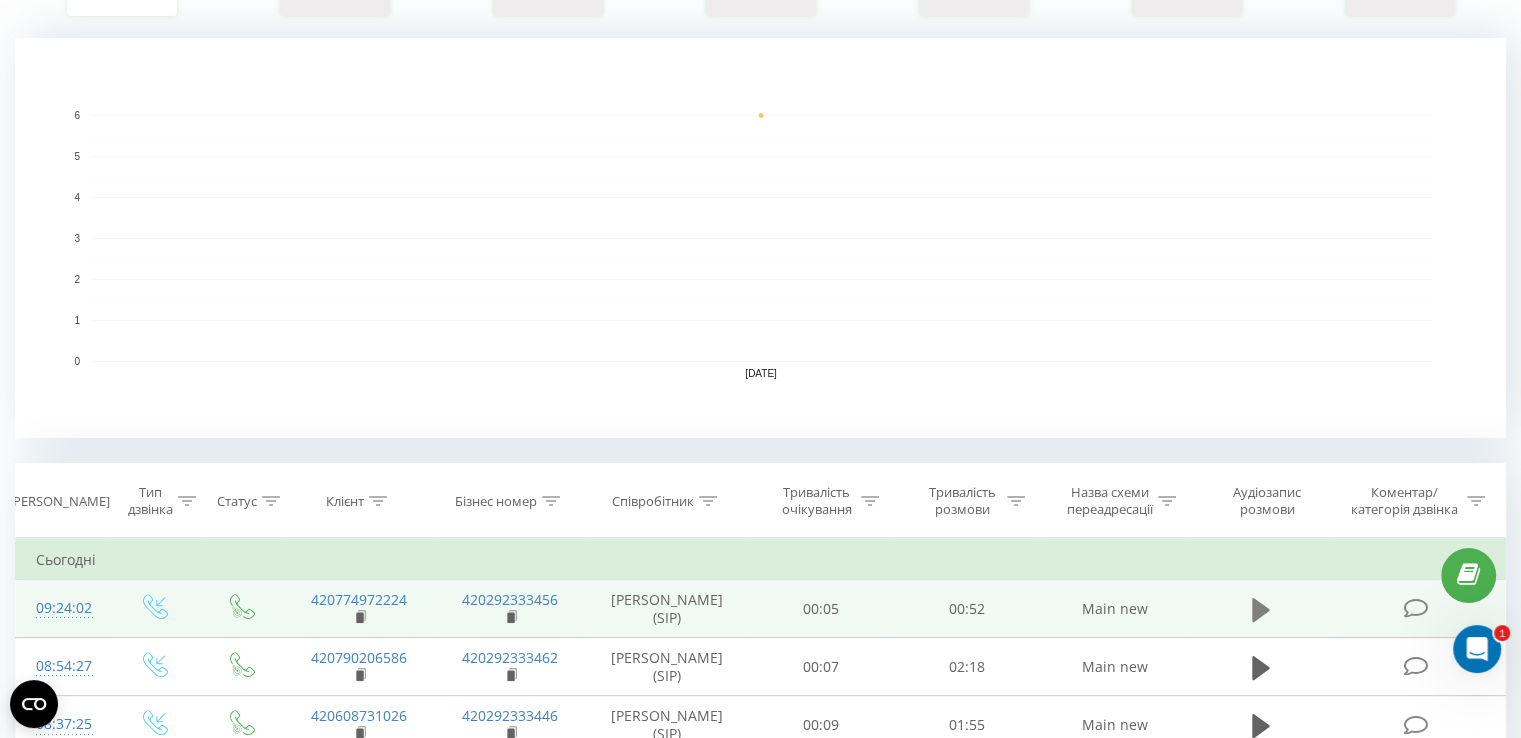 click at bounding box center (1261, 610) 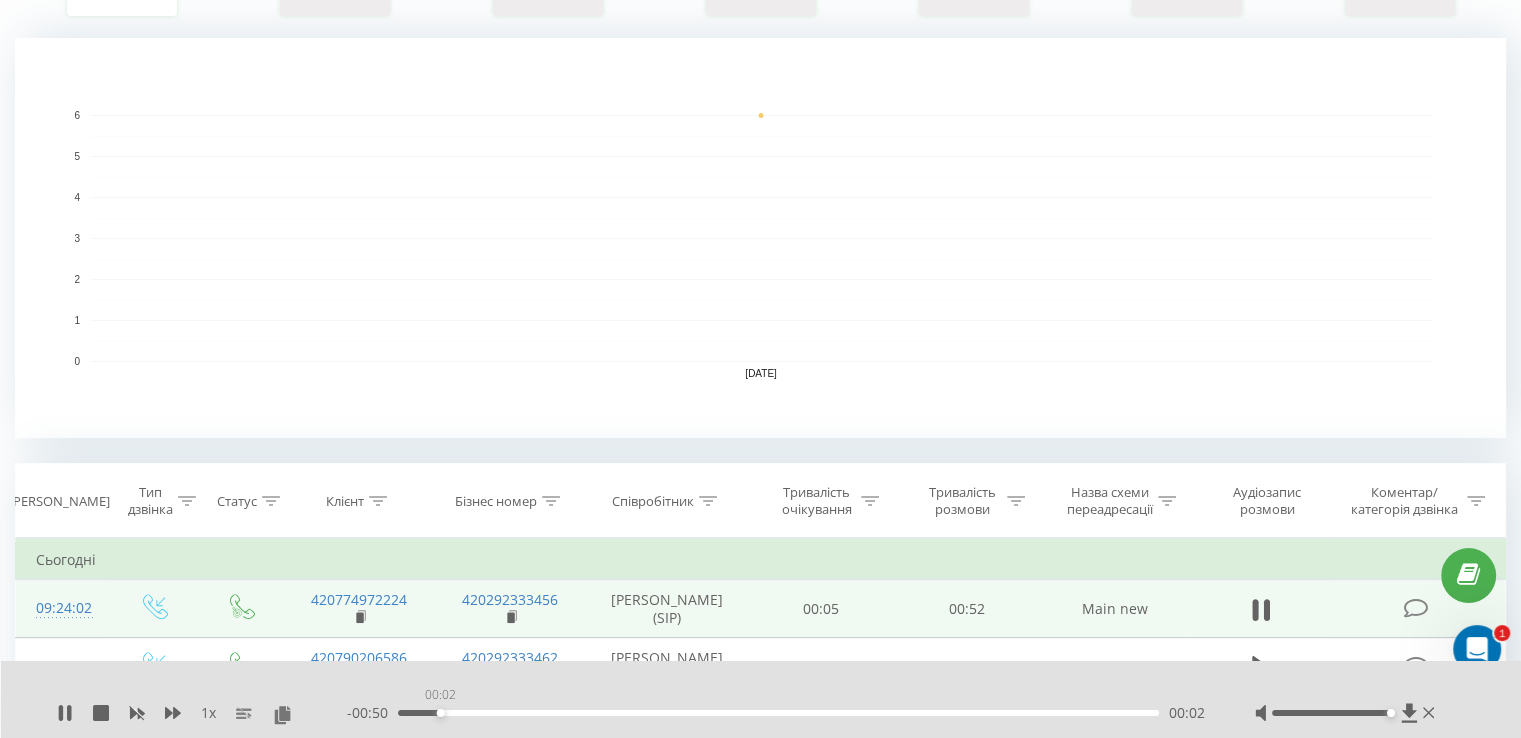 click on "00:02" at bounding box center [778, 713] 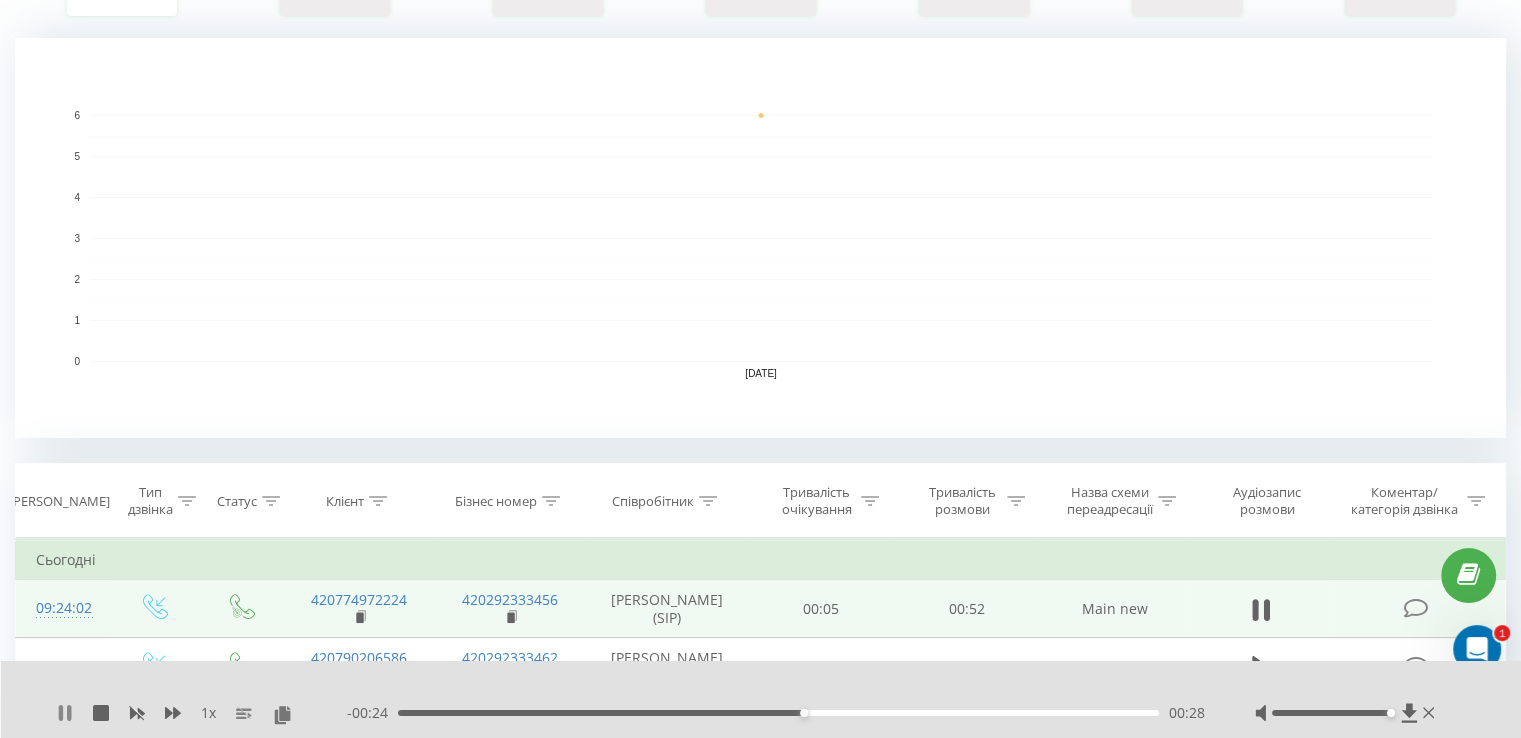 click 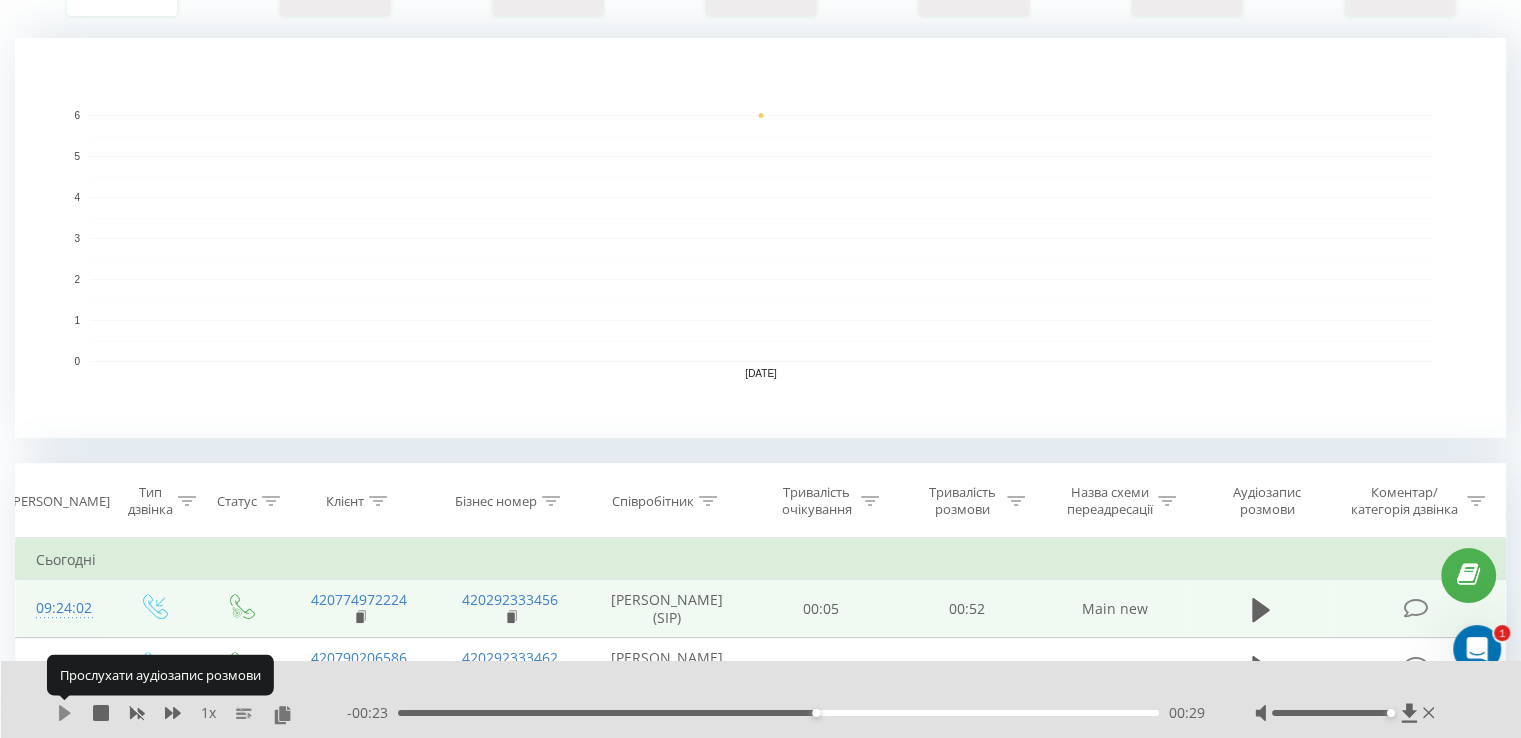 click 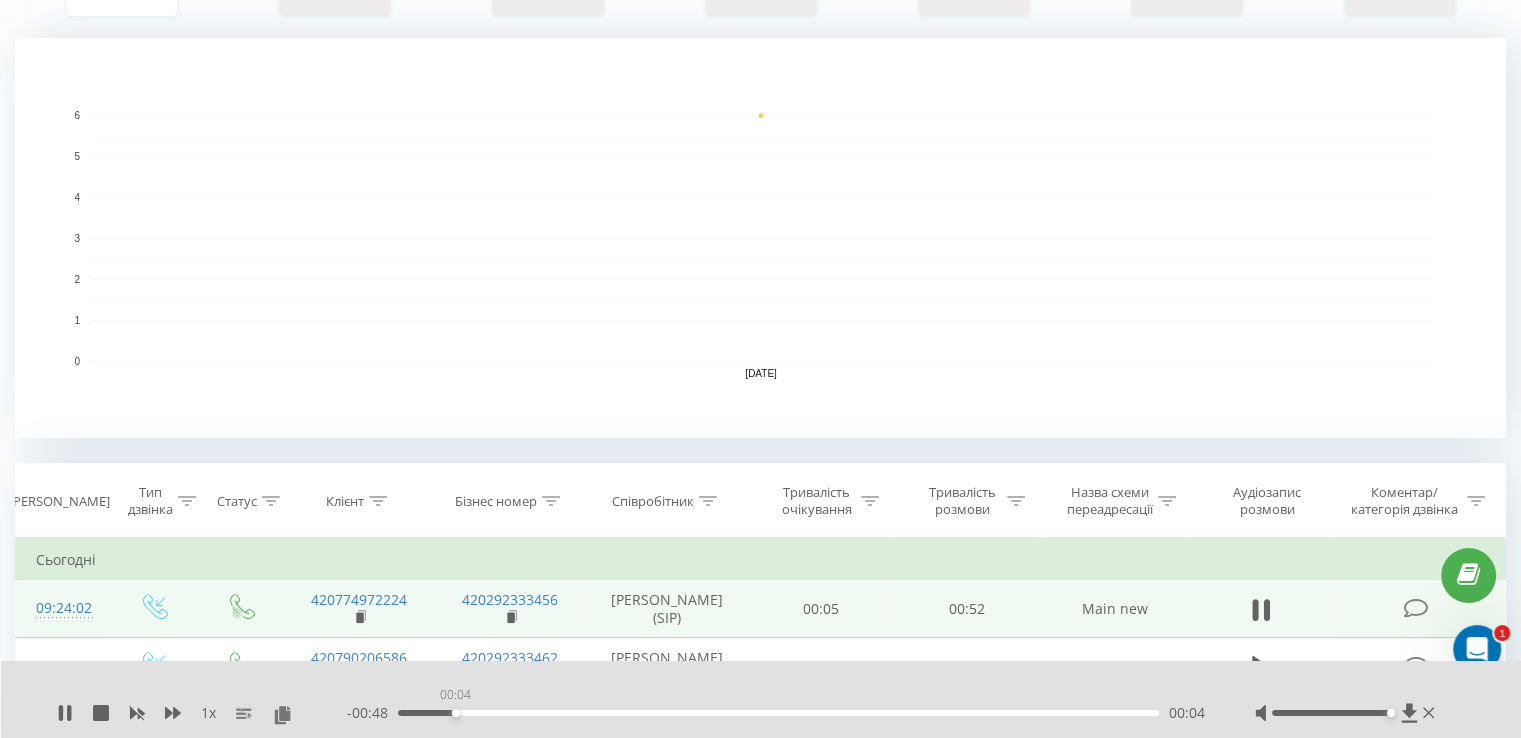 click on "00:04" at bounding box center (778, 713) 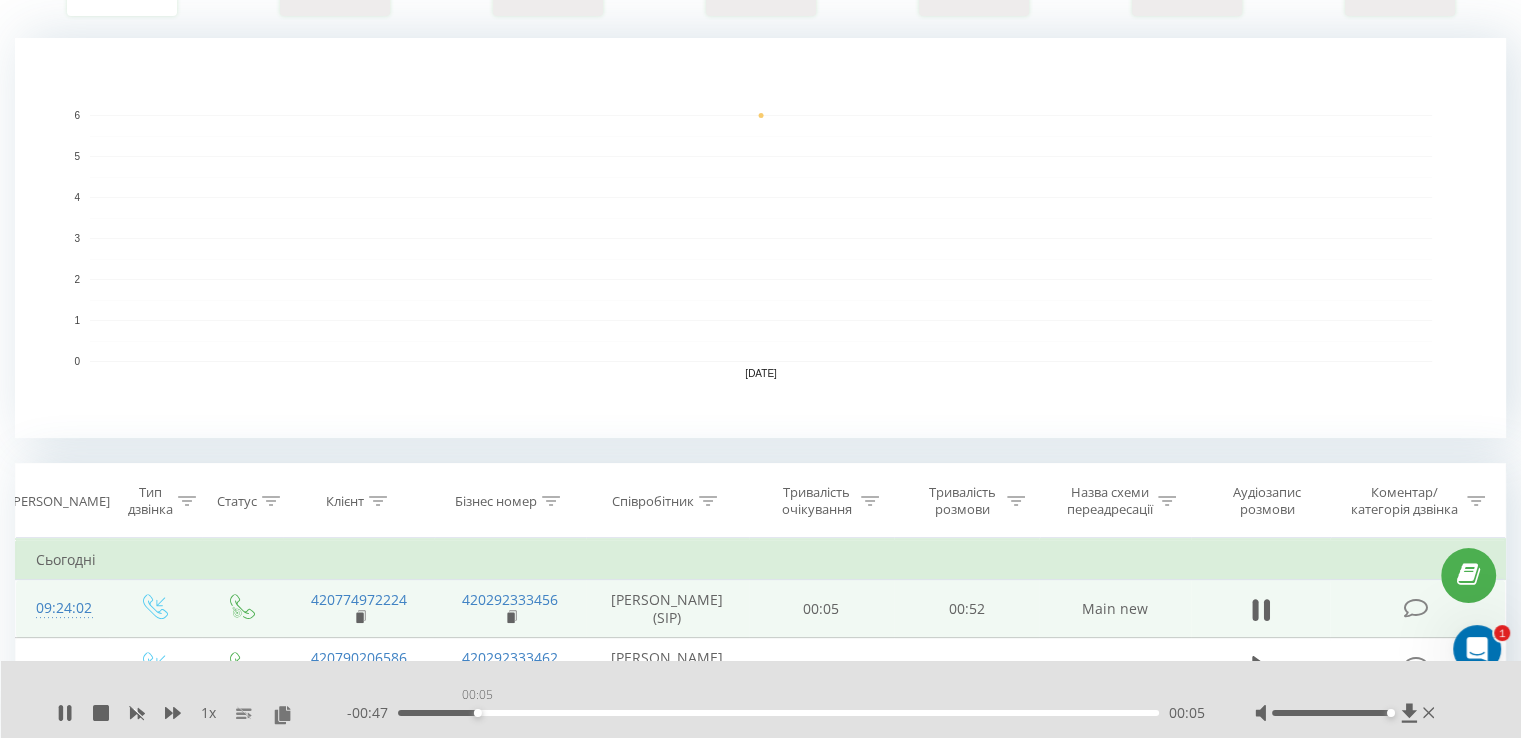 click on "00:05" at bounding box center [778, 713] 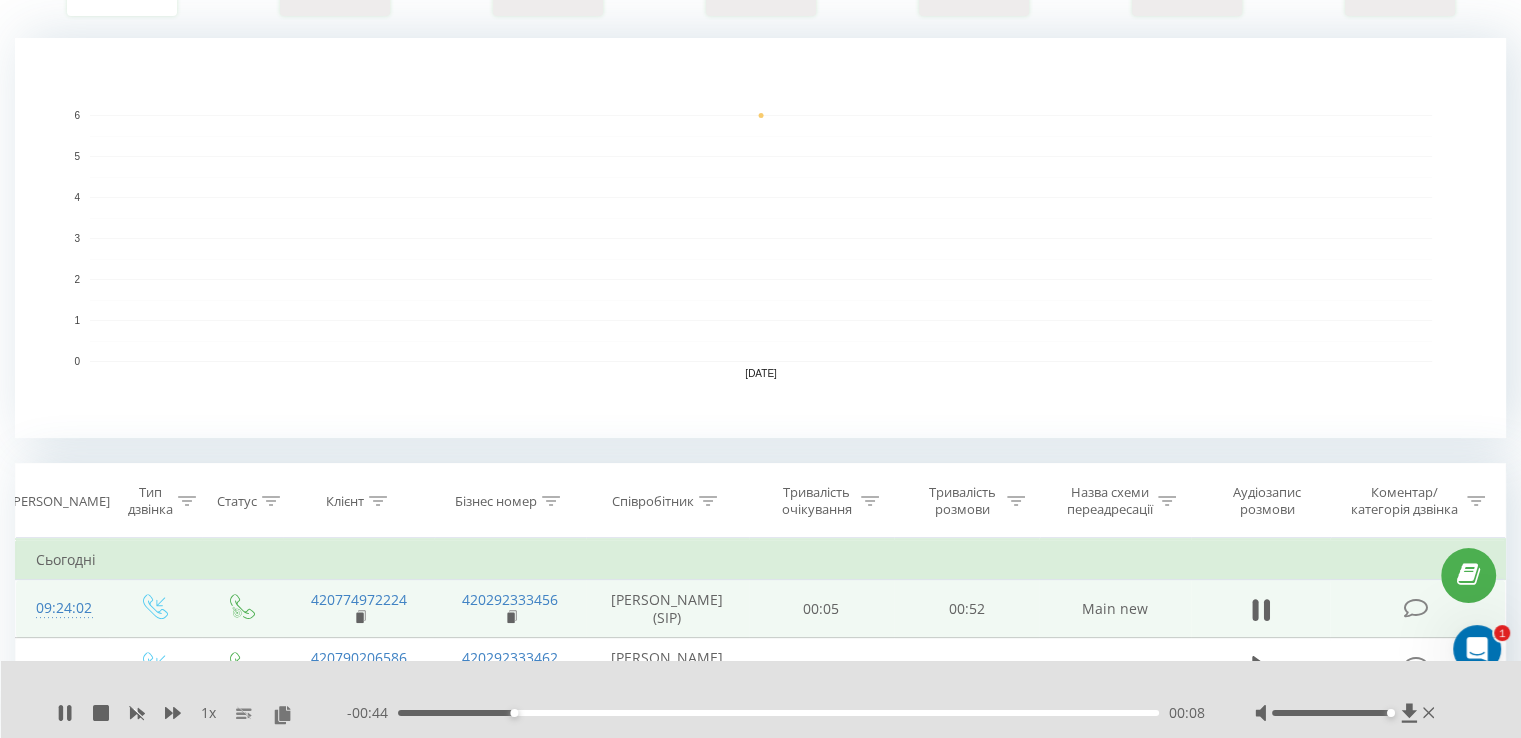 click on "00:08" at bounding box center (778, 713) 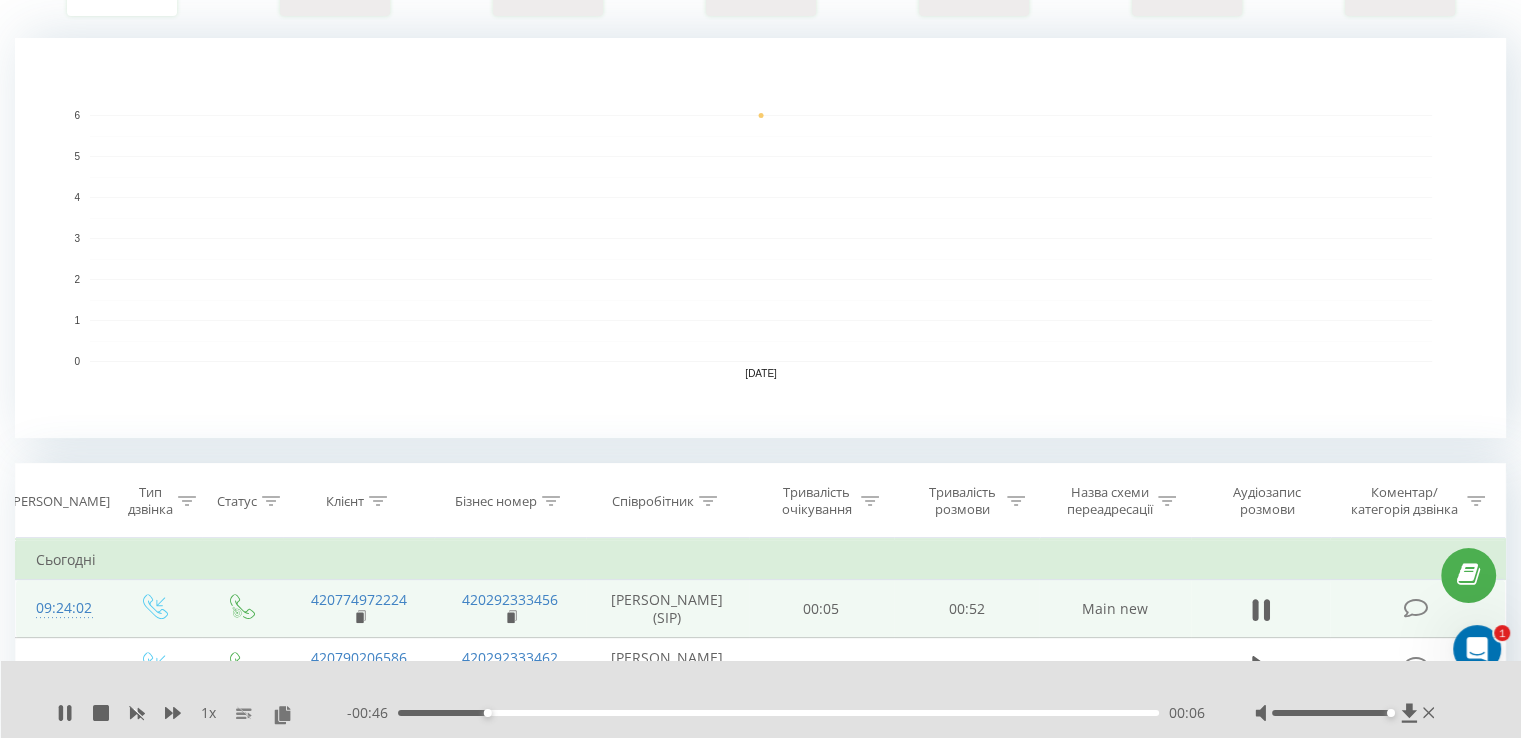 click on "00:06" at bounding box center (778, 713) 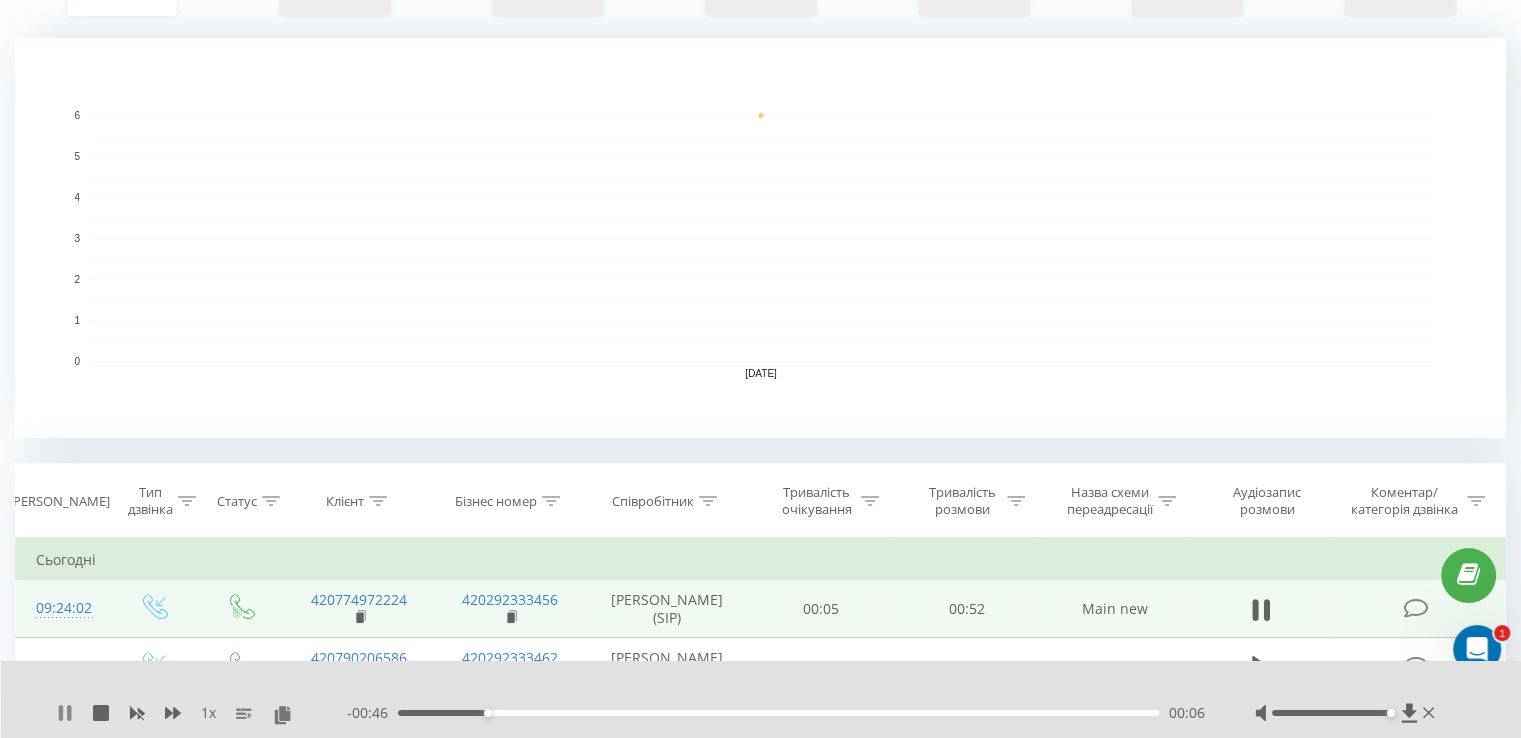 click 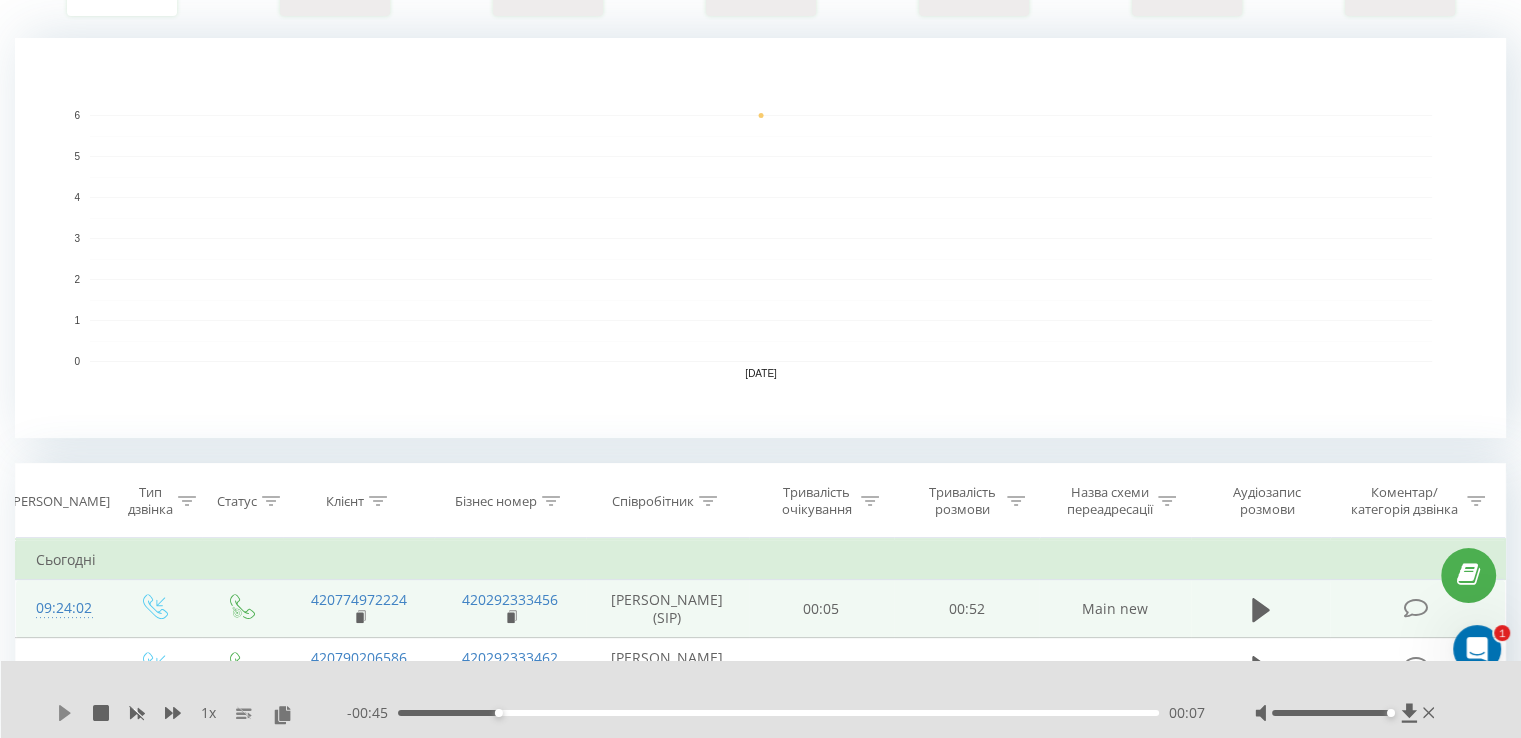 click 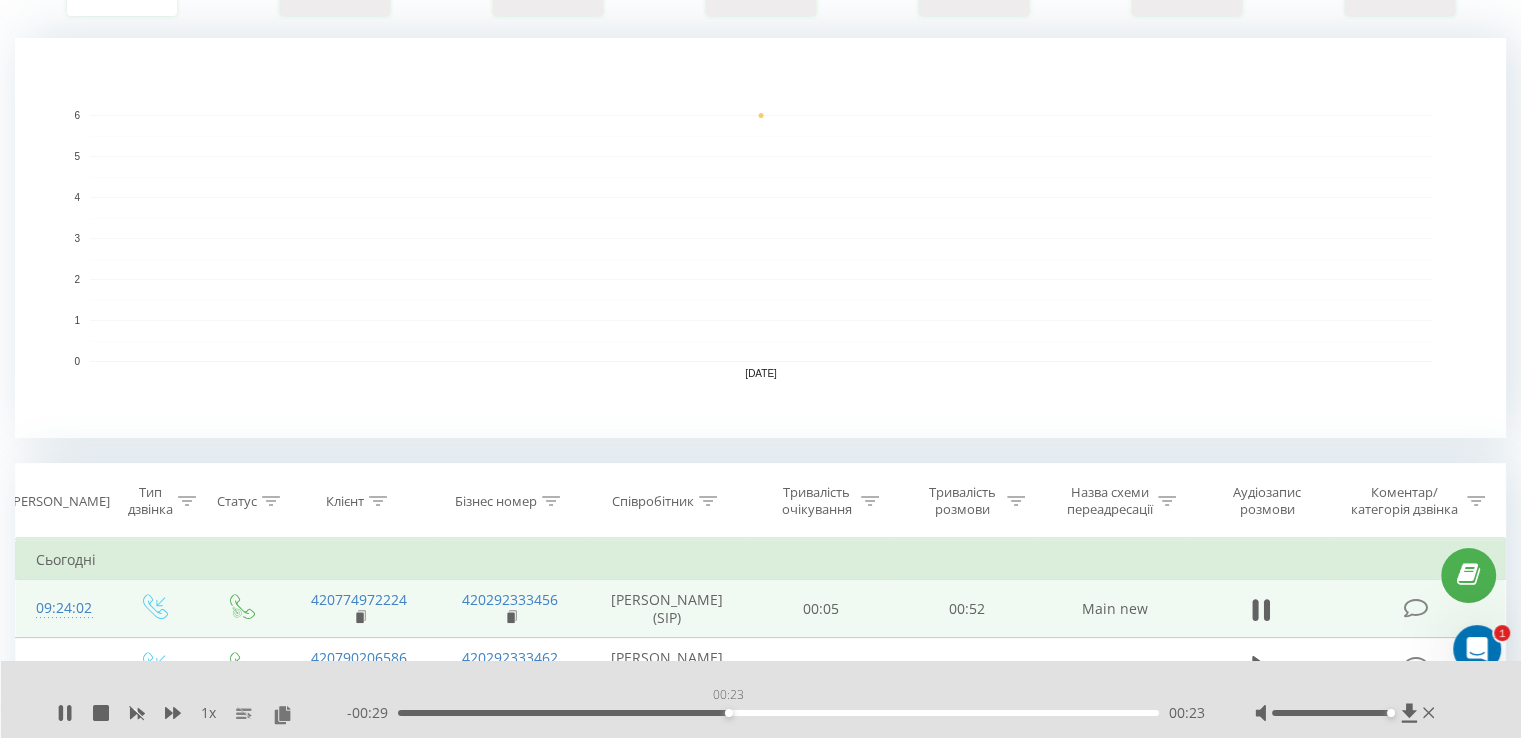 click on "00:23" at bounding box center (778, 713) 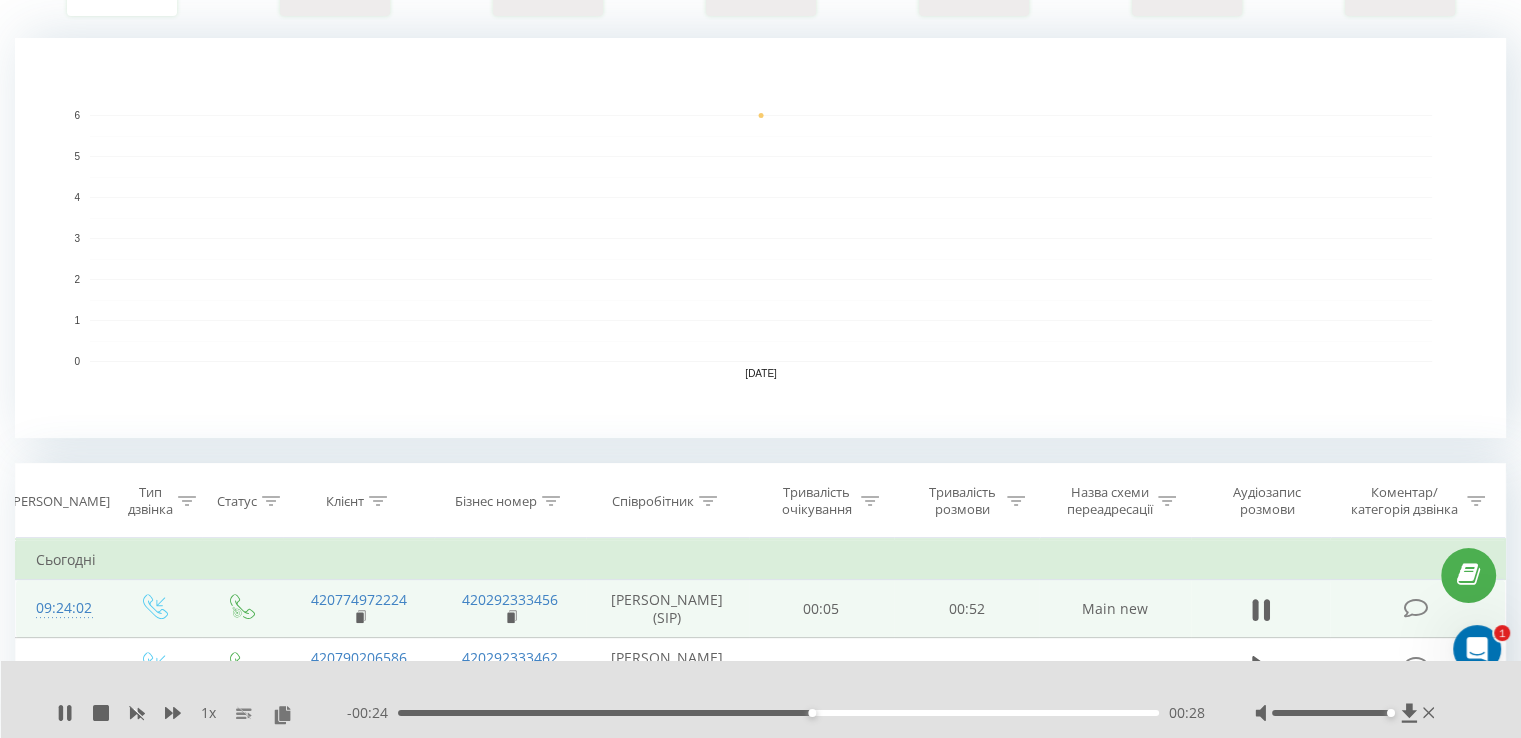click on "00:28" at bounding box center (778, 713) 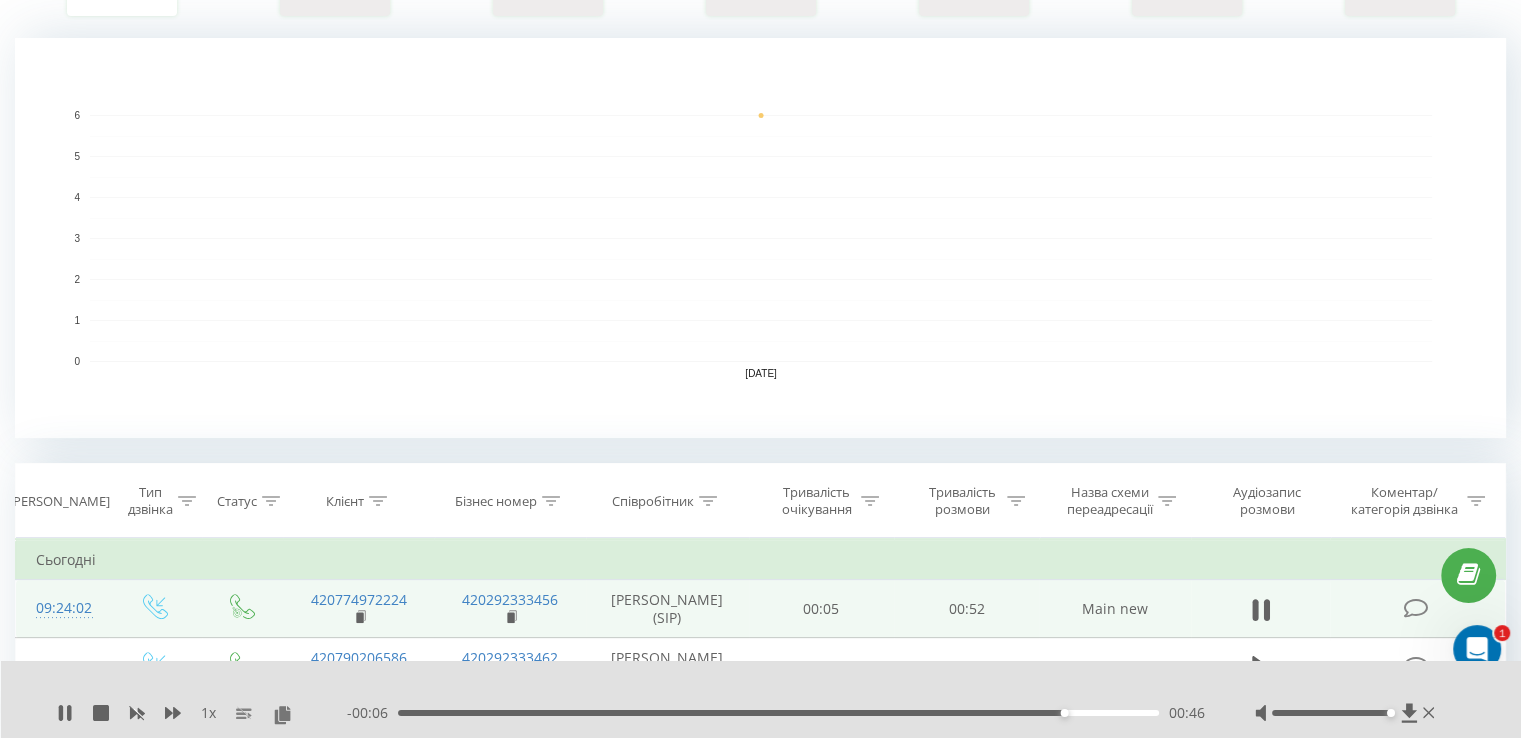 click on "00:46" at bounding box center (778, 713) 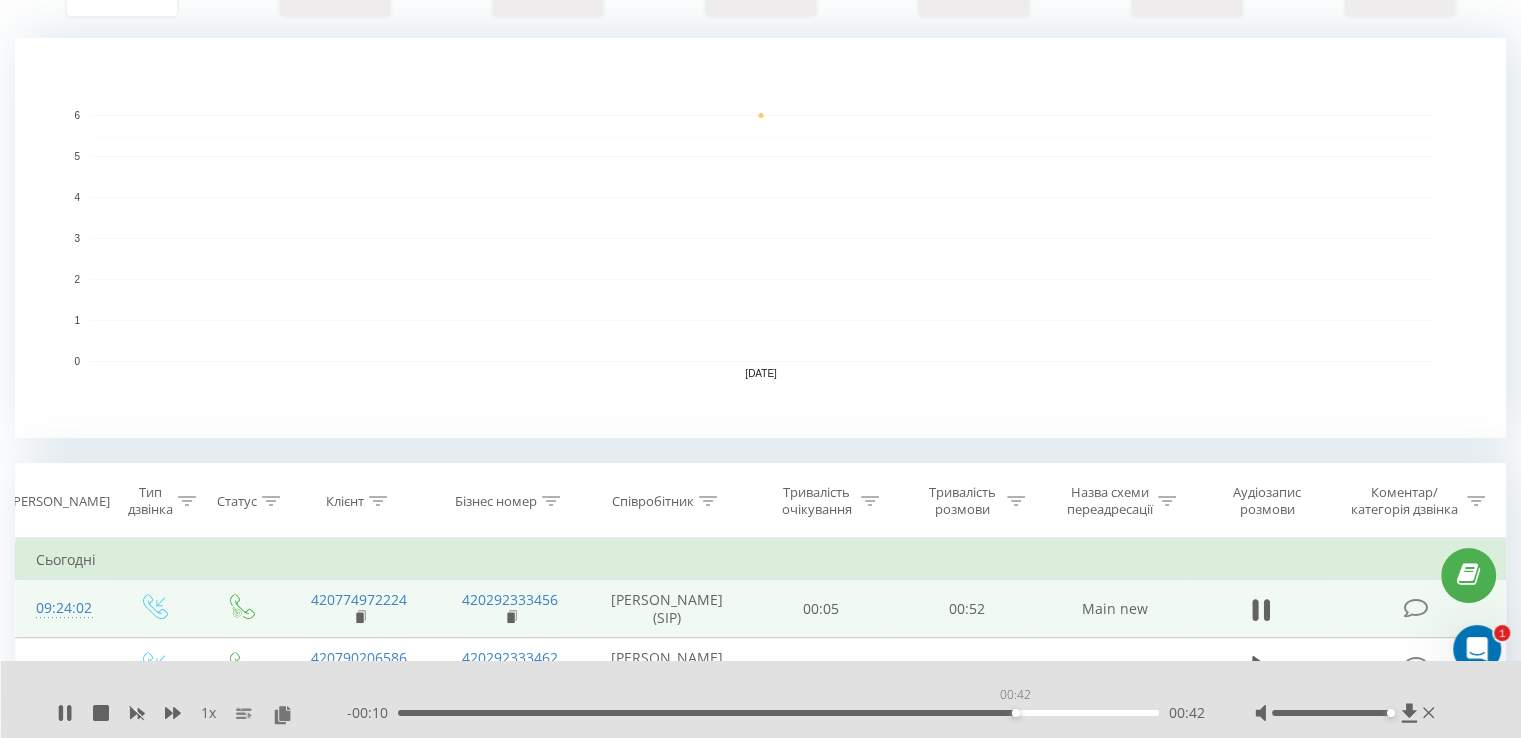 drag, startPoint x: 1015, startPoint y: 714, endPoint x: 1005, endPoint y: 713, distance: 10.049875 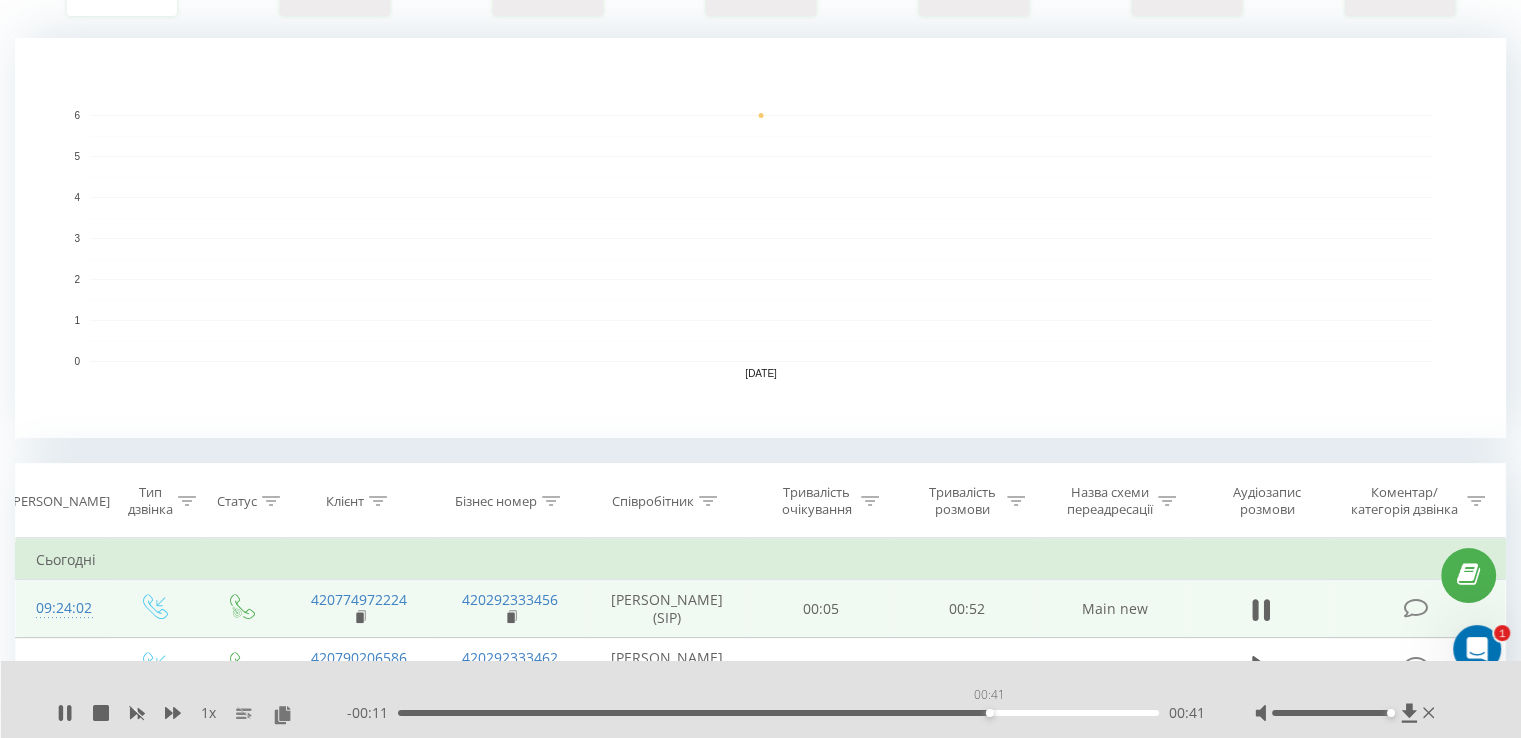 click on "00:41" at bounding box center (778, 713) 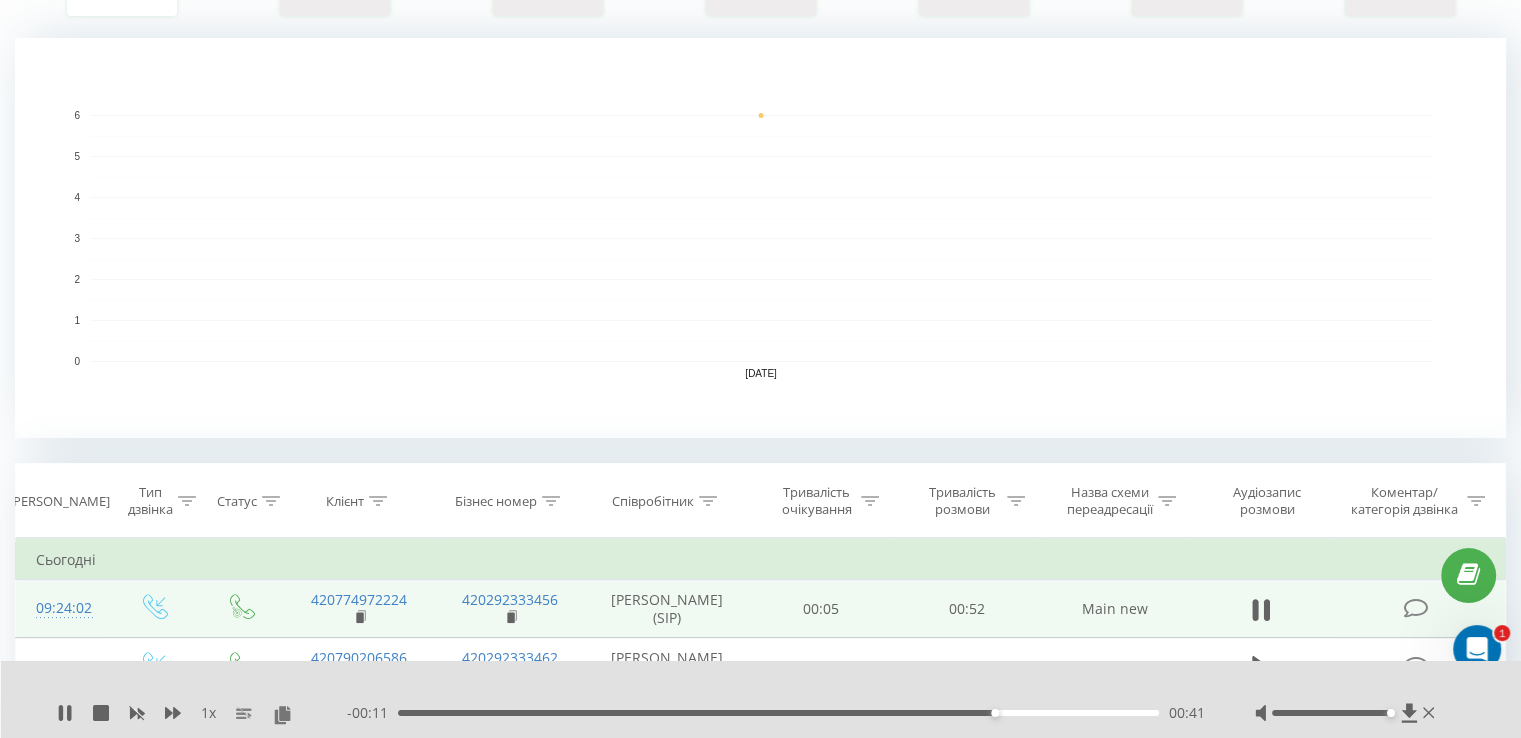 click on "00:41" at bounding box center (778, 713) 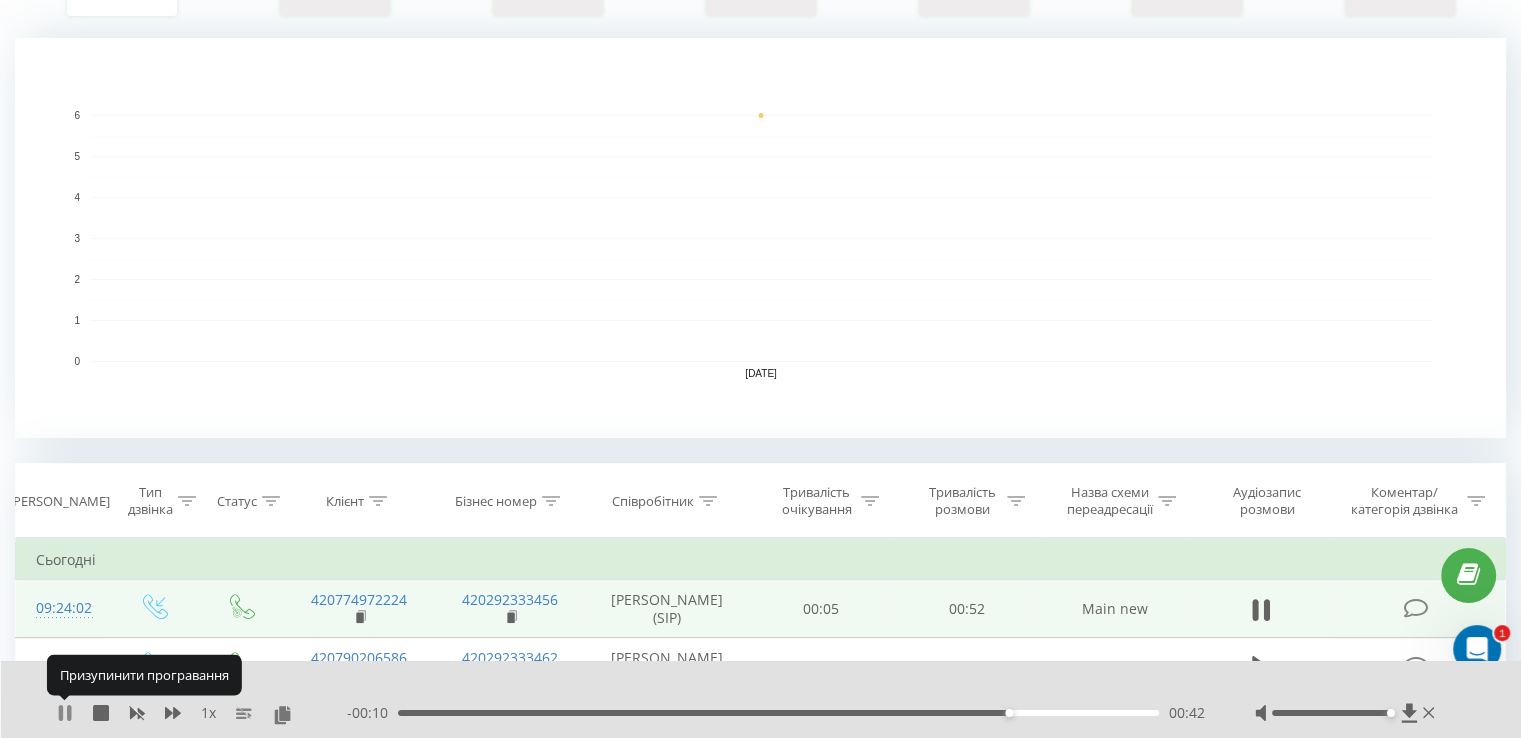 click 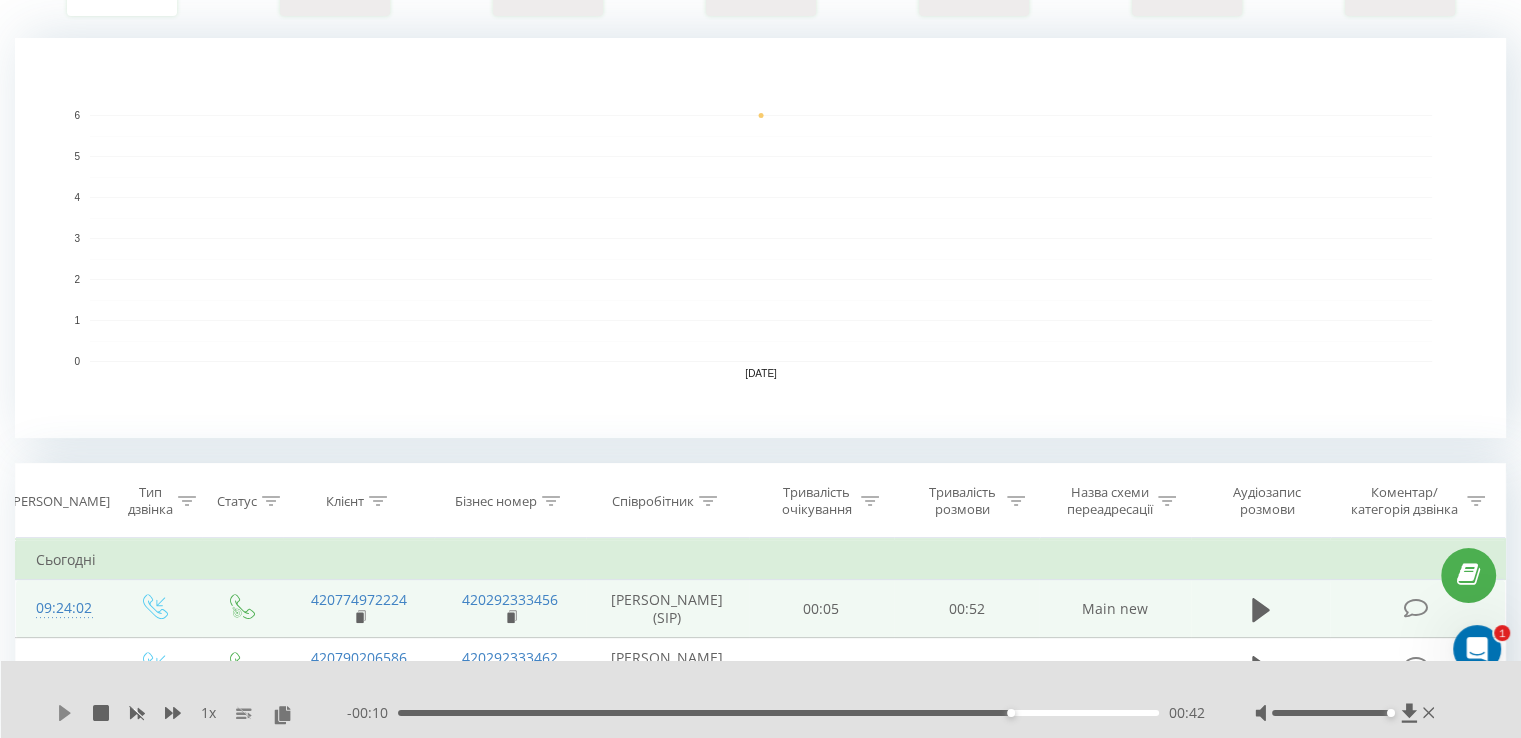 click 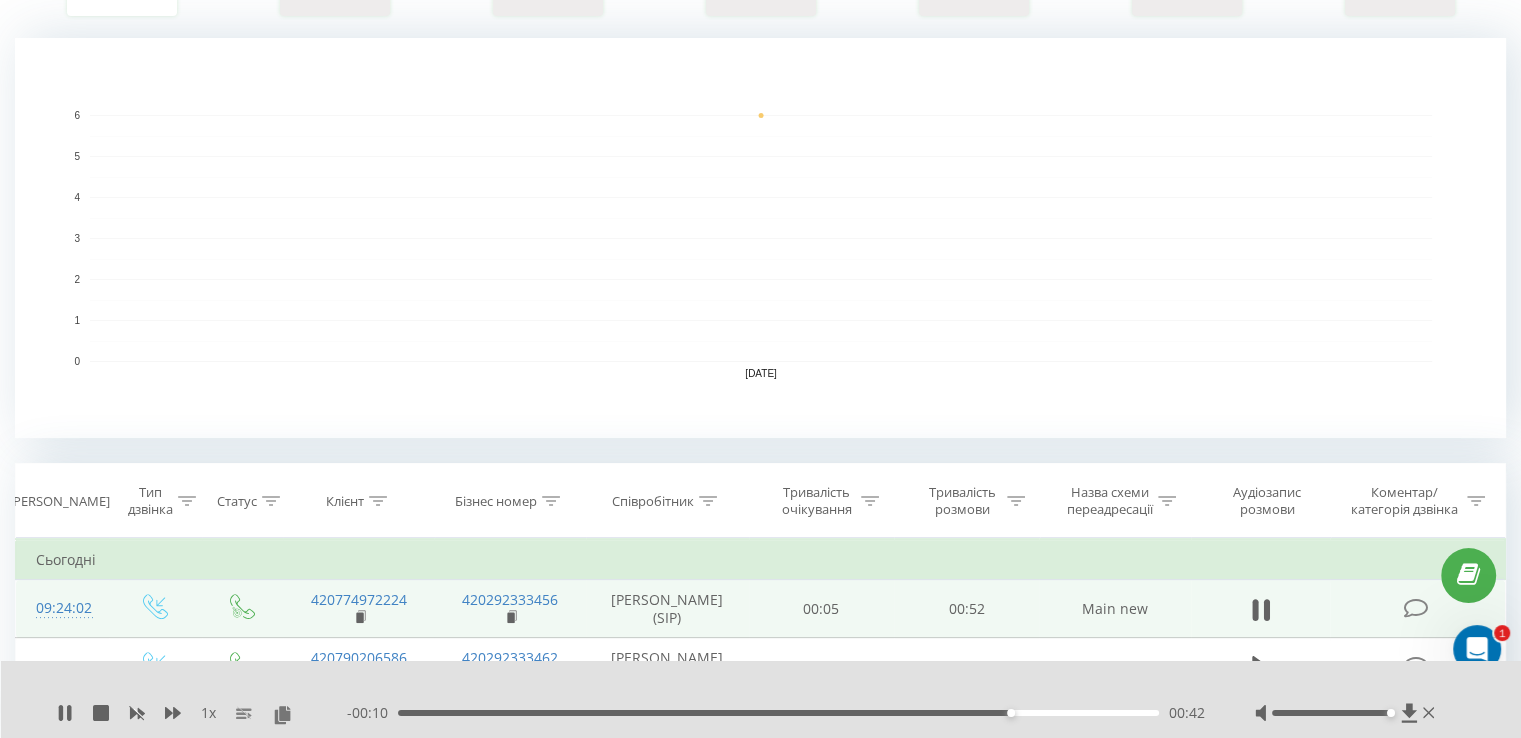 click on "00:42" at bounding box center (778, 713) 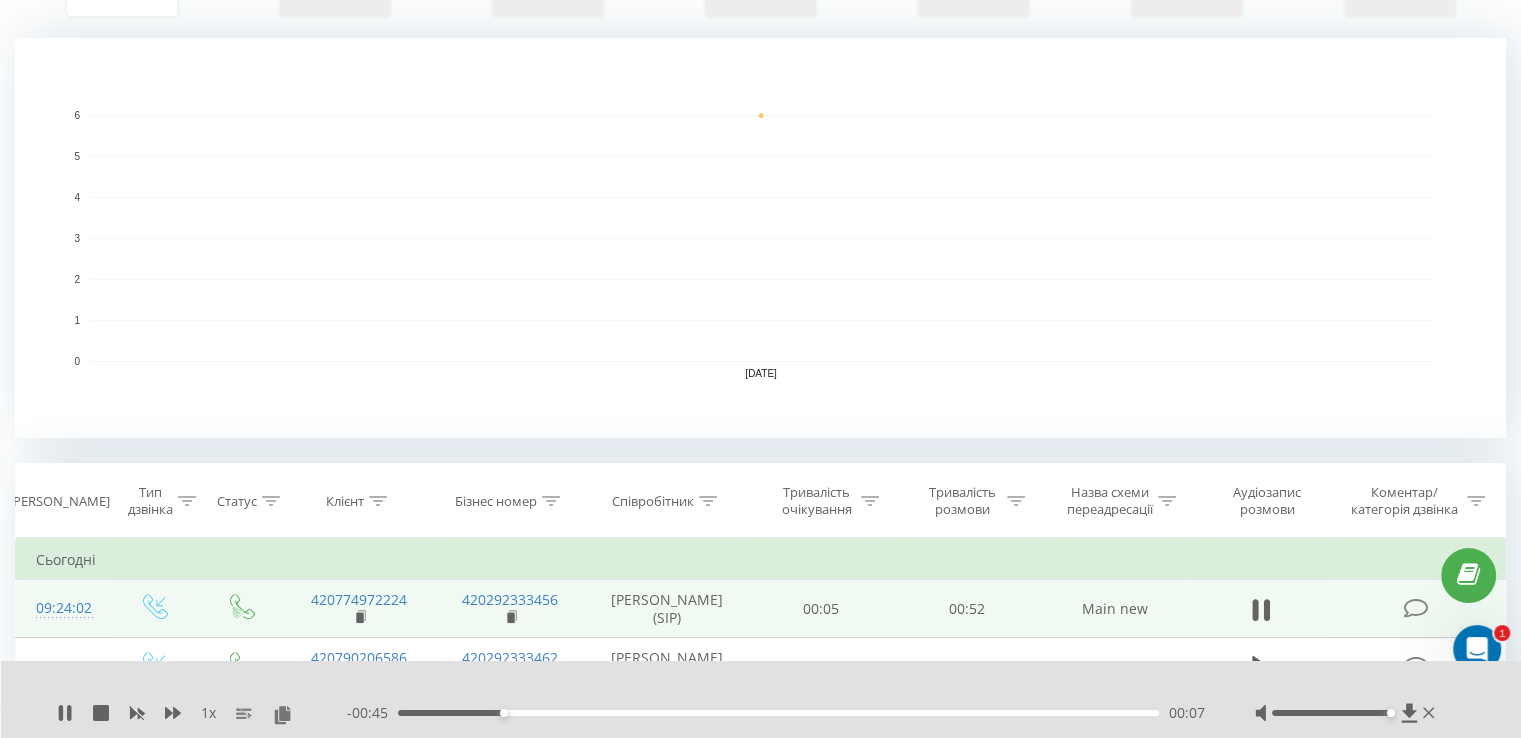 click on "00:07" at bounding box center (778, 713) 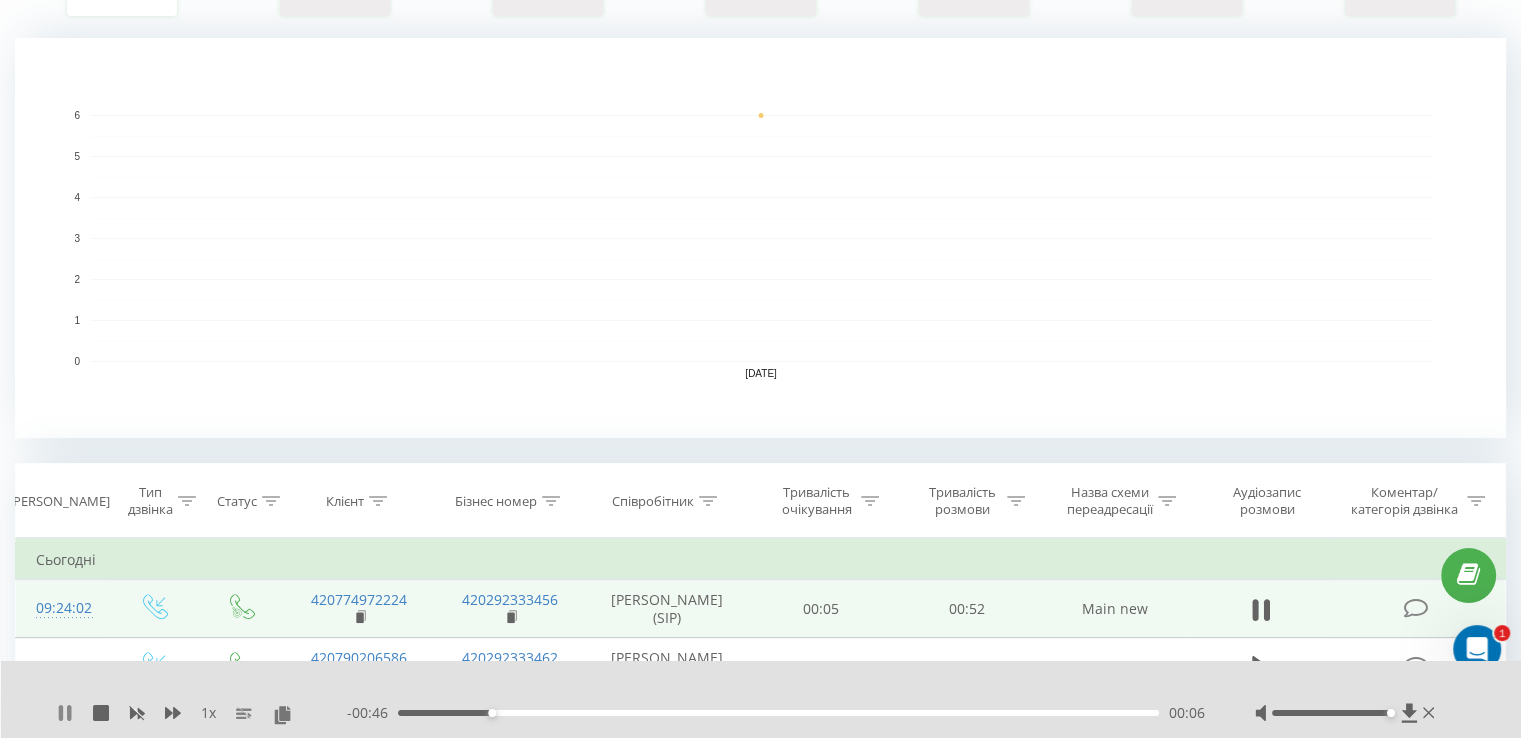 click 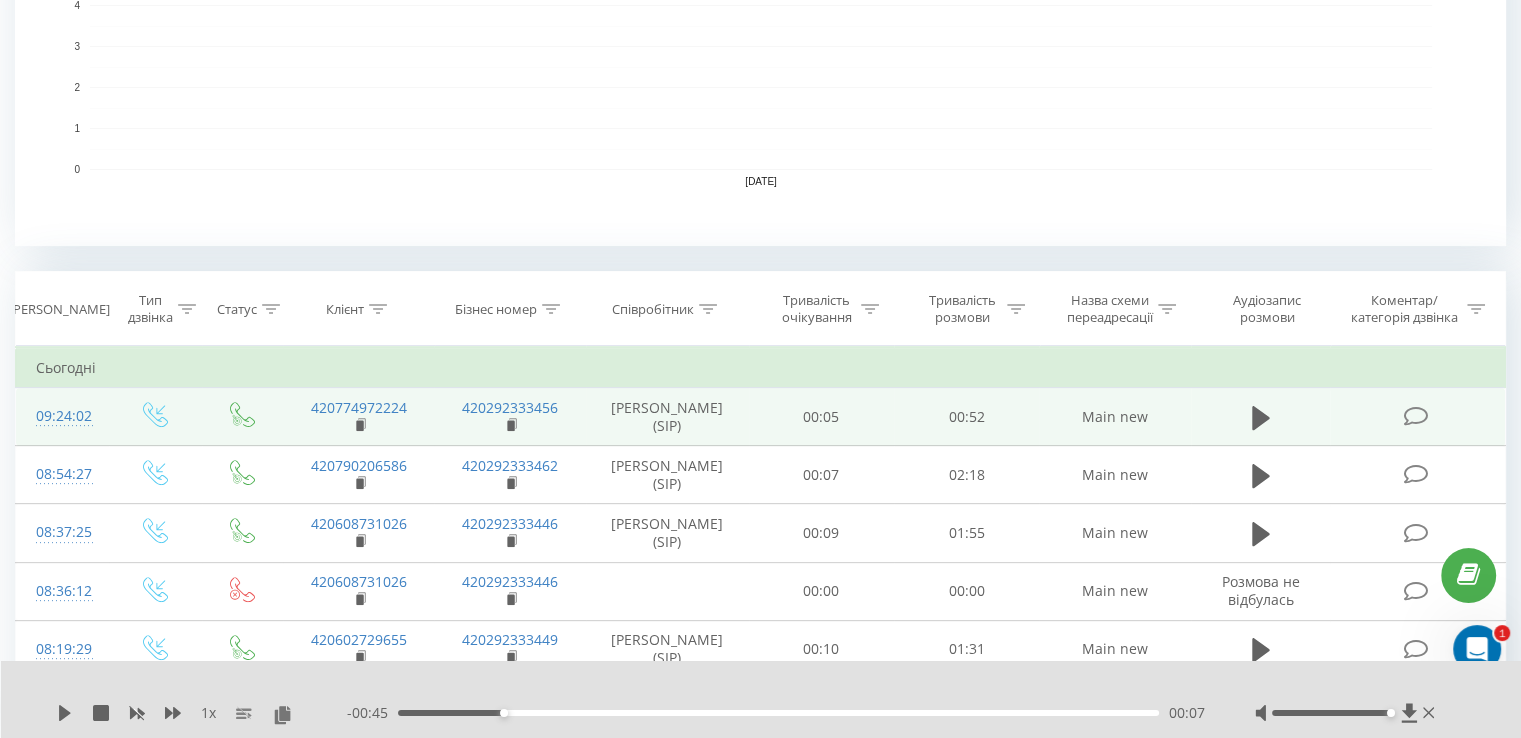 scroll, scrollTop: 600, scrollLeft: 0, axis: vertical 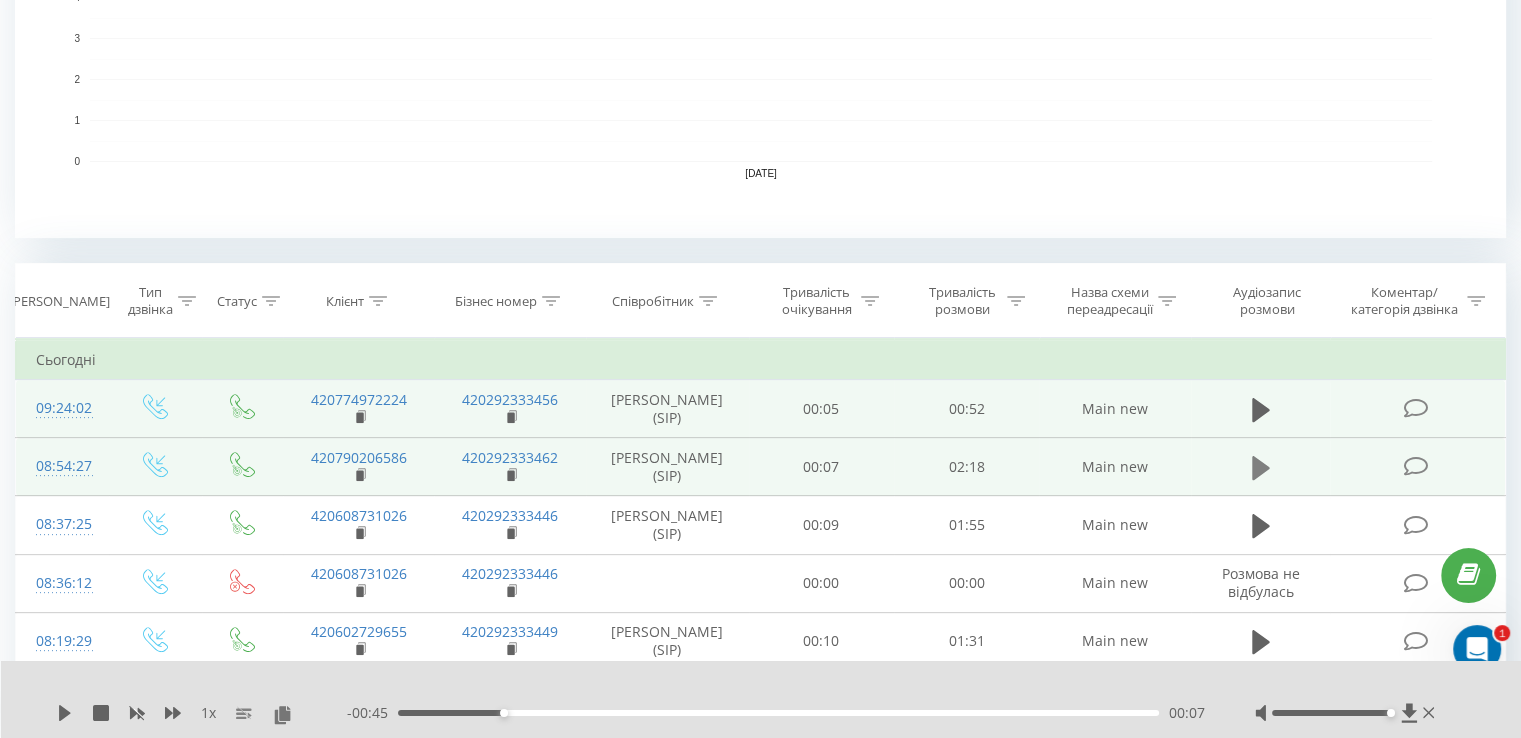 click 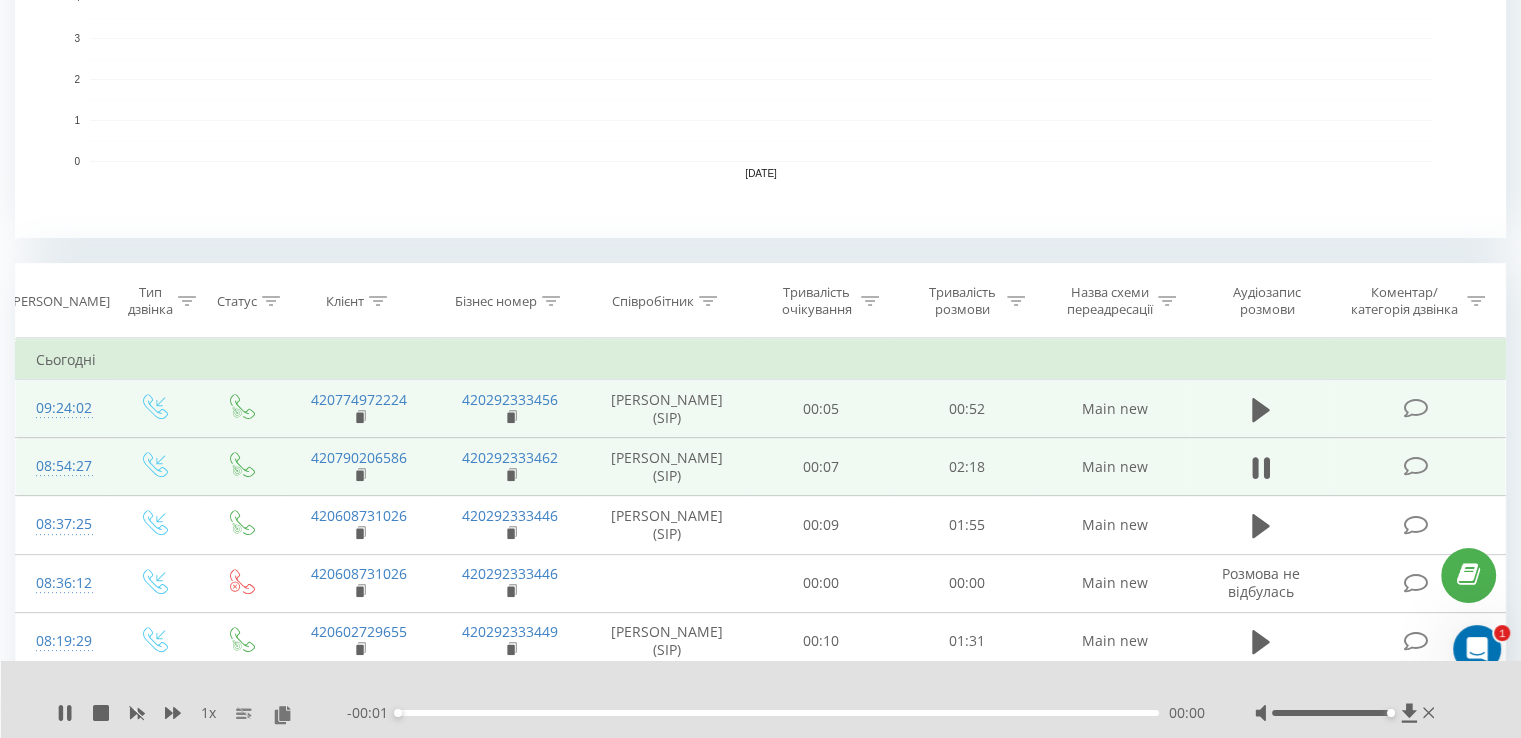 click on "00:00" at bounding box center (778, 713) 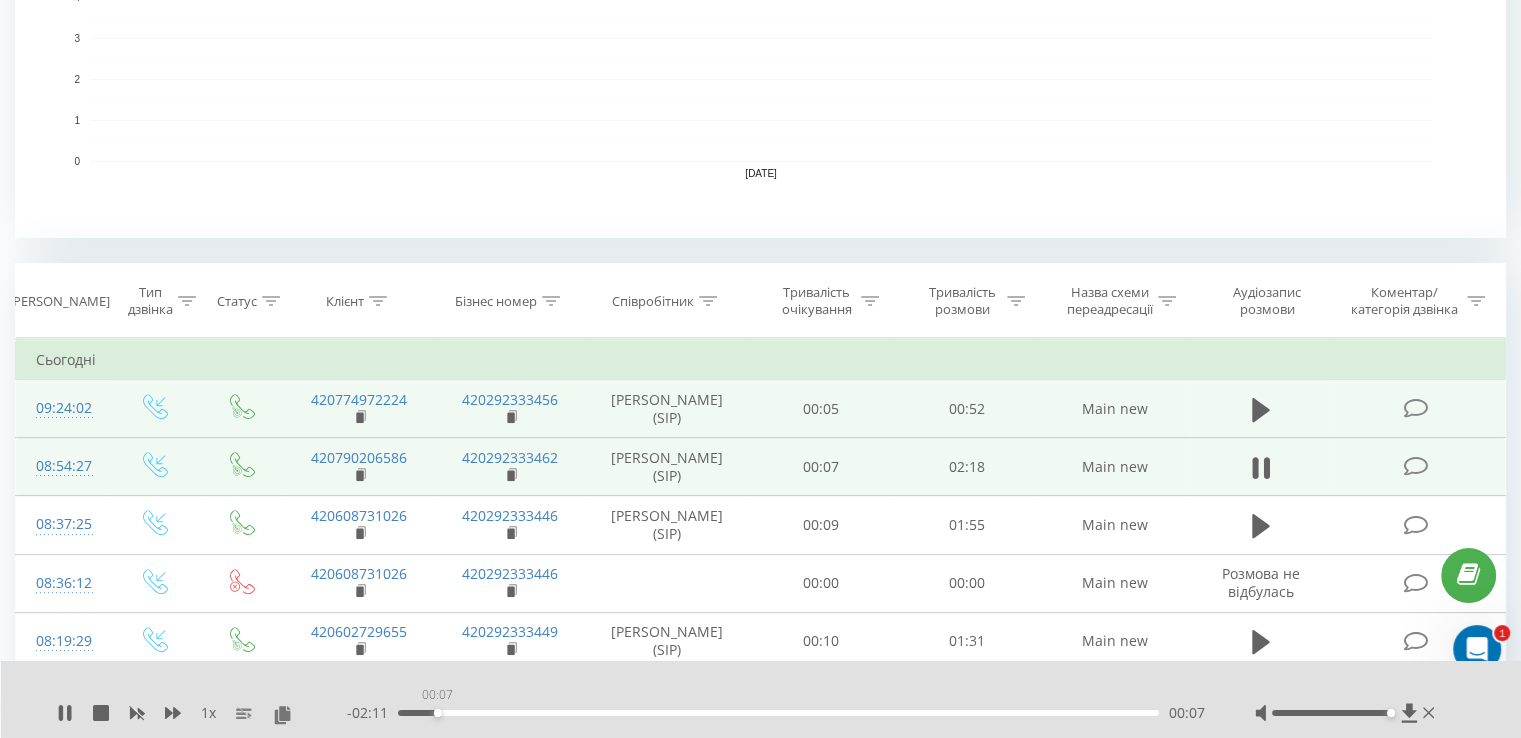 click on "00:07" at bounding box center (778, 713) 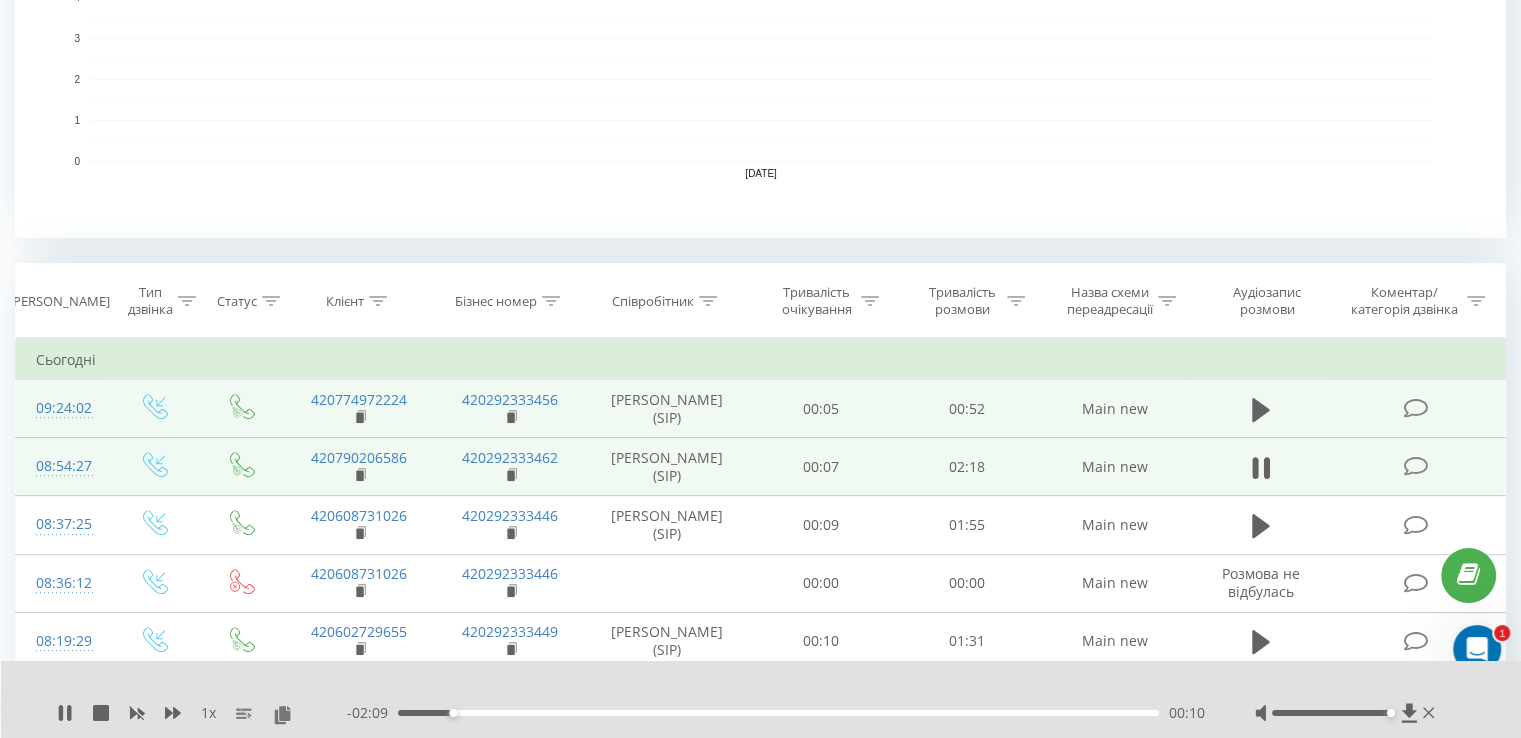 click on "00:10" at bounding box center [778, 713] 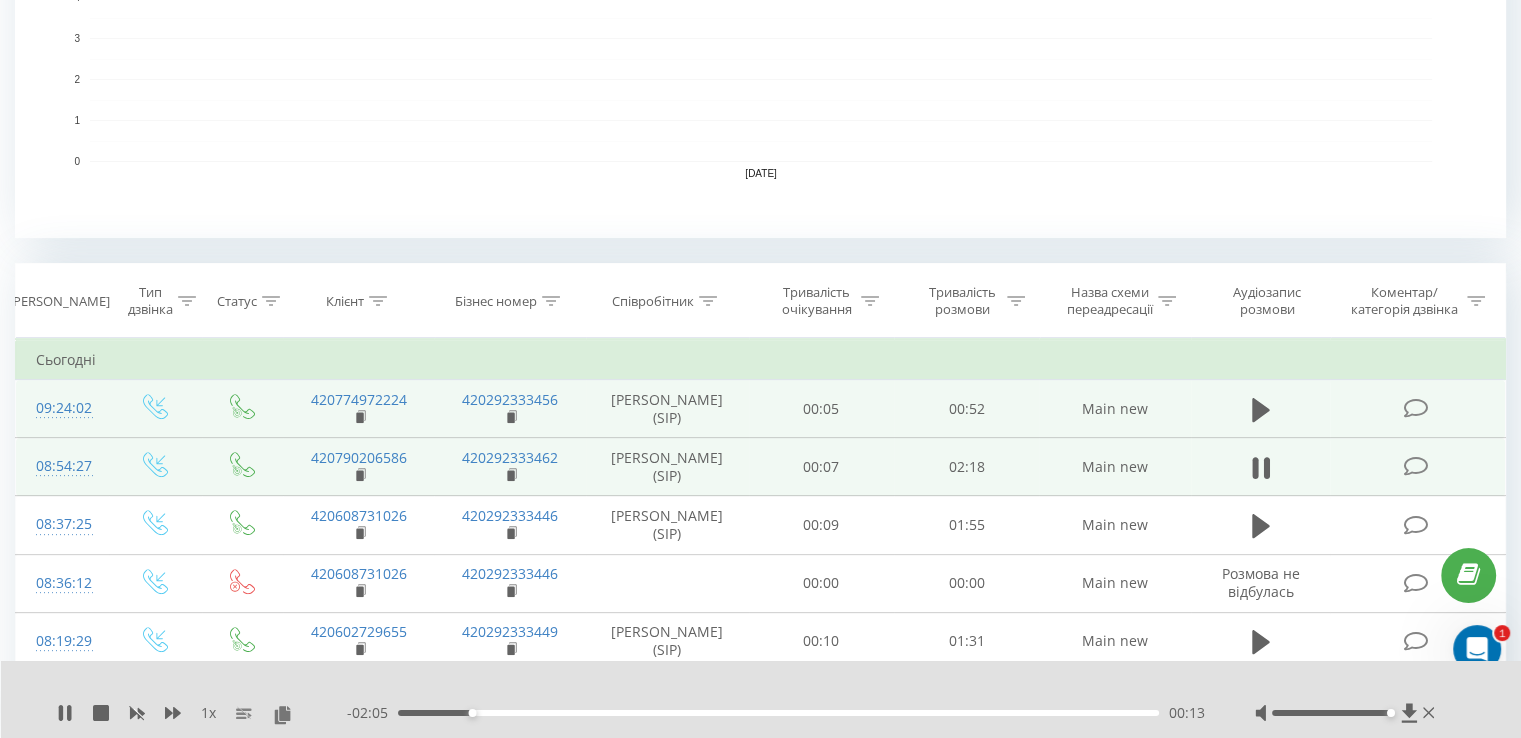 click on "00:13" at bounding box center [778, 713] 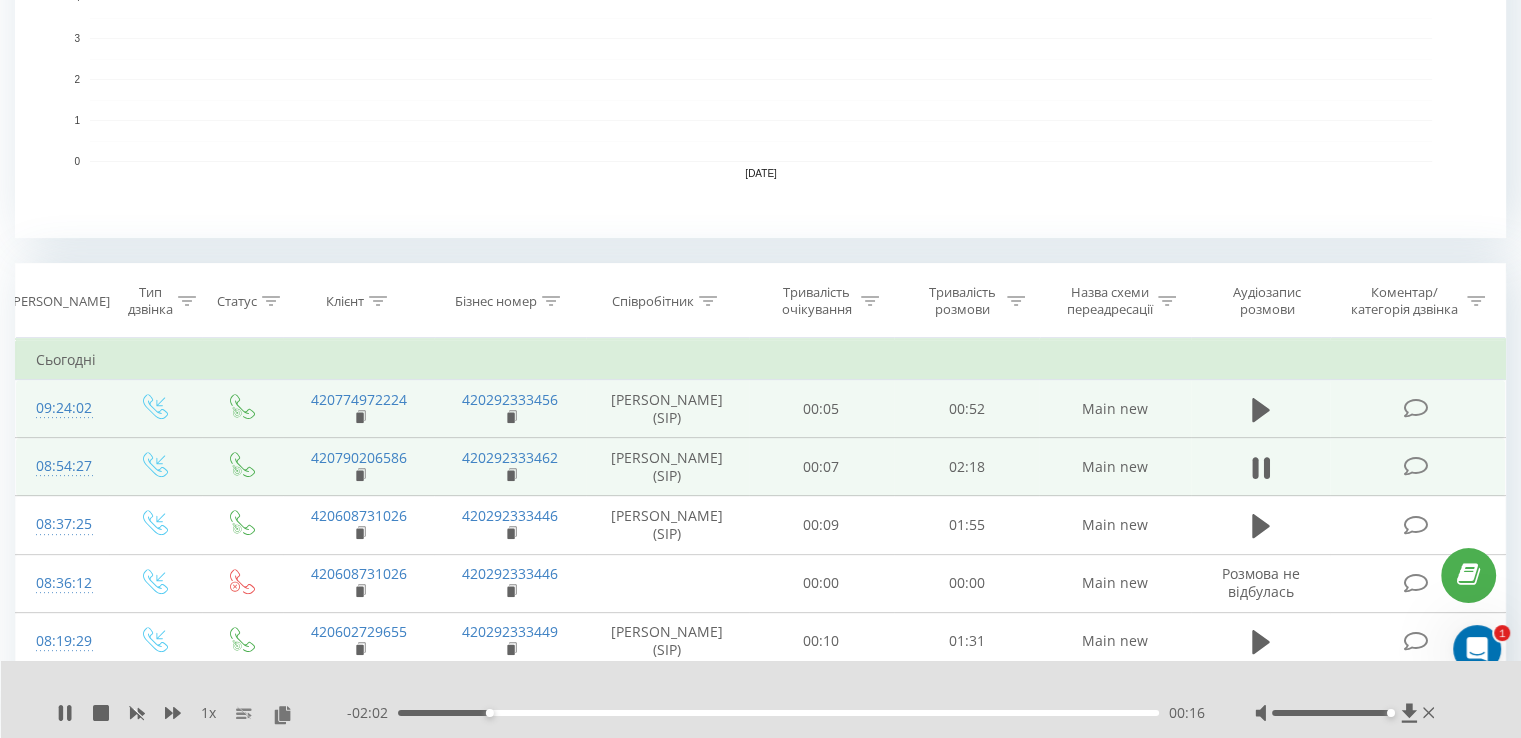 click on "00:16" at bounding box center [778, 713] 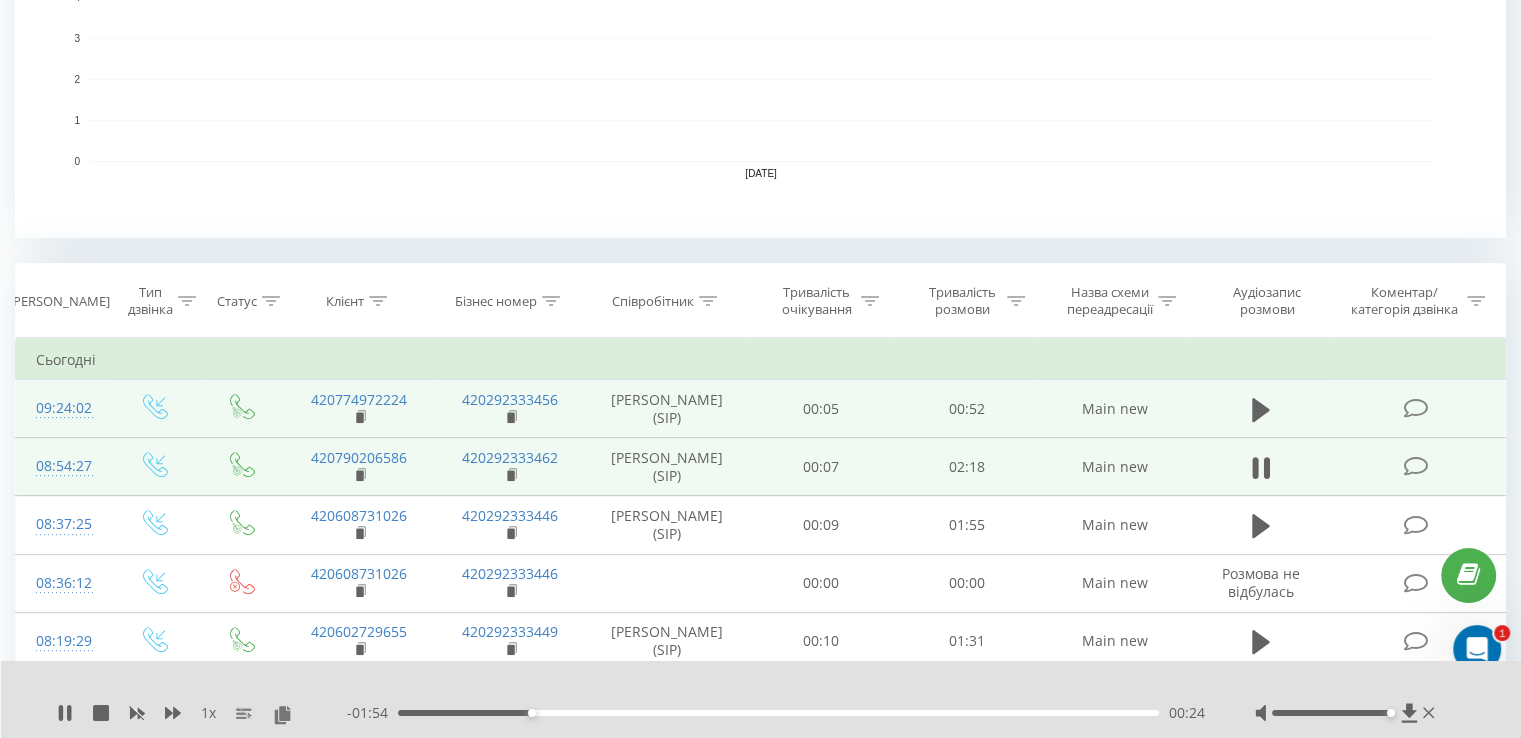 click on "00:24" at bounding box center [778, 713] 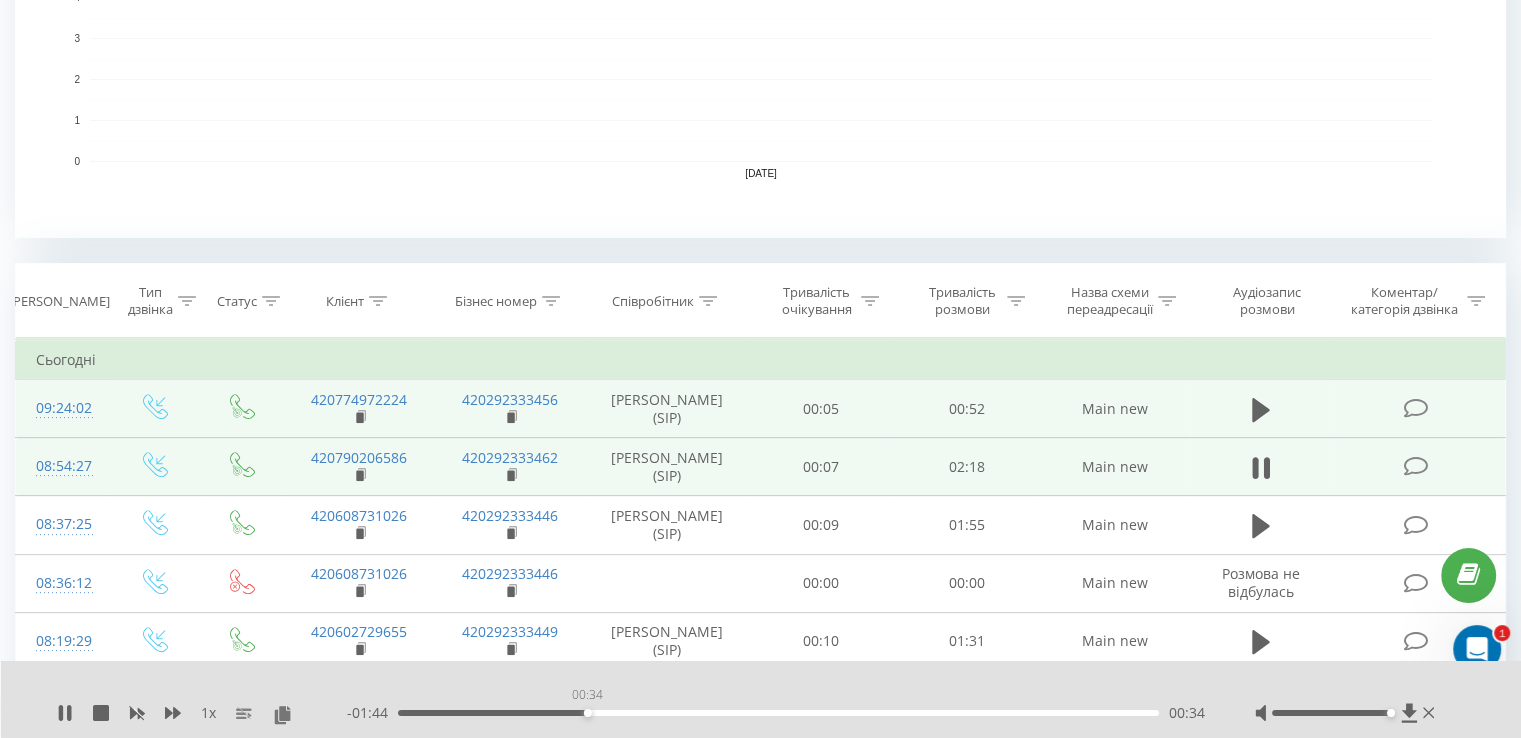 click on "00:34" at bounding box center [778, 713] 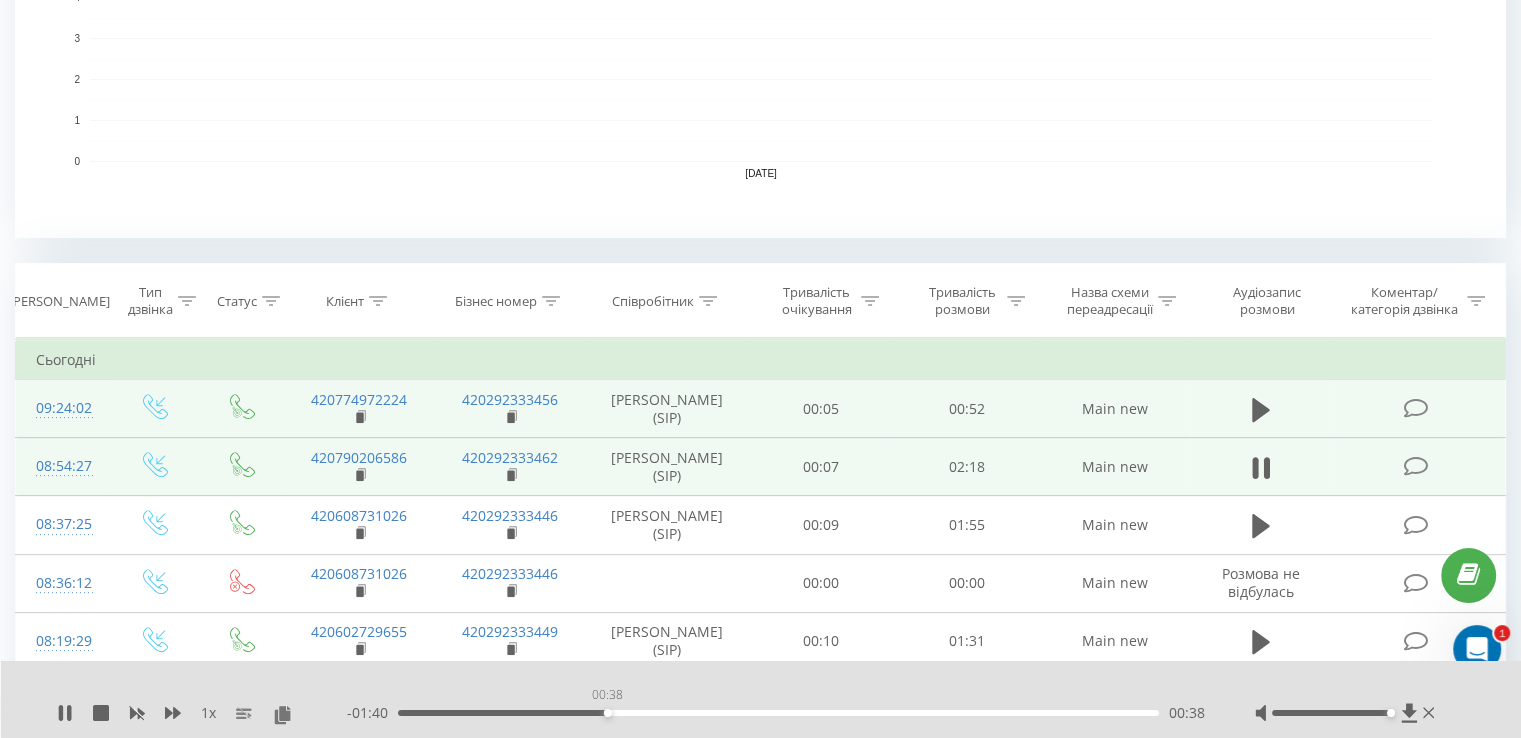 click on "00:38" at bounding box center (778, 713) 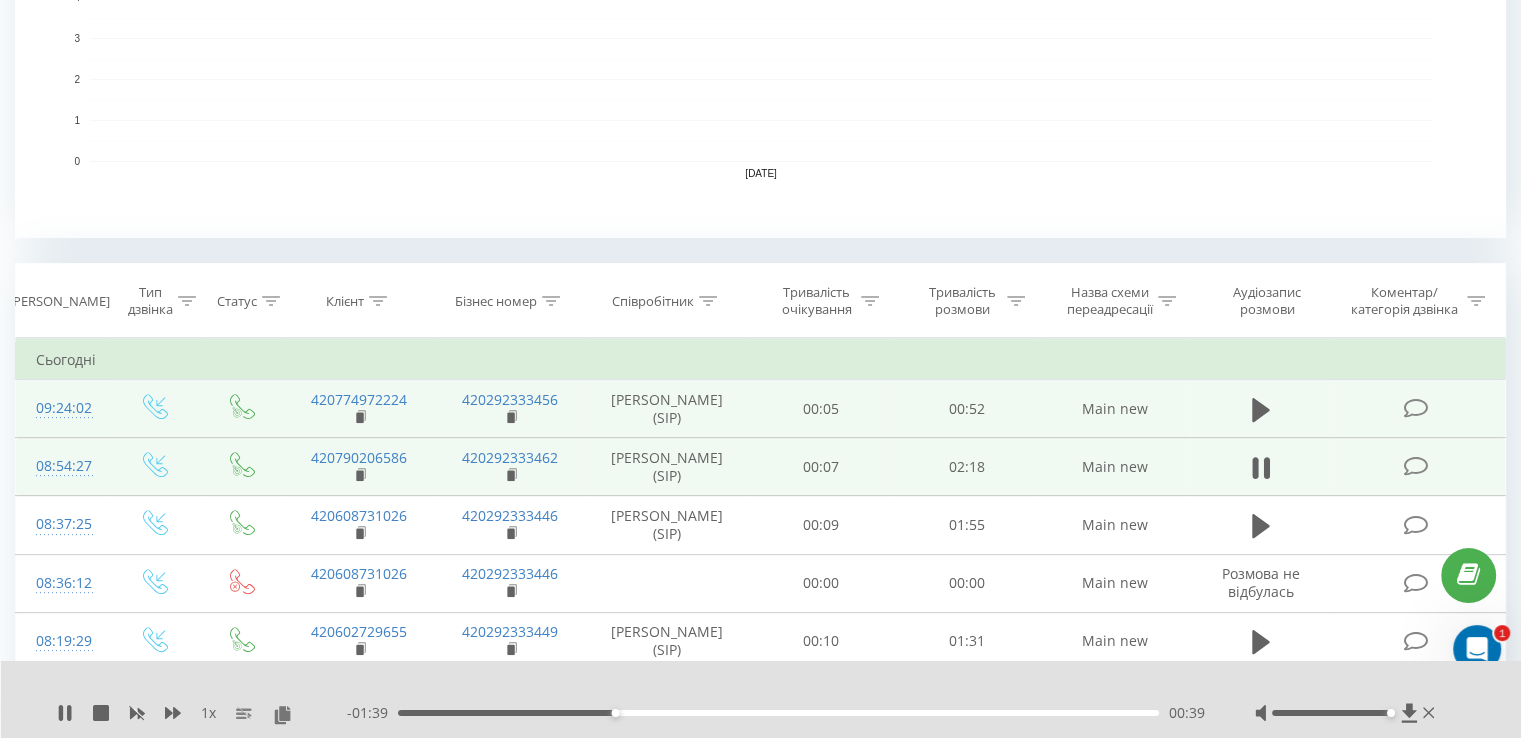 click on "00:39" at bounding box center (778, 713) 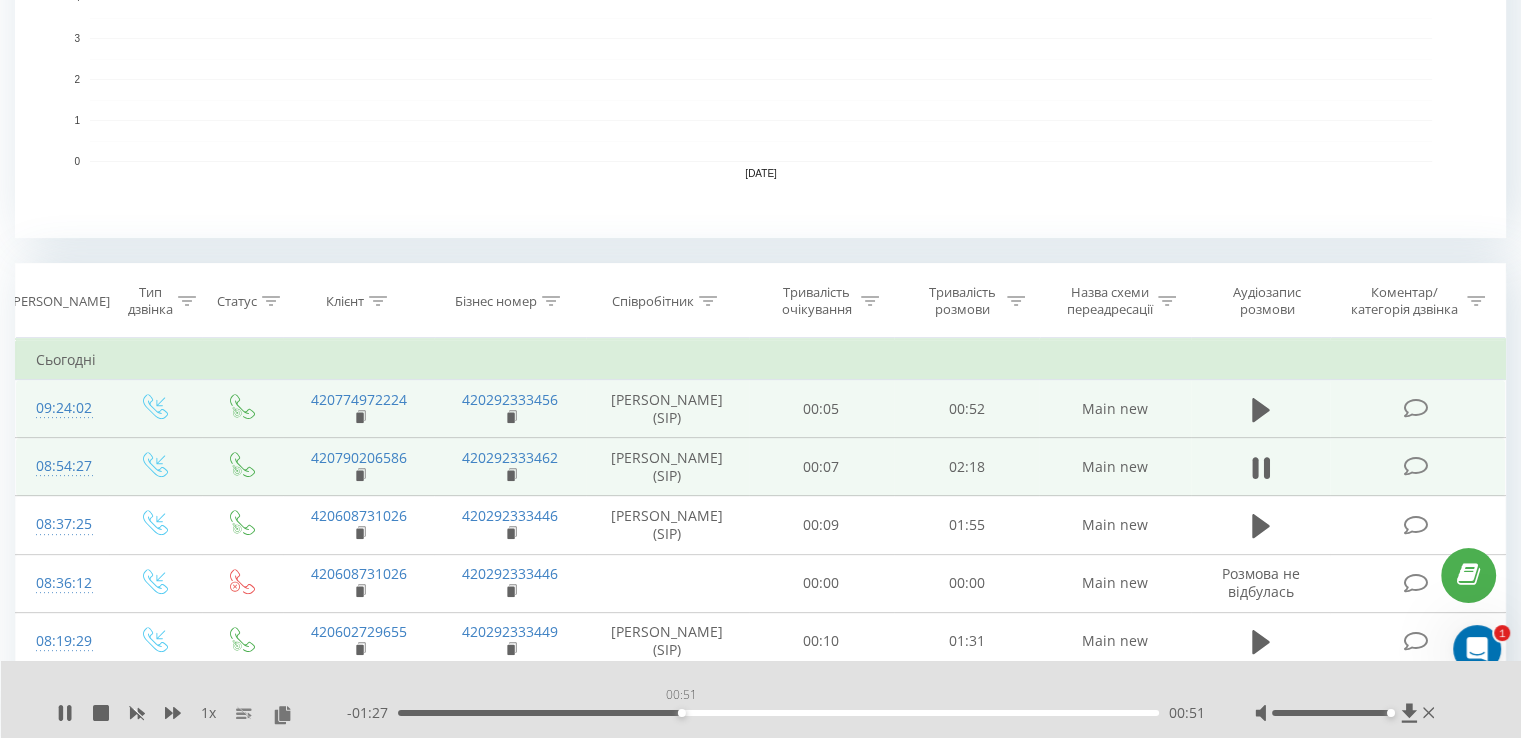 click on "00:51" at bounding box center (778, 713) 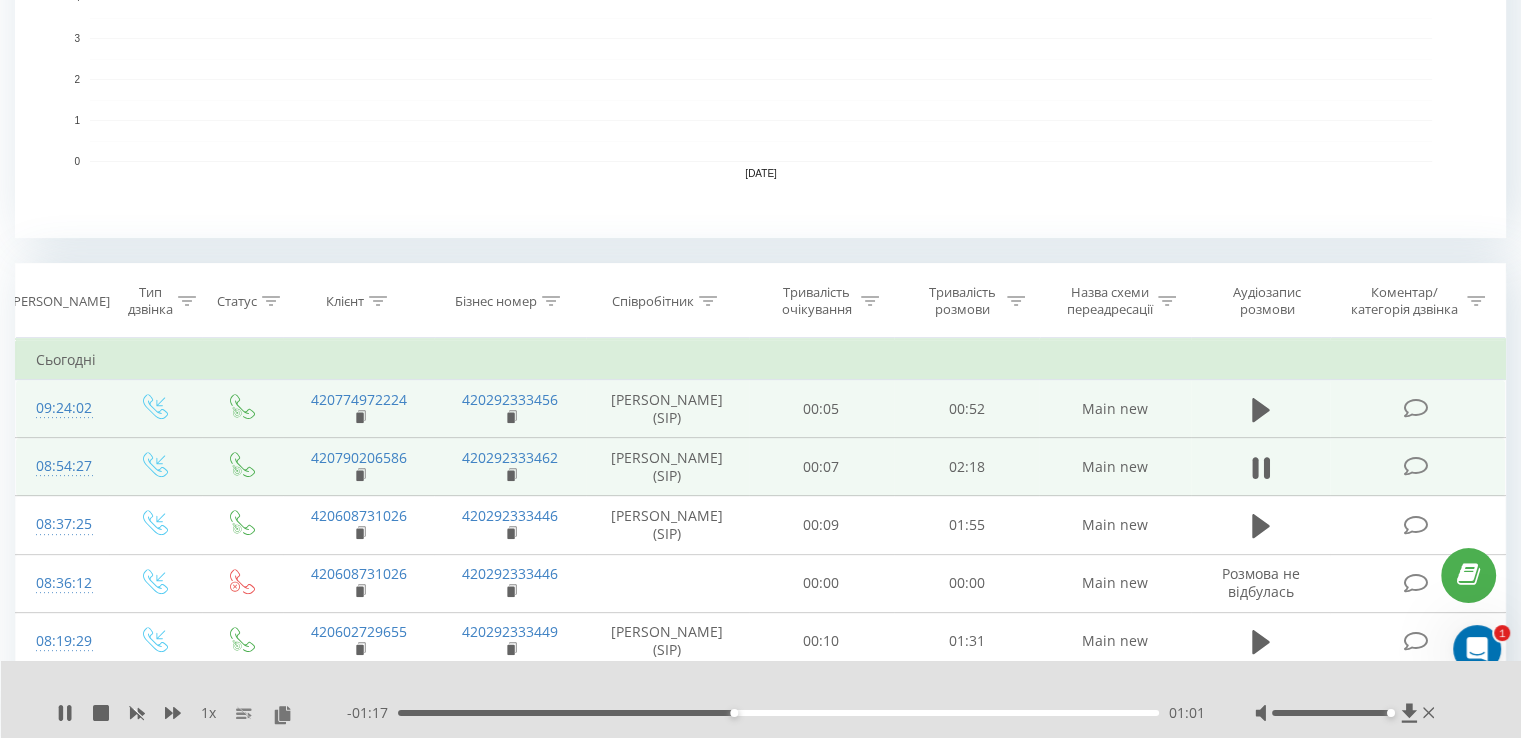 click on "- 01:17 01:01   01:01" at bounding box center (776, 713) 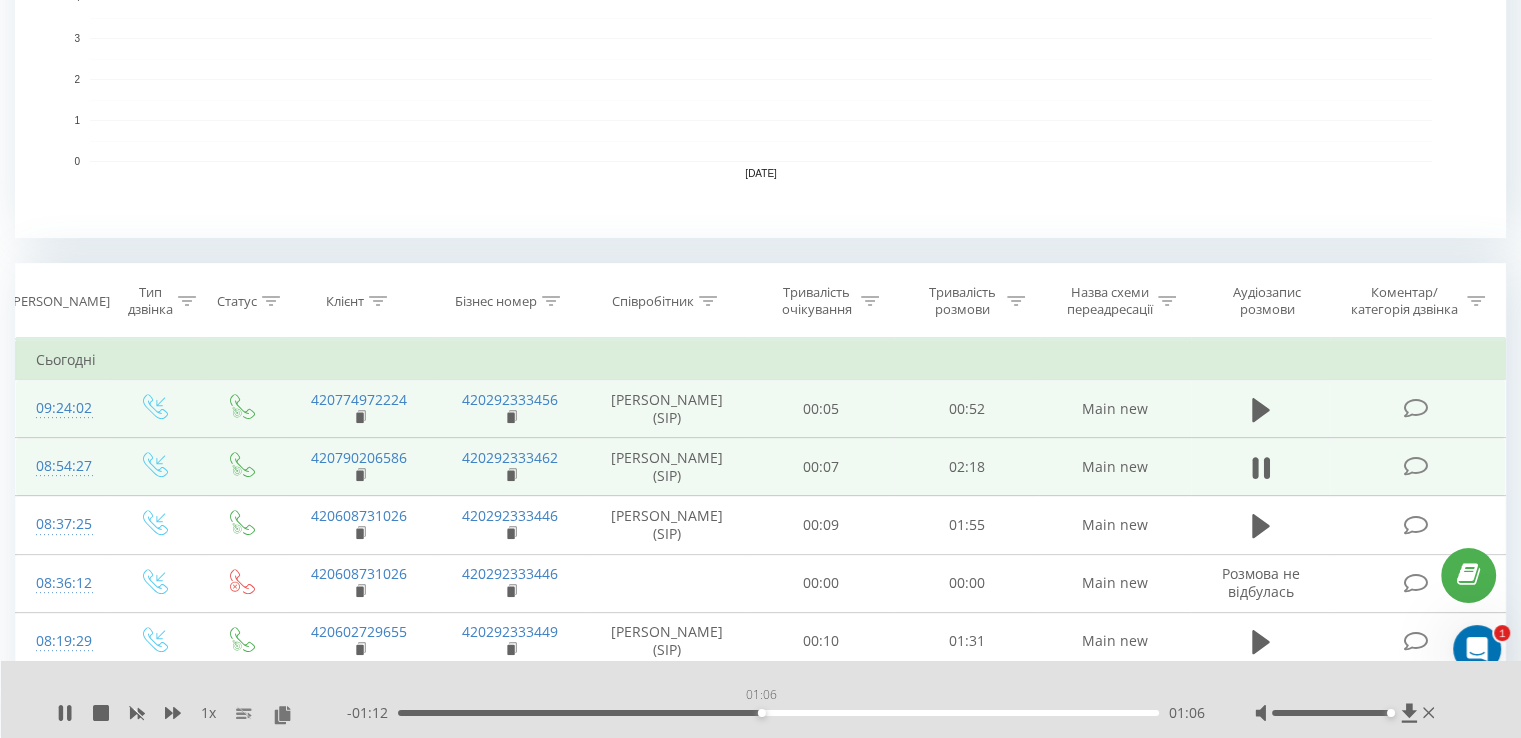 click on "01:06" at bounding box center (778, 713) 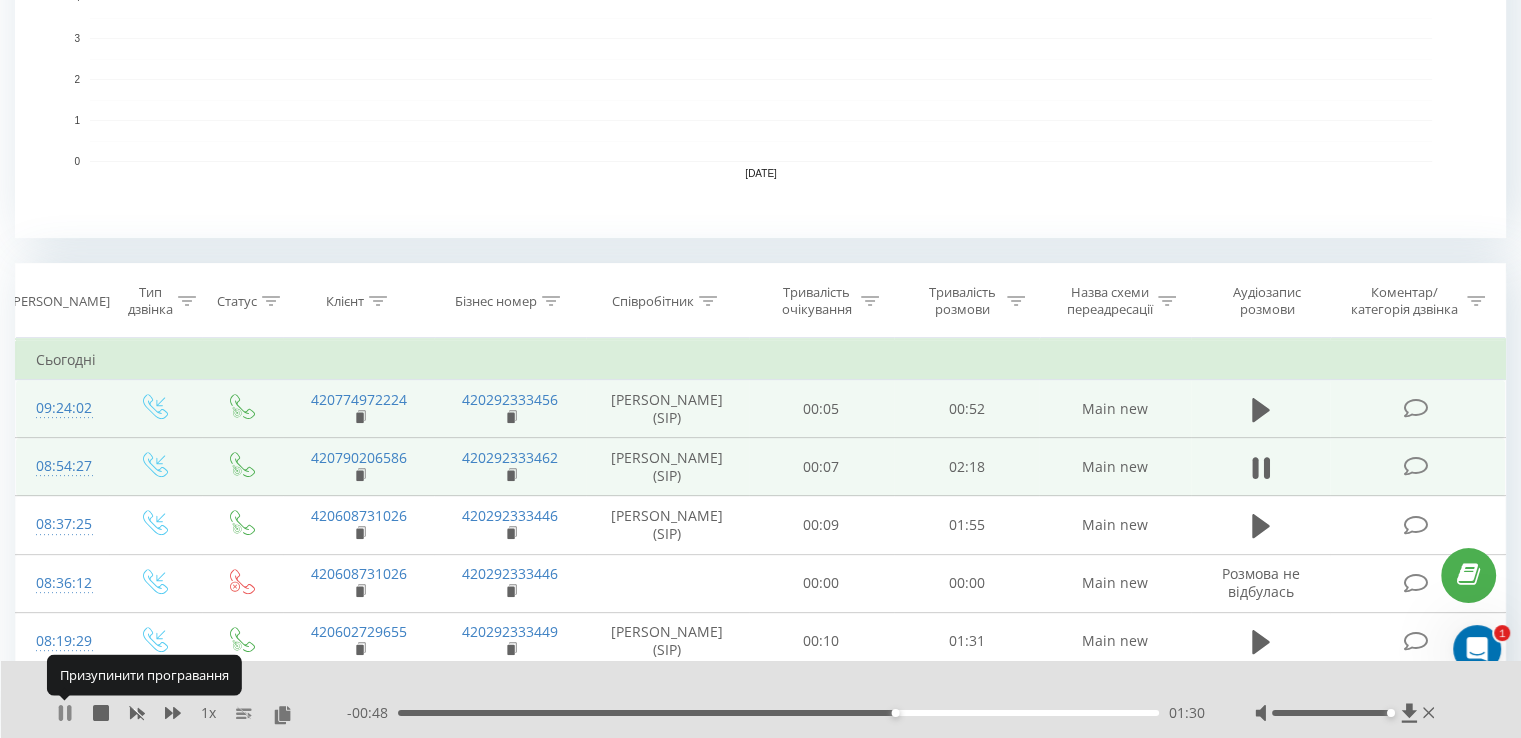 click 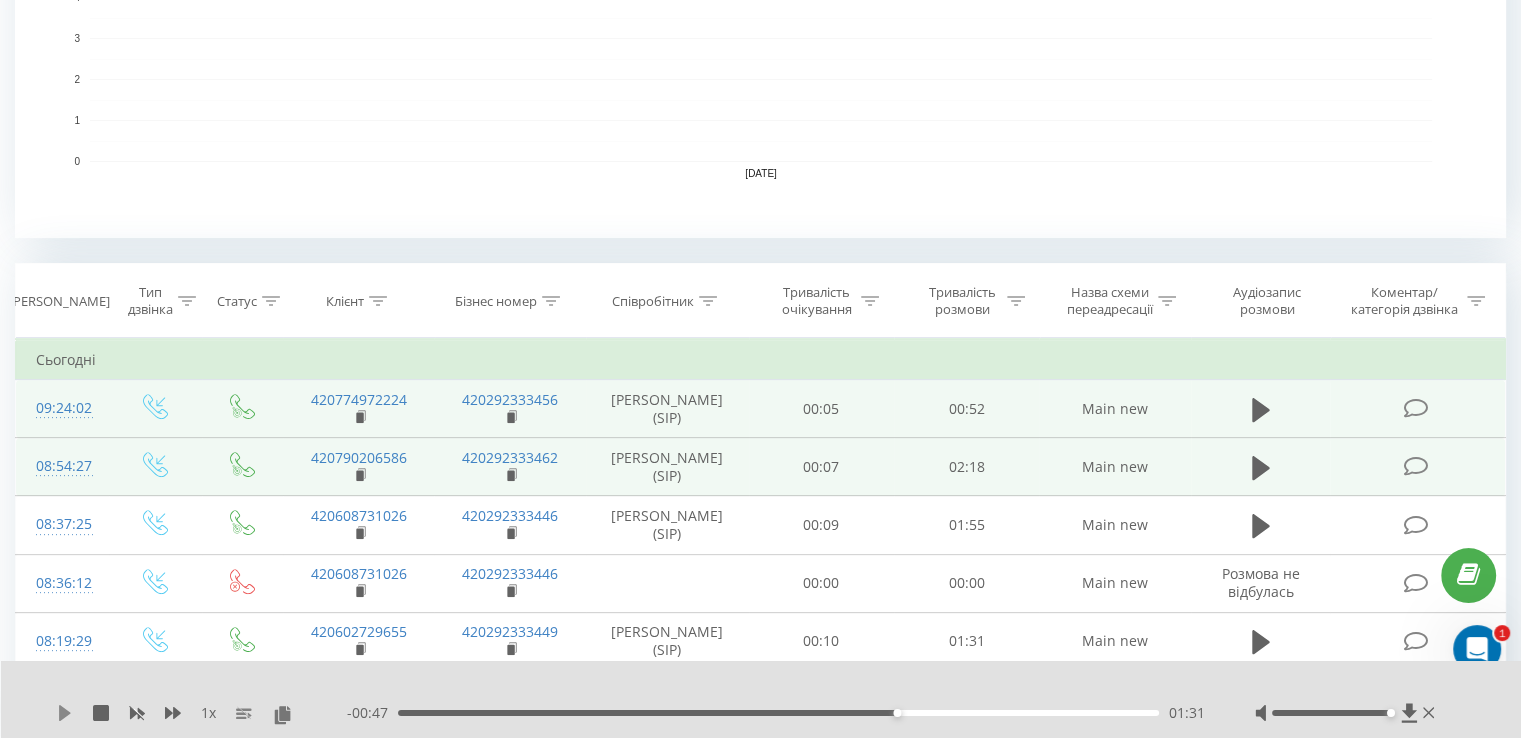 click 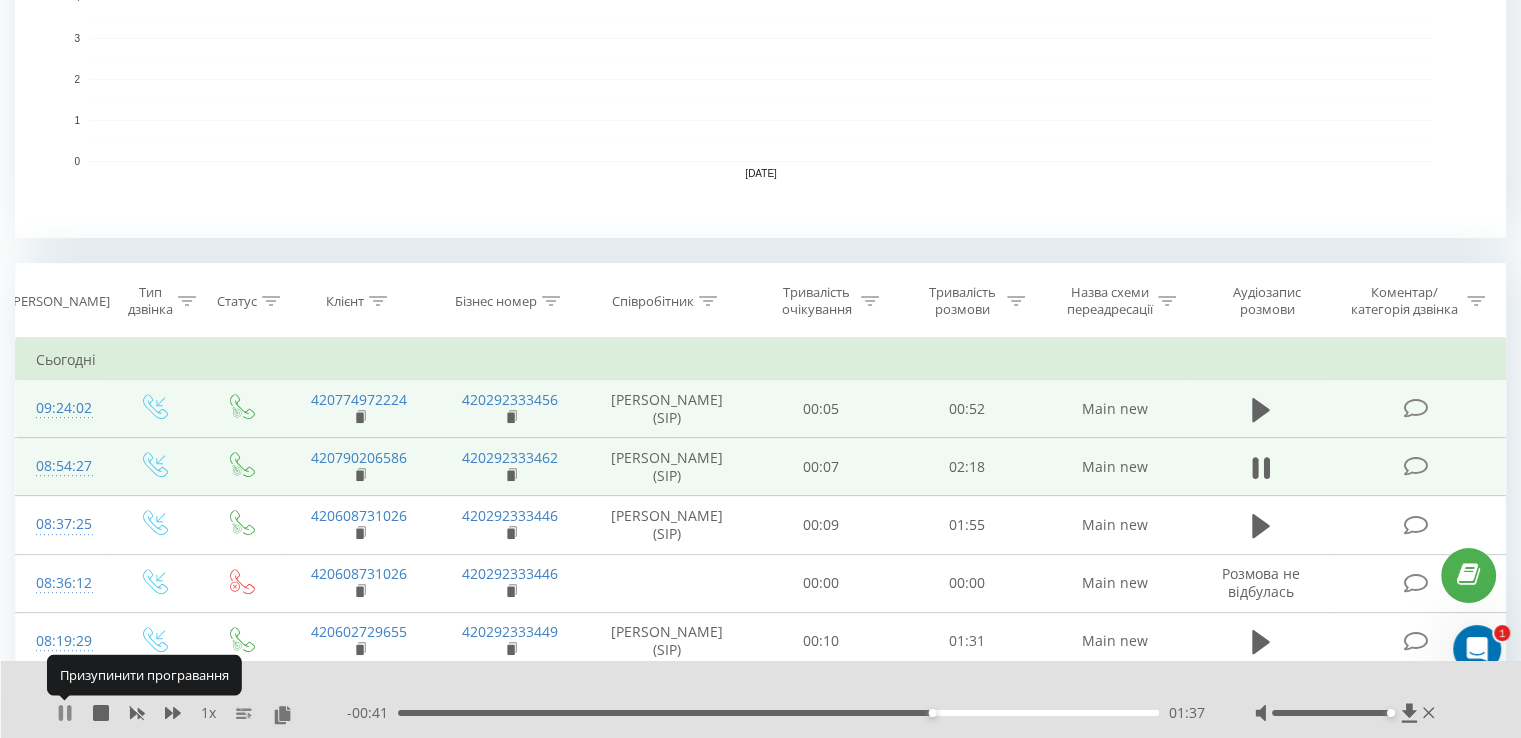 click 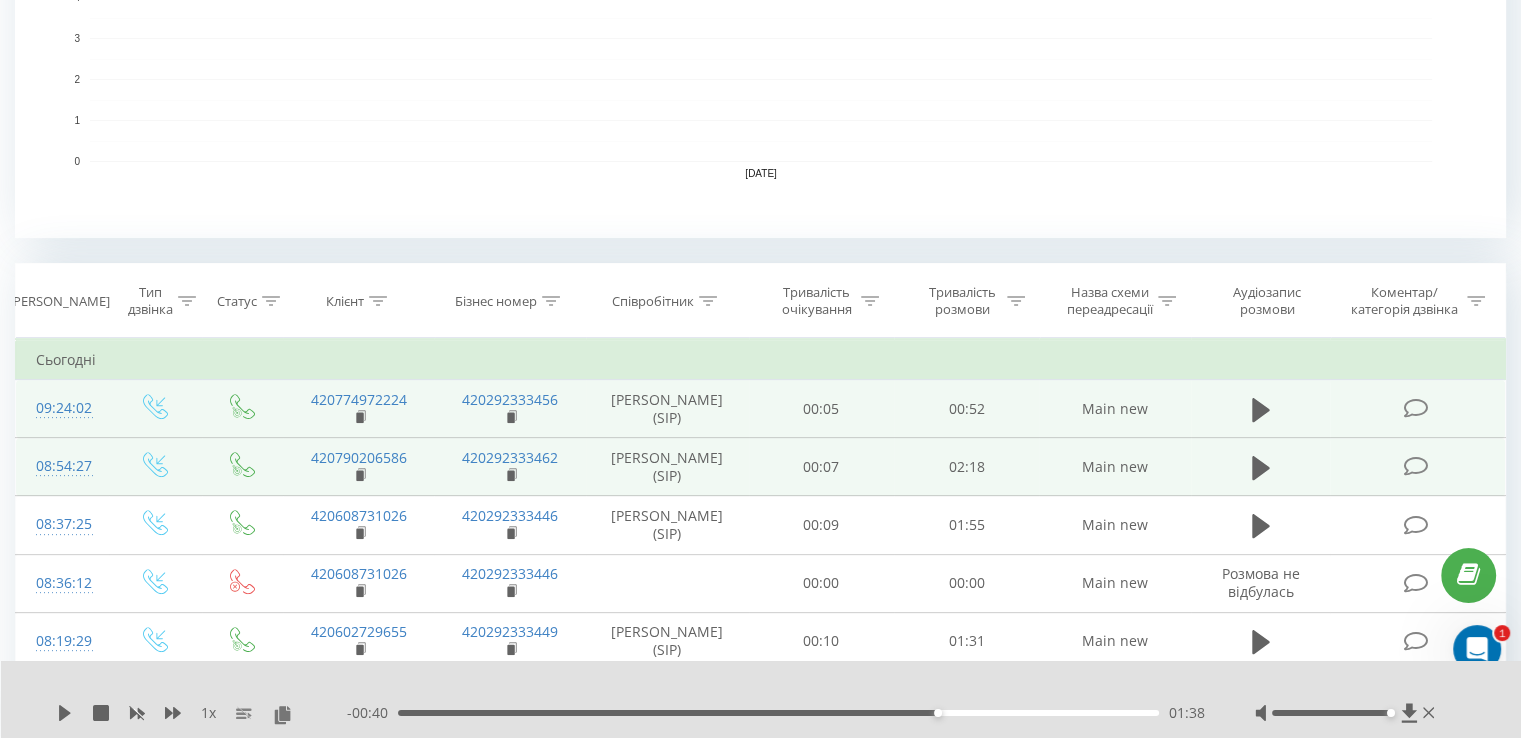 click 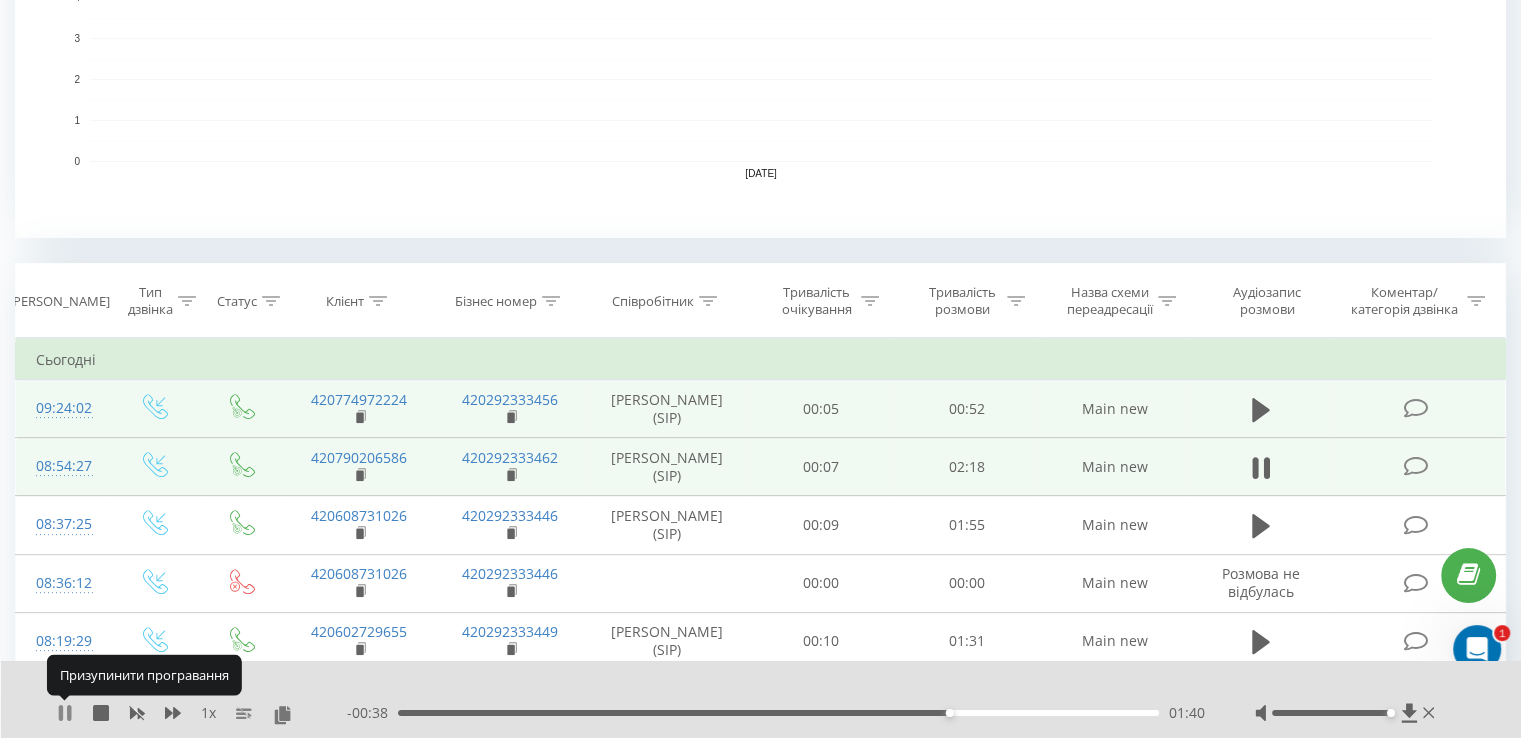 click 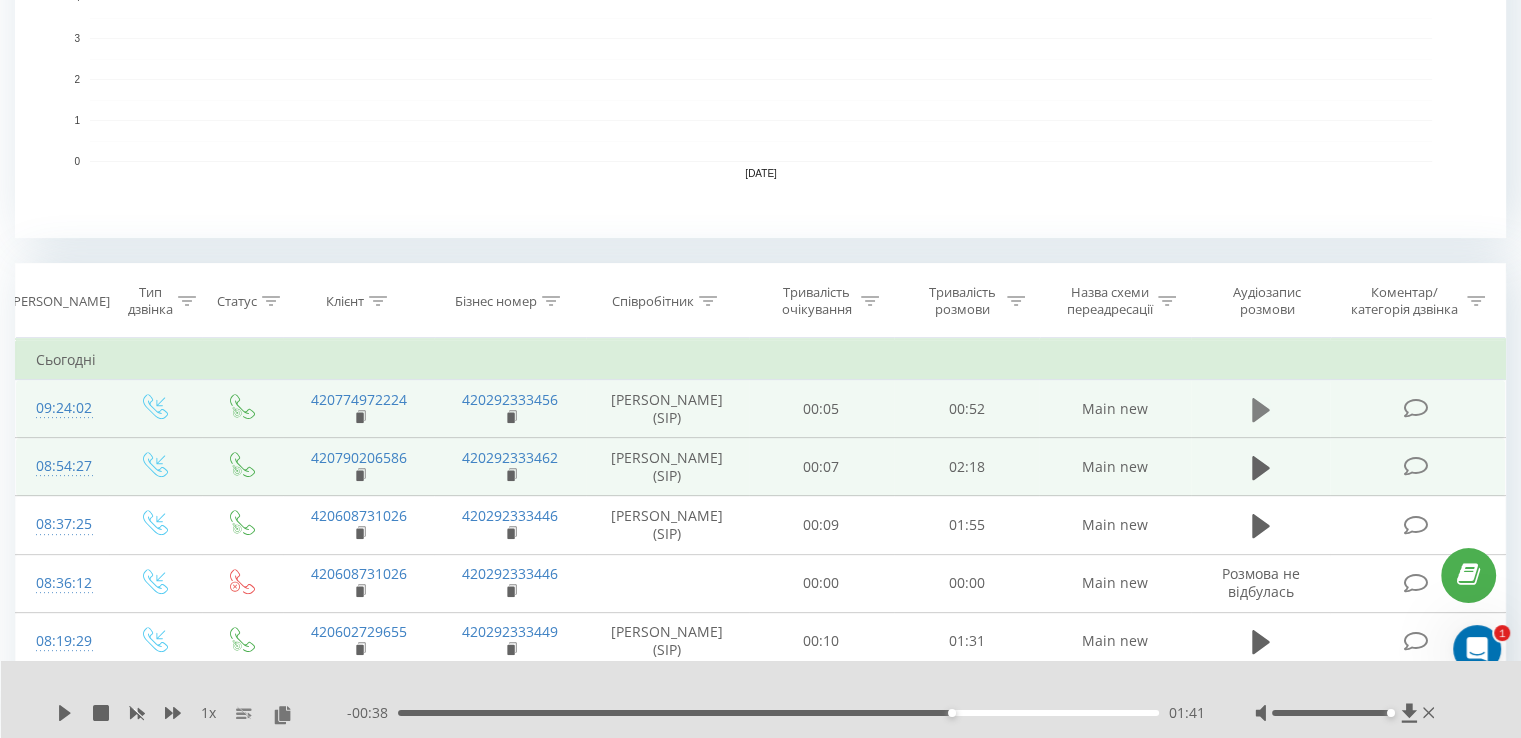 click 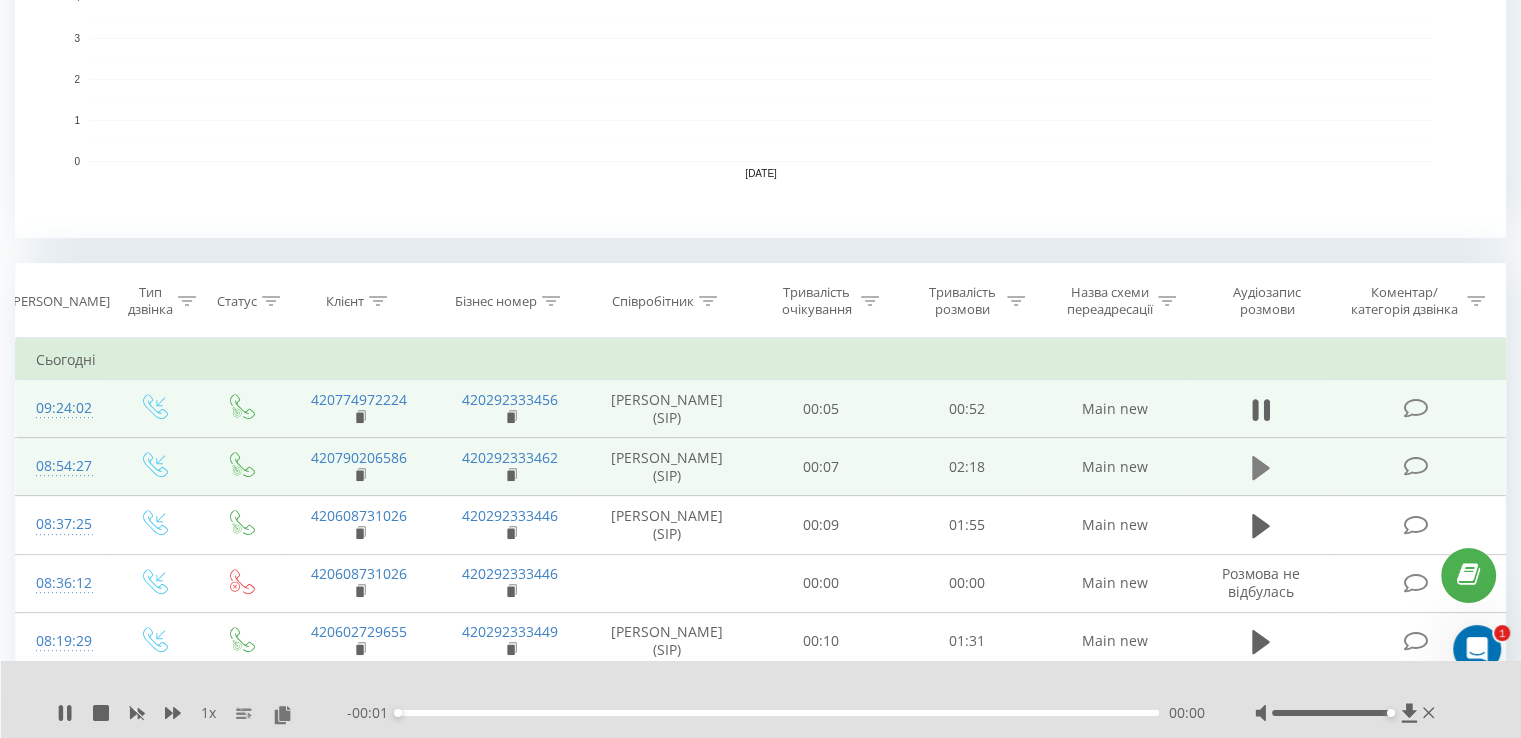 click 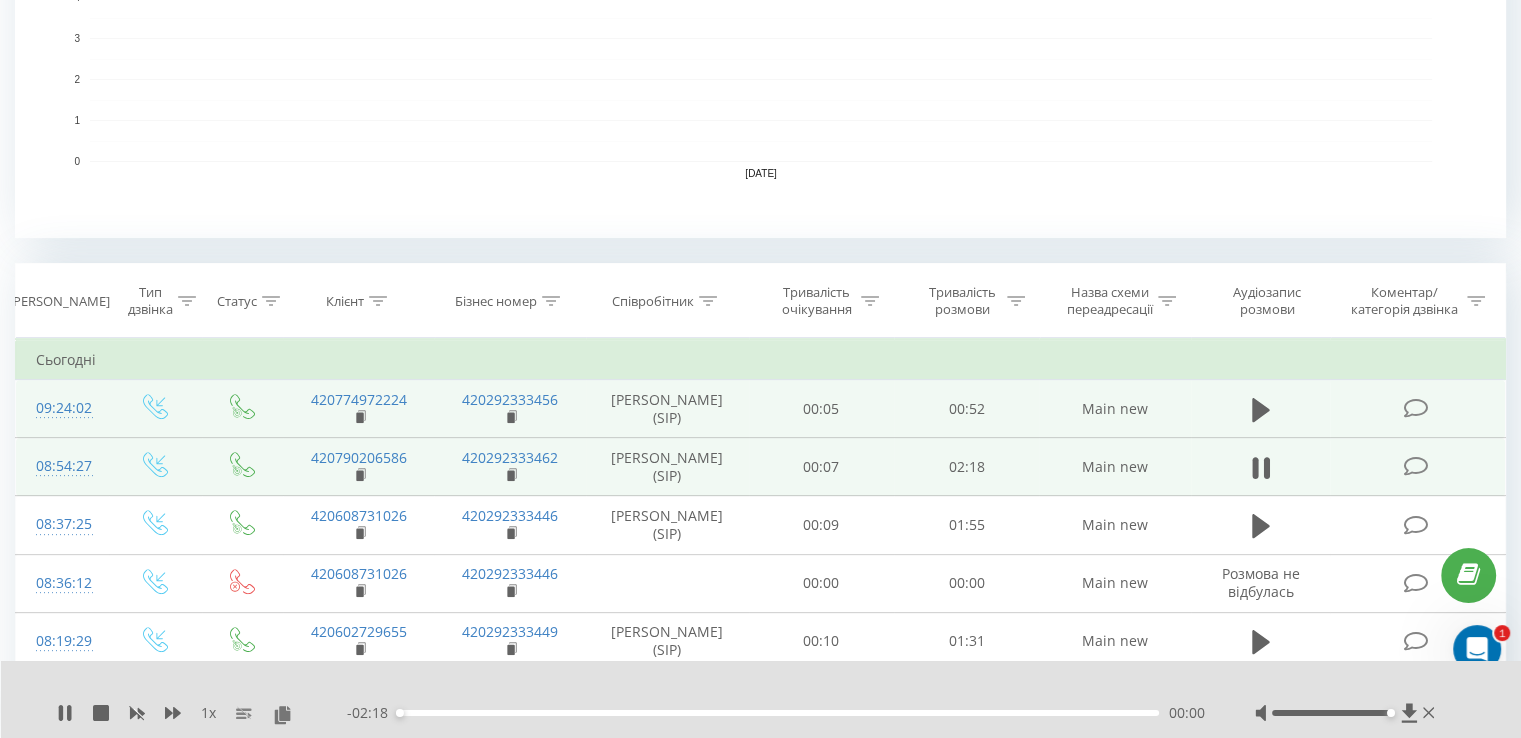 click on "00:00" at bounding box center (778, 713) 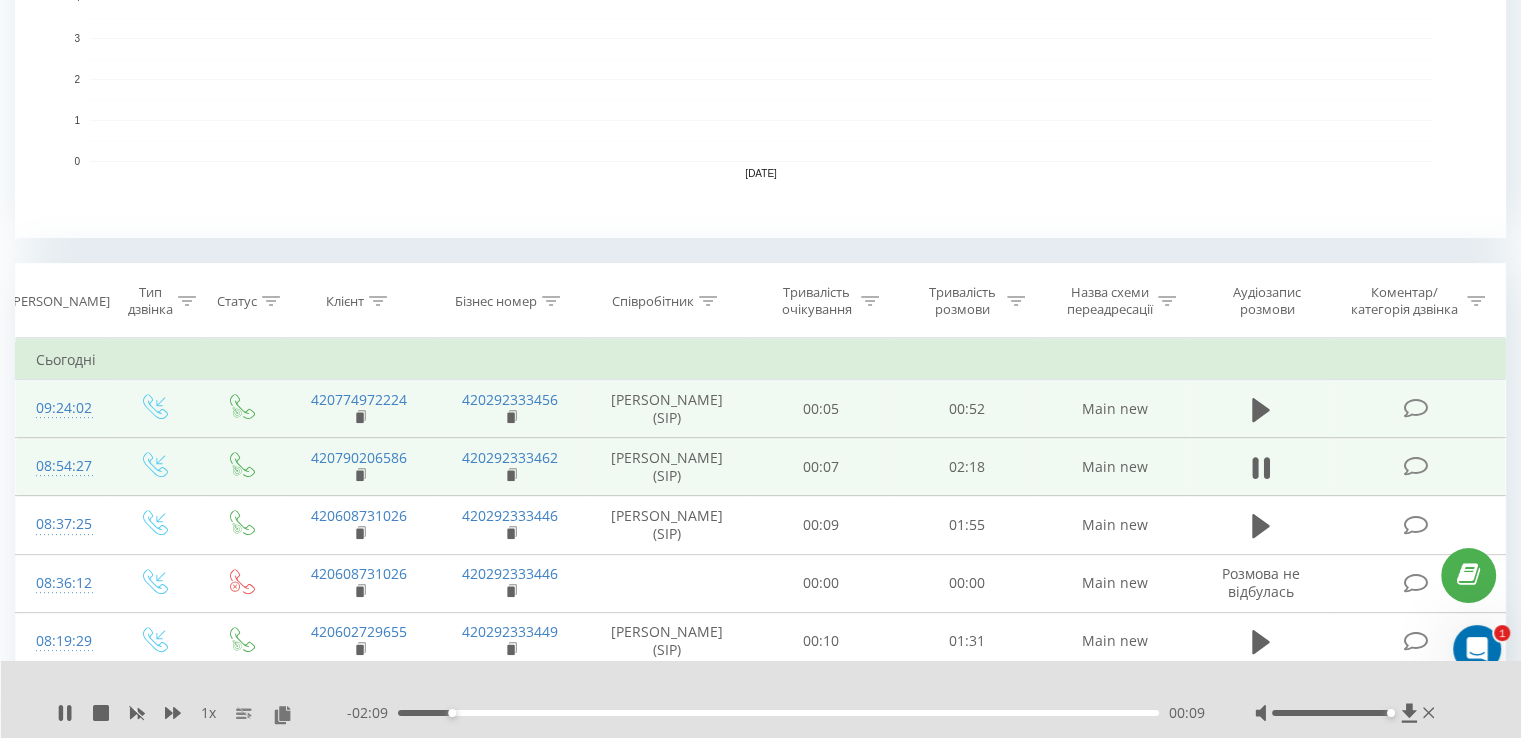 click on "00:09" at bounding box center (778, 713) 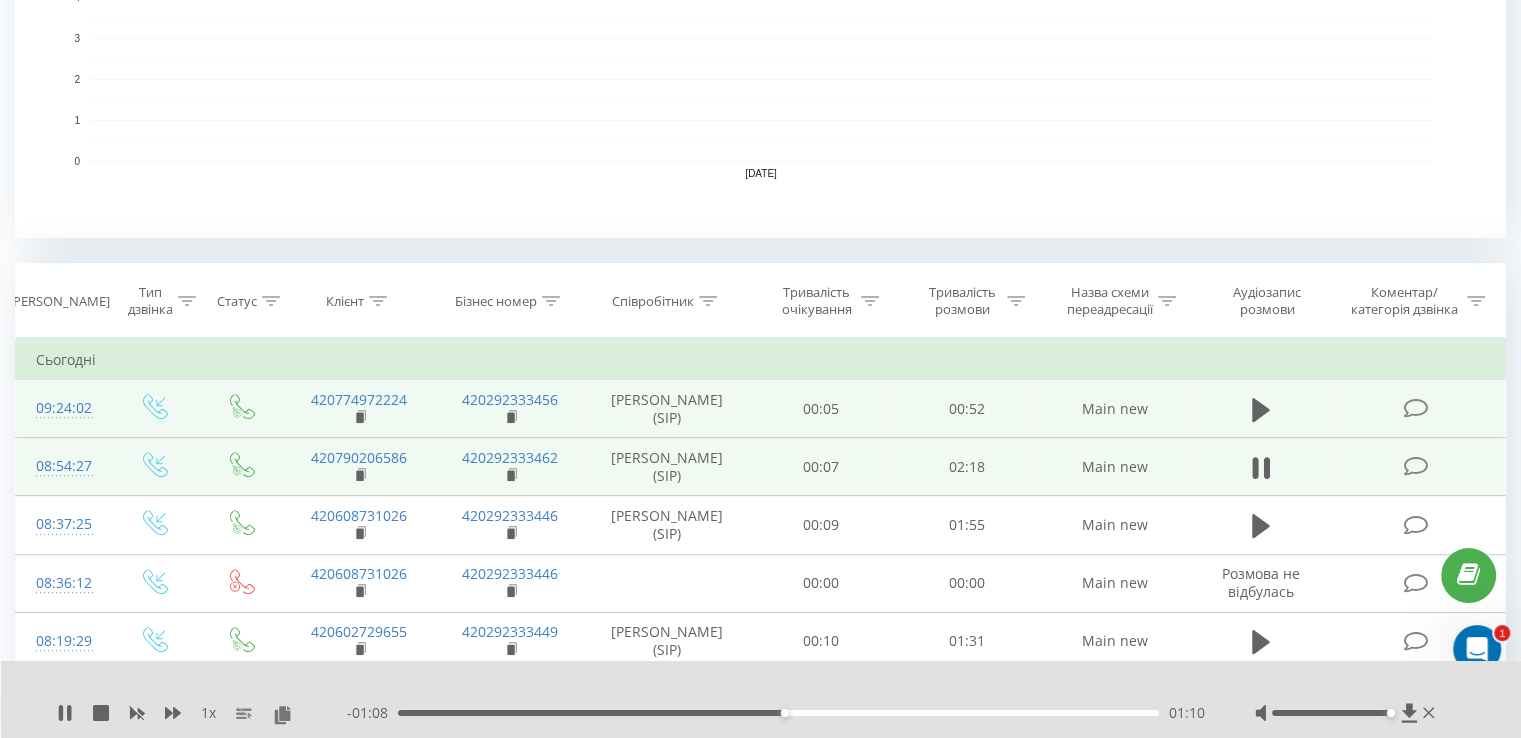 click on "01:10" at bounding box center (778, 713) 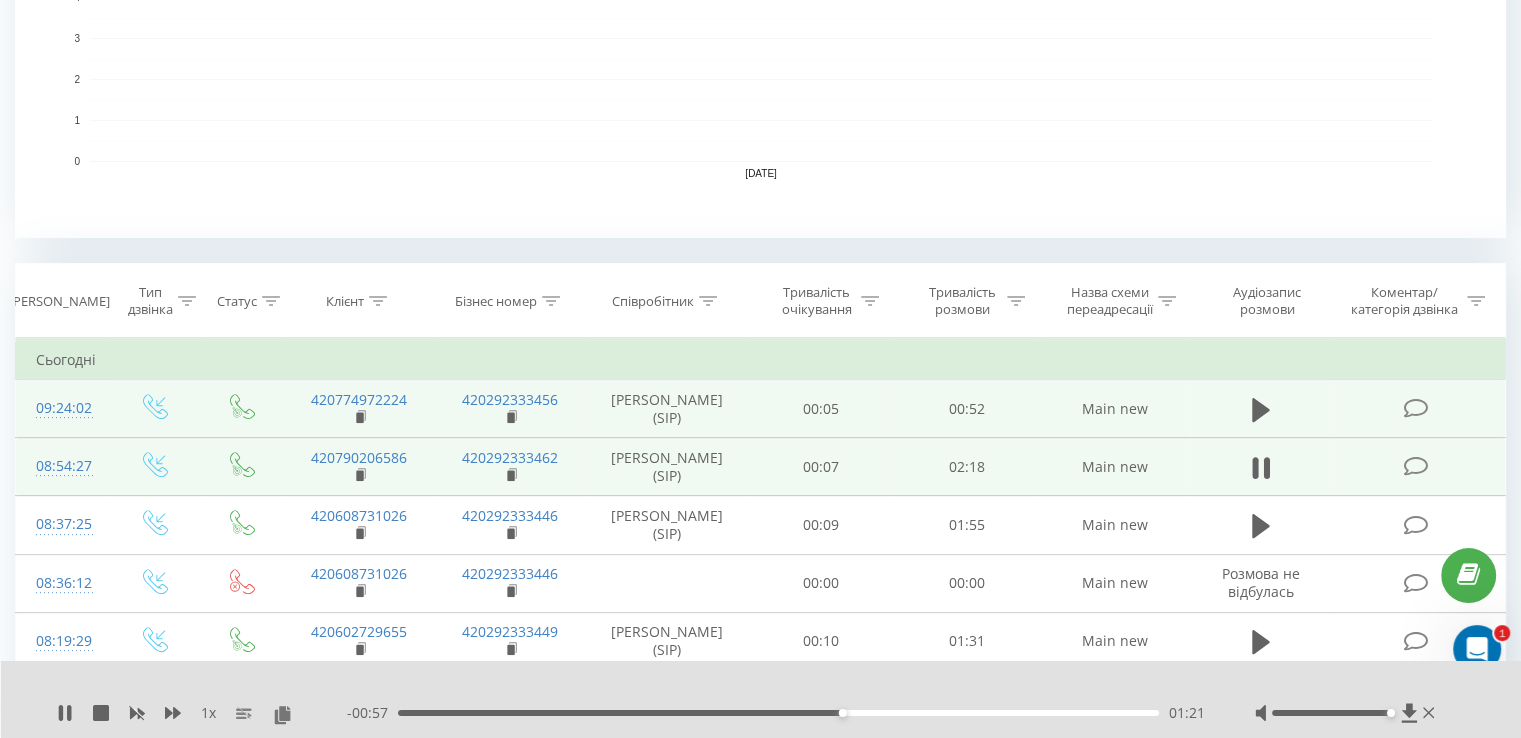 drag, startPoint x: 869, startPoint y: 714, endPoint x: 882, endPoint y: 714, distance: 13 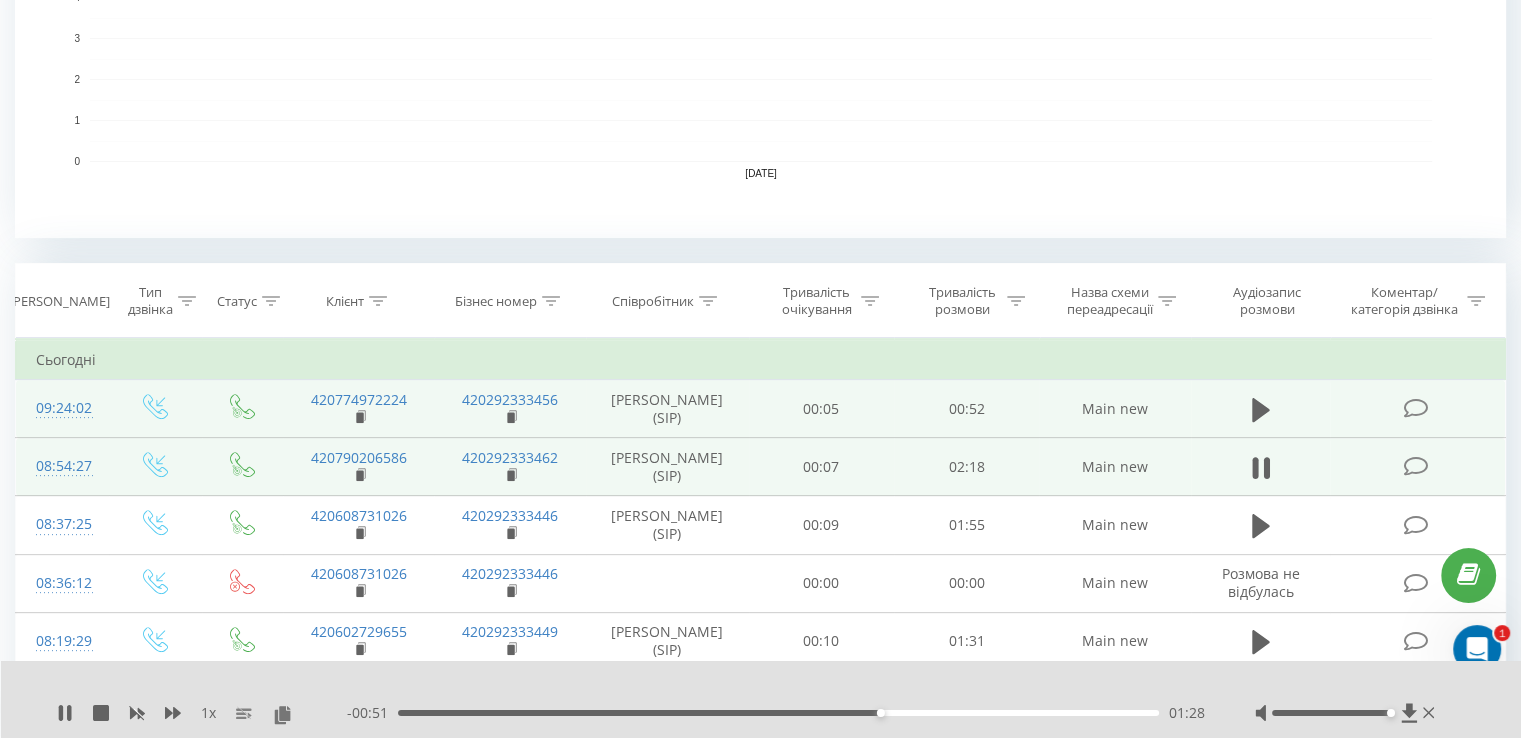 click on "01:28" at bounding box center [778, 713] 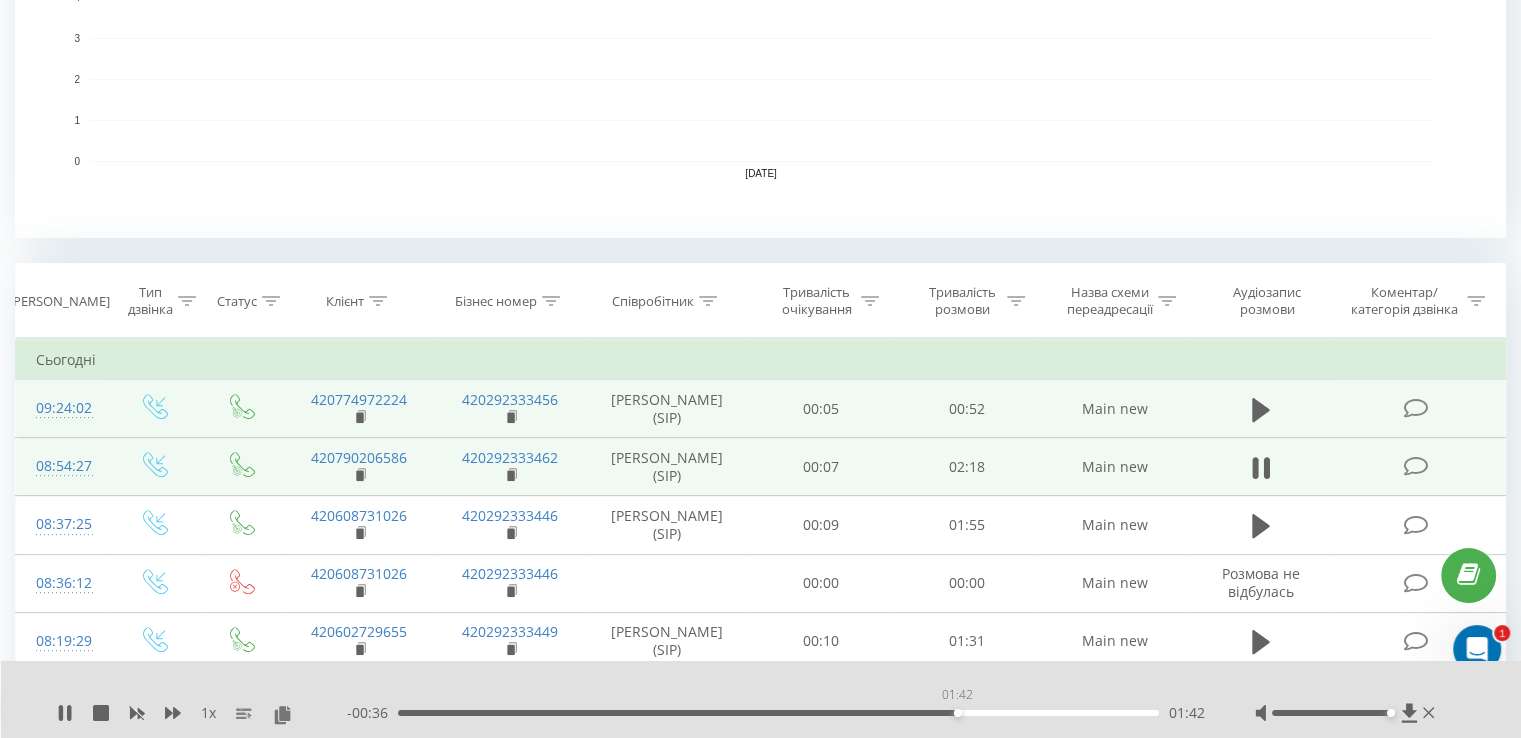 click on "01:42" at bounding box center [778, 713] 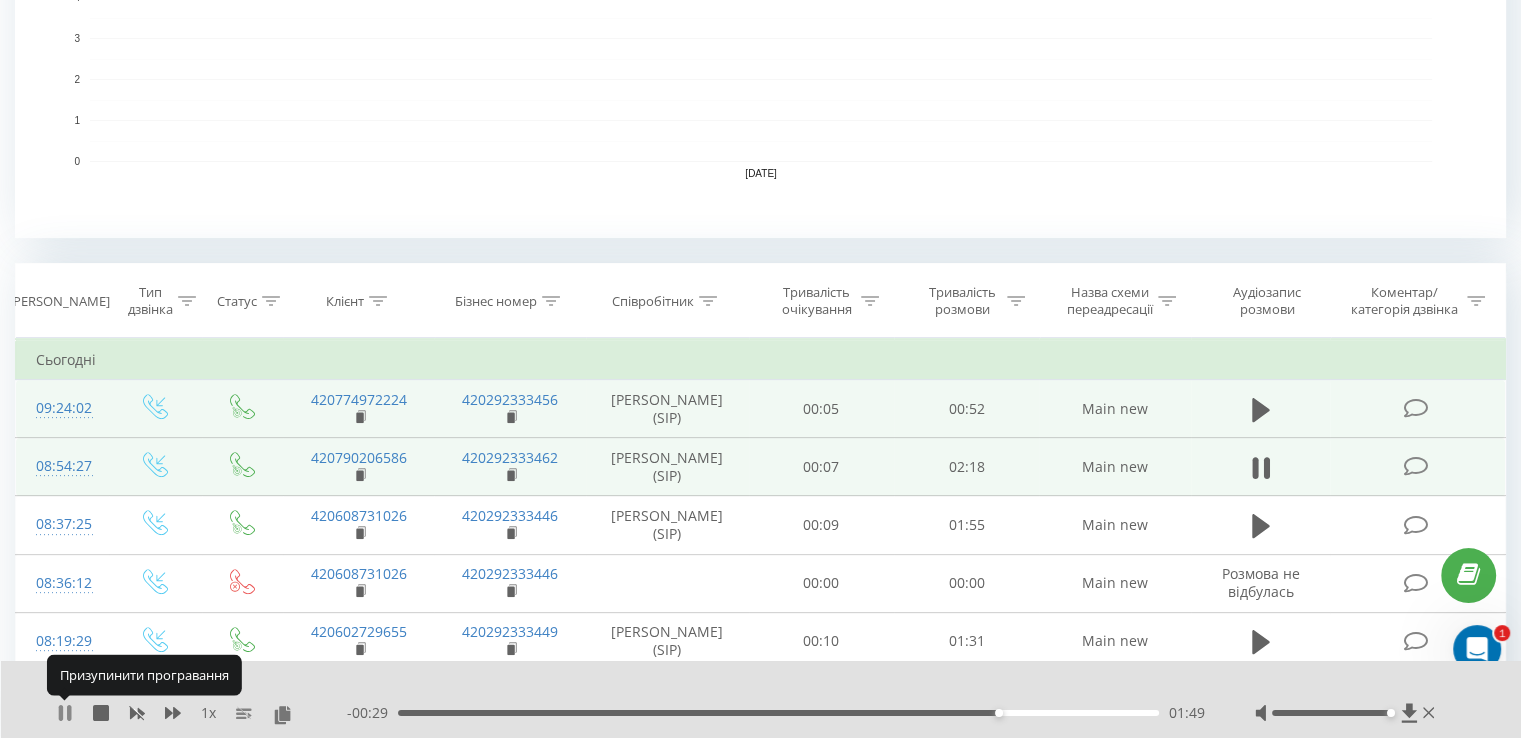 click 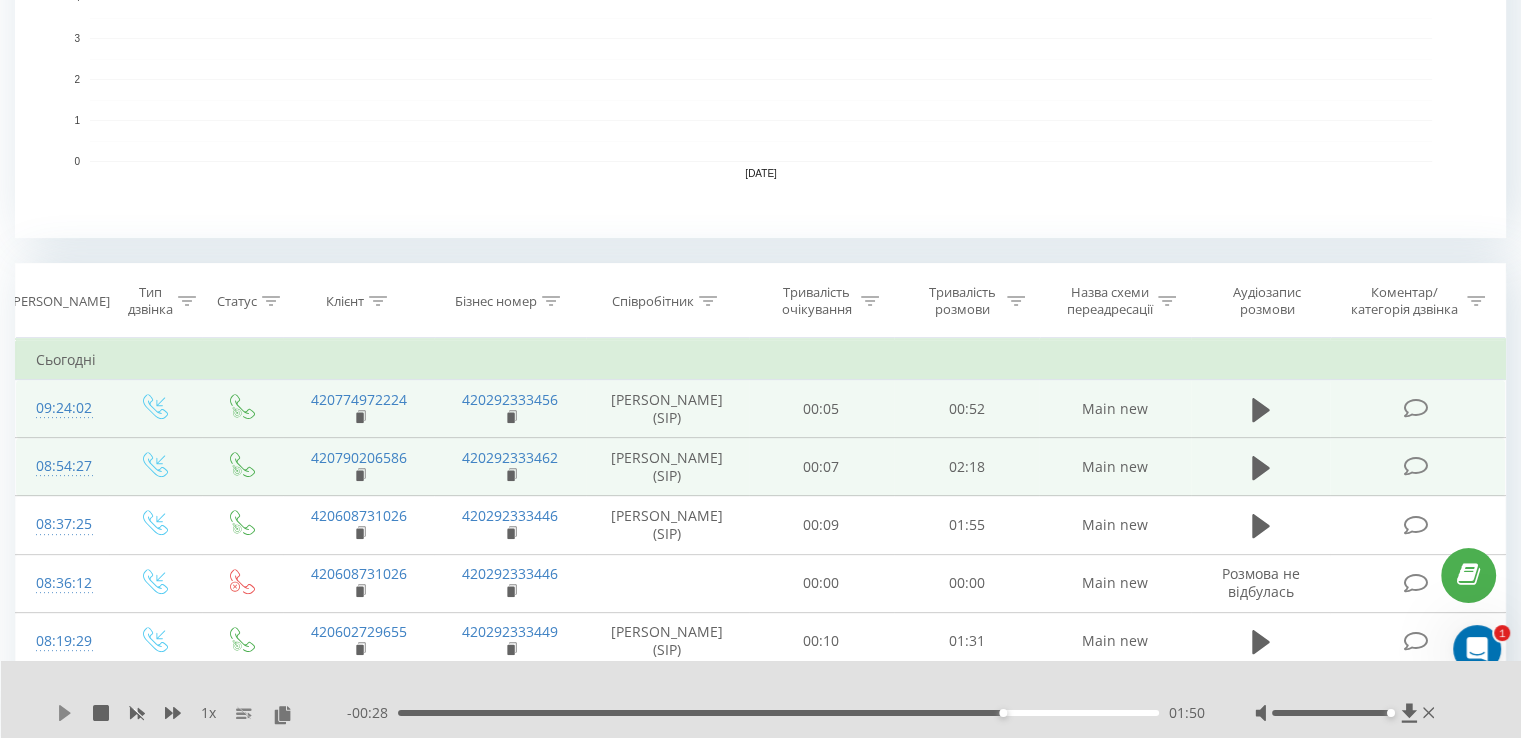 click 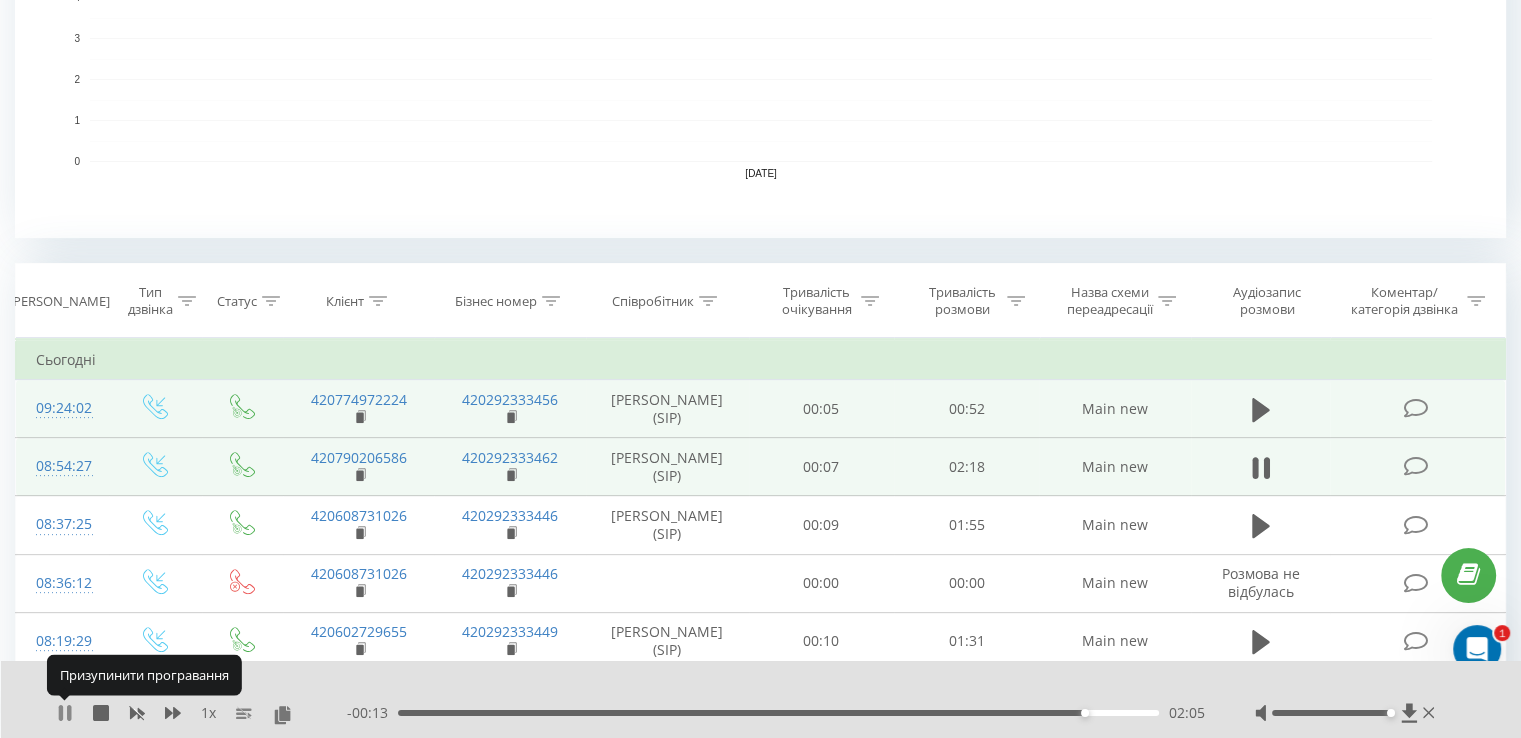 click 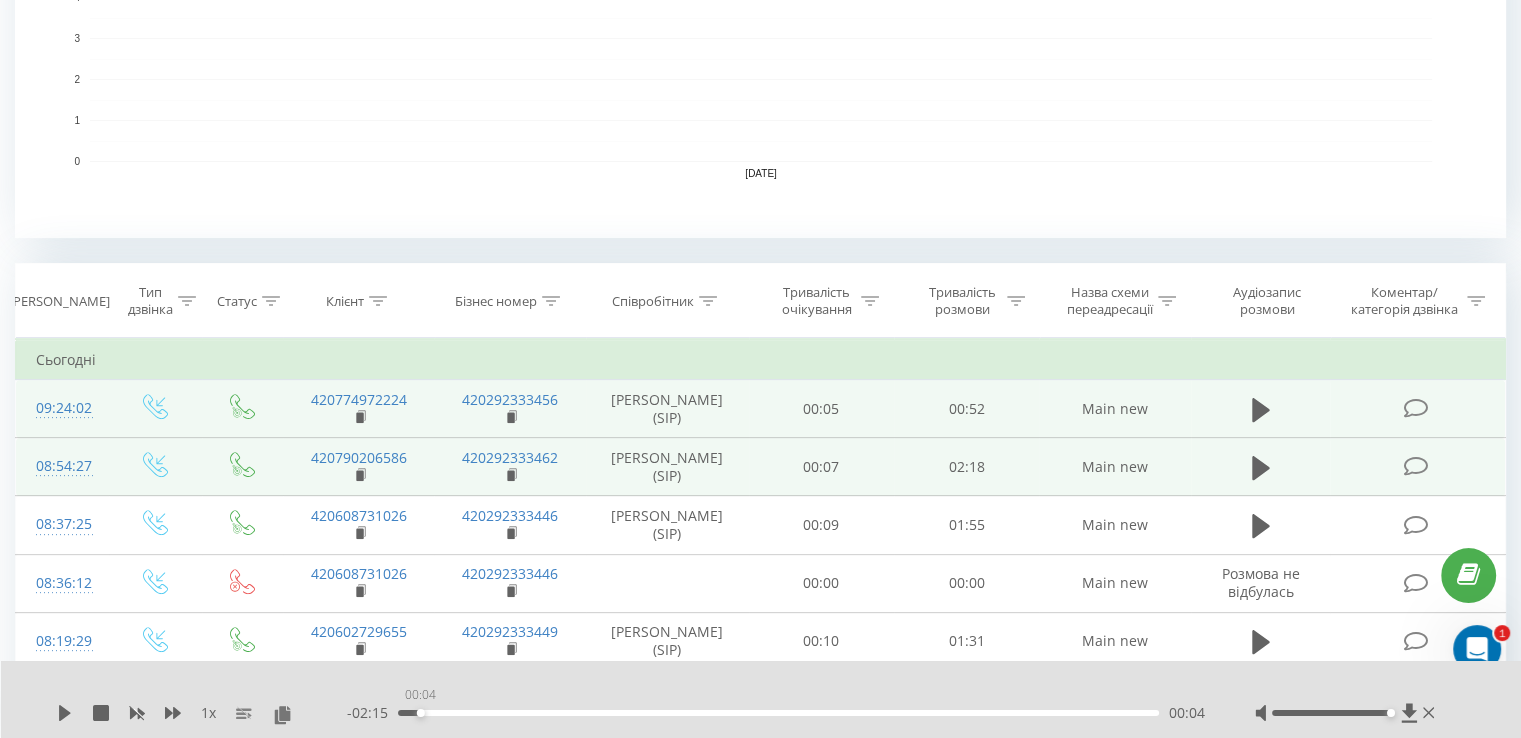 click on "00:04" at bounding box center (778, 713) 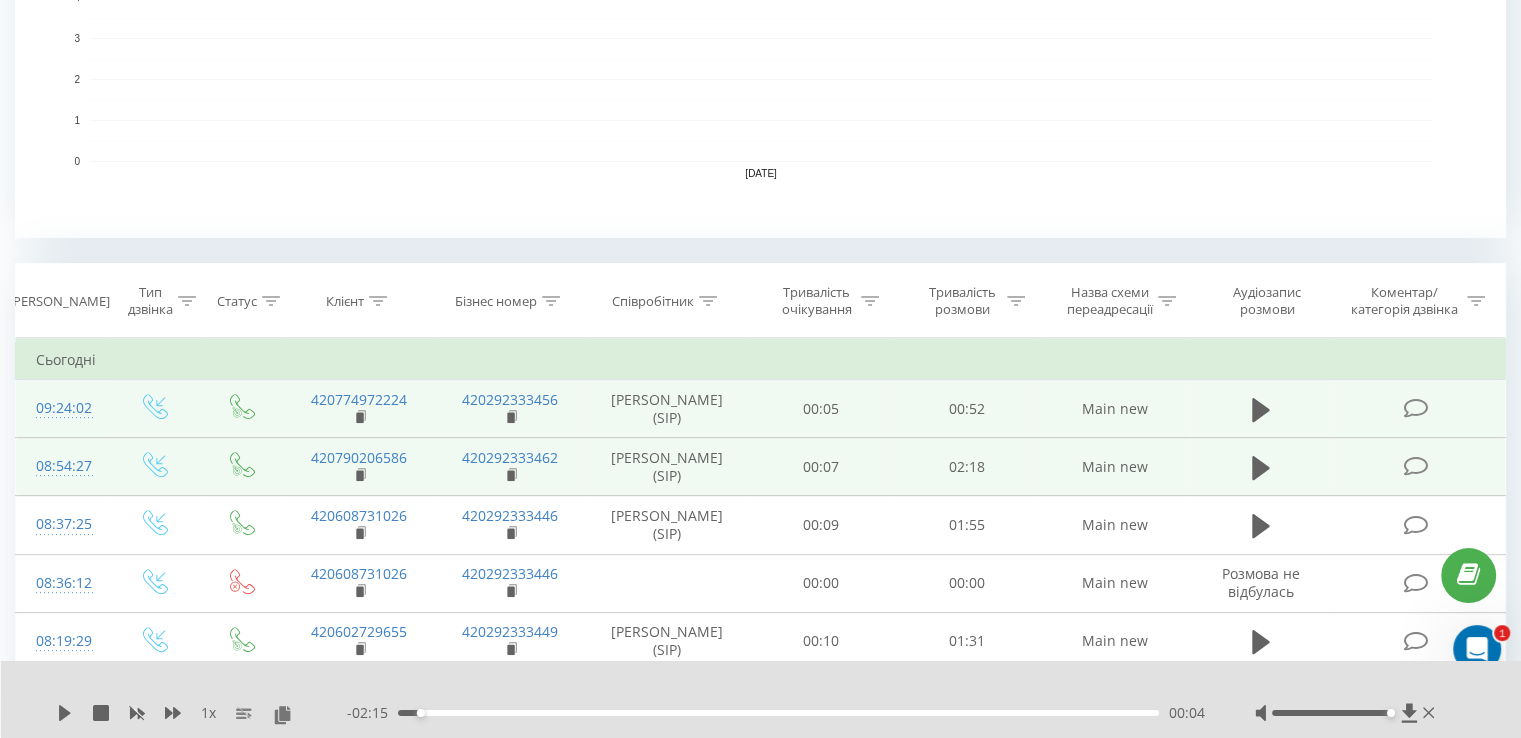 click on "00:04" at bounding box center [778, 713] 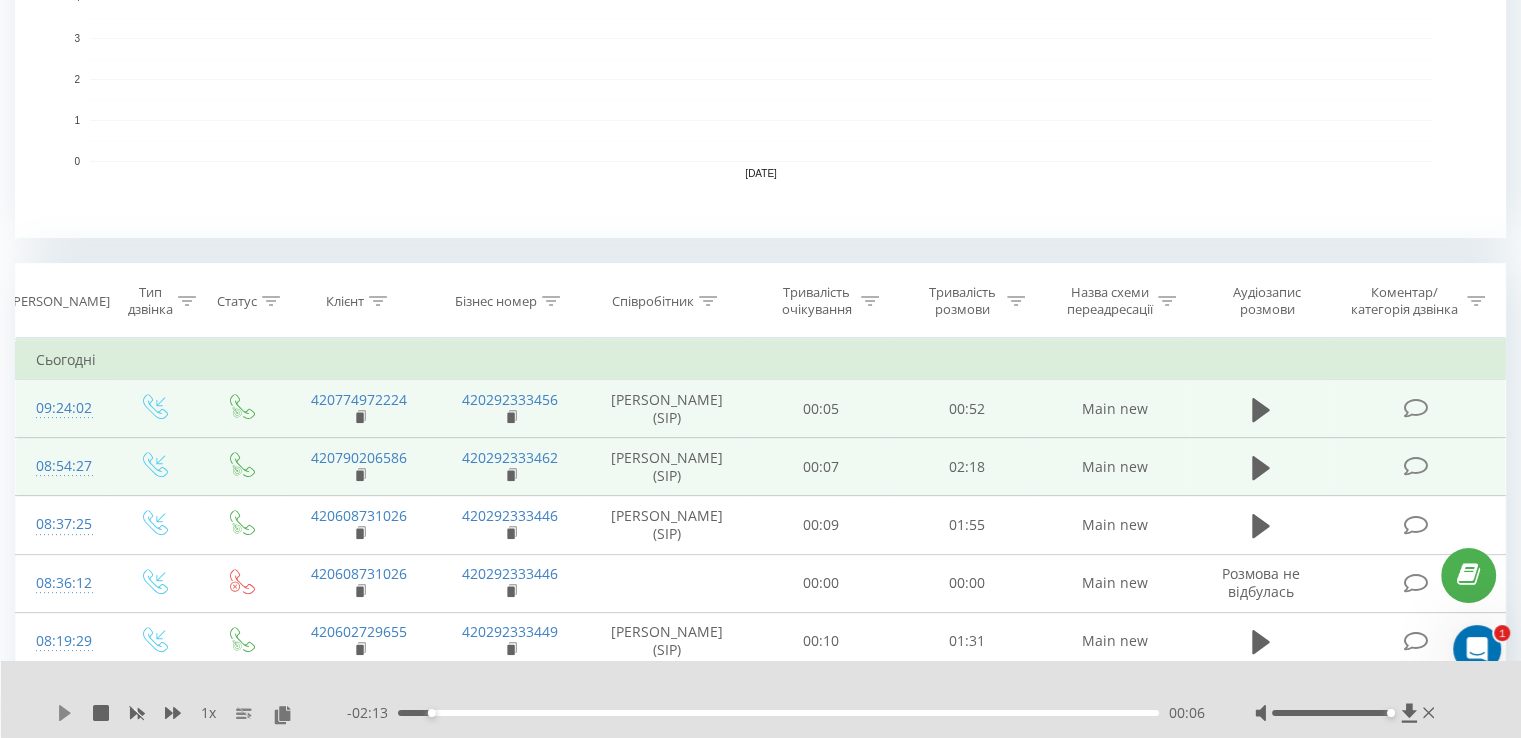 click 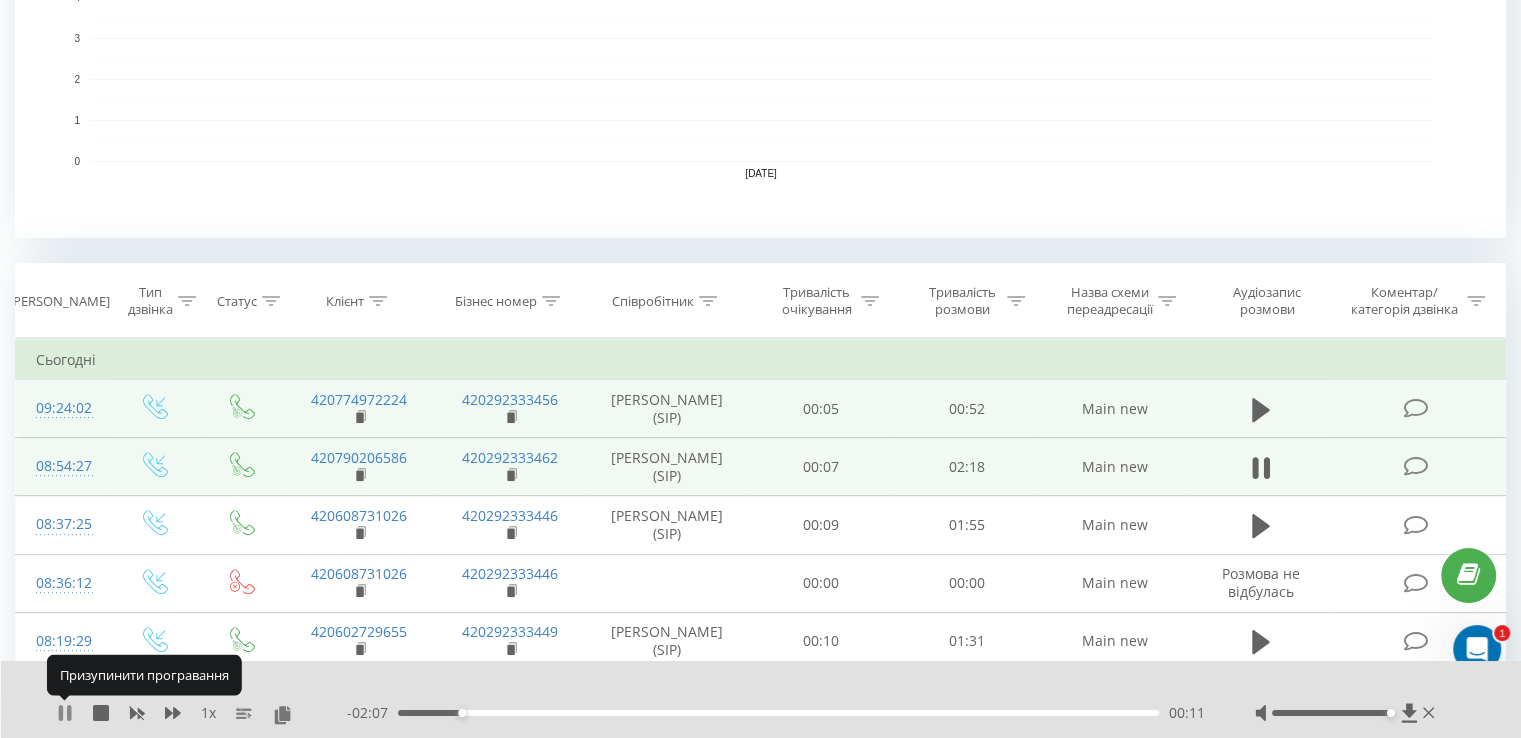 click 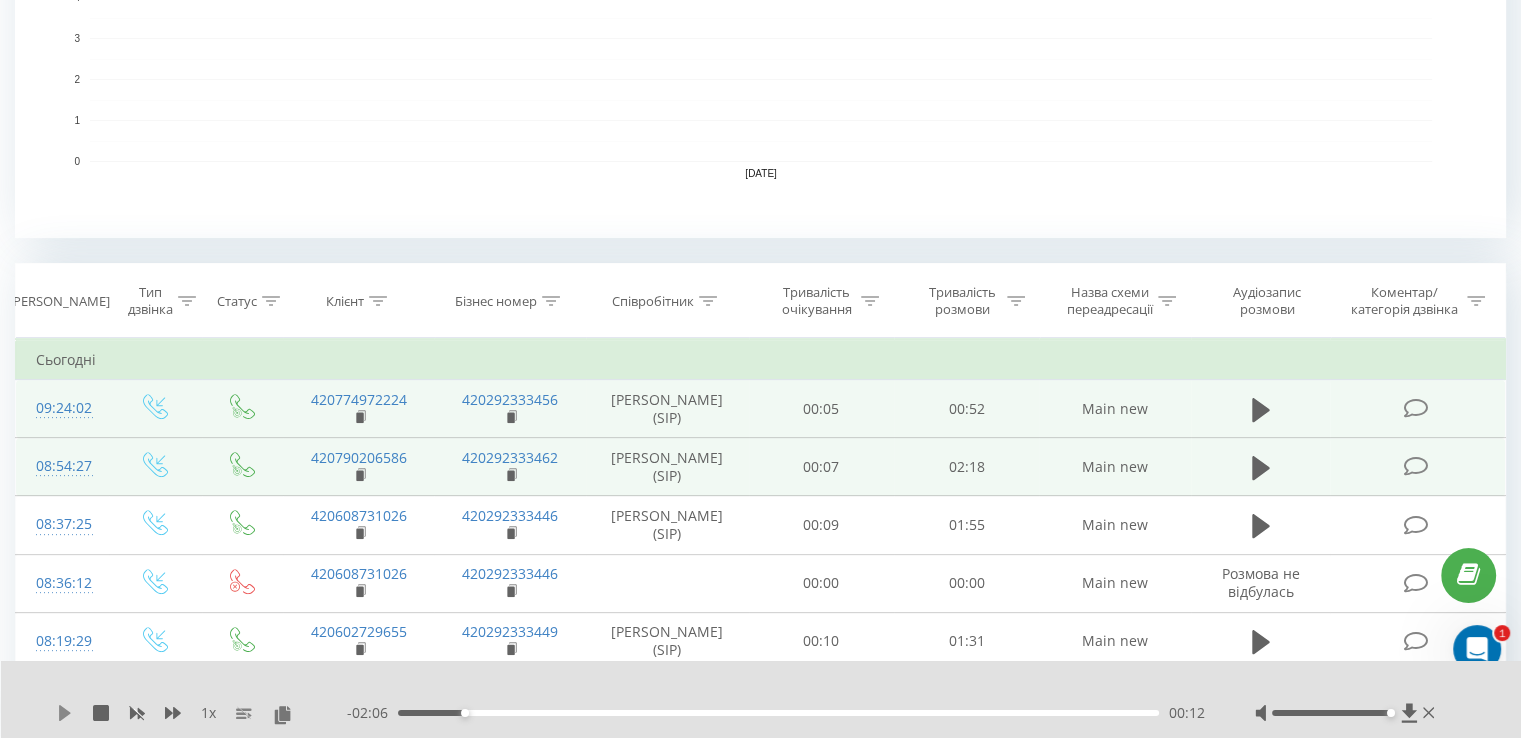 click 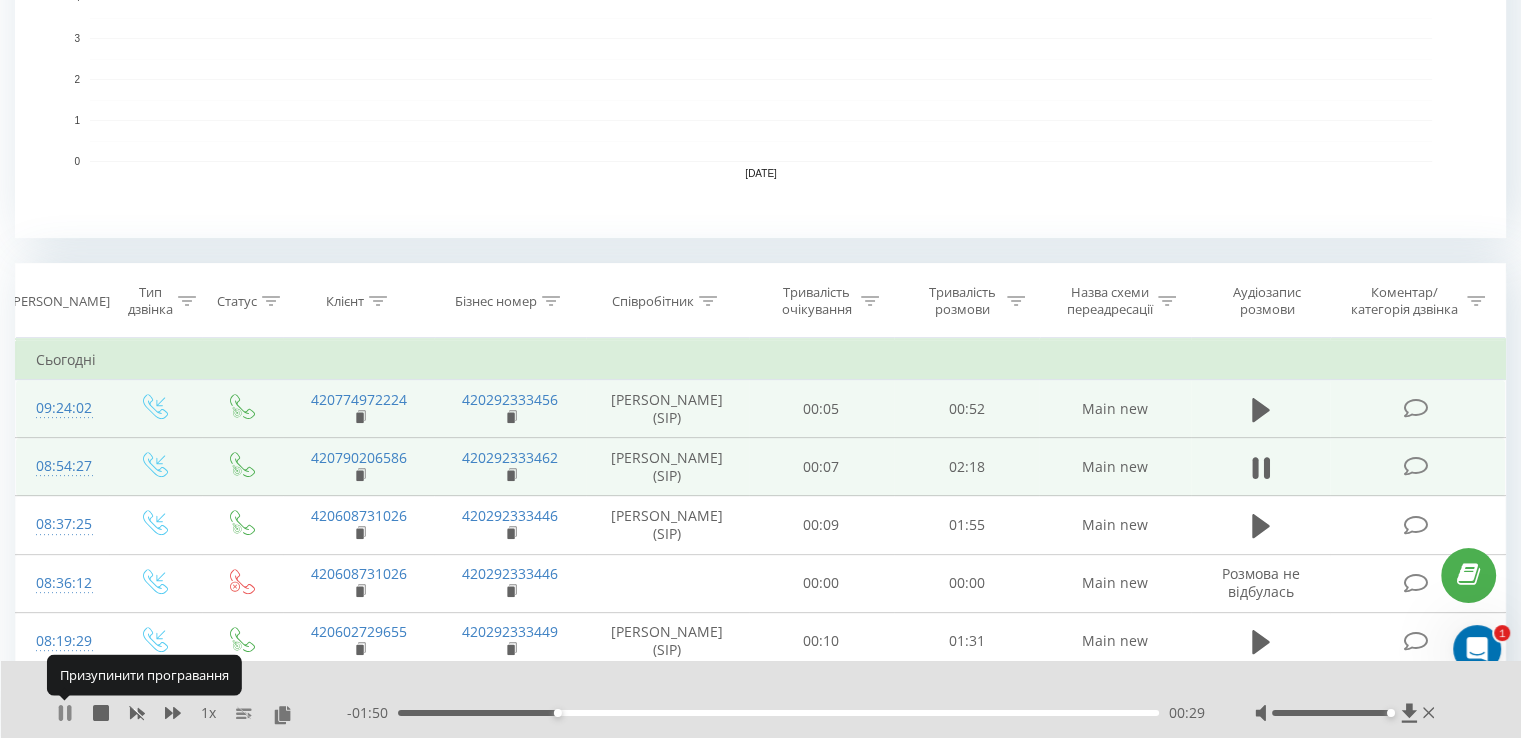 click 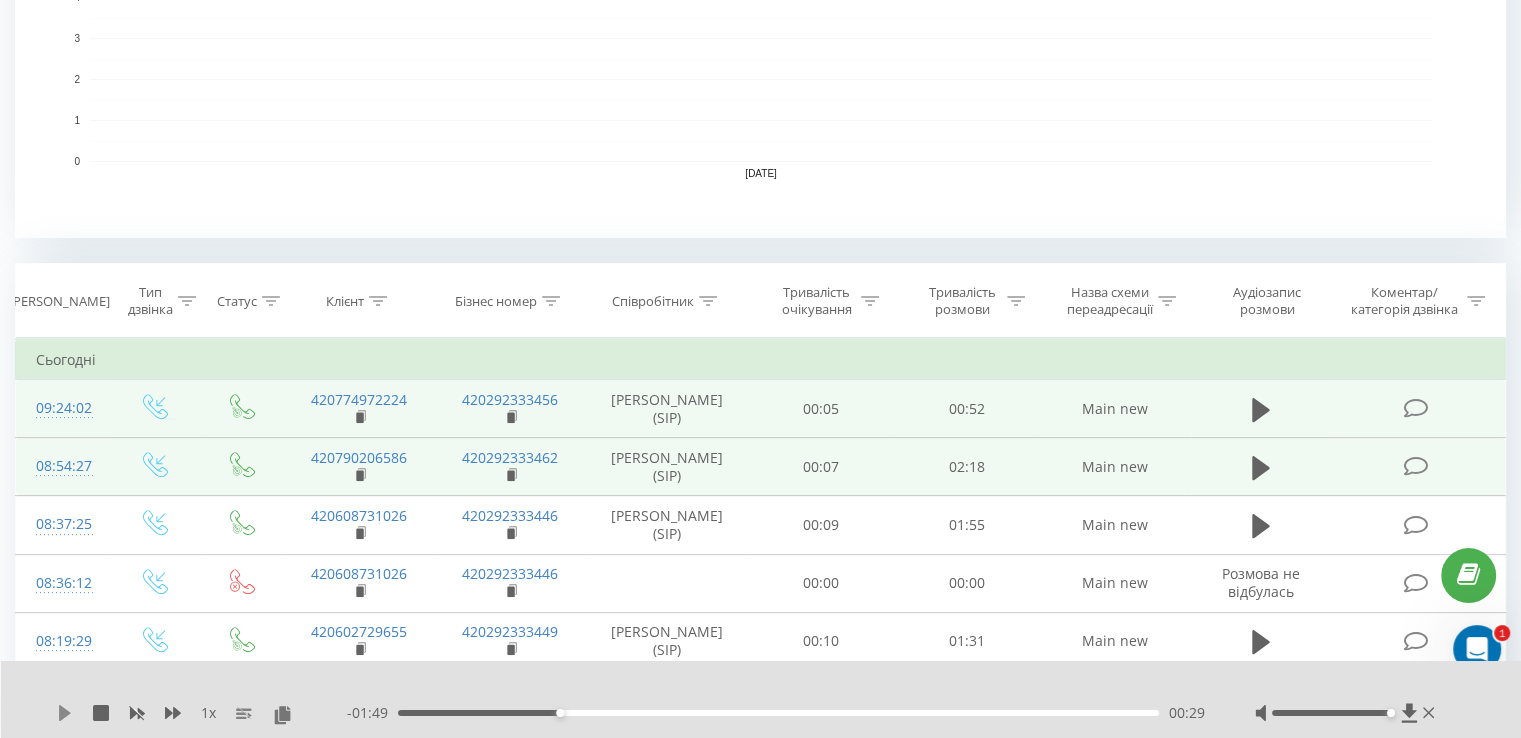 click 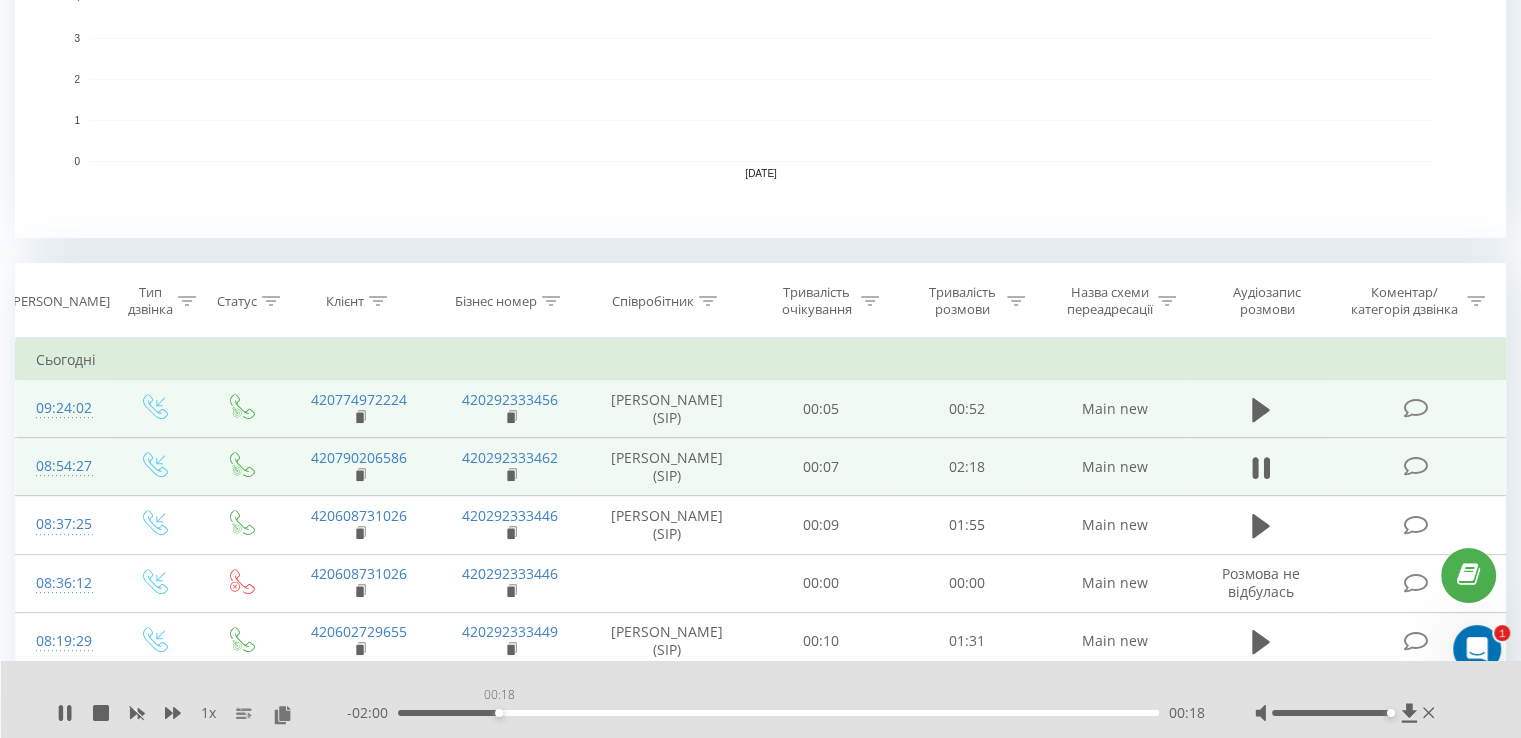 click on "00:18" at bounding box center (778, 713) 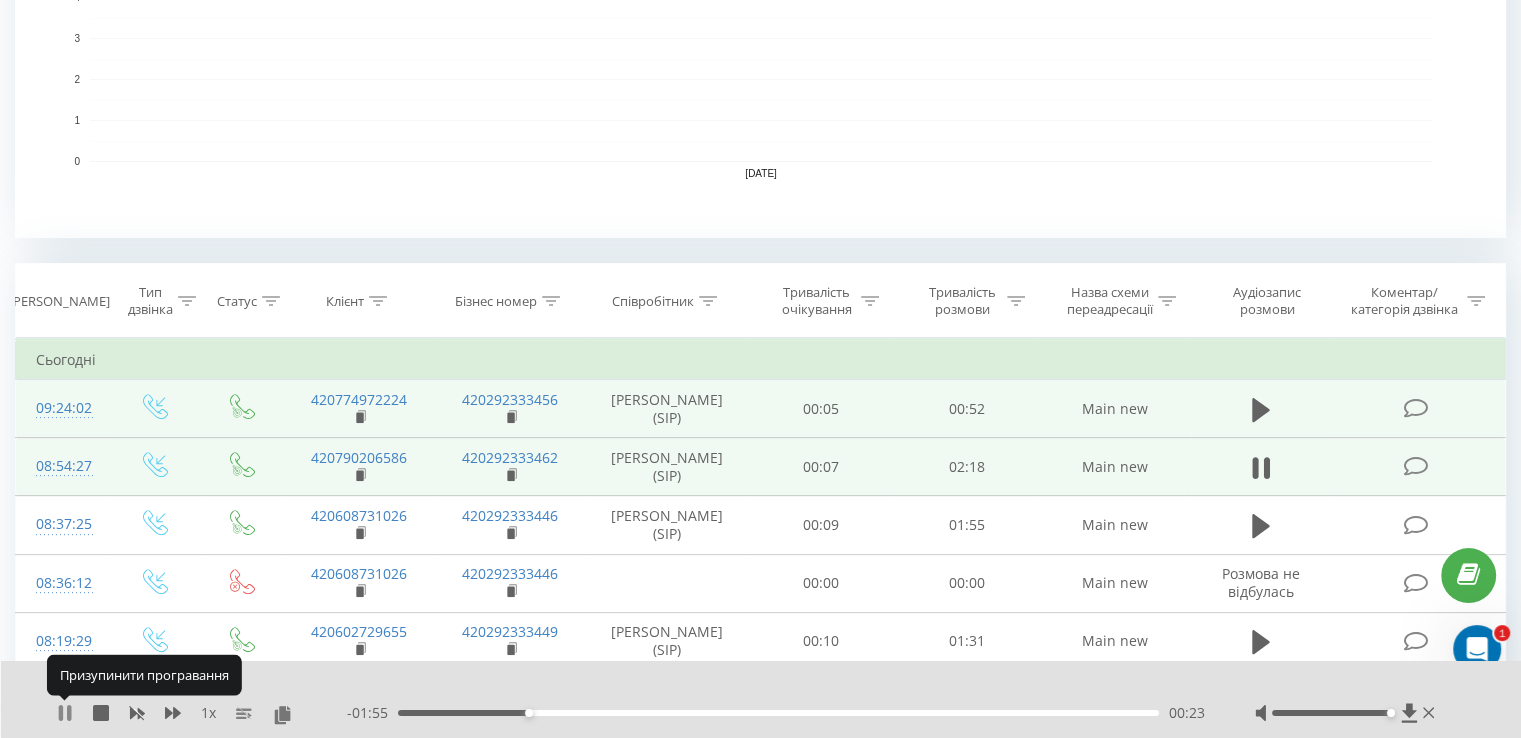 click 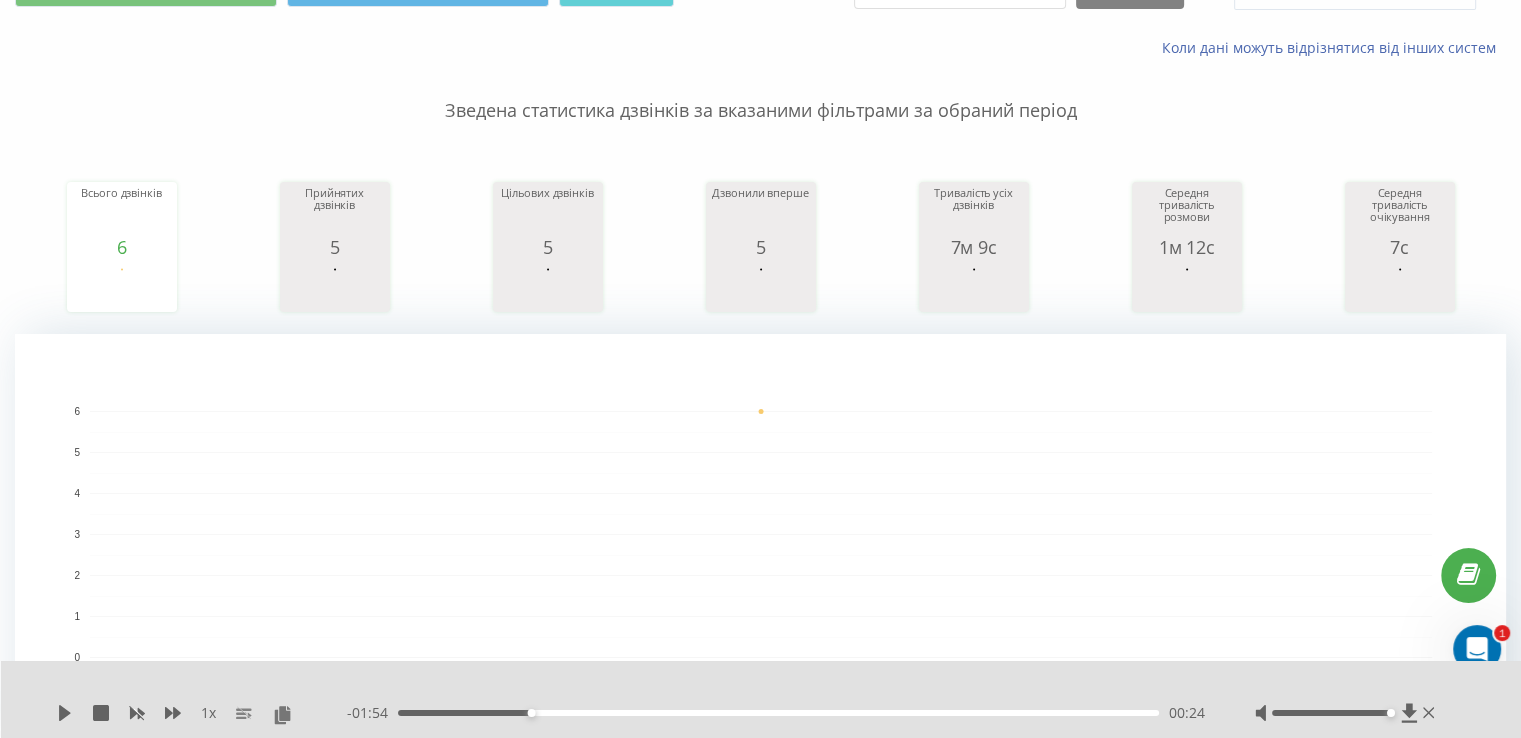 scroll, scrollTop: 0, scrollLeft: 0, axis: both 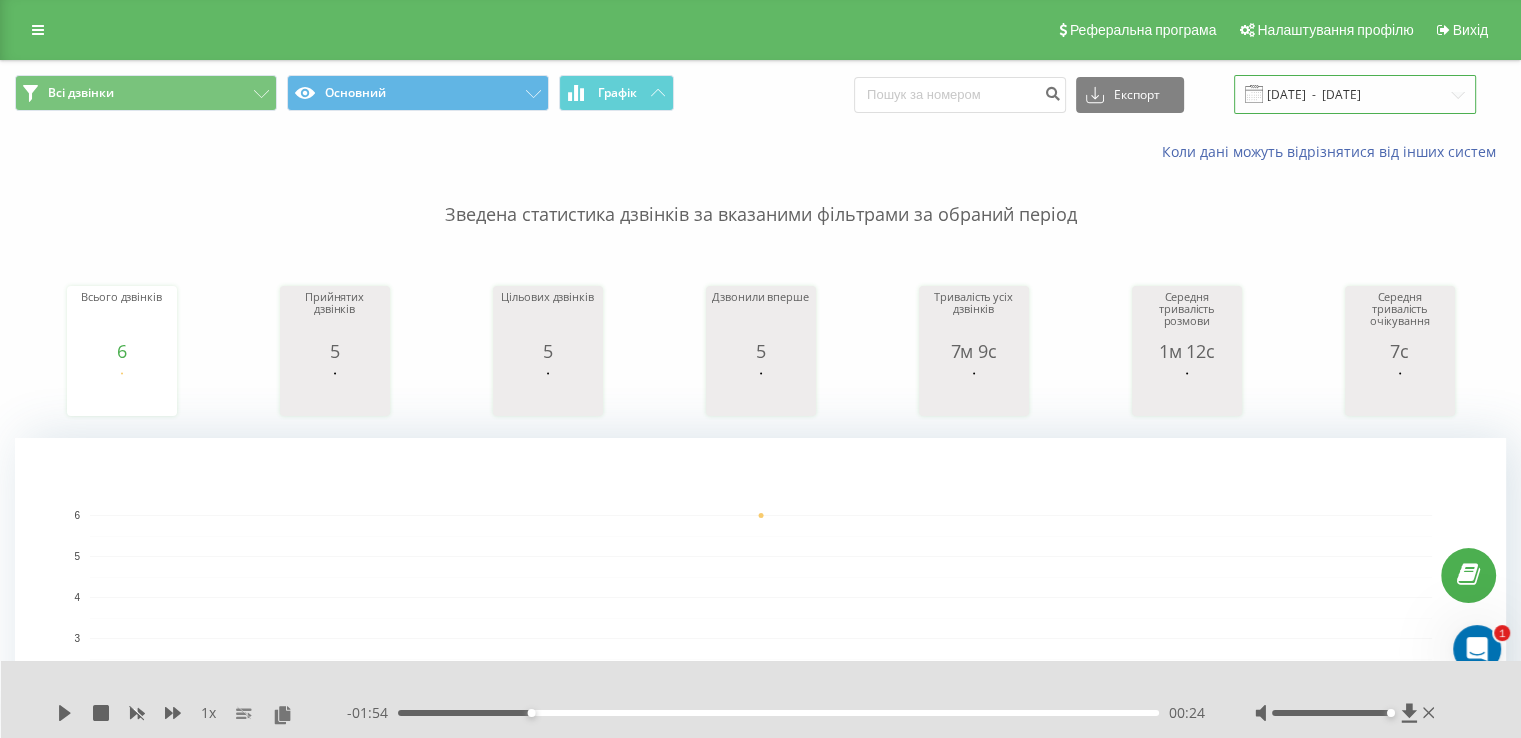 click on "[DATE]  -  [DATE]" at bounding box center (1355, 94) 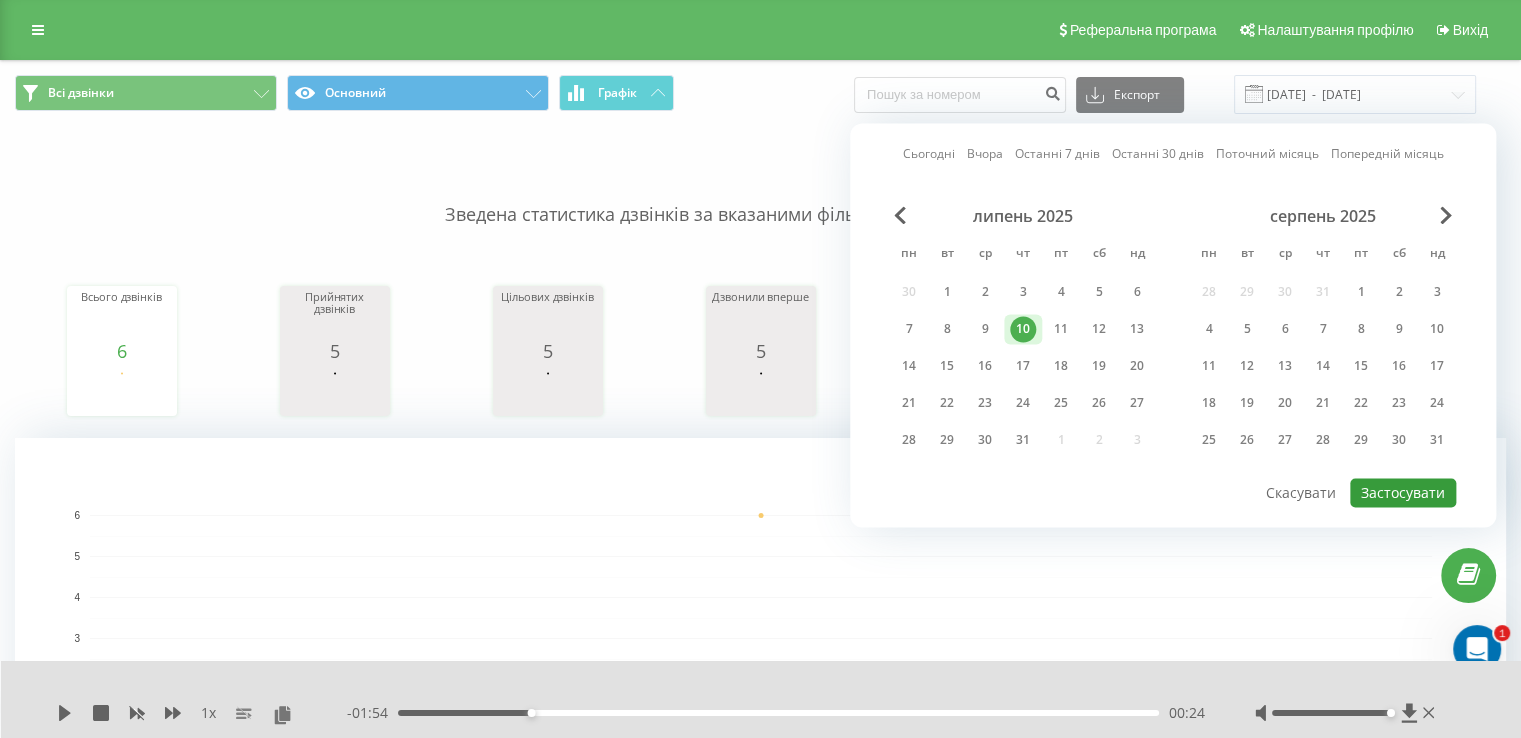 click on "Застосувати" at bounding box center [1403, 492] 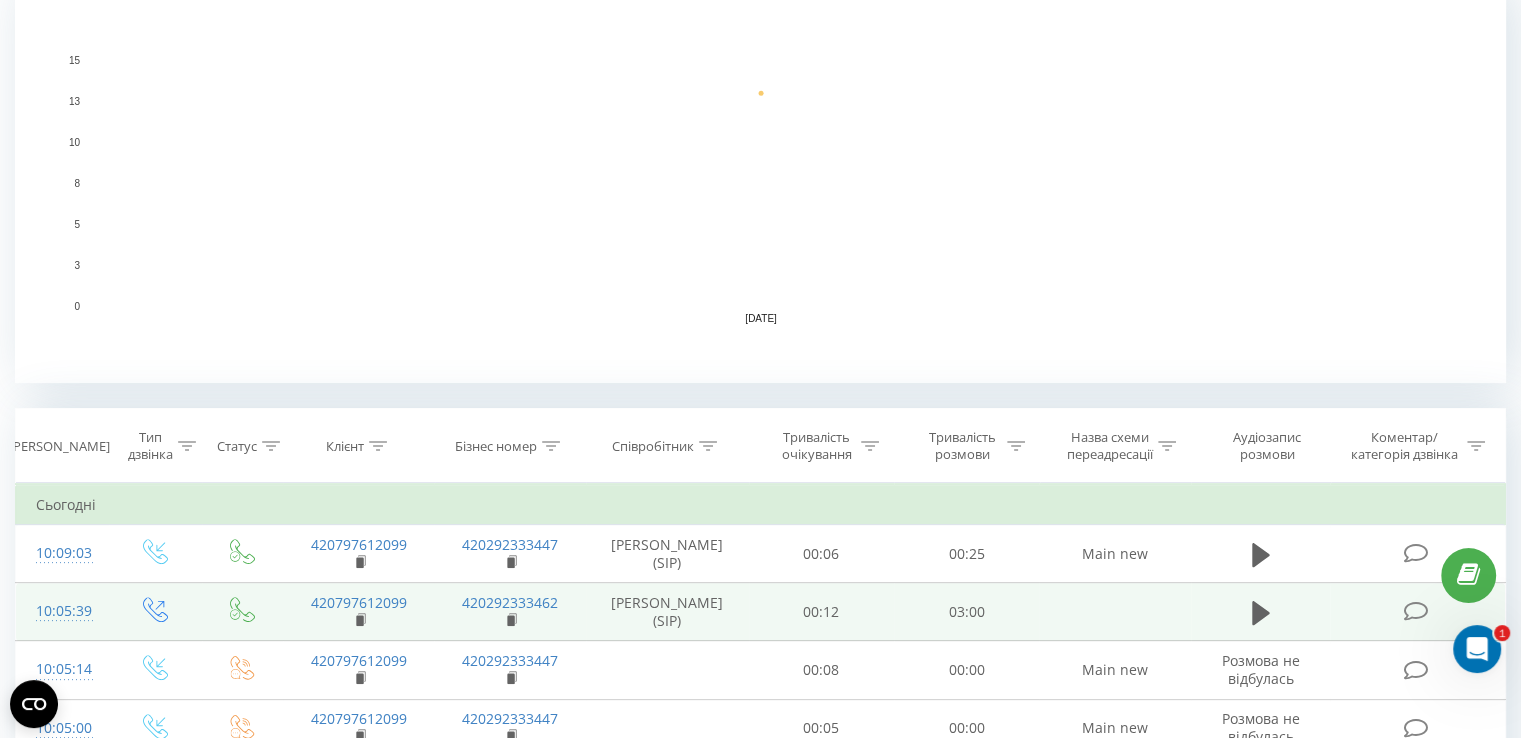 scroll, scrollTop: 500, scrollLeft: 0, axis: vertical 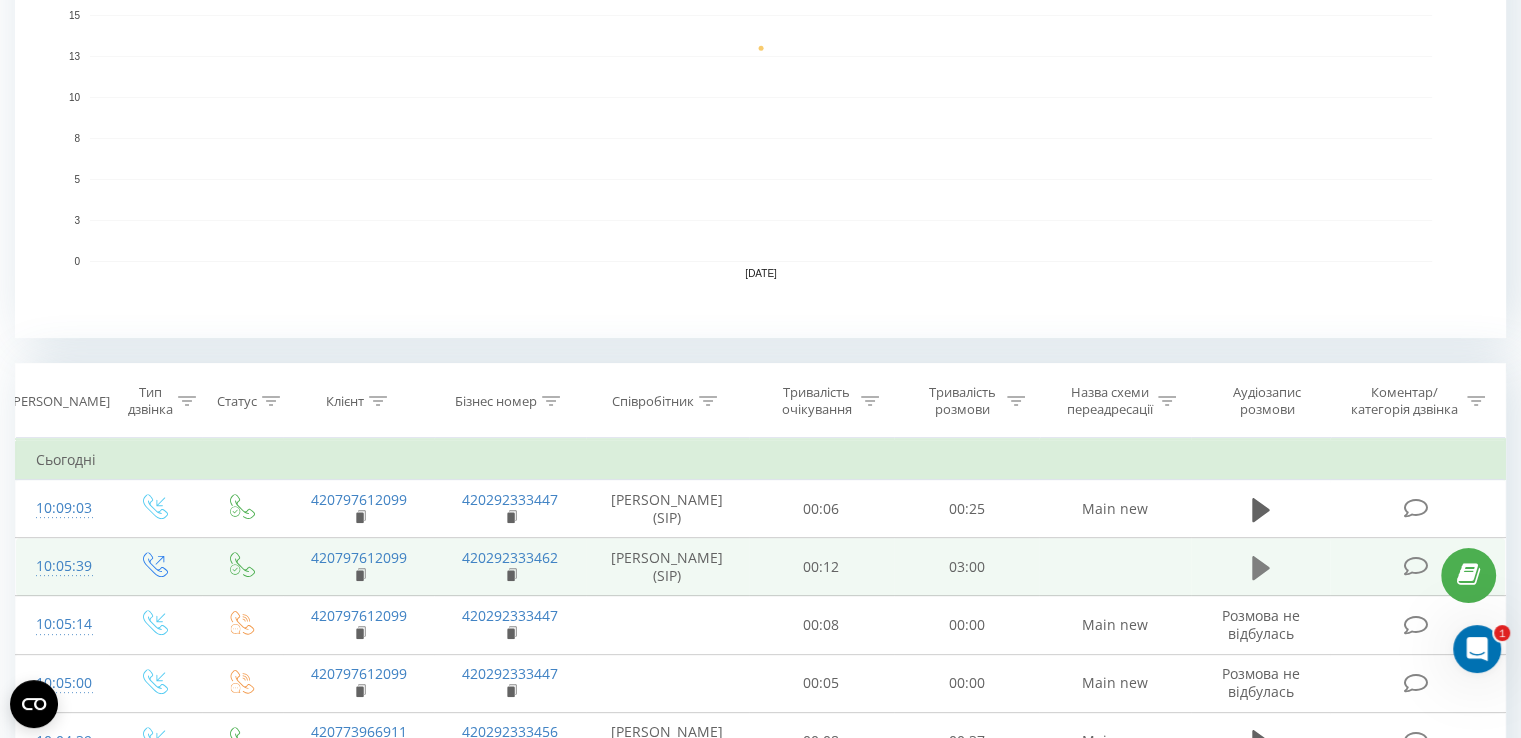 click 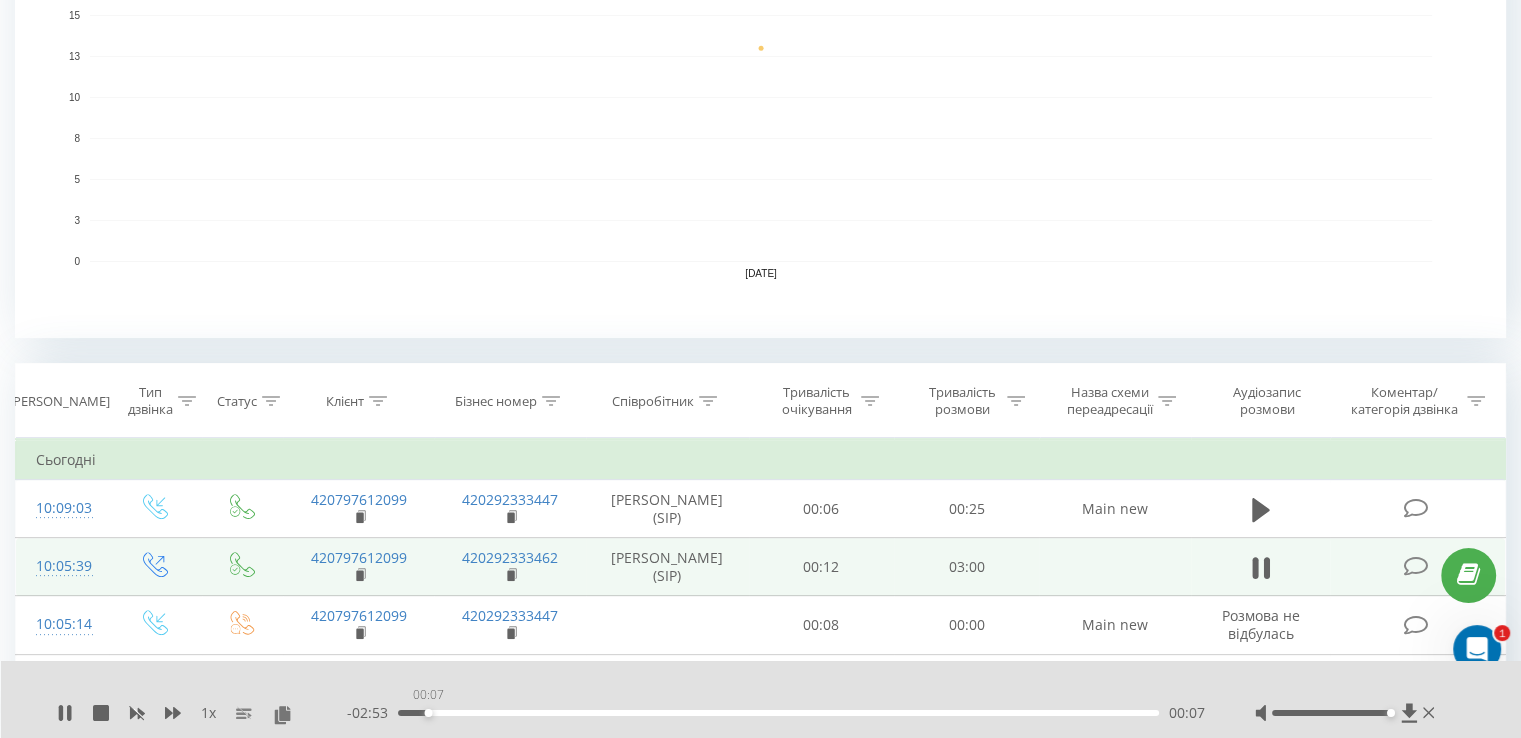 click on "00:07" at bounding box center [778, 713] 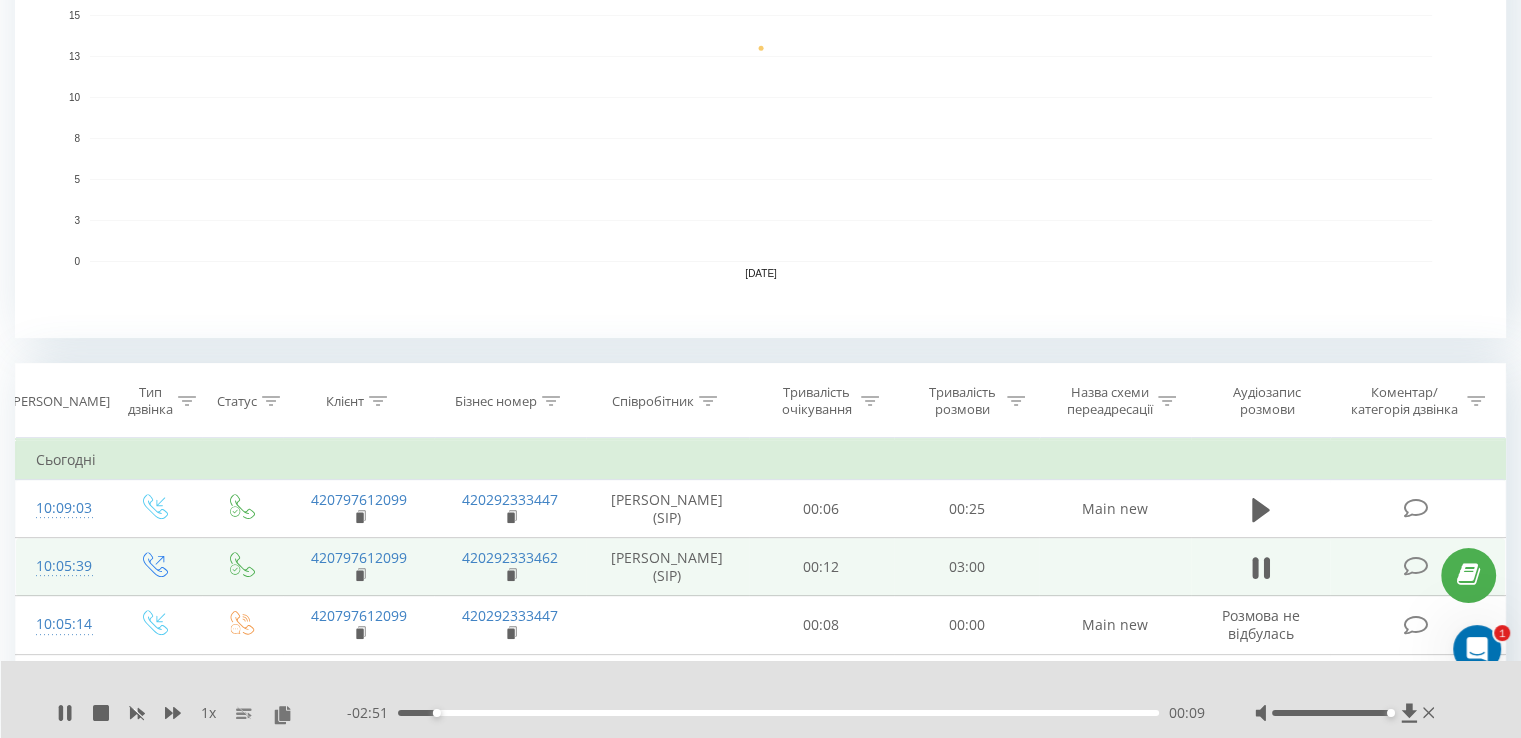drag, startPoint x: 456, startPoint y: 712, endPoint x: 468, endPoint y: 709, distance: 12.369317 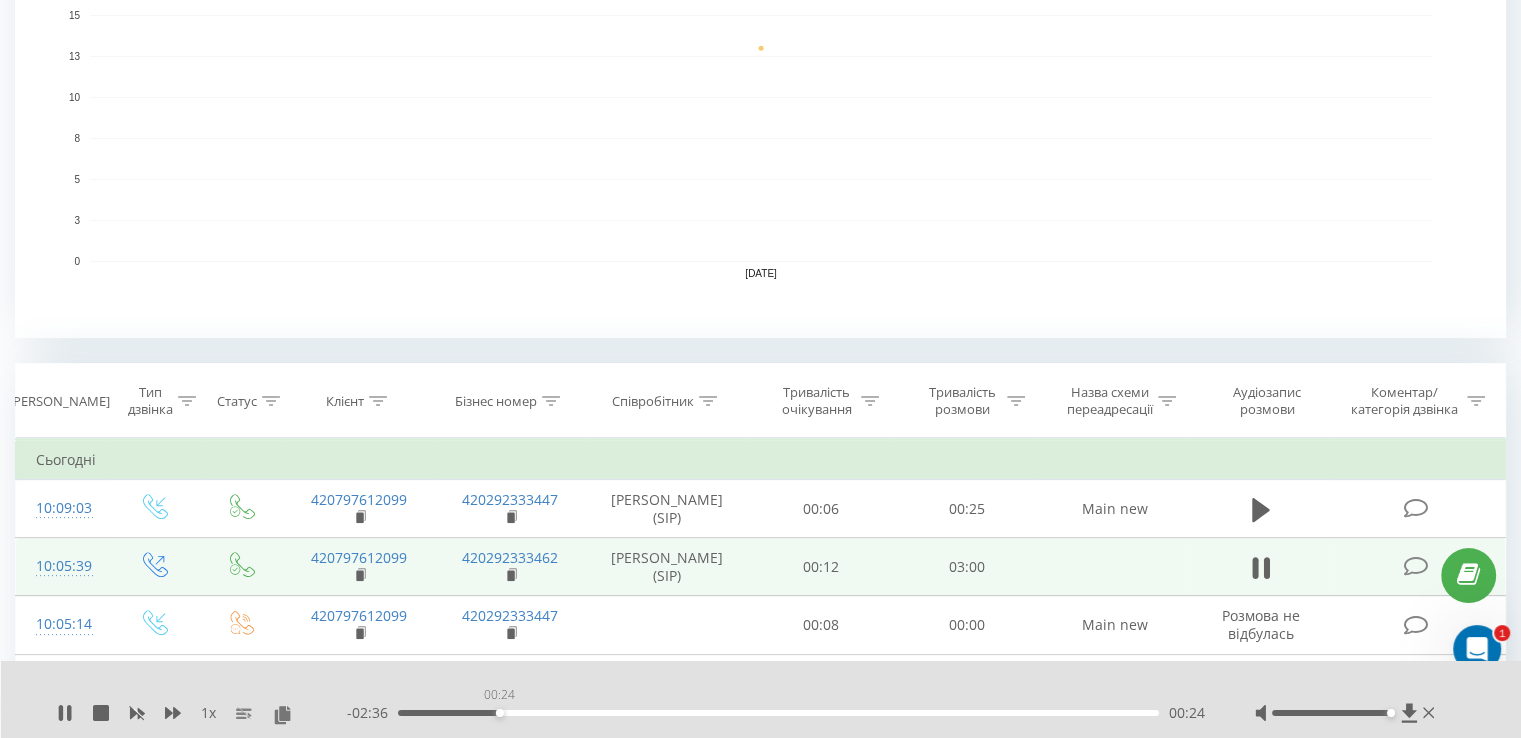 click on "00:24" at bounding box center [778, 713] 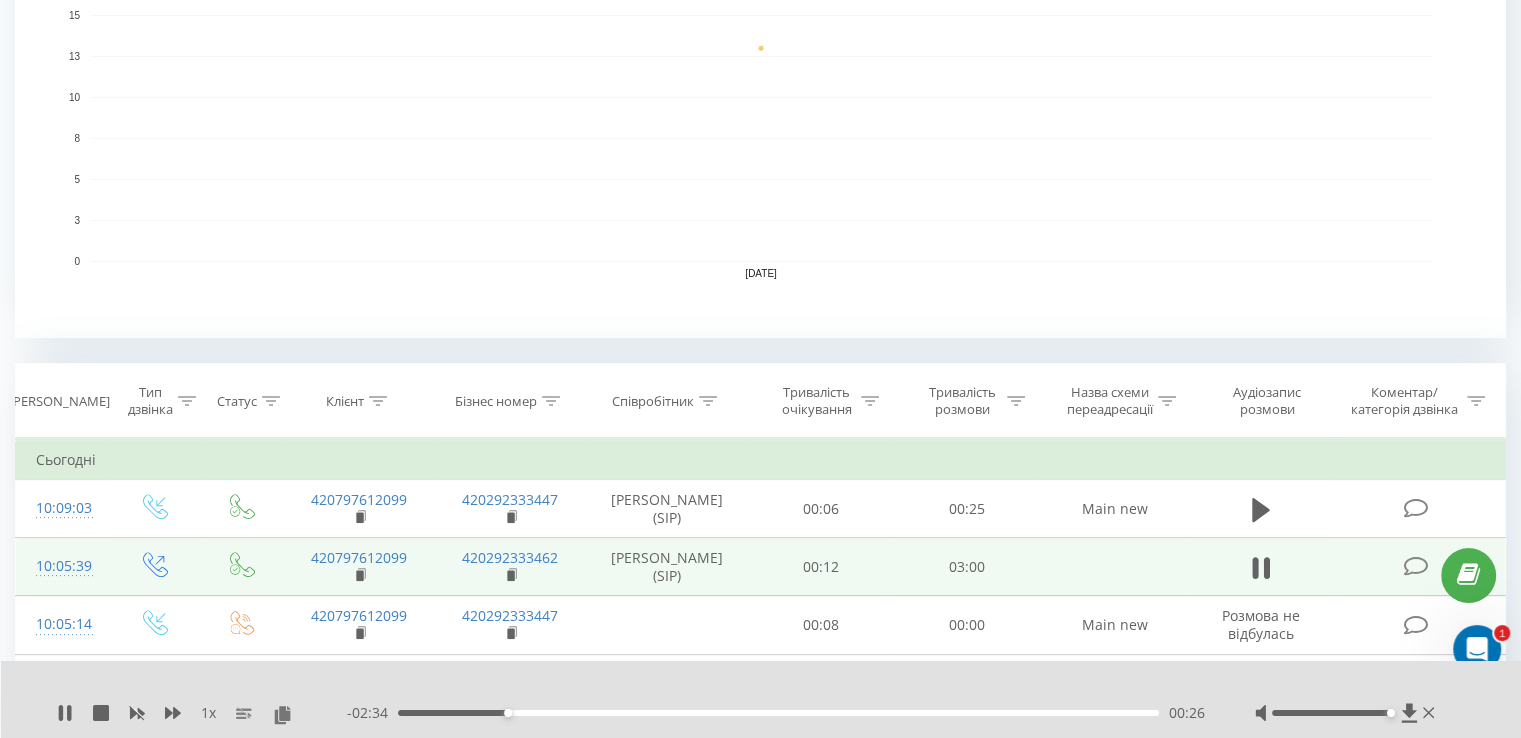 click on "00:26" at bounding box center (778, 713) 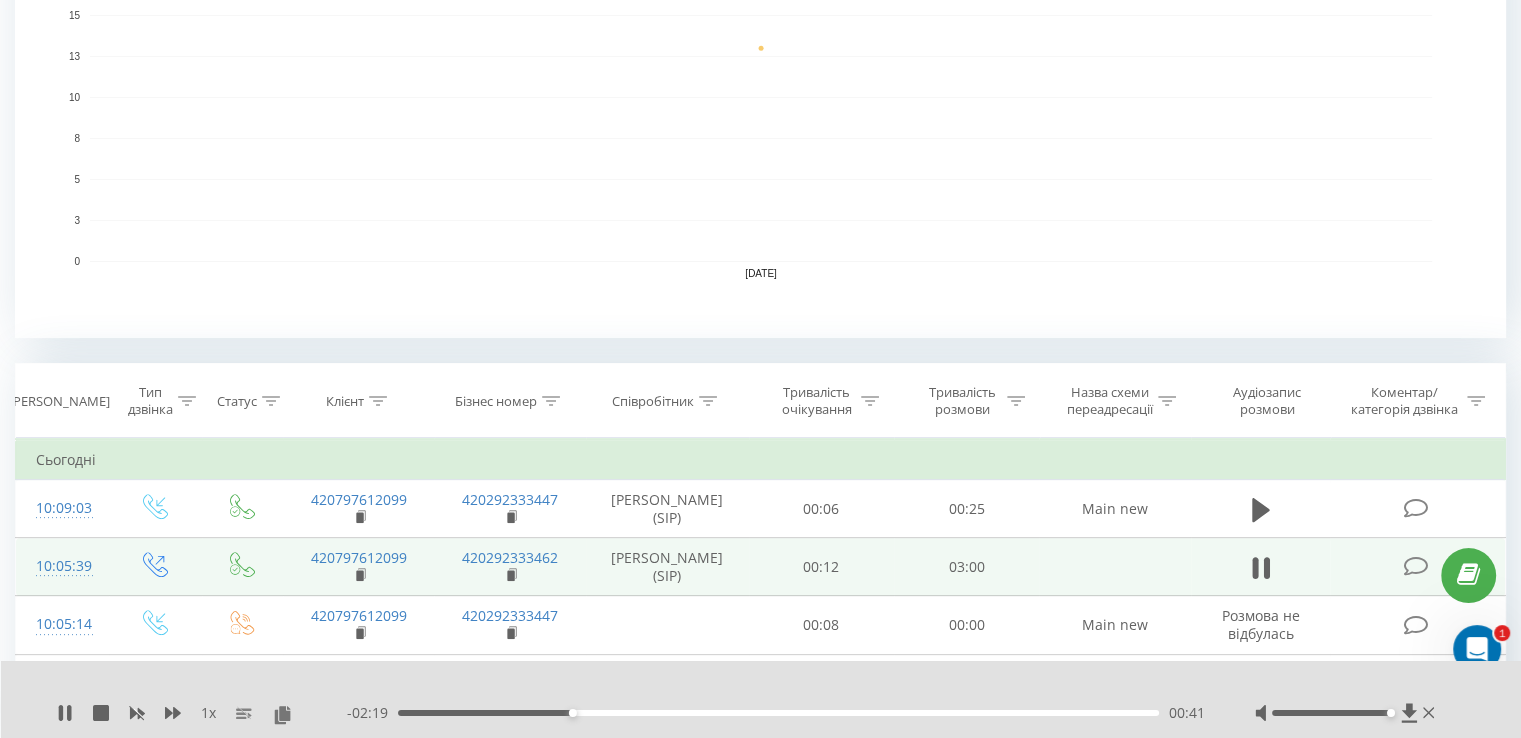click on "1 x" at bounding box center [202, 713] 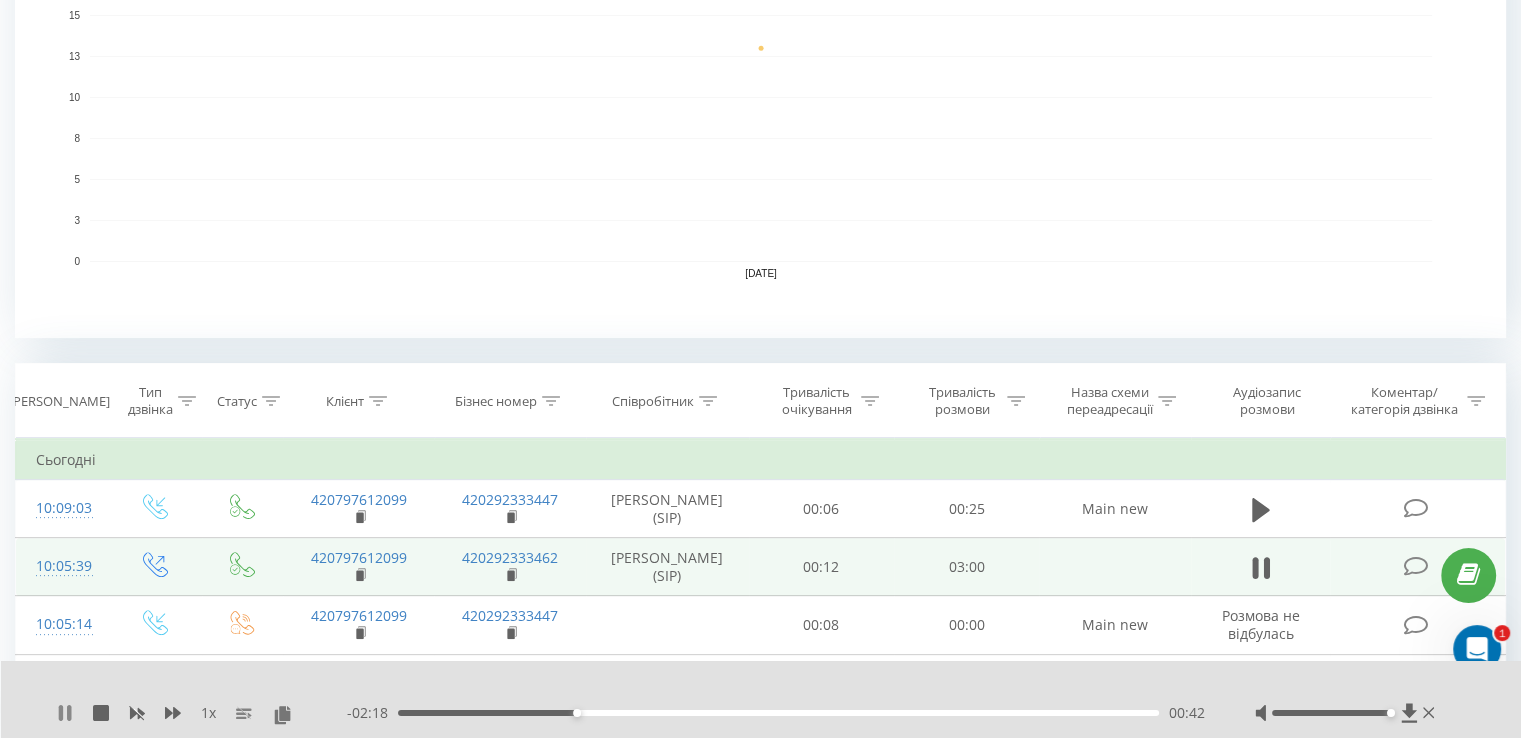click 